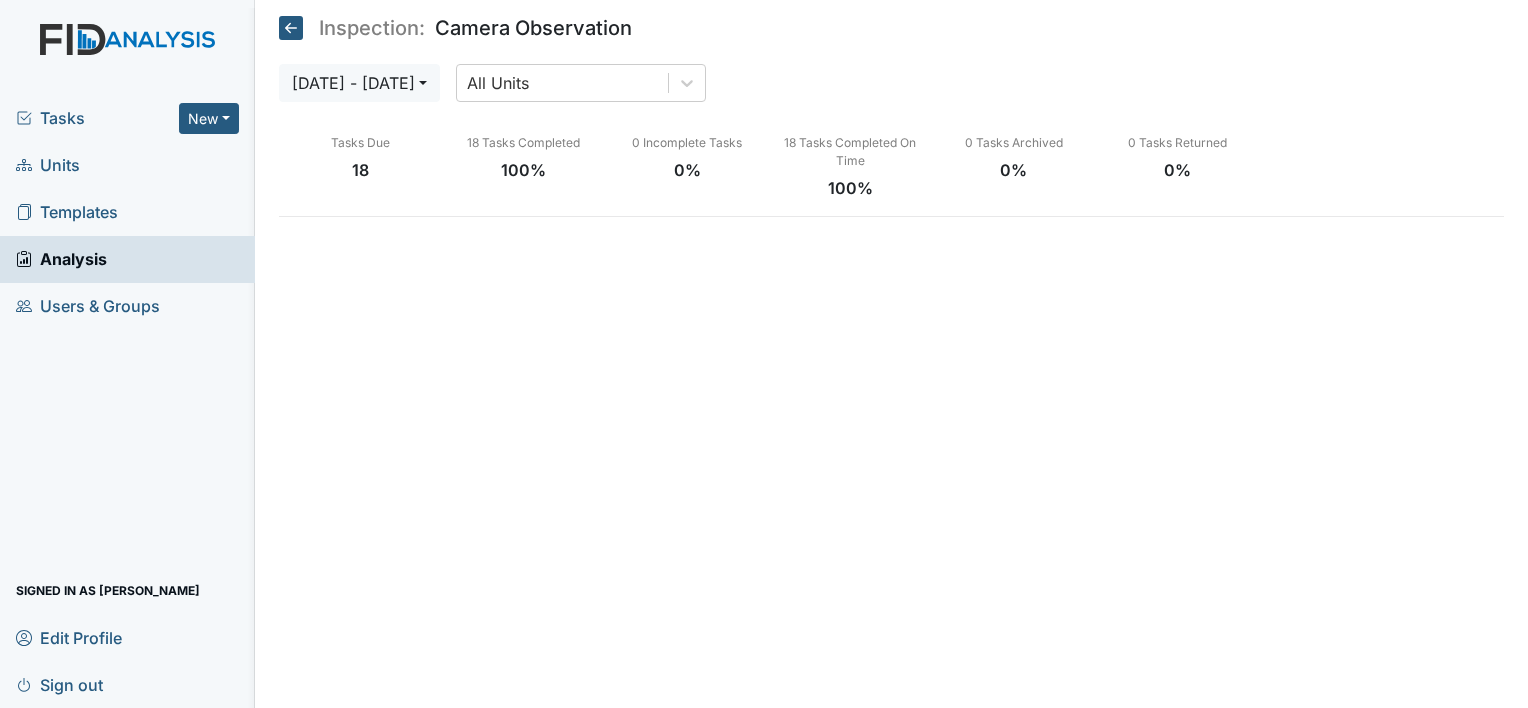 scroll, scrollTop: 0, scrollLeft: 0, axis: both 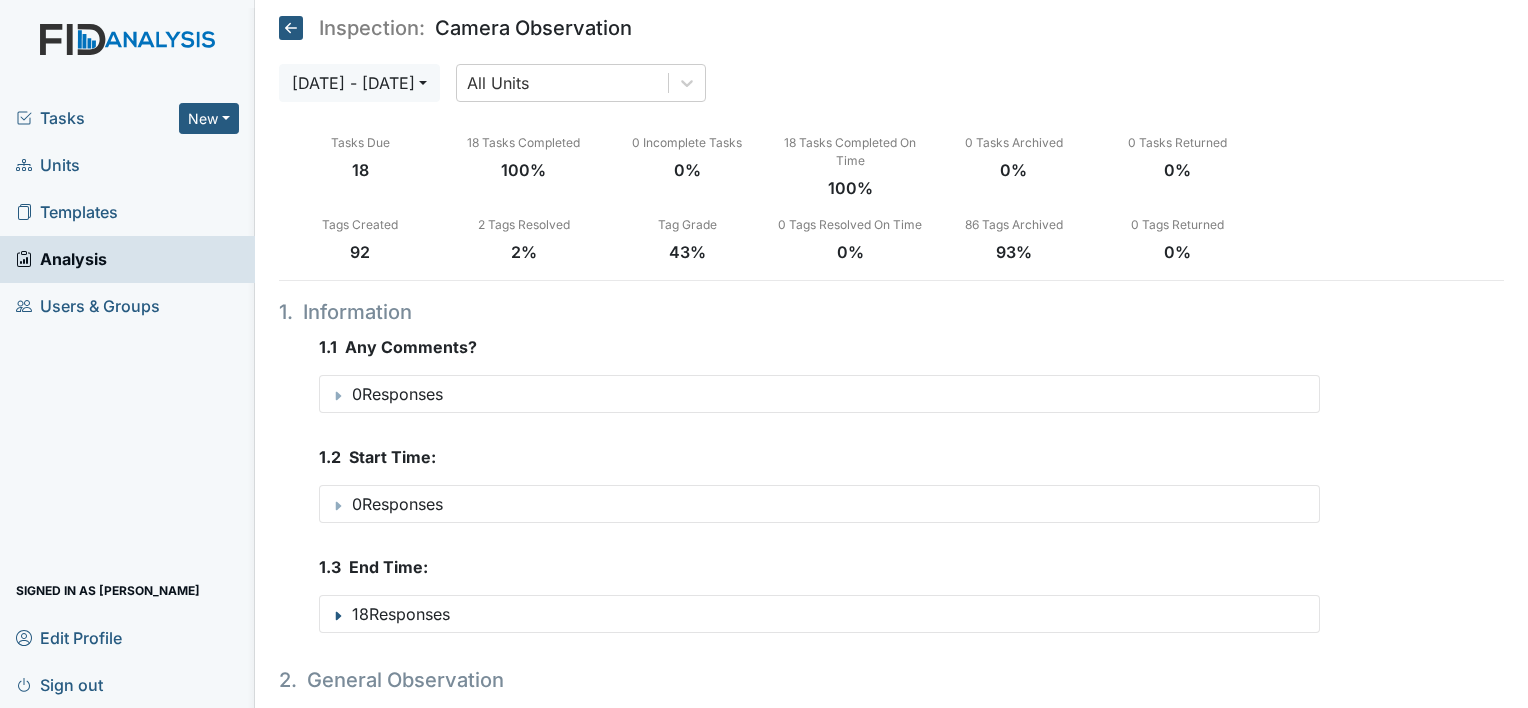 click on "Units" at bounding box center [48, 165] 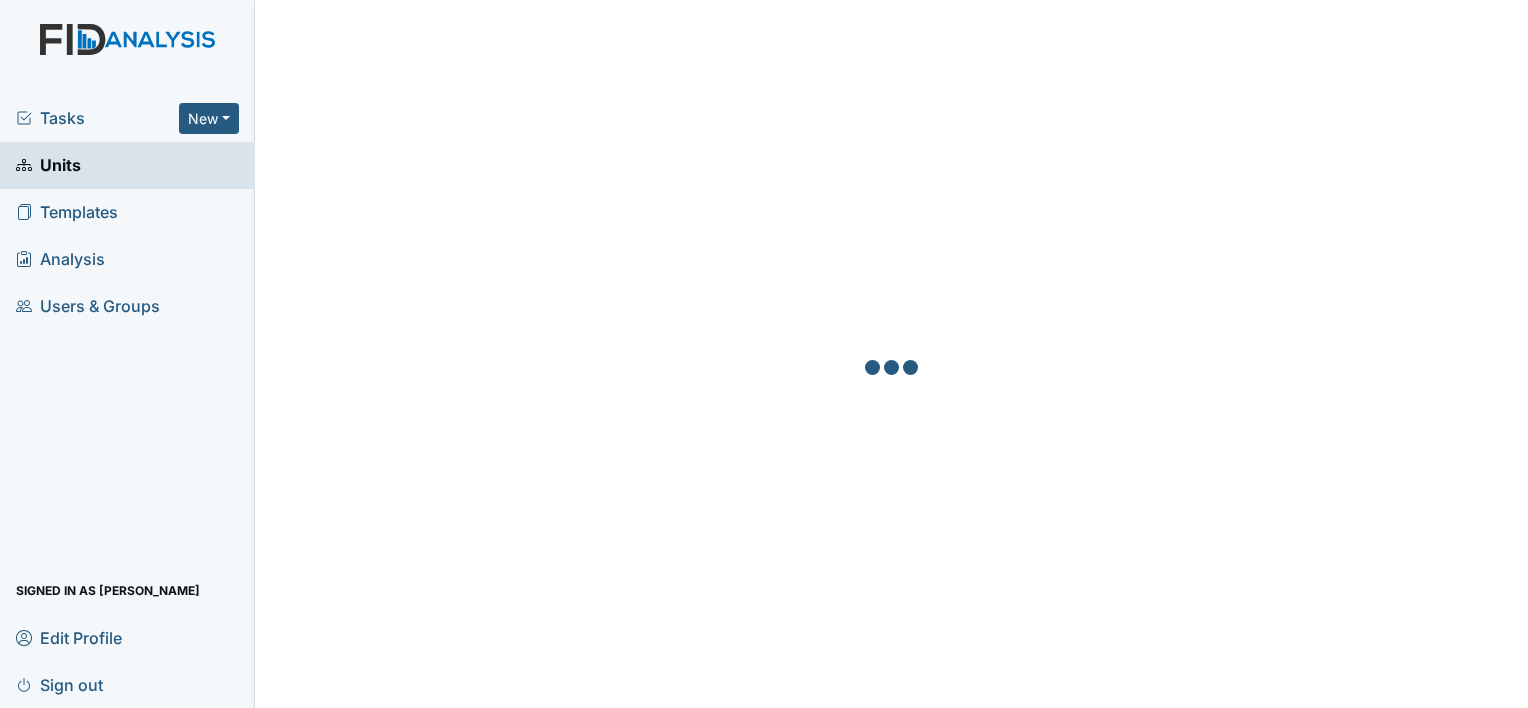 scroll, scrollTop: 0, scrollLeft: 0, axis: both 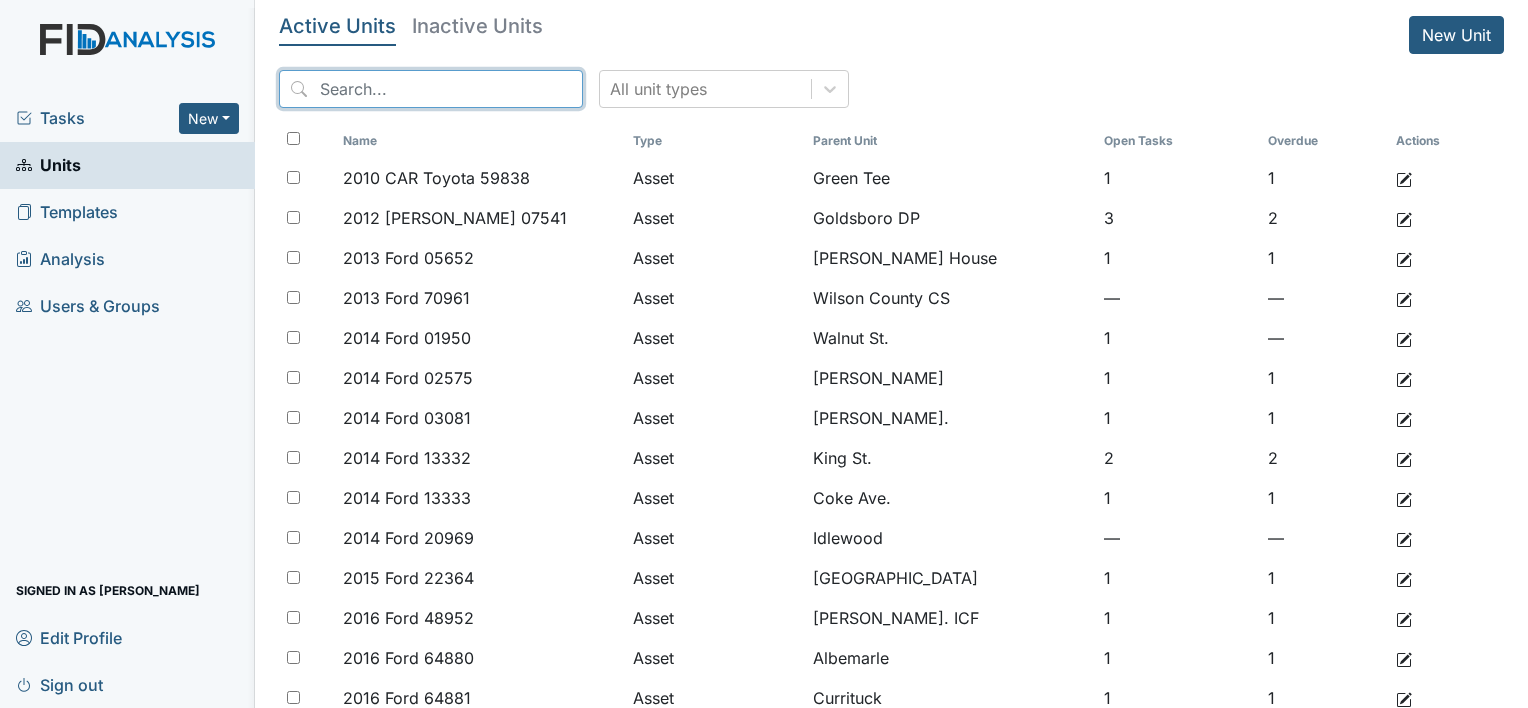 click at bounding box center [431, 89] 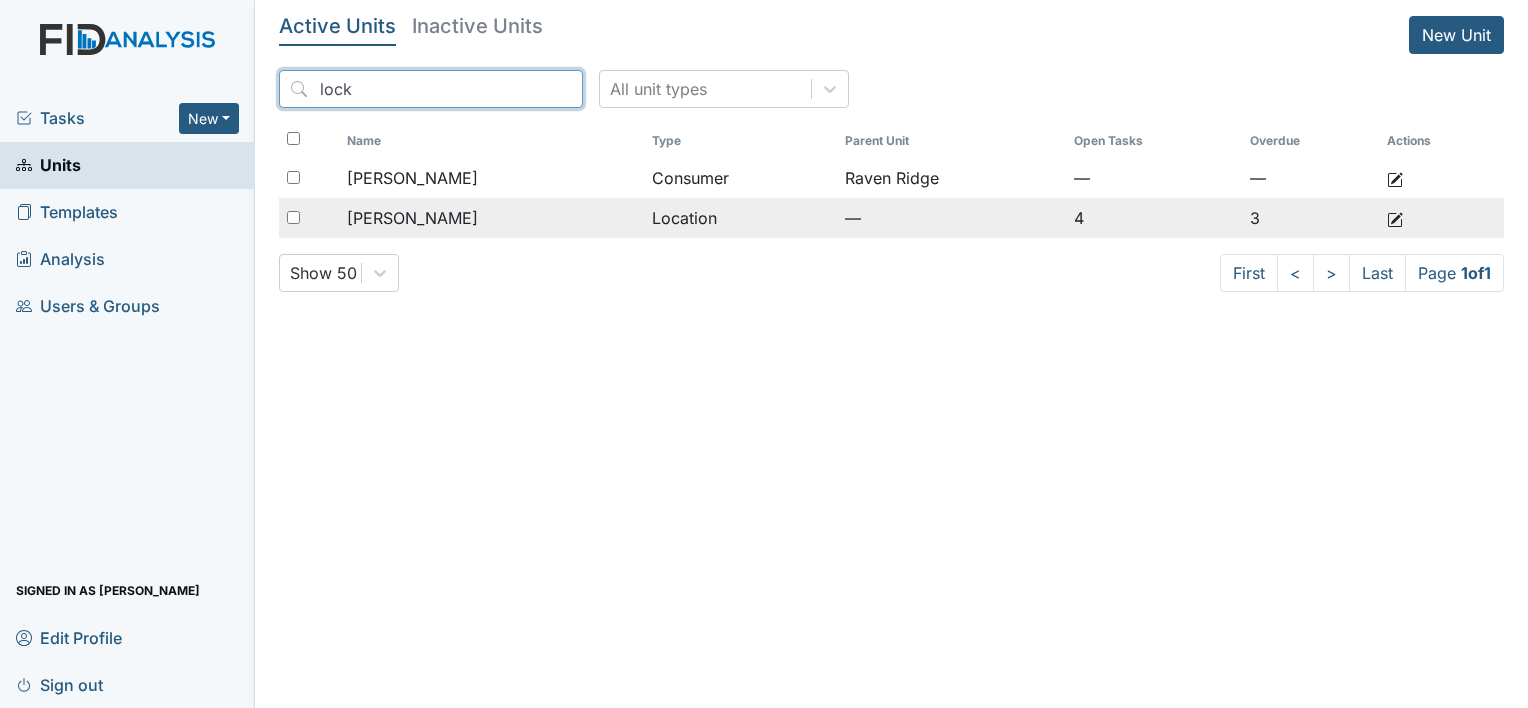type on "lock" 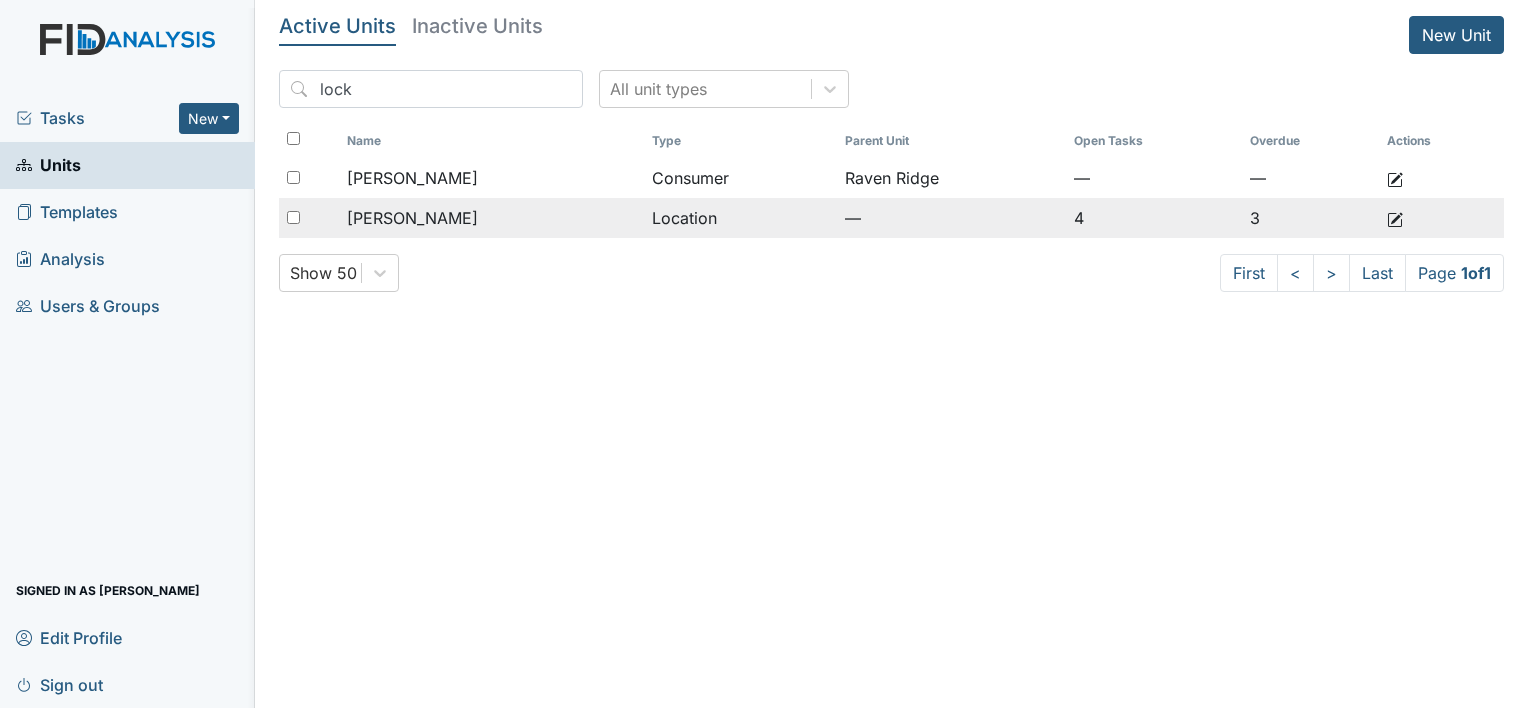 click on "[PERSON_NAME]" at bounding box center [412, 218] 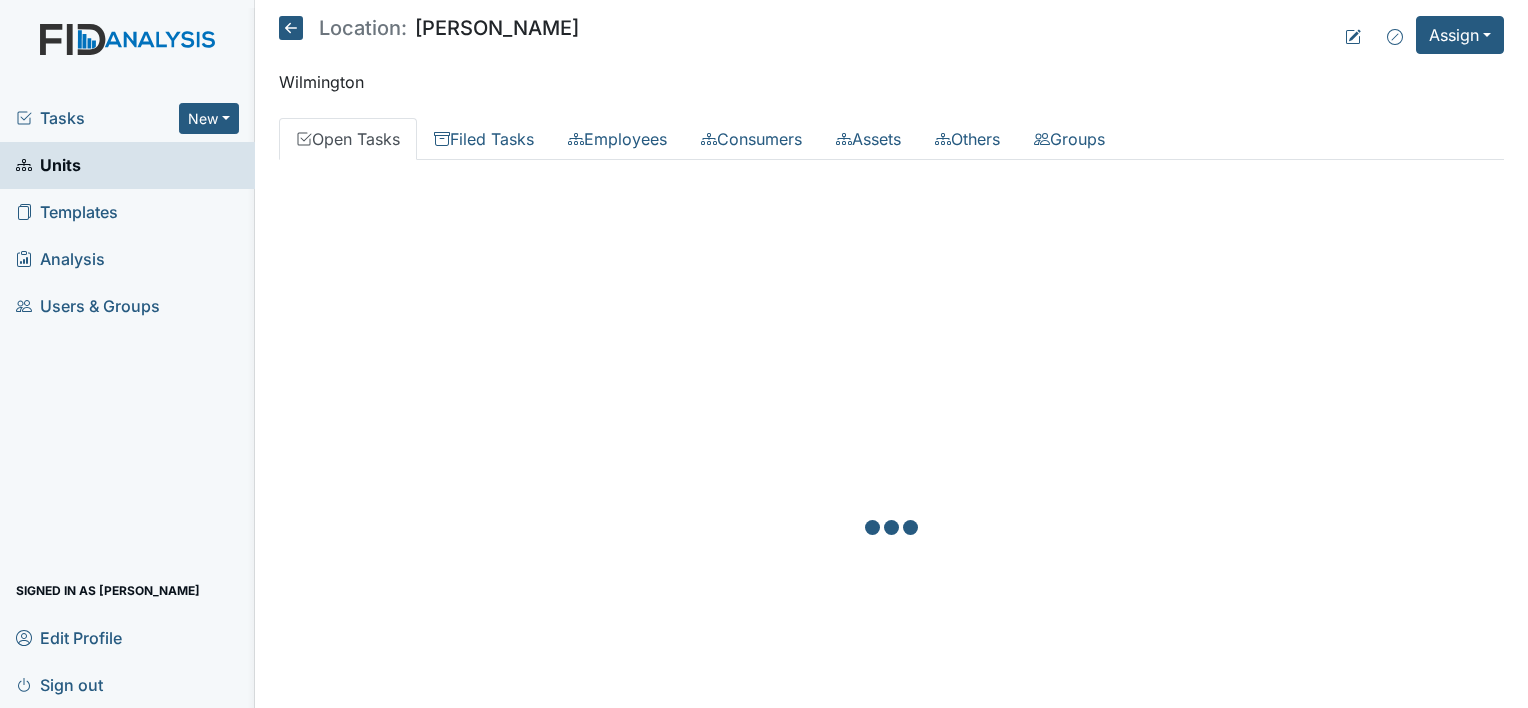 scroll, scrollTop: 0, scrollLeft: 0, axis: both 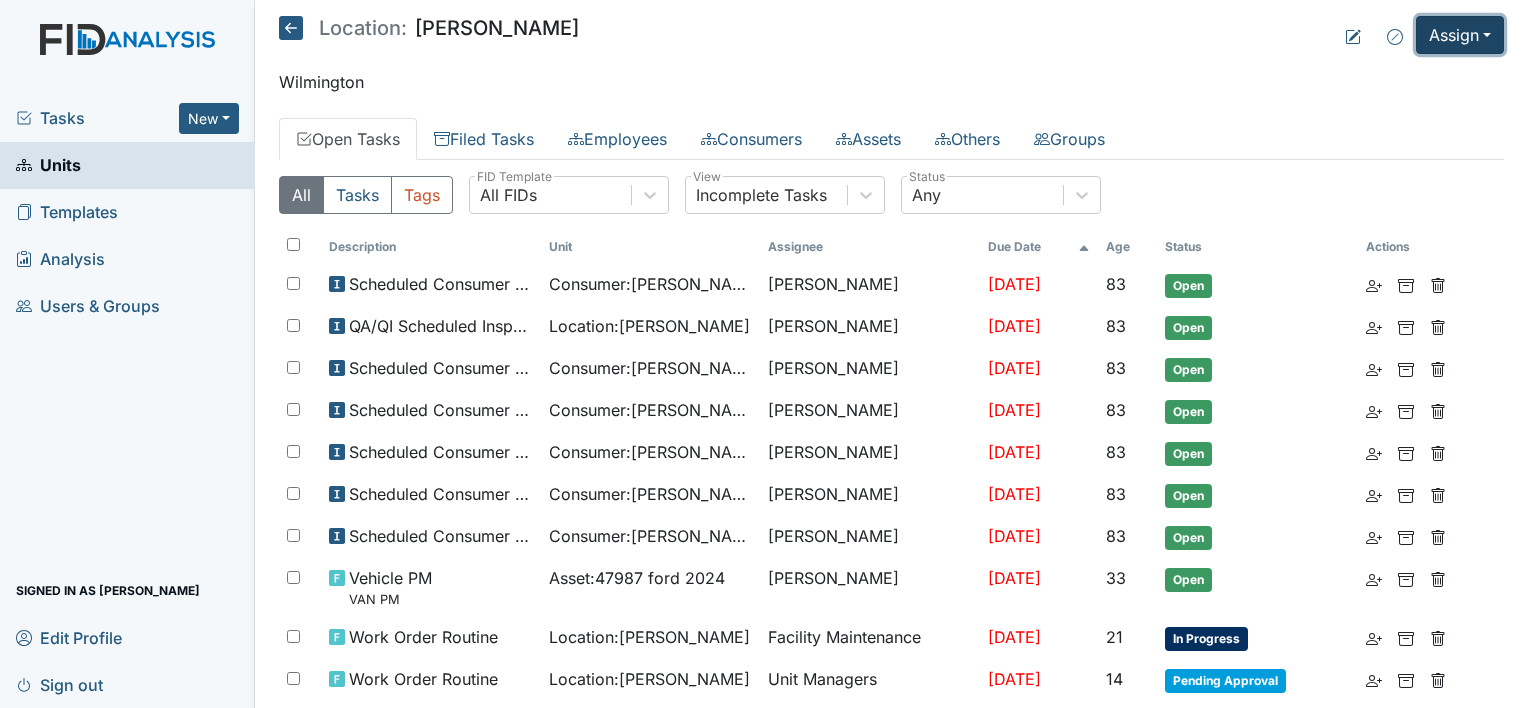drag, startPoint x: 1443, startPoint y: 20, endPoint x: 1468, endPoint y: 38, distance: 30.805843 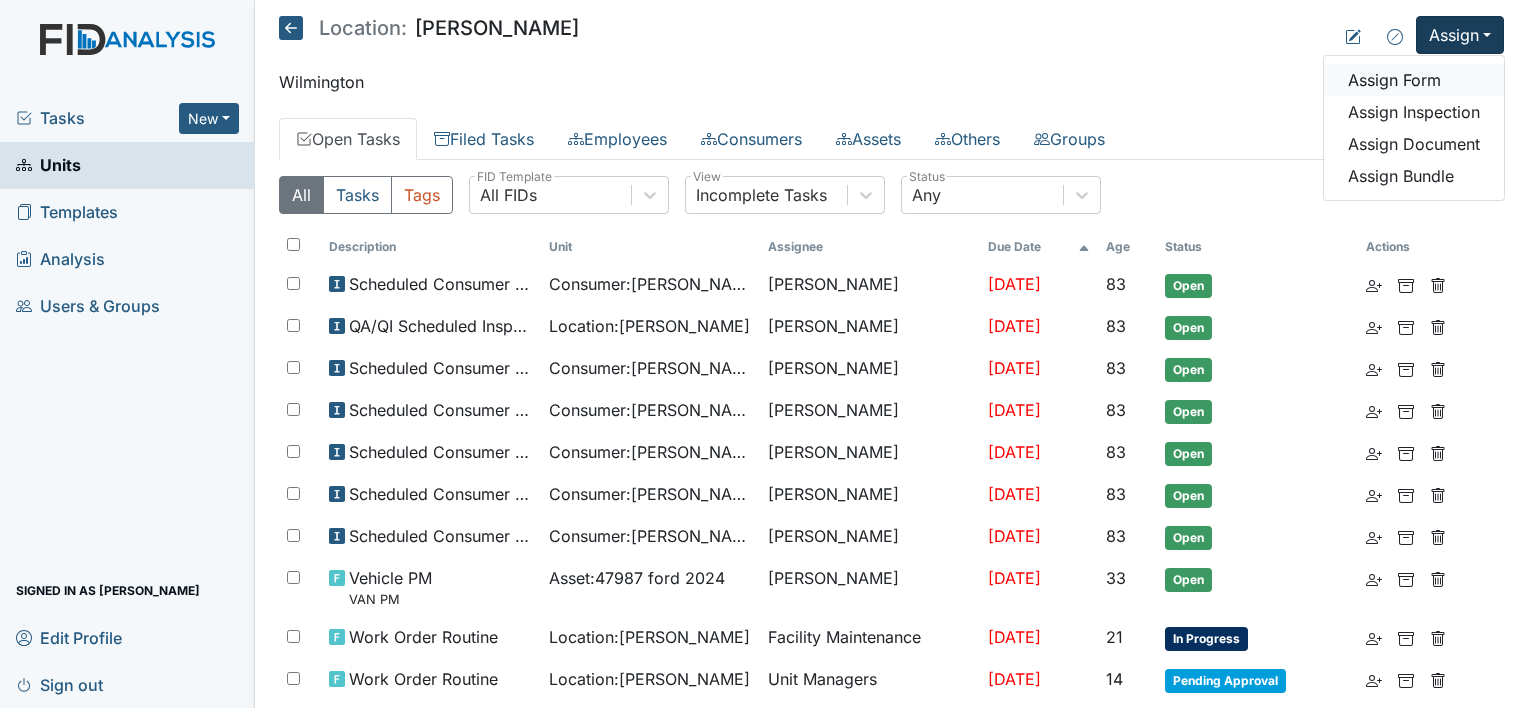 click on "Assign Form" at bounding box center [1414, 80] 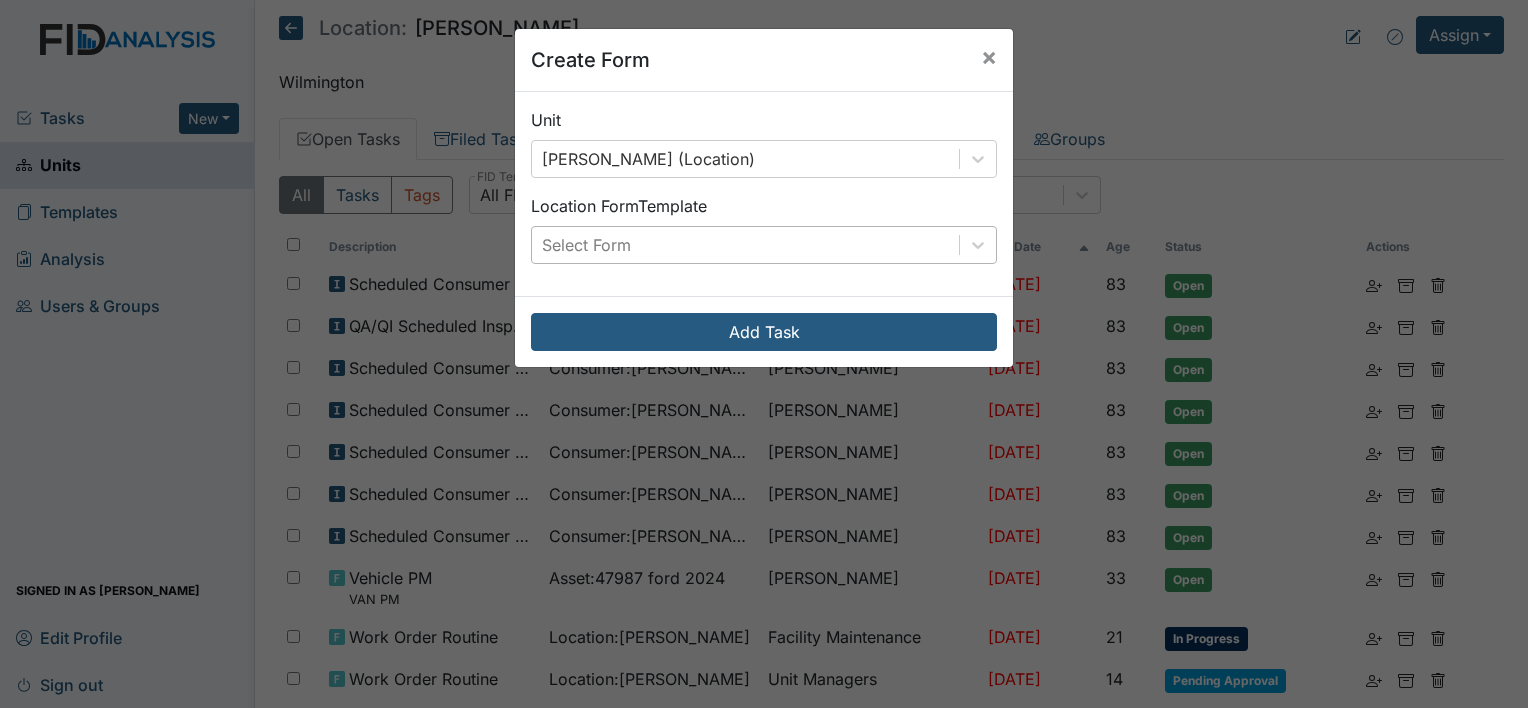 click on "Select Form" at bounding box center [745, 245] 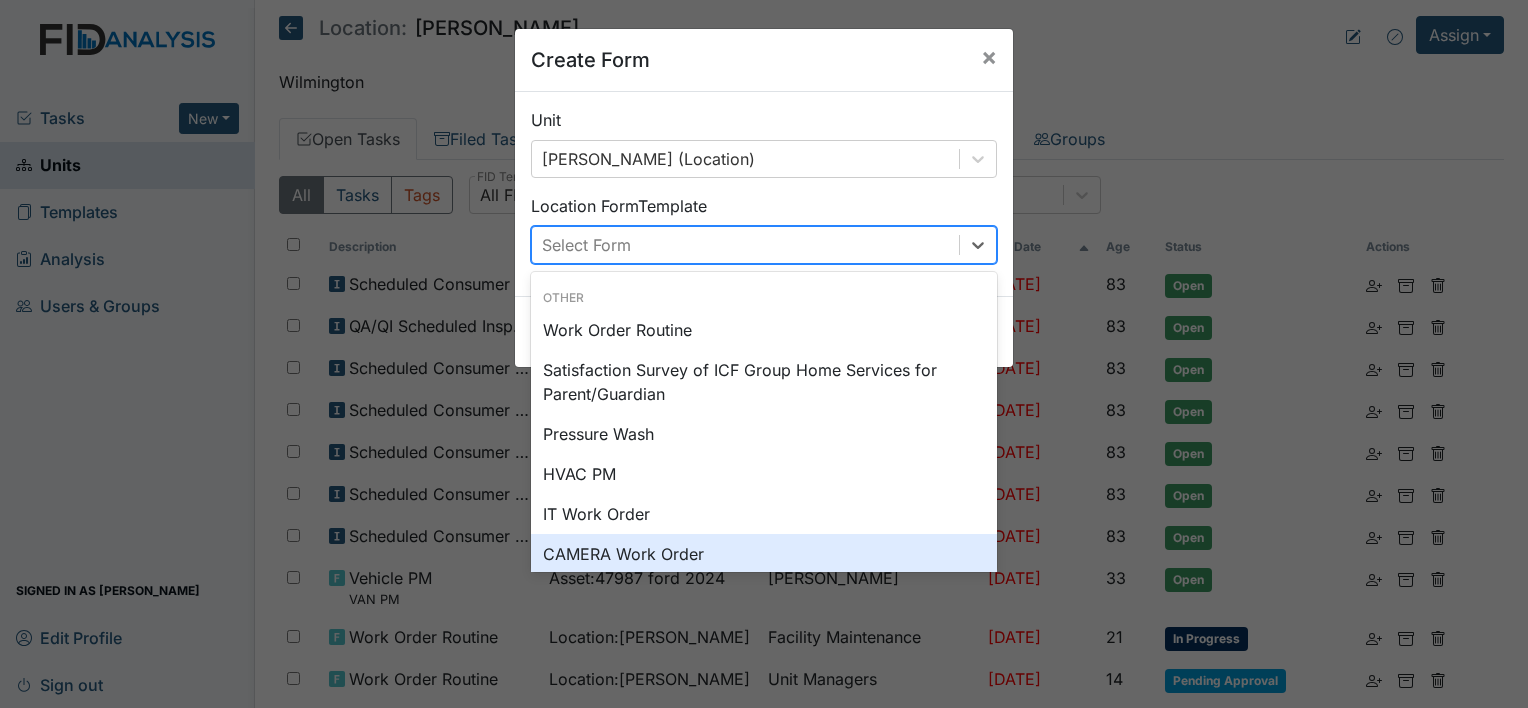 scroll, scrollTop: 0, scrollLeft: 0, axis: both 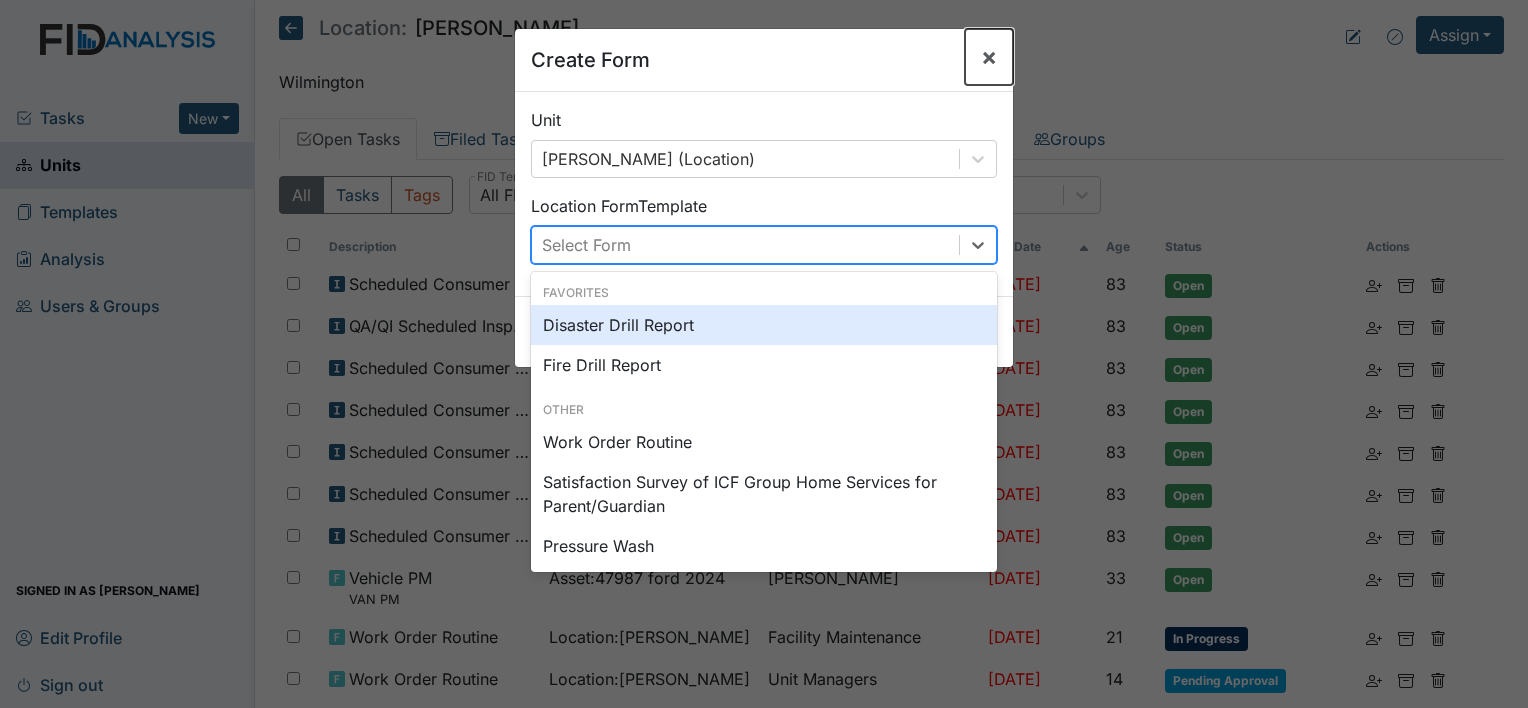 click on "×" at bounding box center [989, 56] 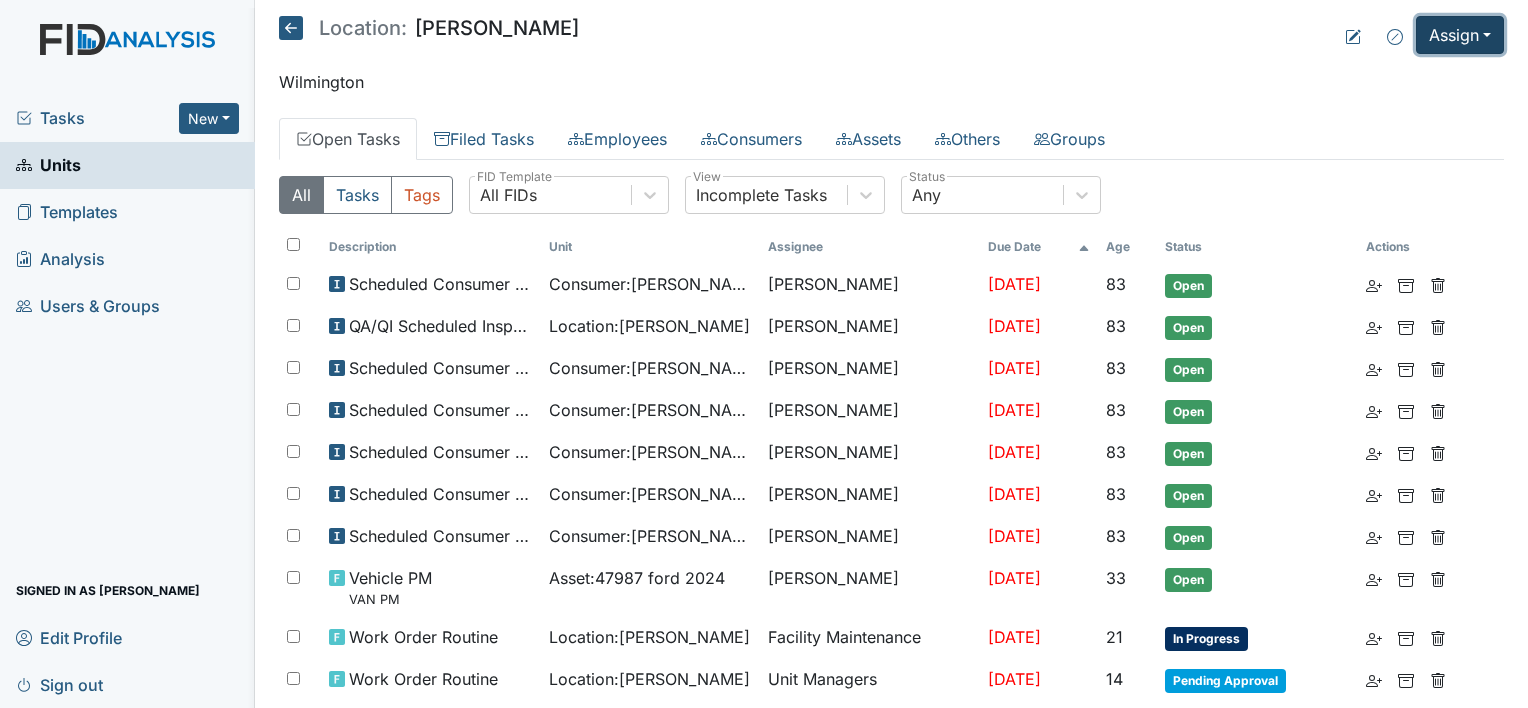 click on "Assign" at bounding box center (1460, 35) 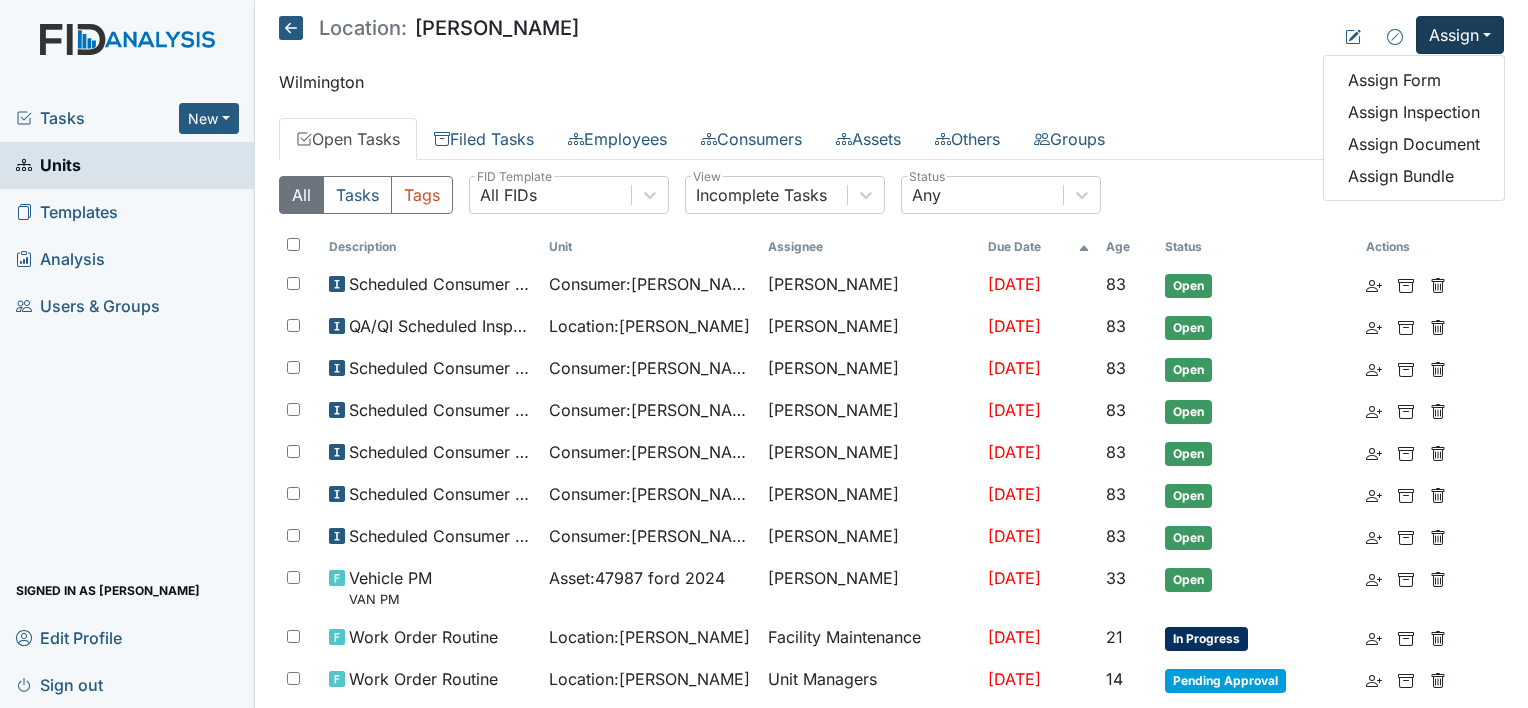 click on "Assign Form
Assign Inspection
Assign Document
Assign Bundle" at bounding box center (1414, 128) 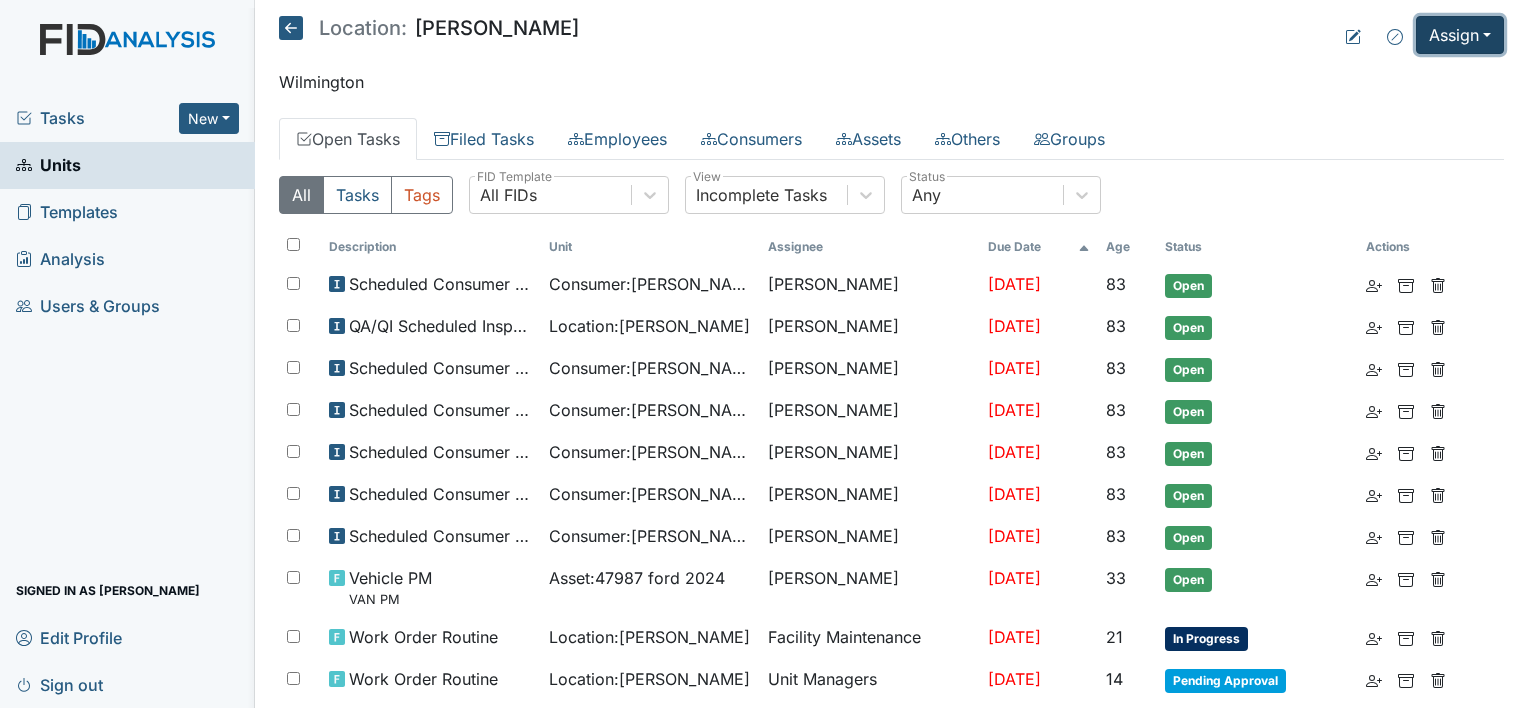 drag, startPoint x: 1435, startPoint y: 36, endPoint x: 1430, endPoint y: 59, distance: 23.537205 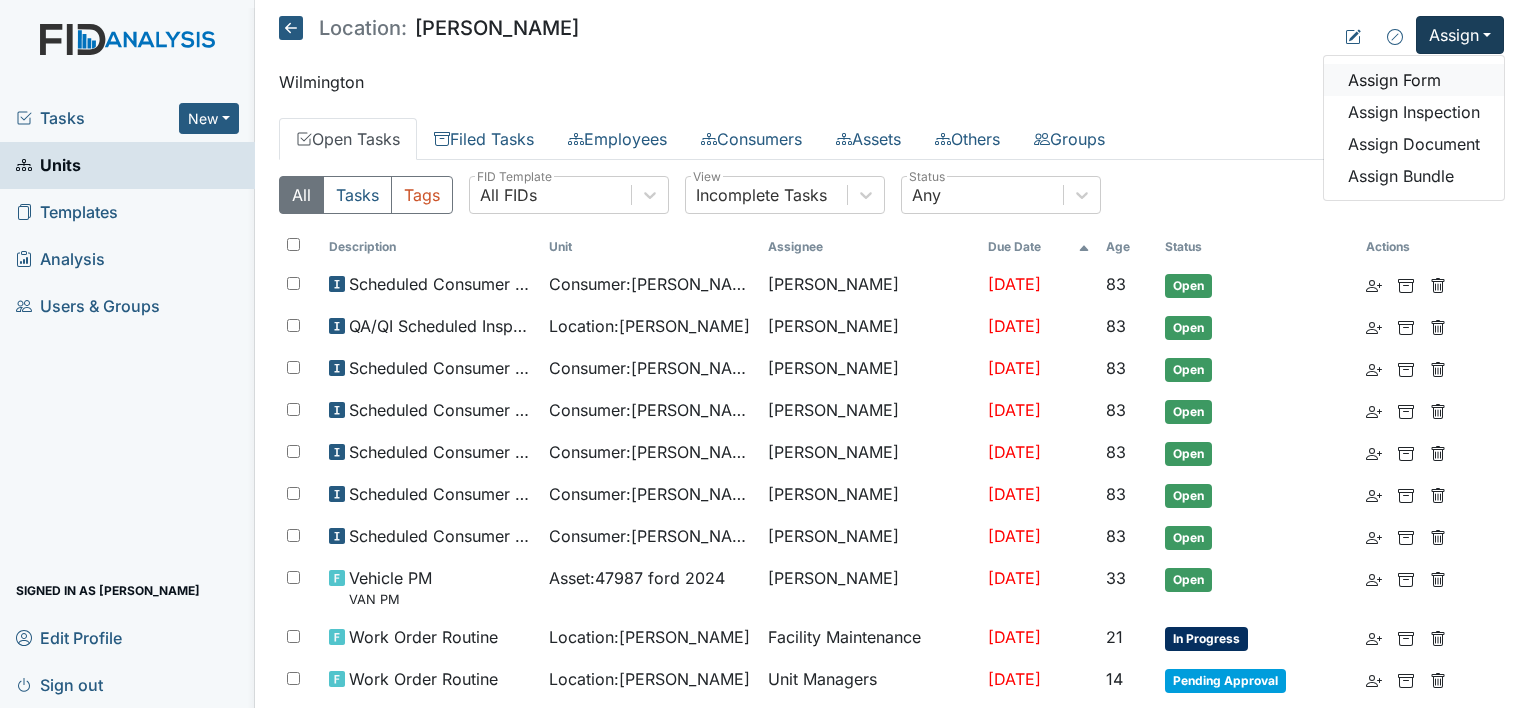 click on "Assign Form" at bounding box center [1414, 80] 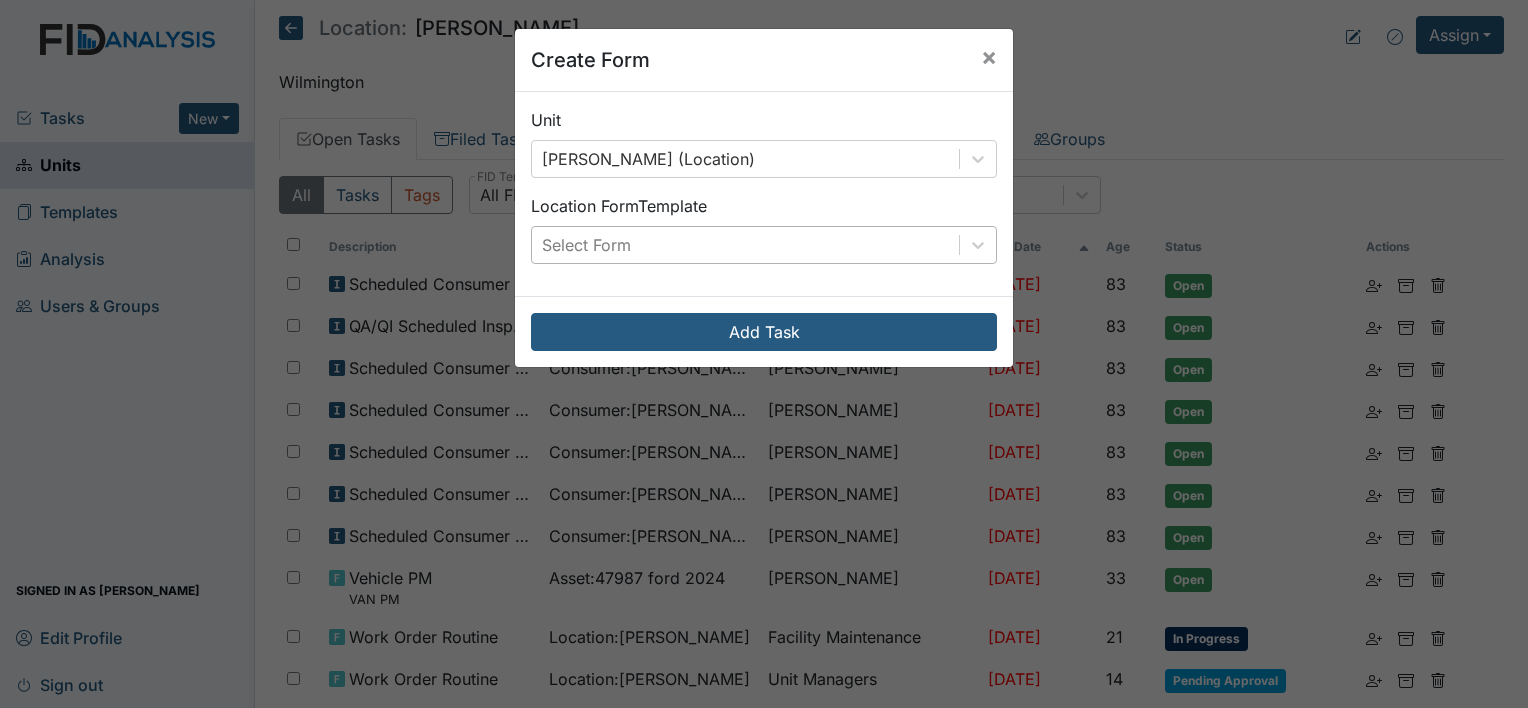 click on "Select Form" at bounding box center (745, 245) 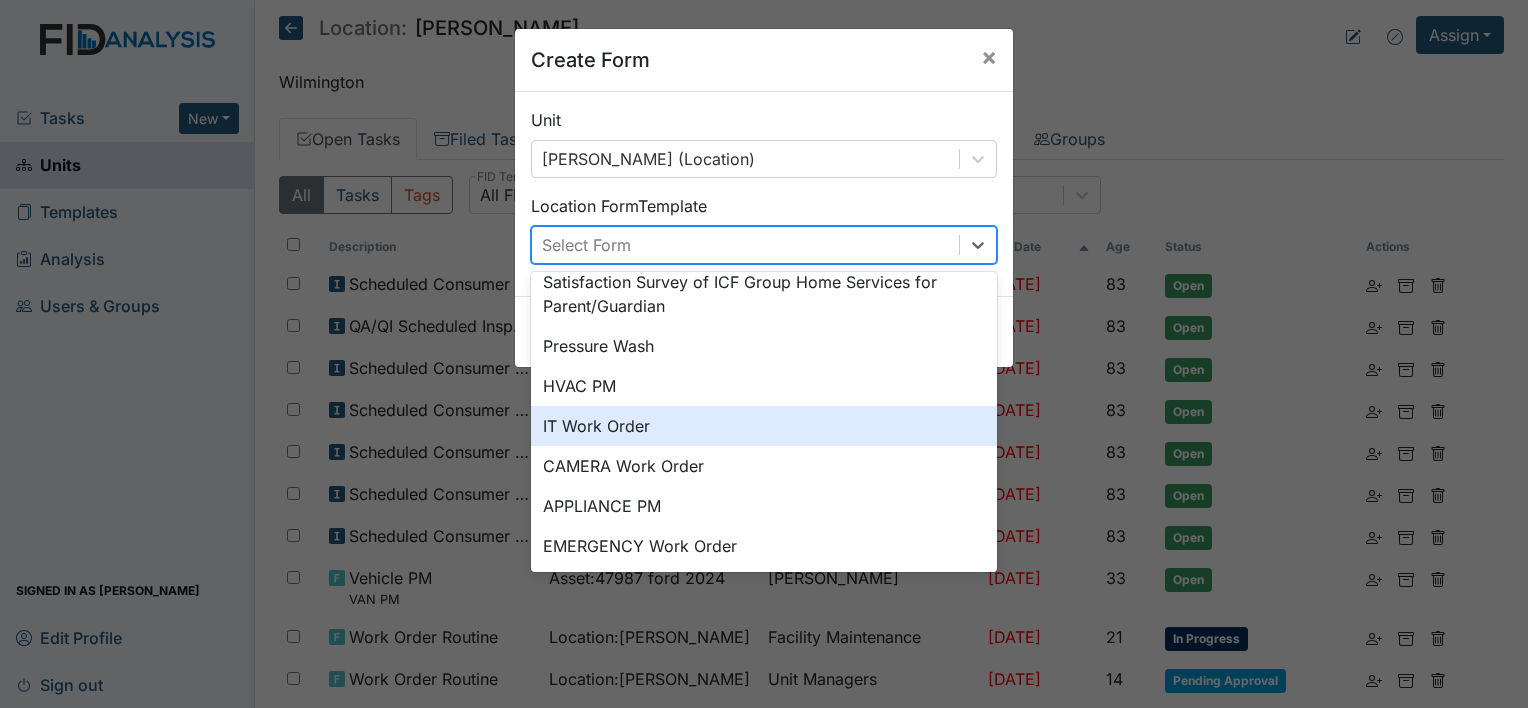 scroll, scrollTop: 246, scrollLeft: 0, axis: vertical 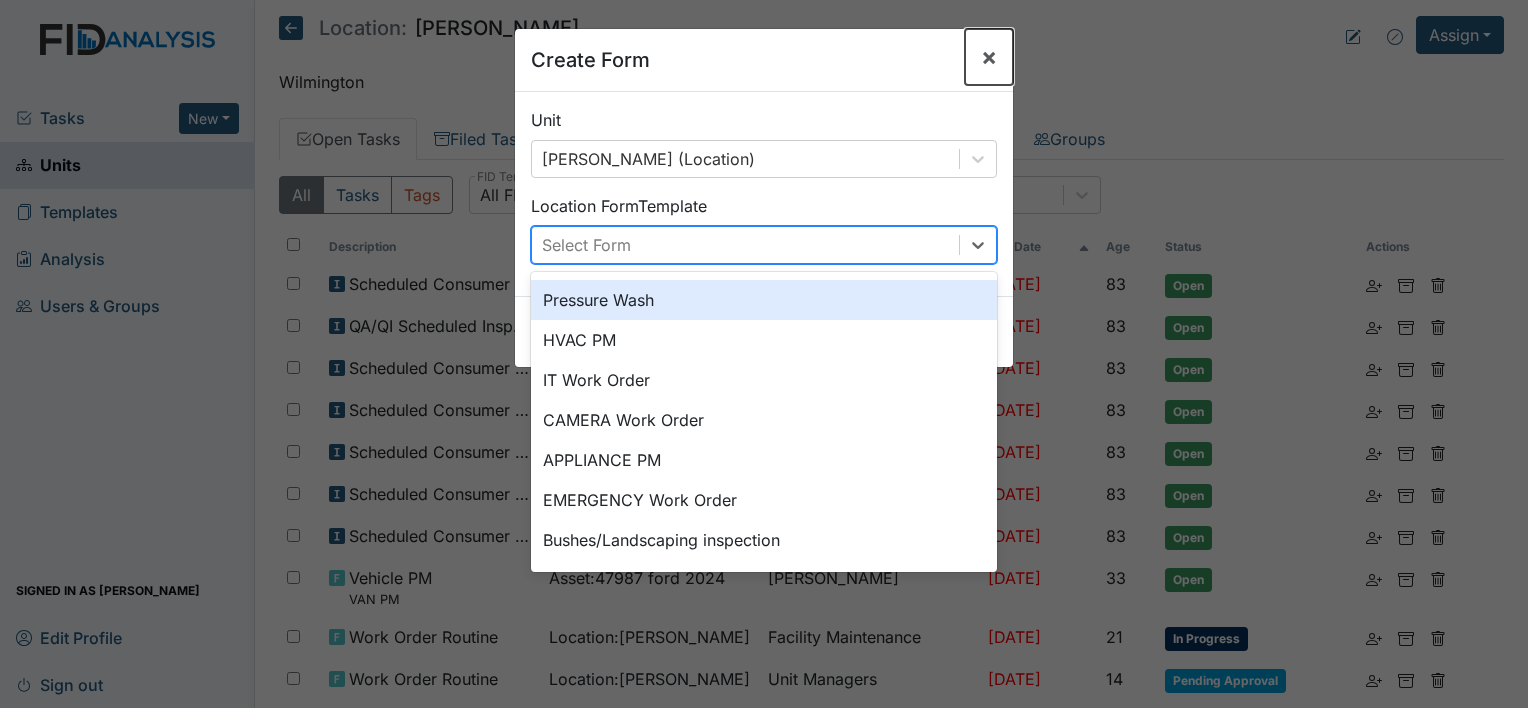 click on "×" at bounding box center (989, 56) 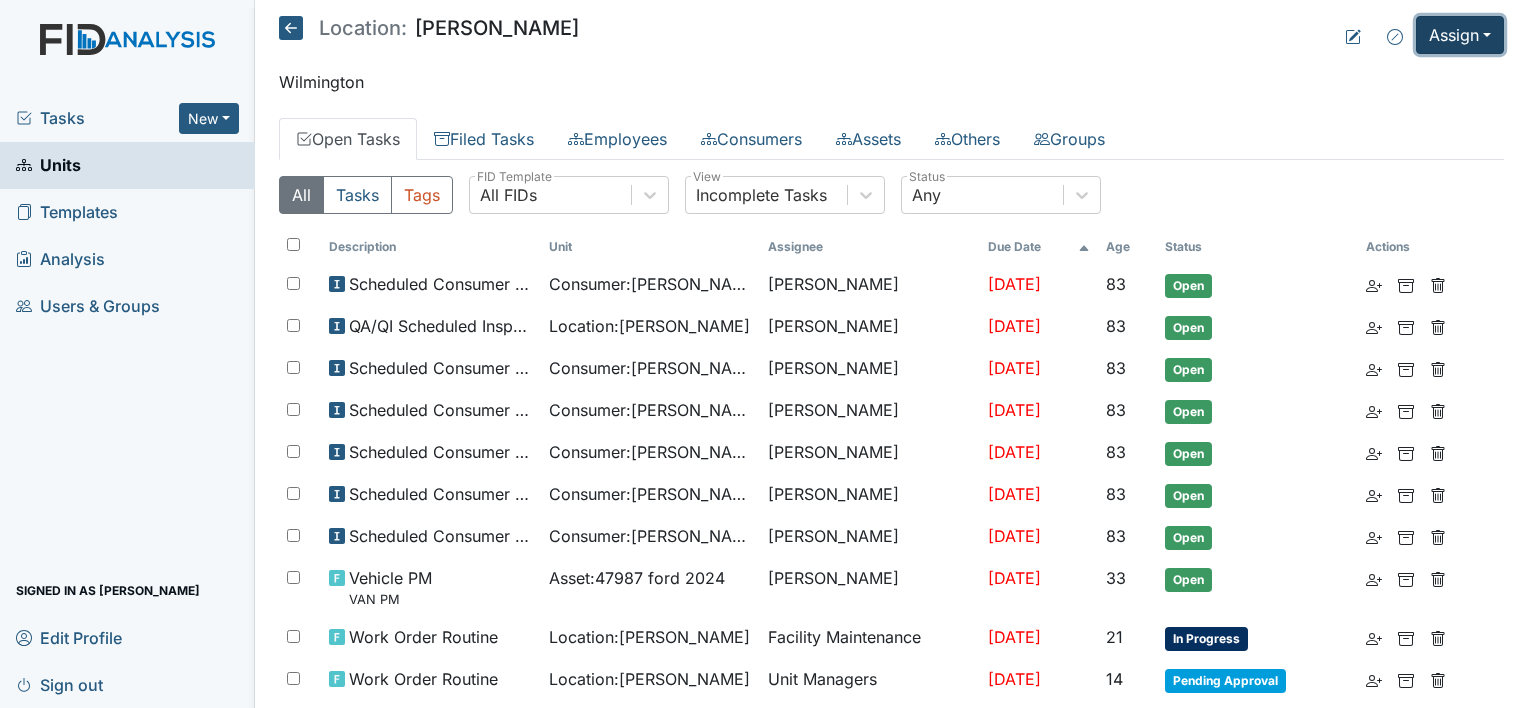 click on "Assign" at bounding box center [1460, 35] 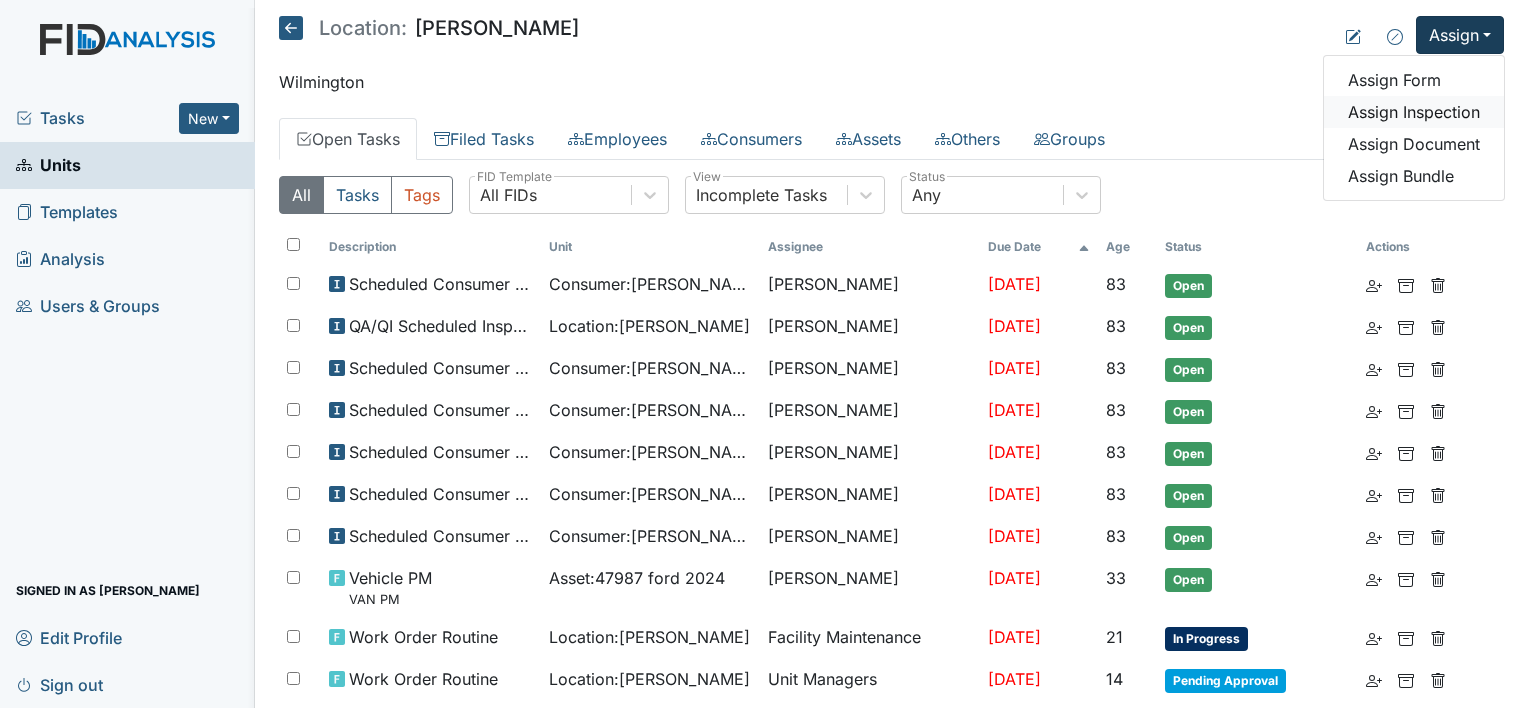 click on "Assign Inspection" at bounding box center [1414, 112] 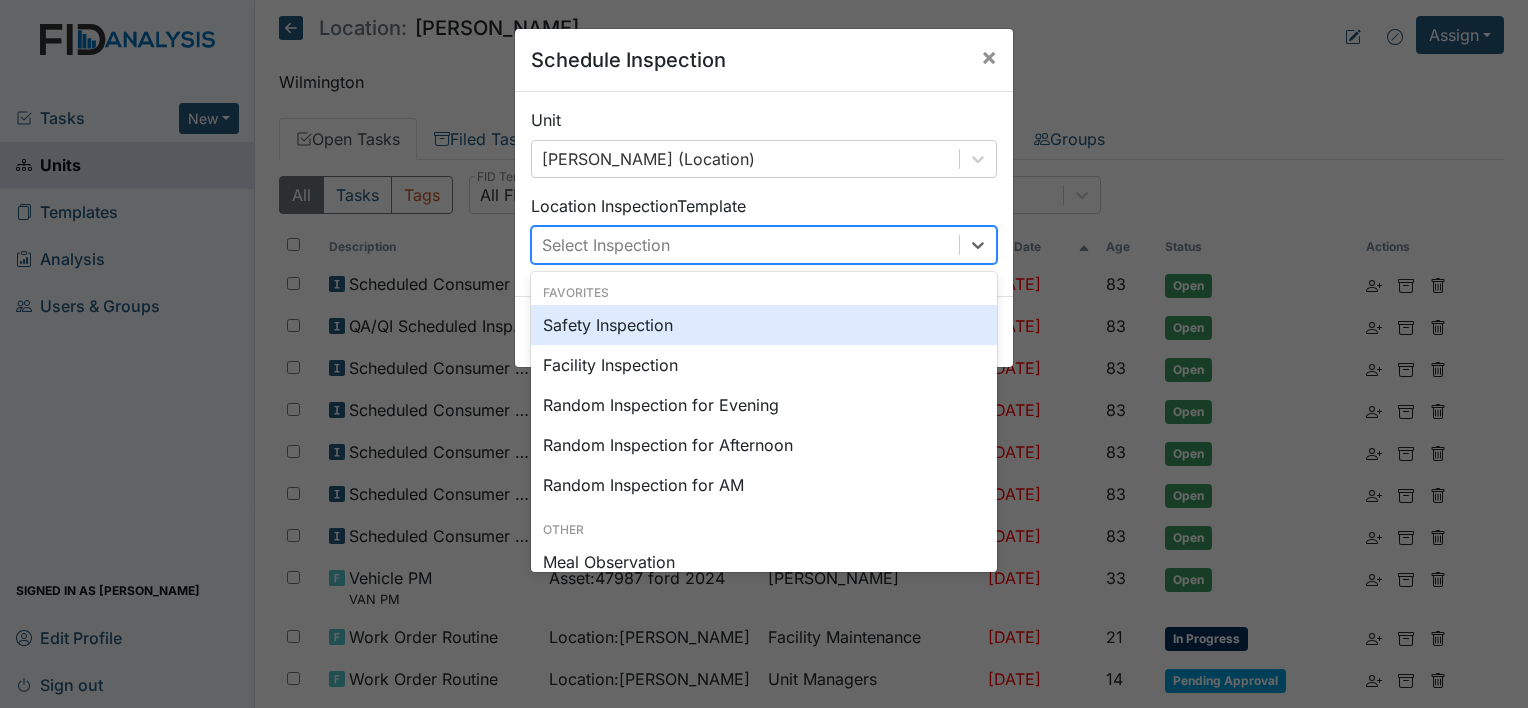 click on "Select Inspection" at bounding box center (606, 245) 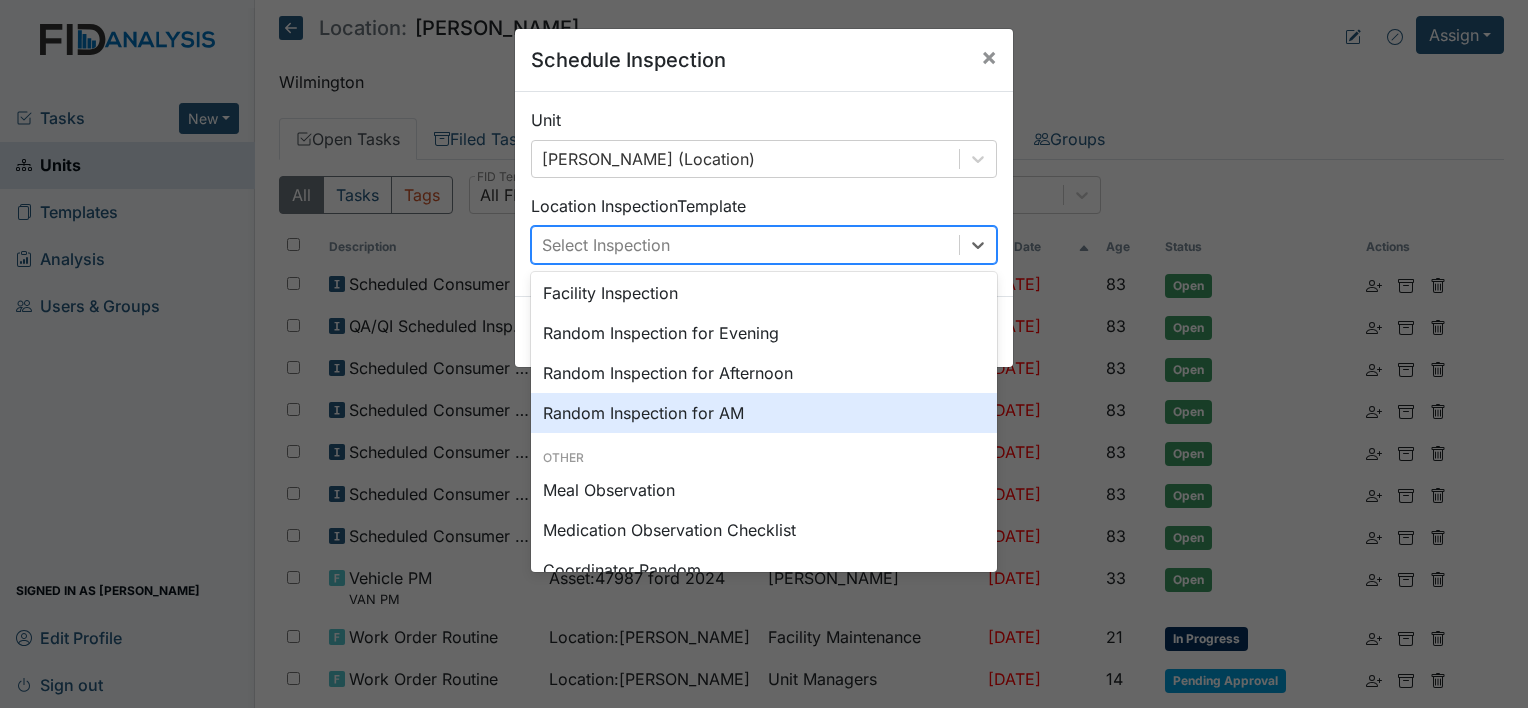 scroll, scrollTop: 200, scrollLeft: 0, axis: vertical 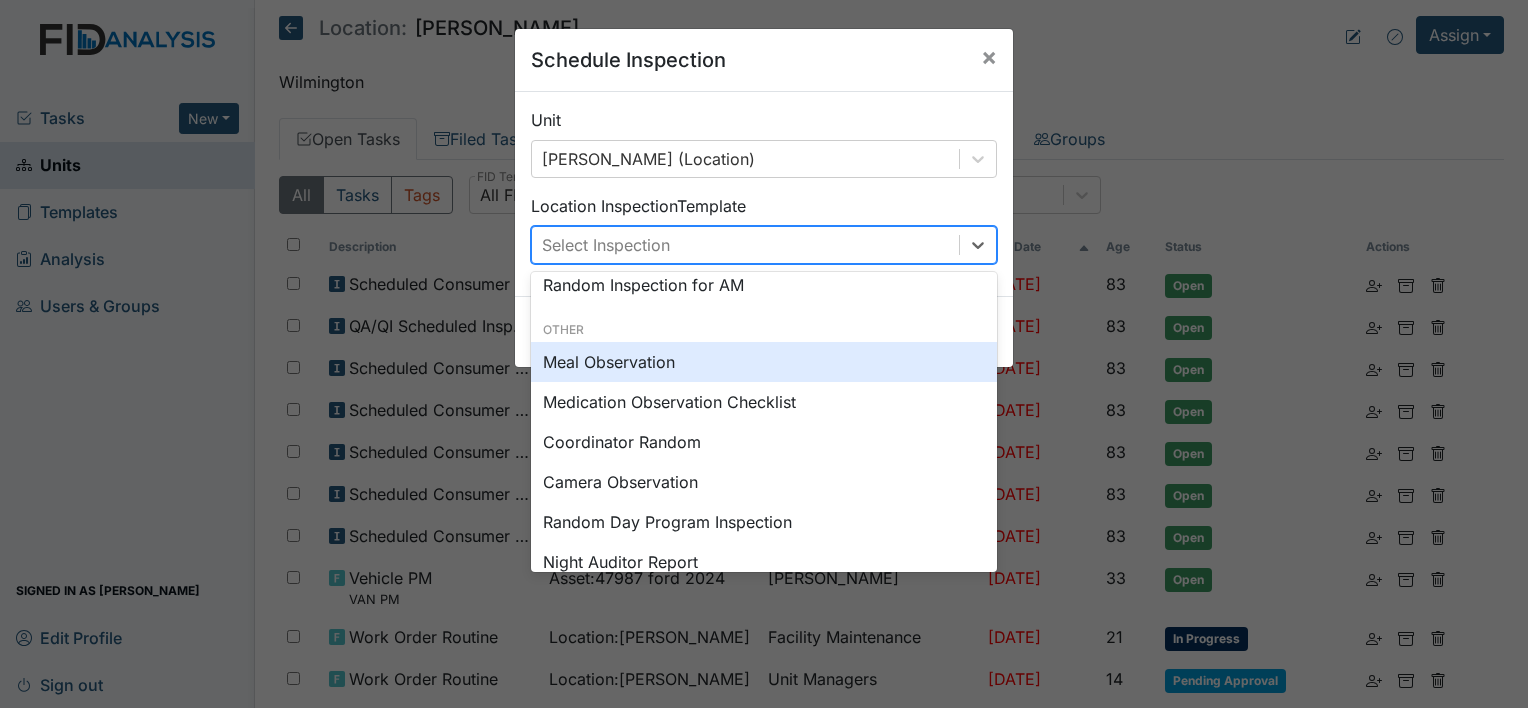click on "Meal Observation" at bounding box center [764, 362] 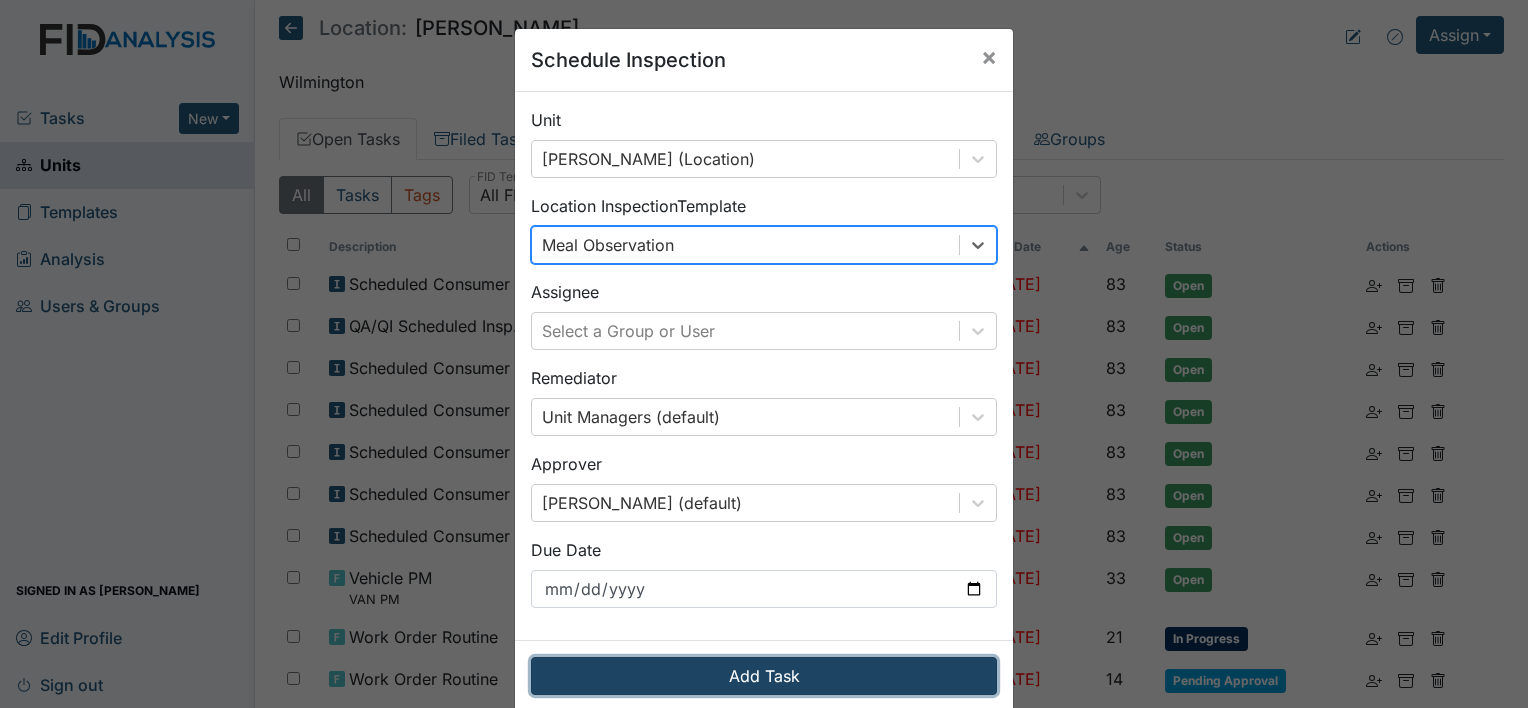 click on "Add Task" at bounding box center [764, 676] 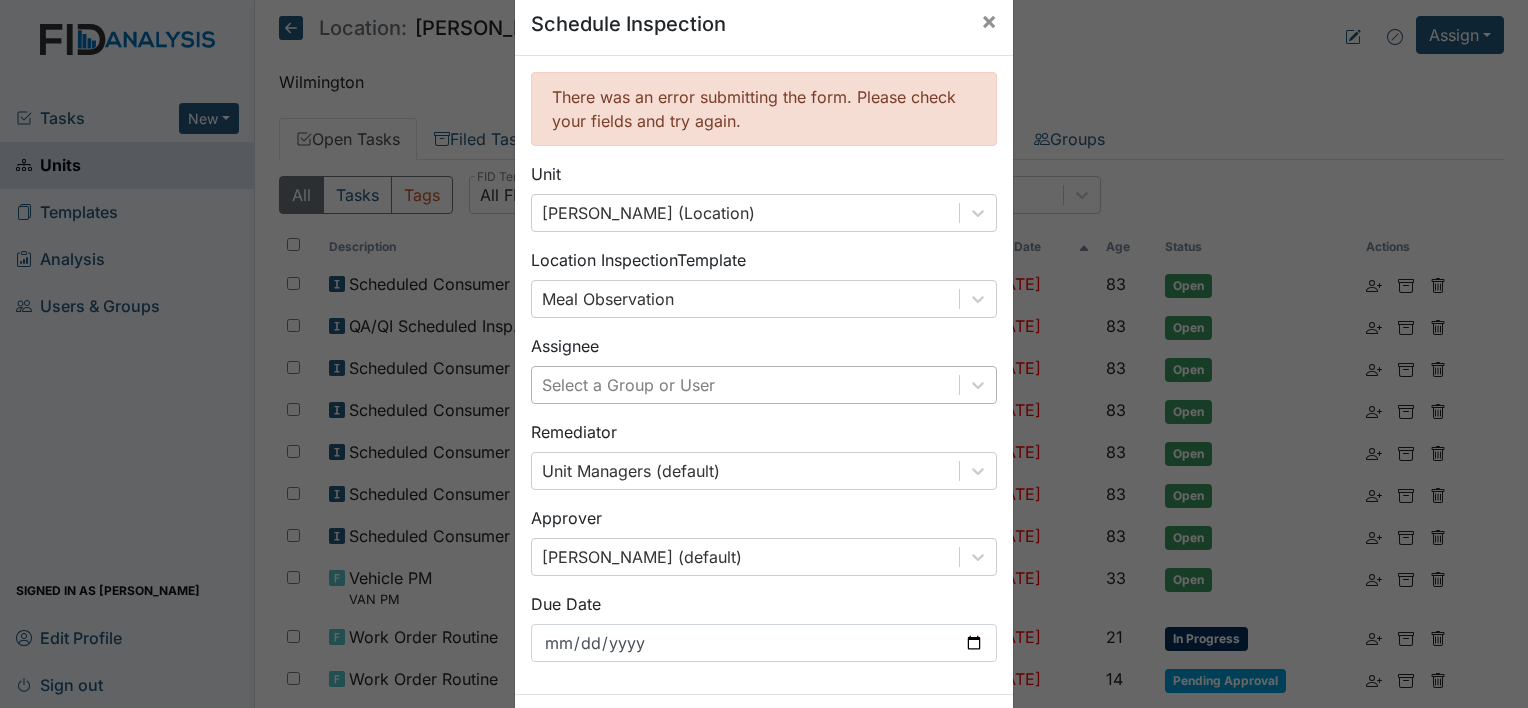 click on "Select a Group or User" at bounding box center [764, 385] 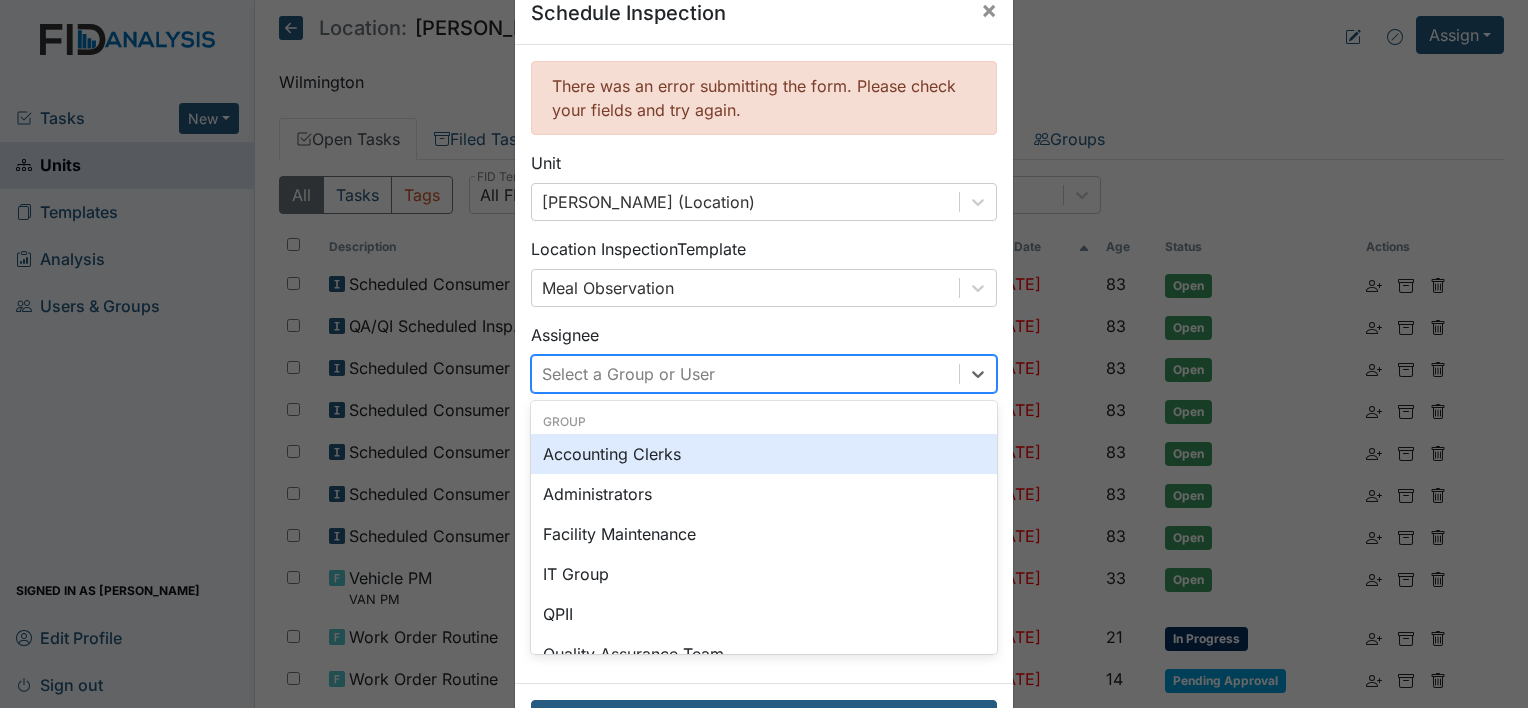 scroll, scrollTop: 47, scrollLeft: 0, axis: vertical 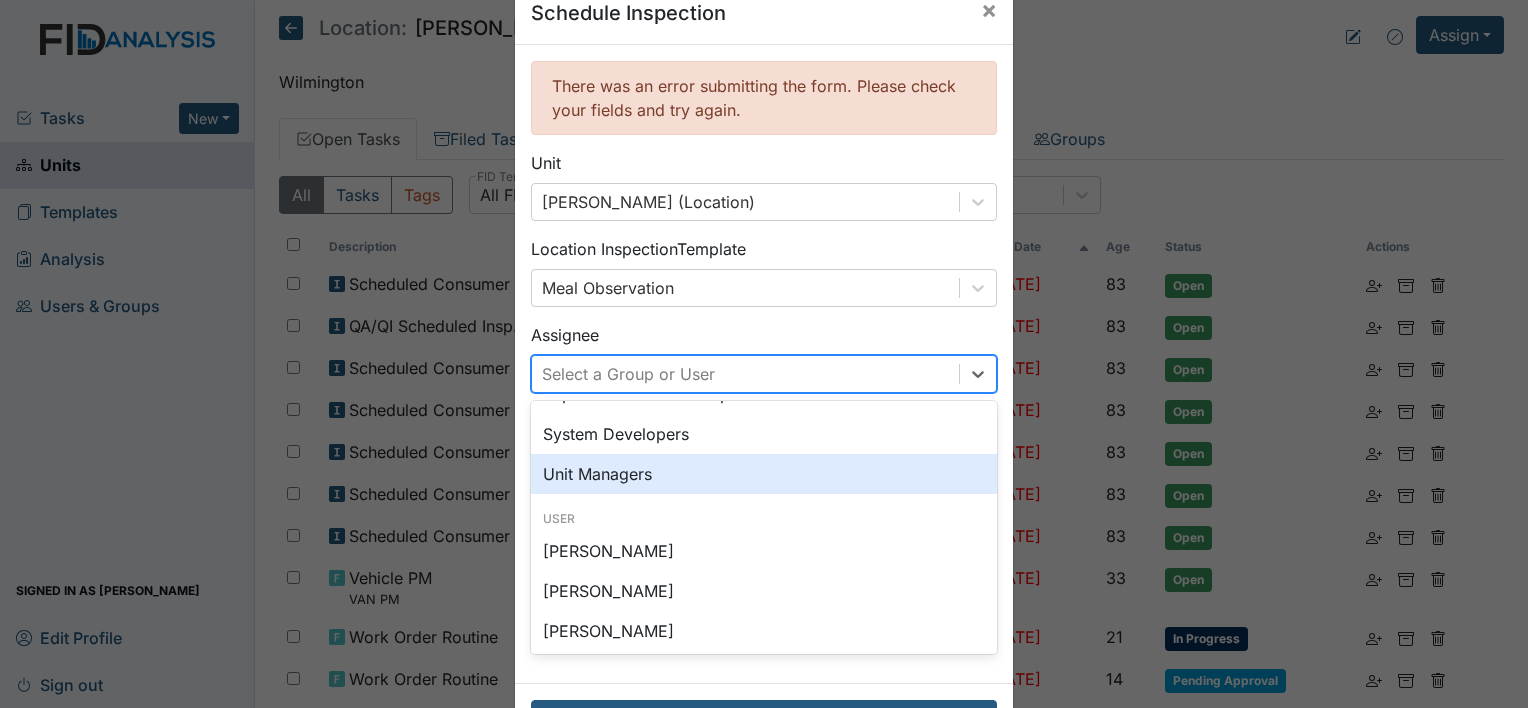 click on "Unit Managers" at bounding box center [764, 474] 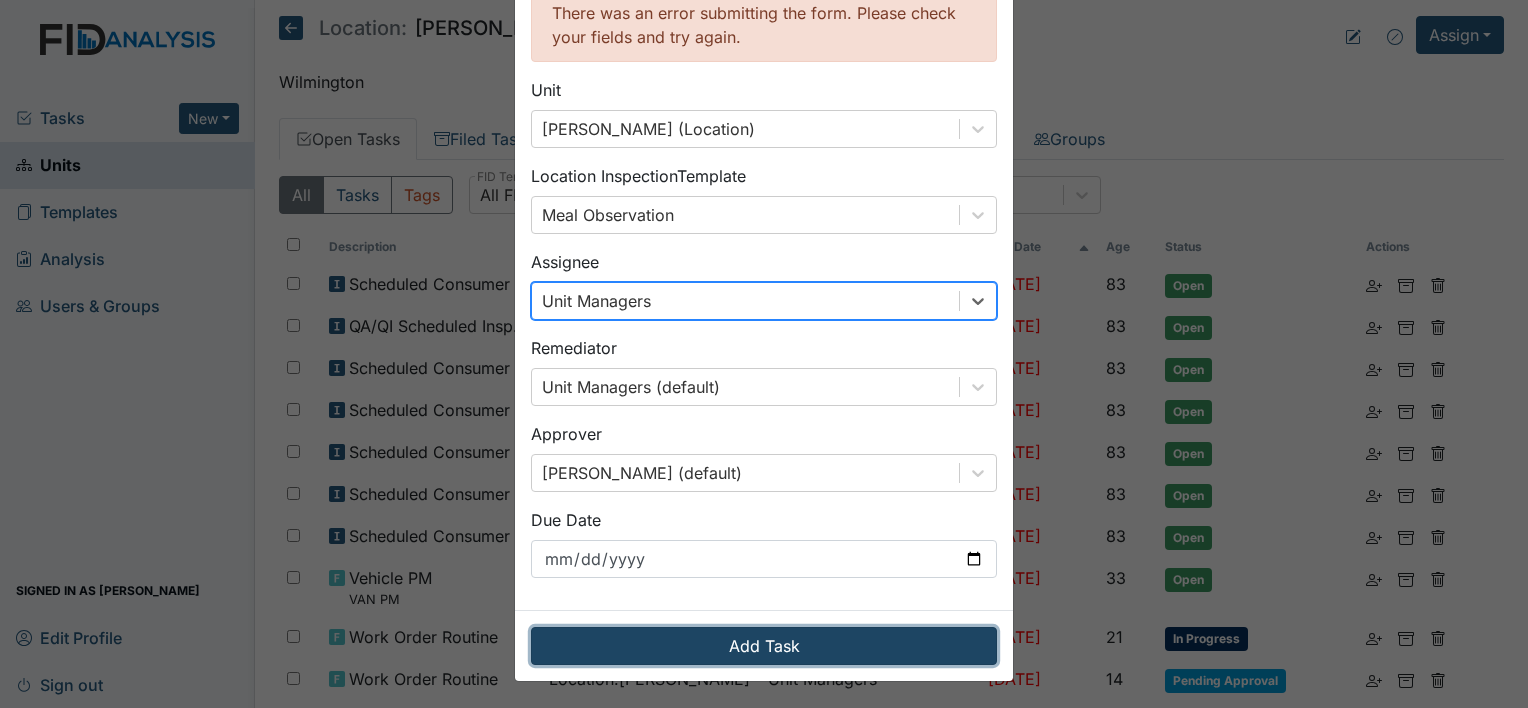 click on "Add Task" at bounding box center (764, 646) 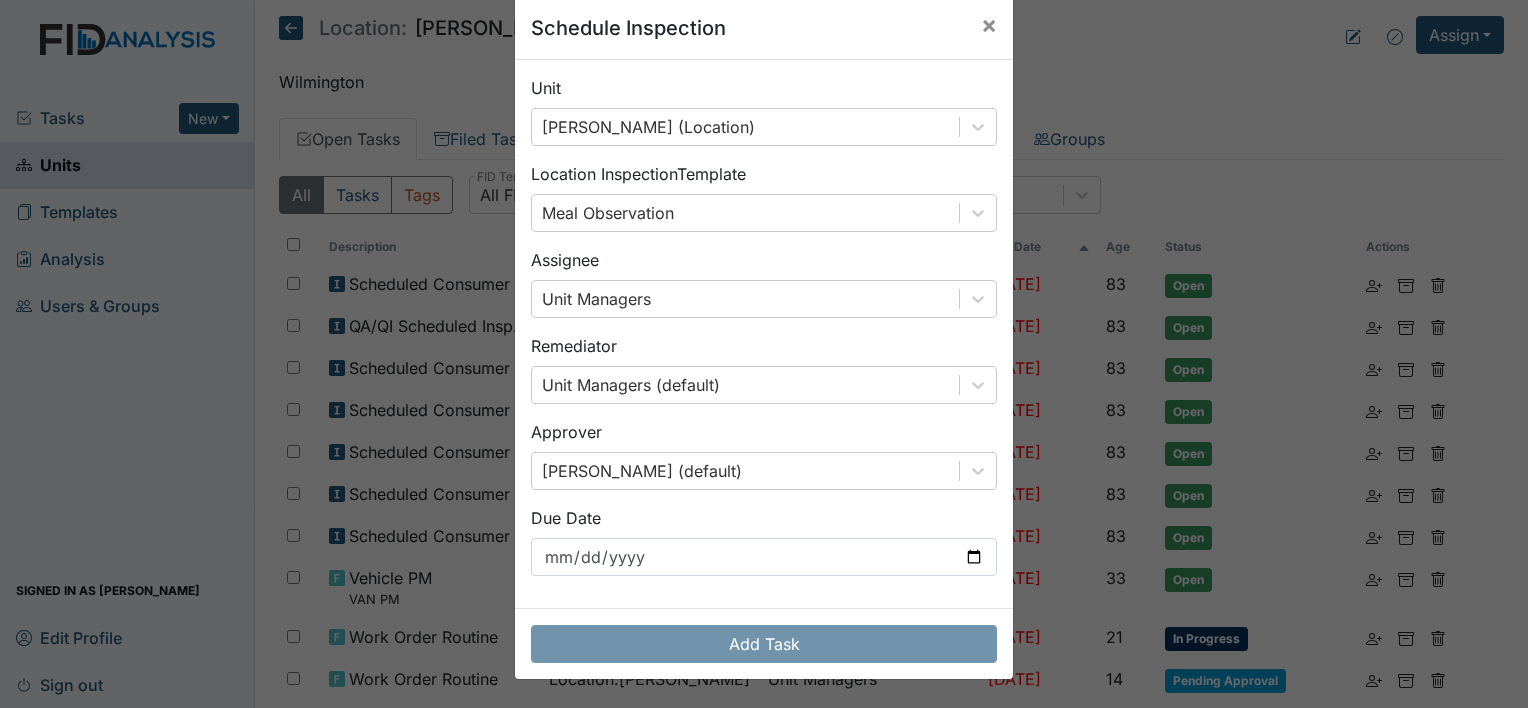 scroll, scrollTop: 31, scrollLeft: 0, axis: vertical 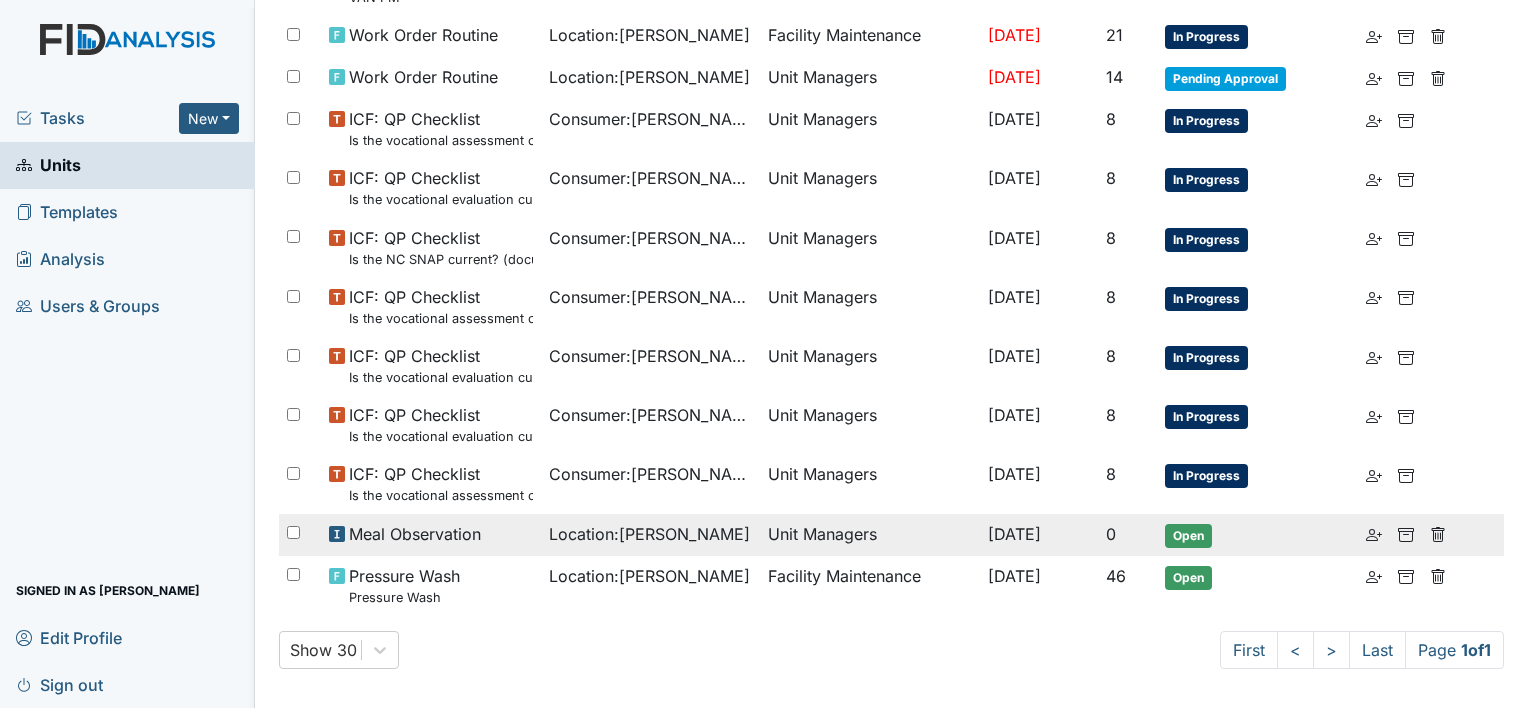 click on "Meal Observation" at bounding box center [415, 534] 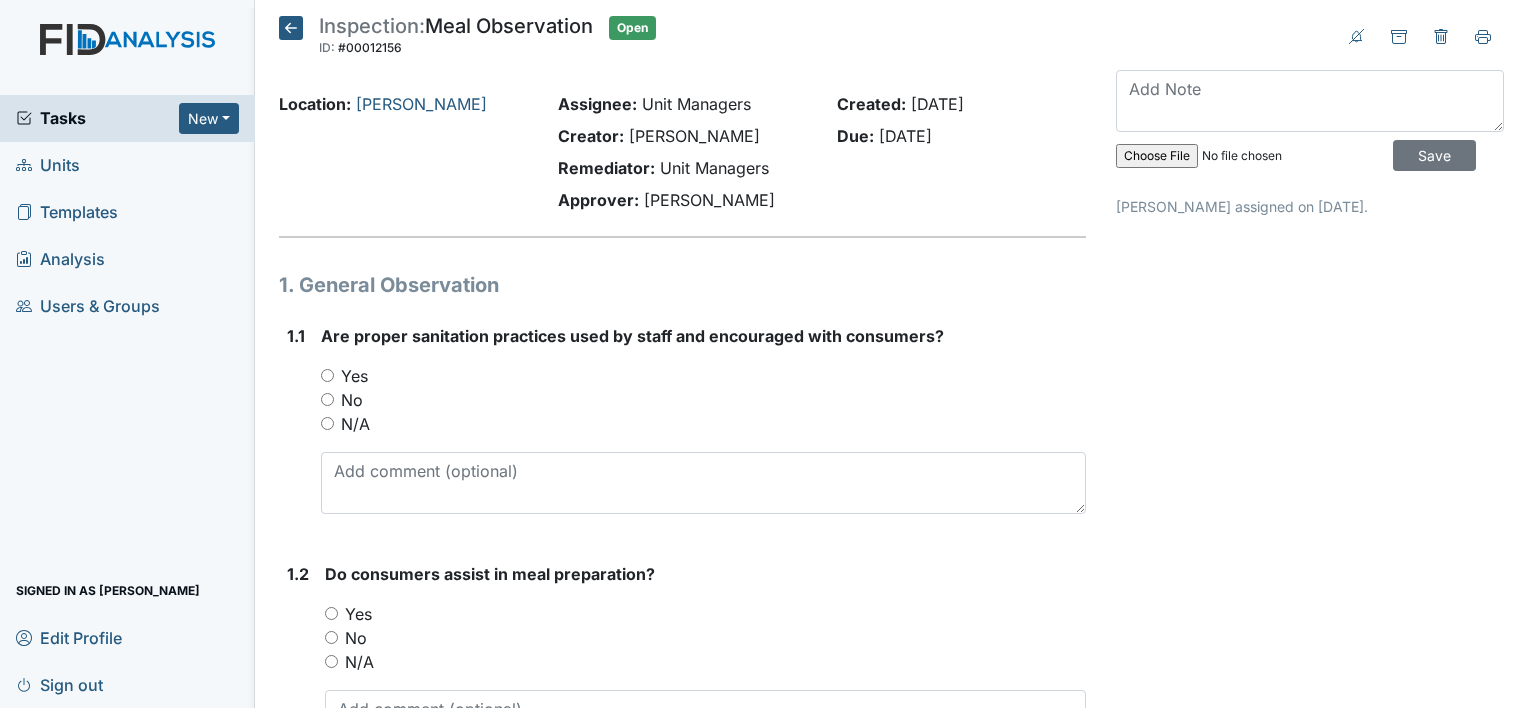 scroll, scrollTop: 0, scrollLeft: 0, axis: both 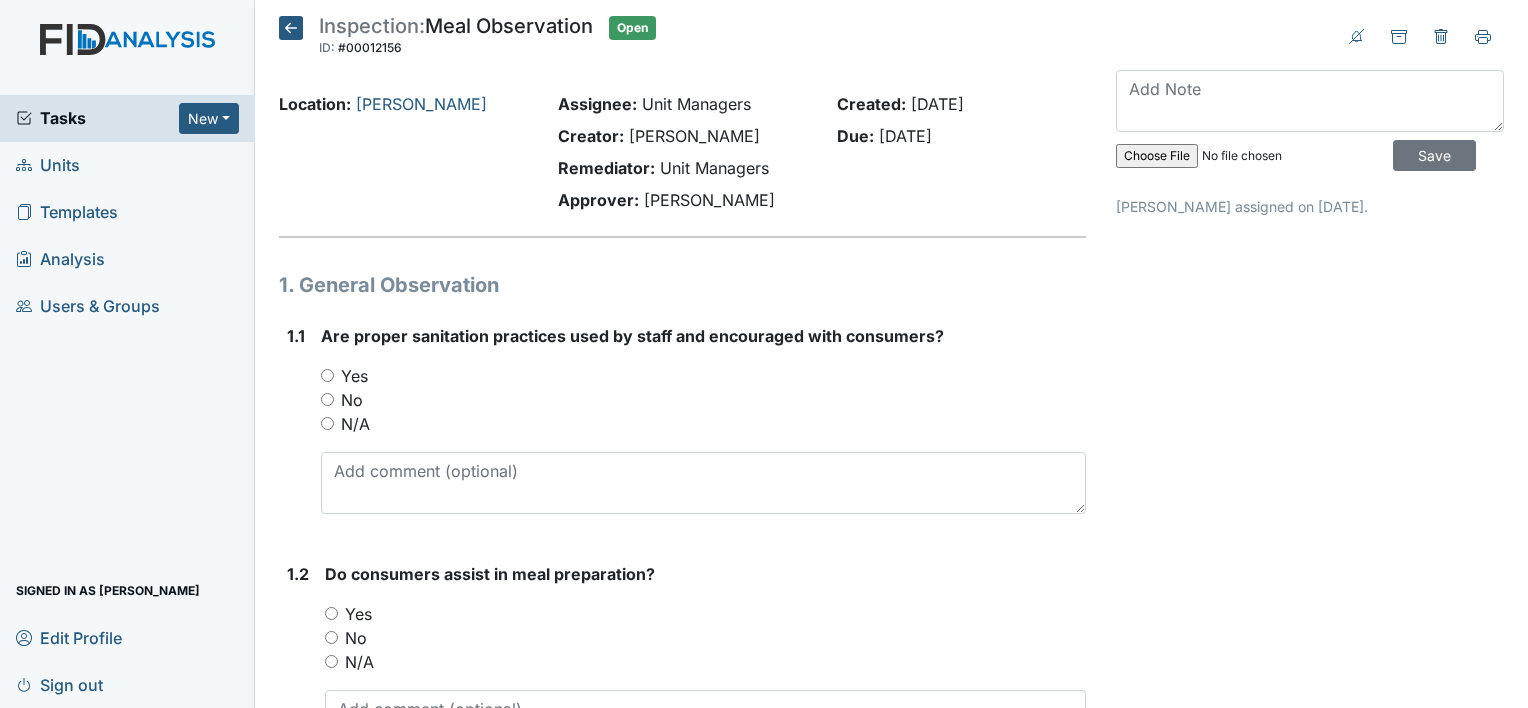 drag, startPoint x: 342, startPoint y: 367, endPoint x: 351, endPoint y: 374, distance: 11.401754 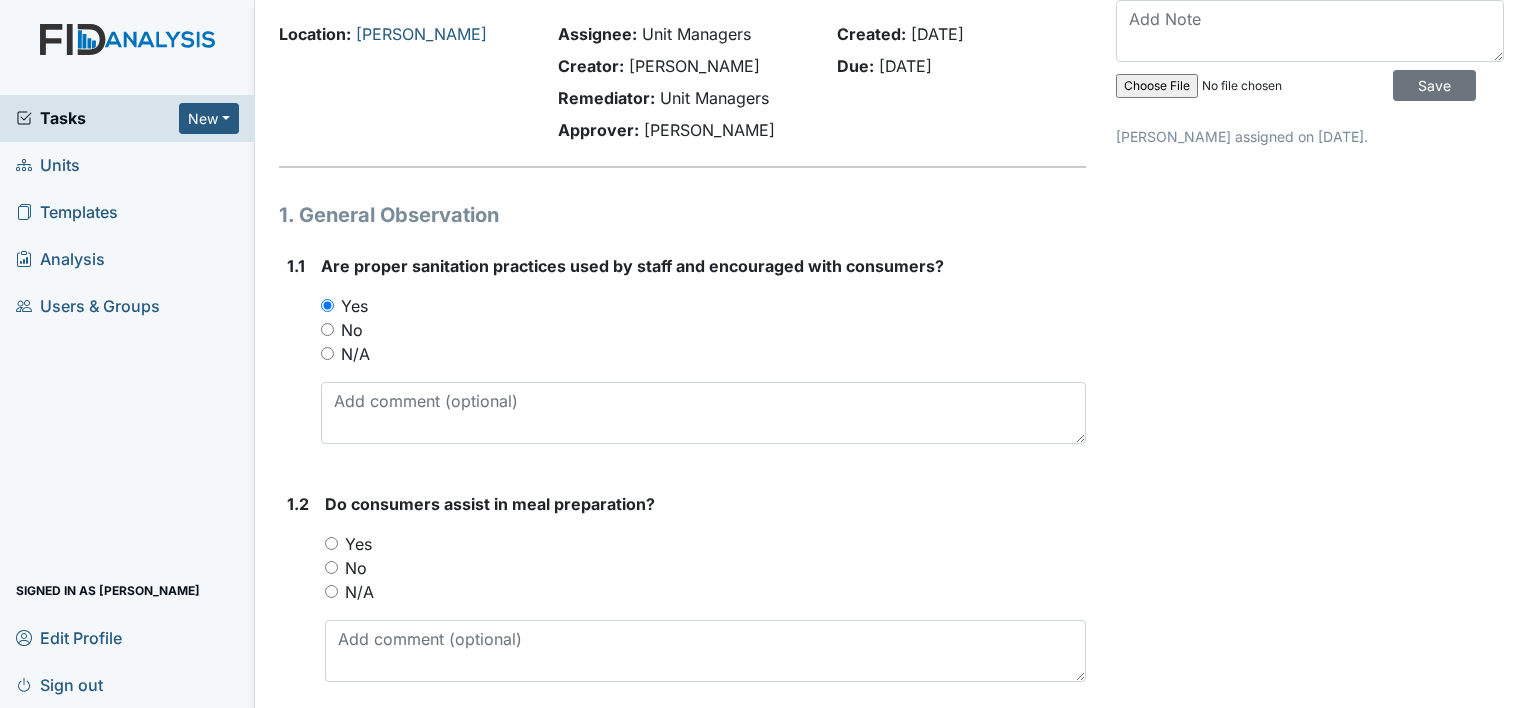 scroll, scrollTop: 200, scrollLeft: 0, axis: vertical 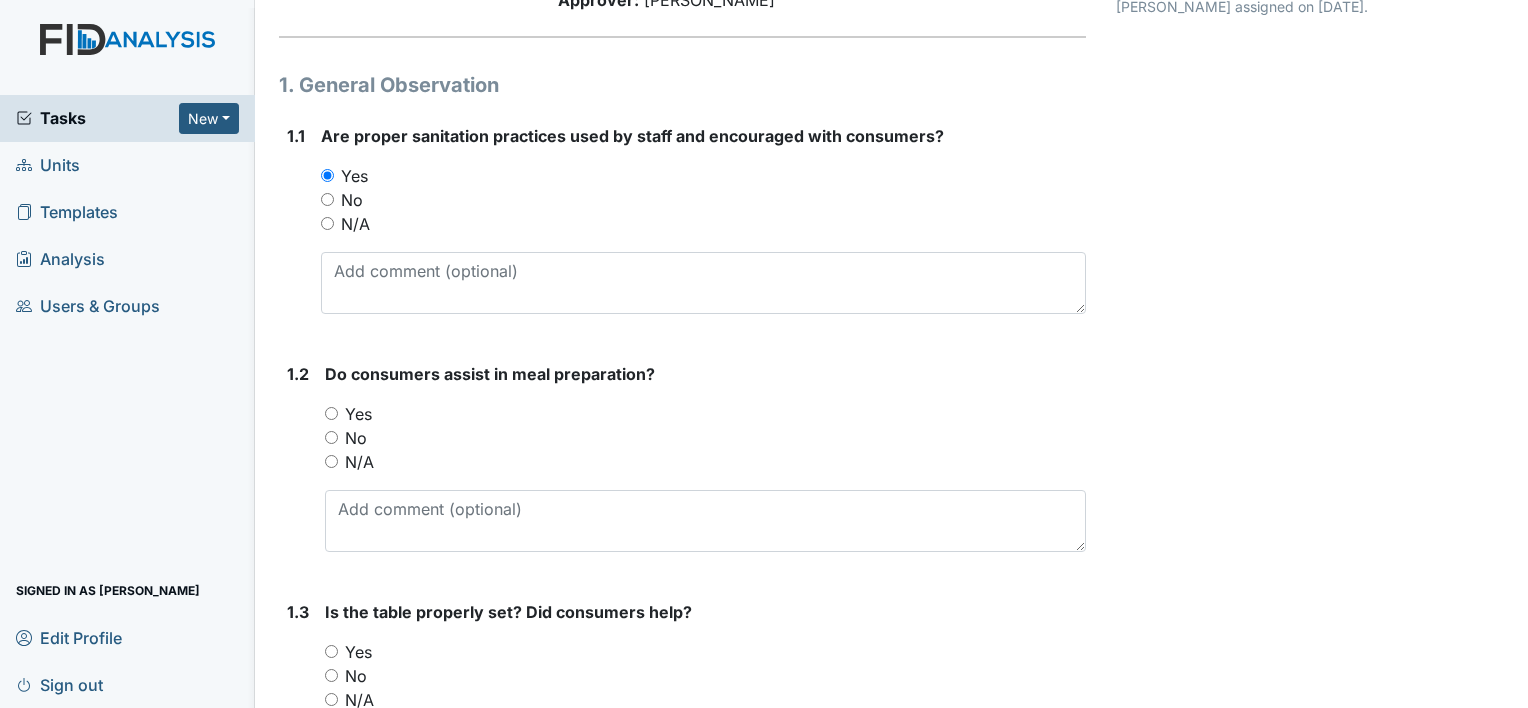 click on "No" at bounding box center (356, 438) 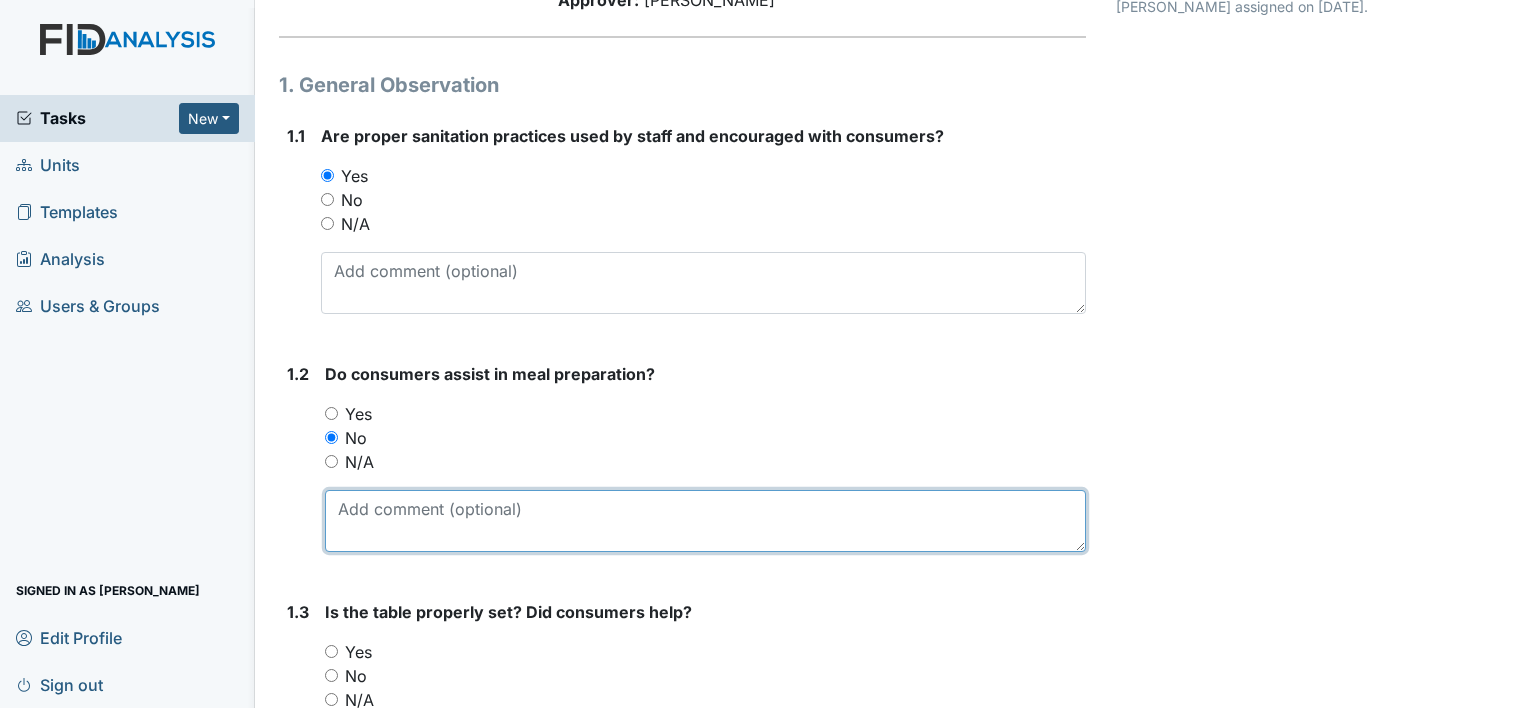 click at bounding box center (705, 521) 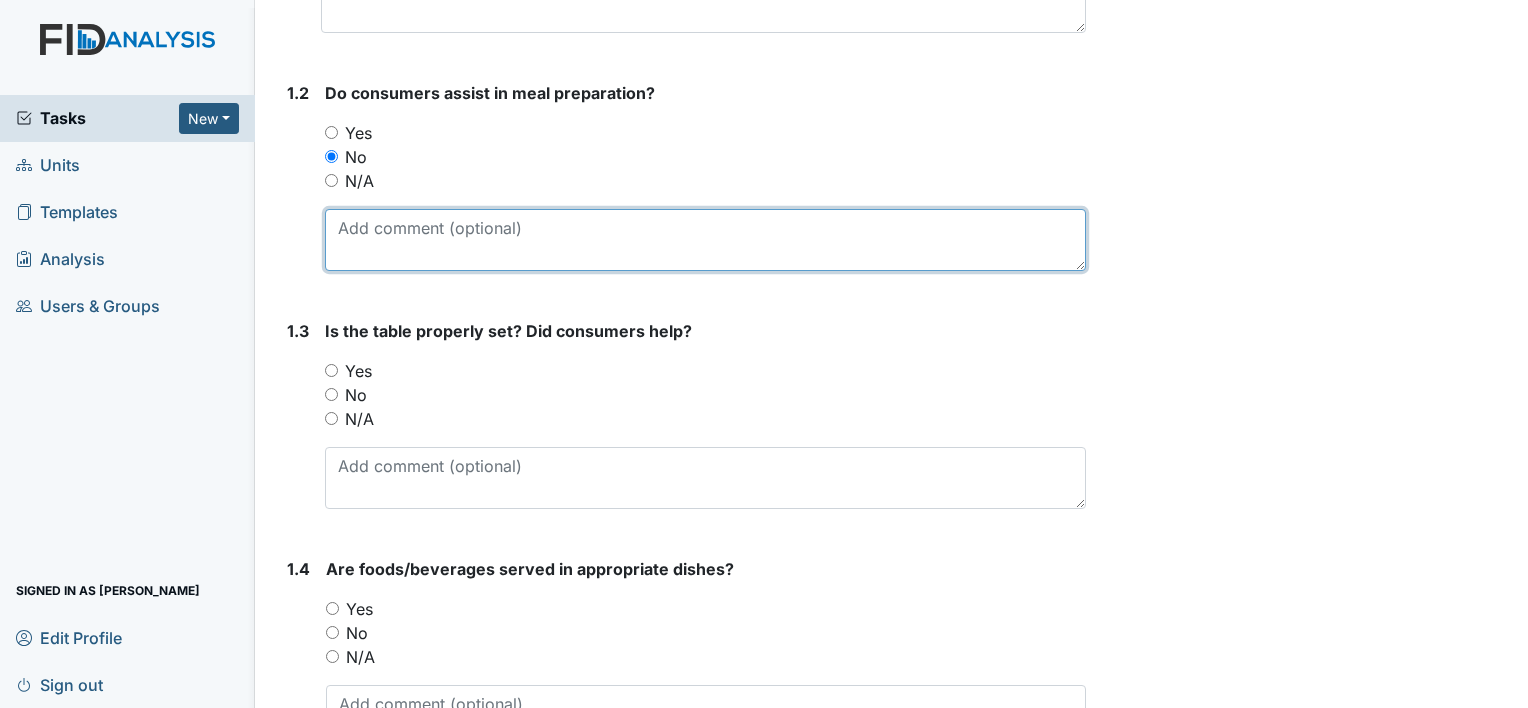 scroll, scrollTop: 500, scrollLeft: 0, axis: vertical 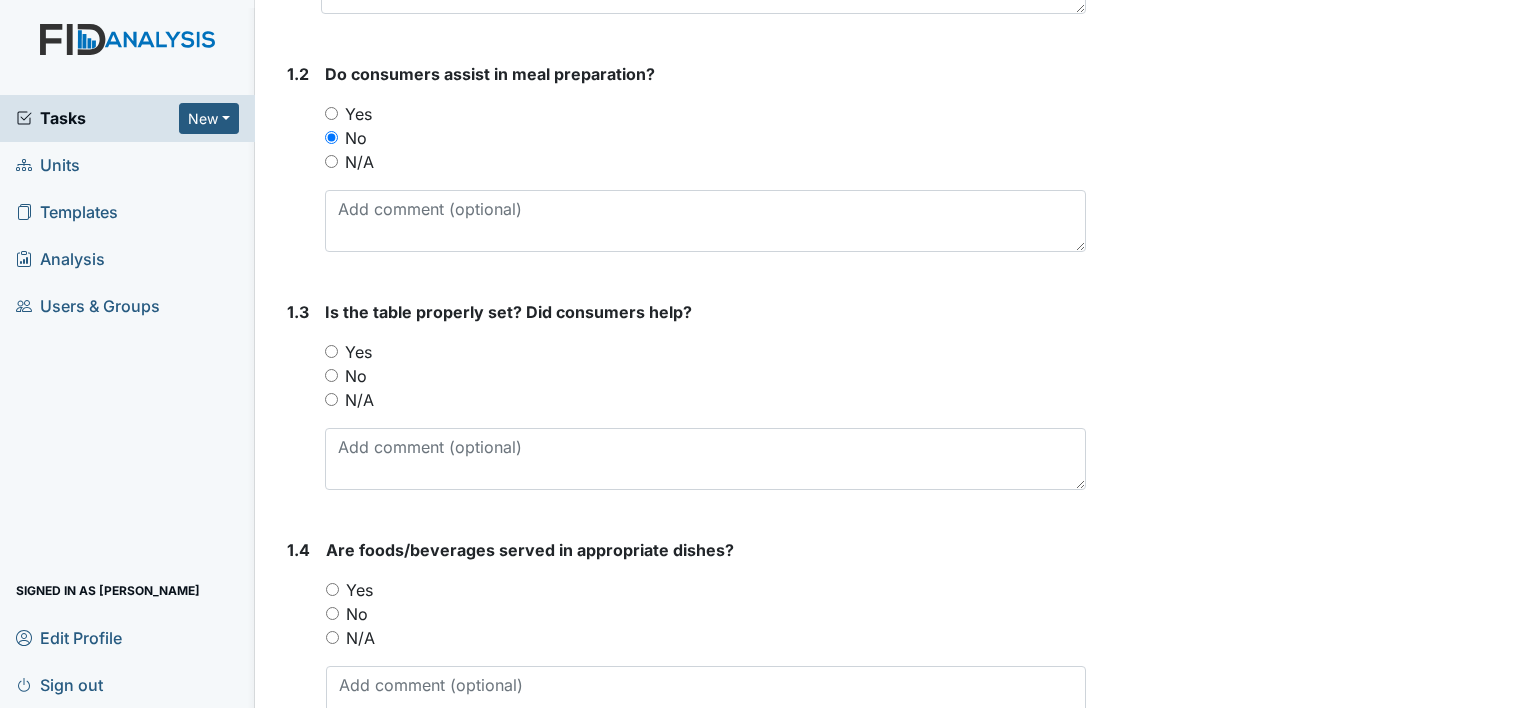 click on "No" at bounding box center [356, 376] 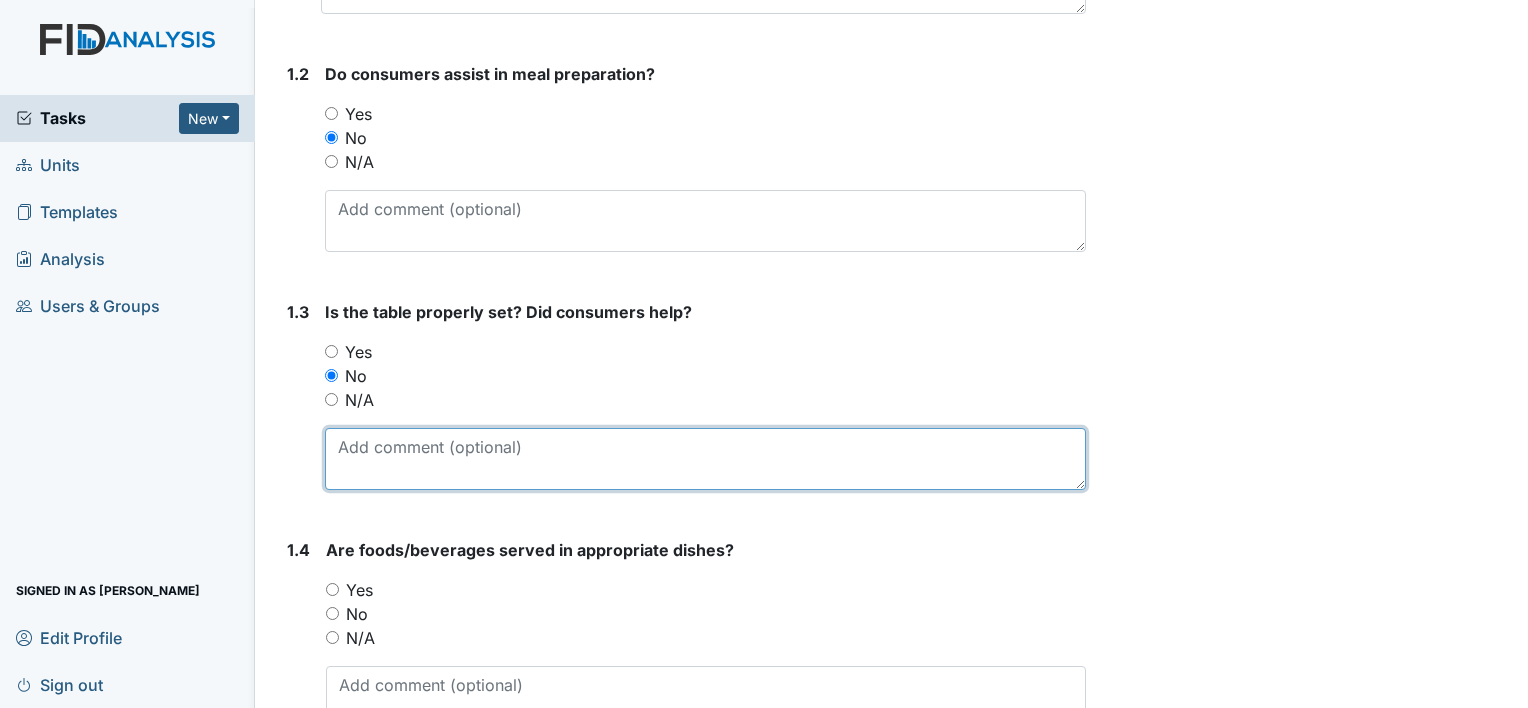 click at bounding box center [705, 459] 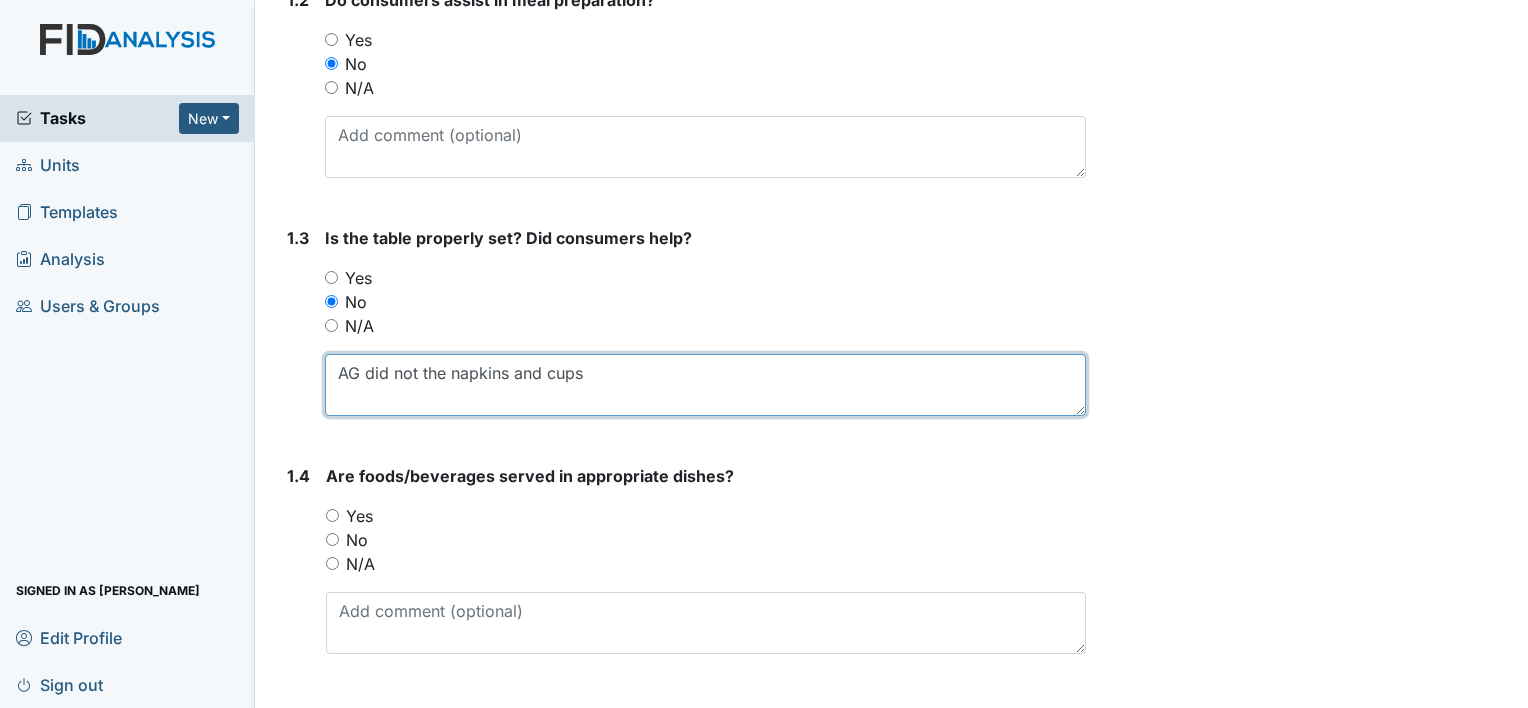 scroll, scrollTop: 700, scrollLeft: 0, axis: vertical 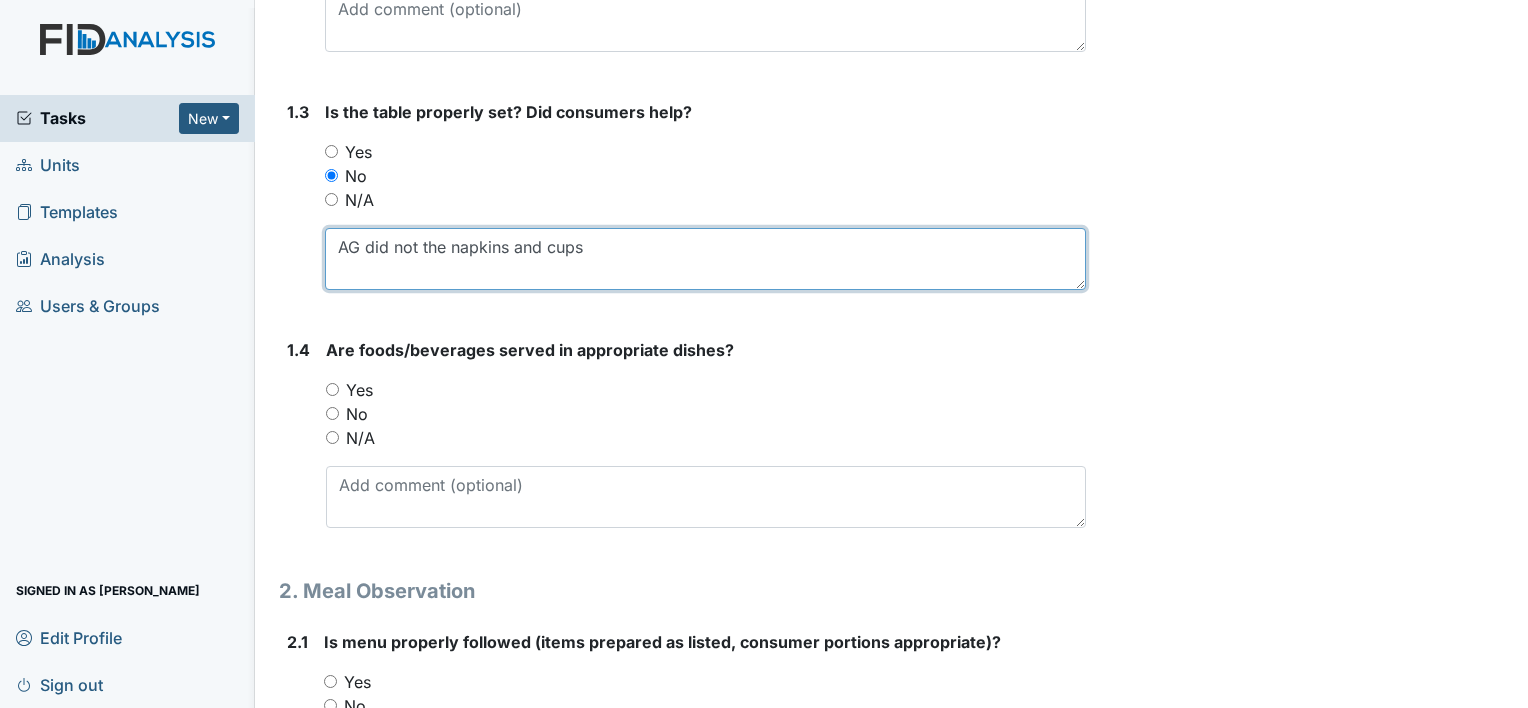 type on "AG did not the napkins and cups" 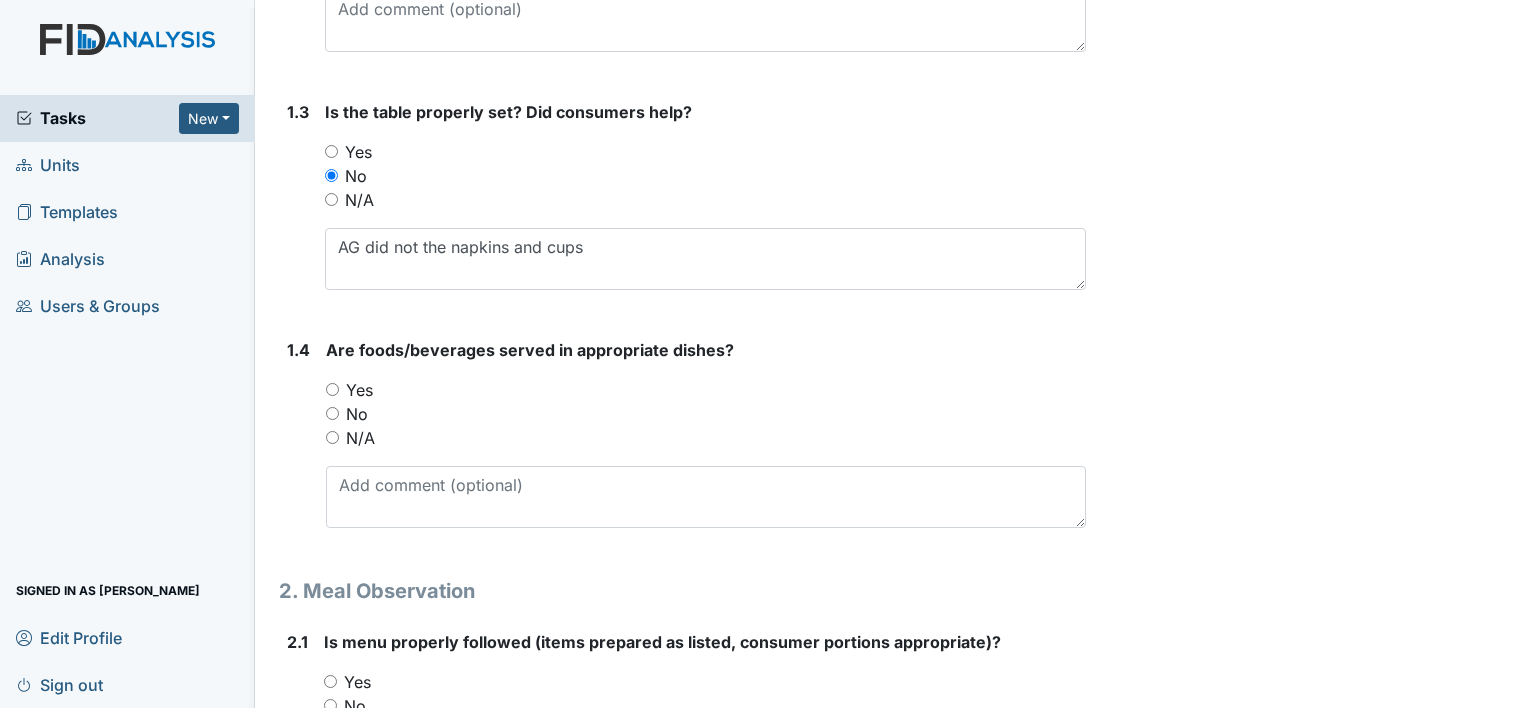 click on "Yes" at bounding box center [359, 390] 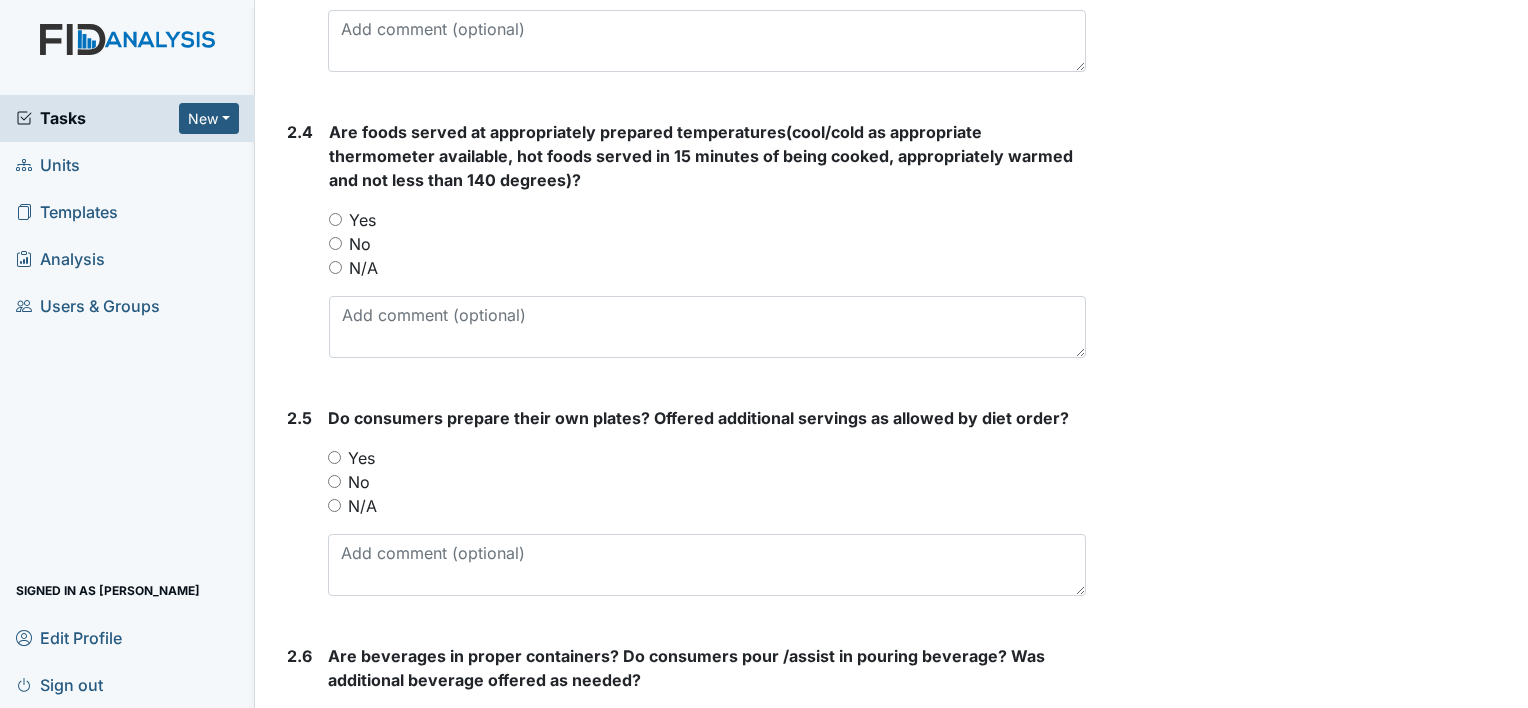 scroll, scrollTop: 1900, scrollLeft: 0, axis: vertical 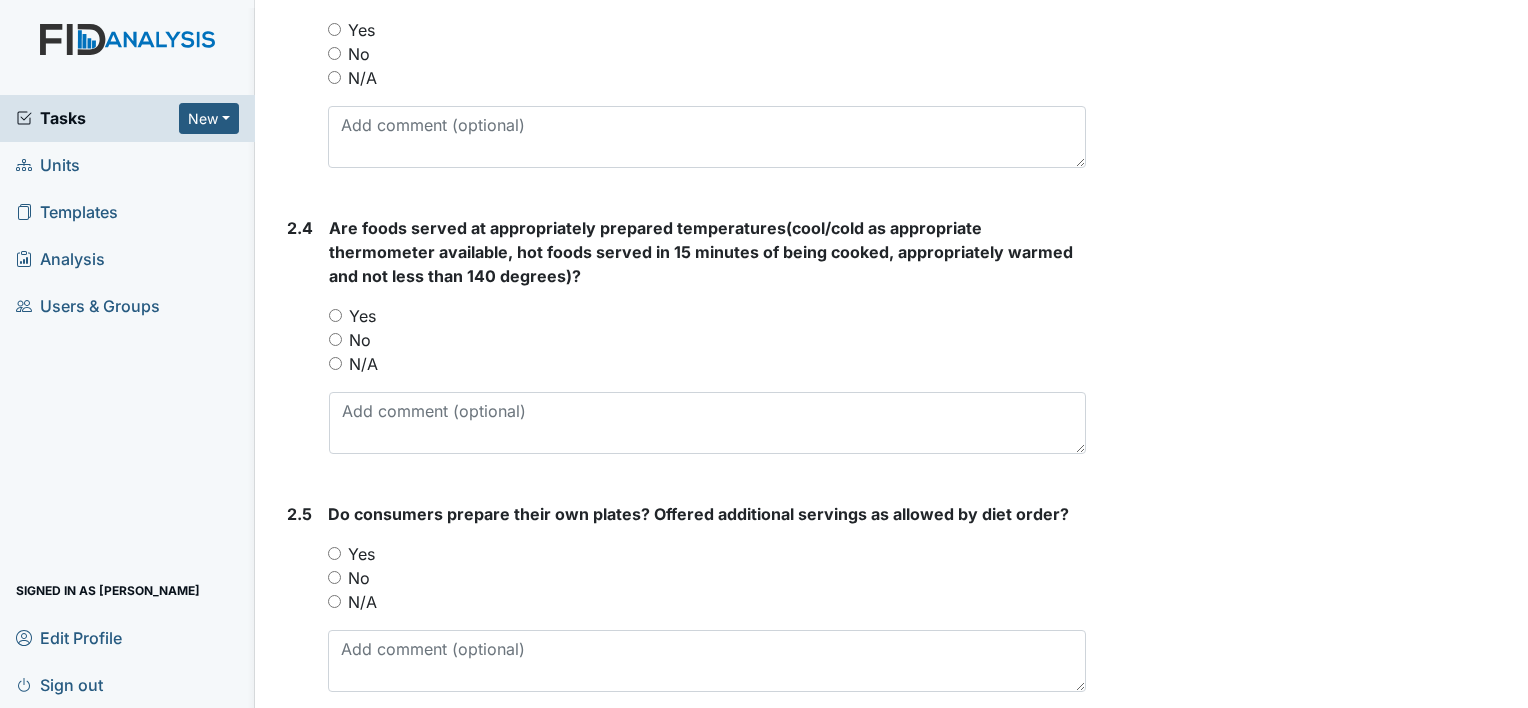 drag, startPoint x: 361, startPoint y: 339, endPoint x: 374, endPoint y: 348, distance: 15.811388 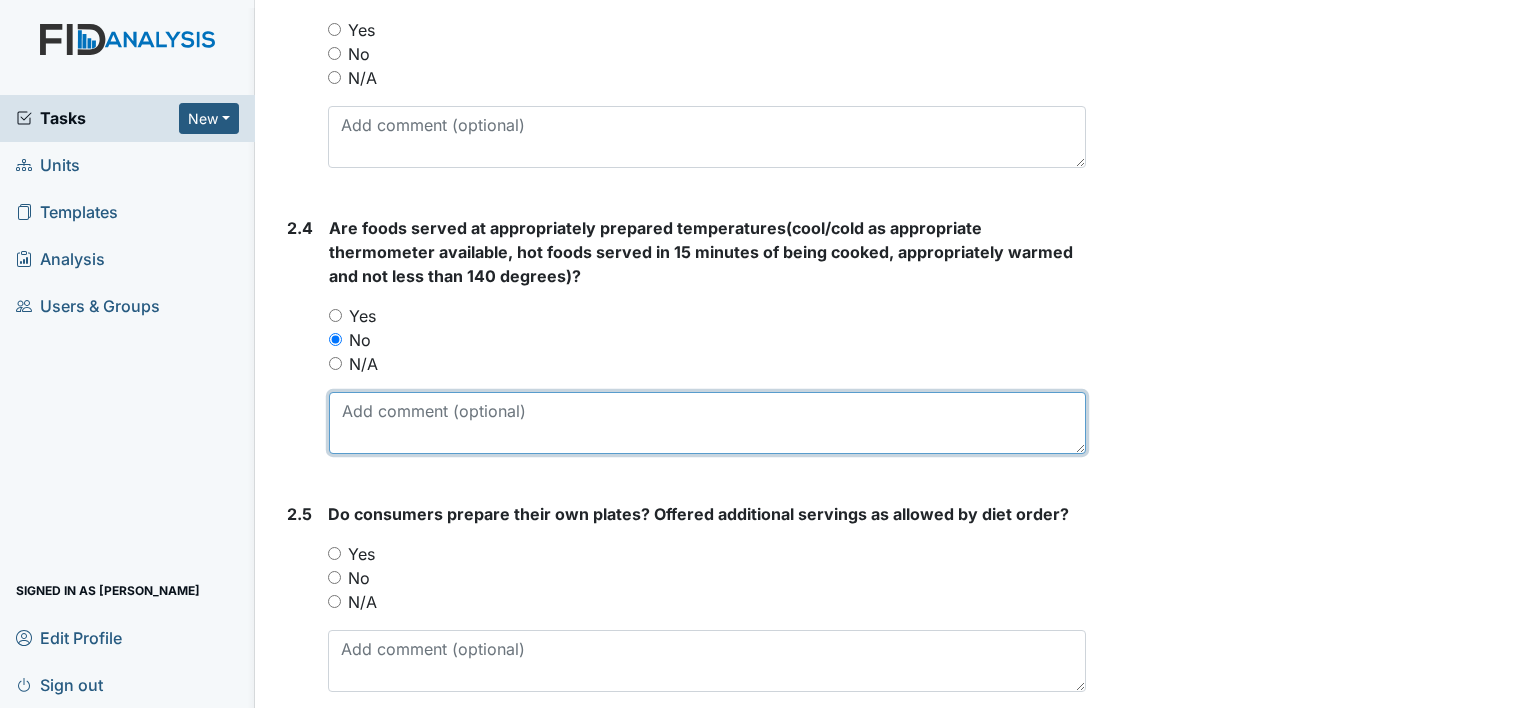 click at bounding box center (707, 423) 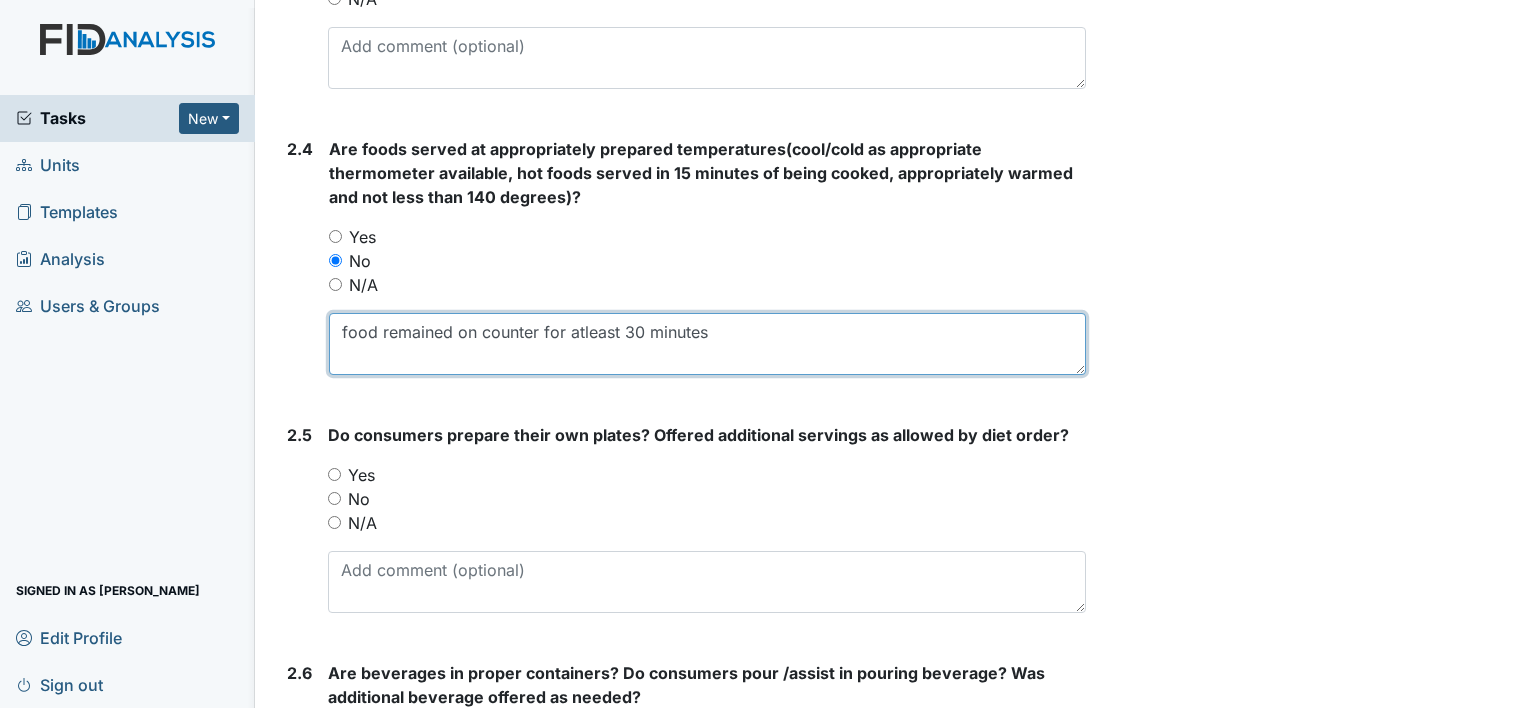 scroll, scrollTop: 2100, scrollLeft: 0, axis: vertical 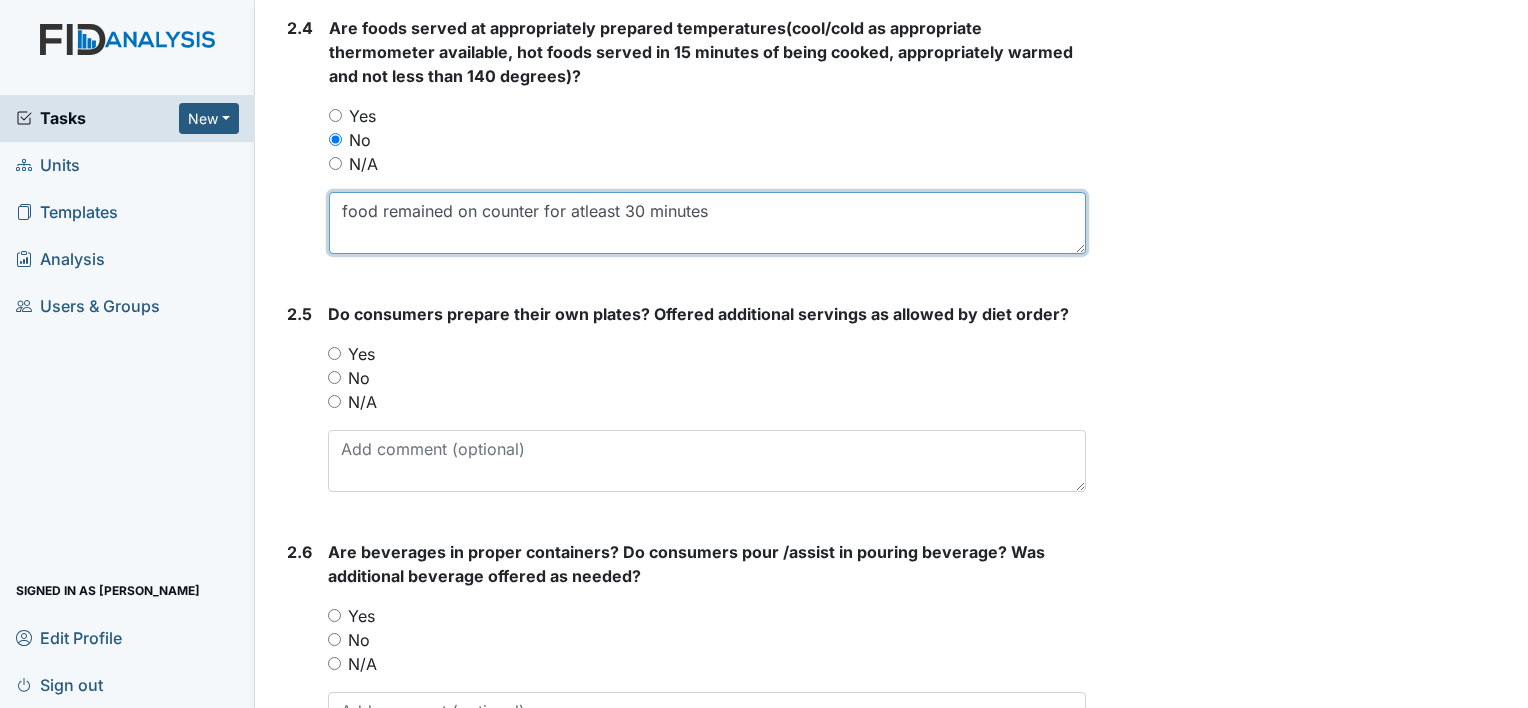 type on "food remained on counter for atleast 30 minutes" 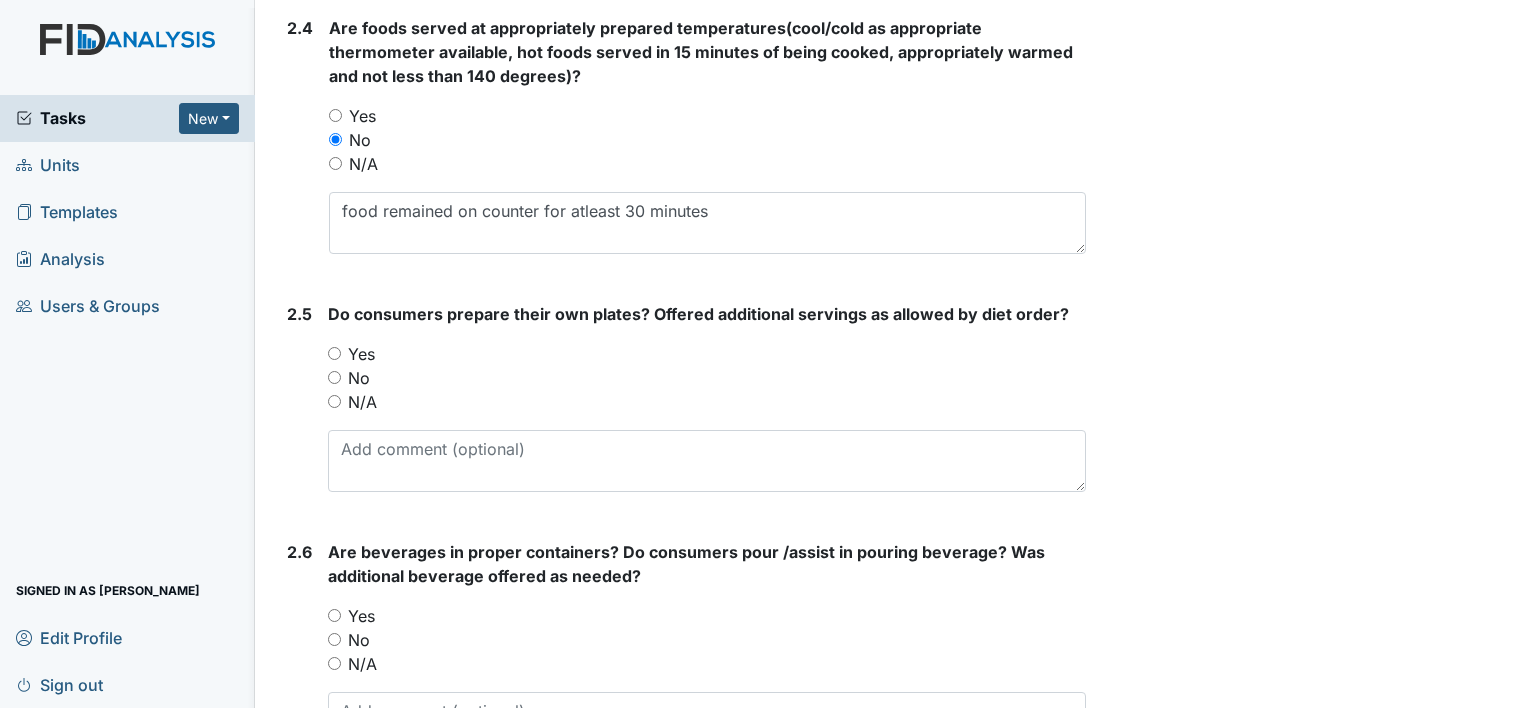 click on "No" at bounding box center (359, 378) 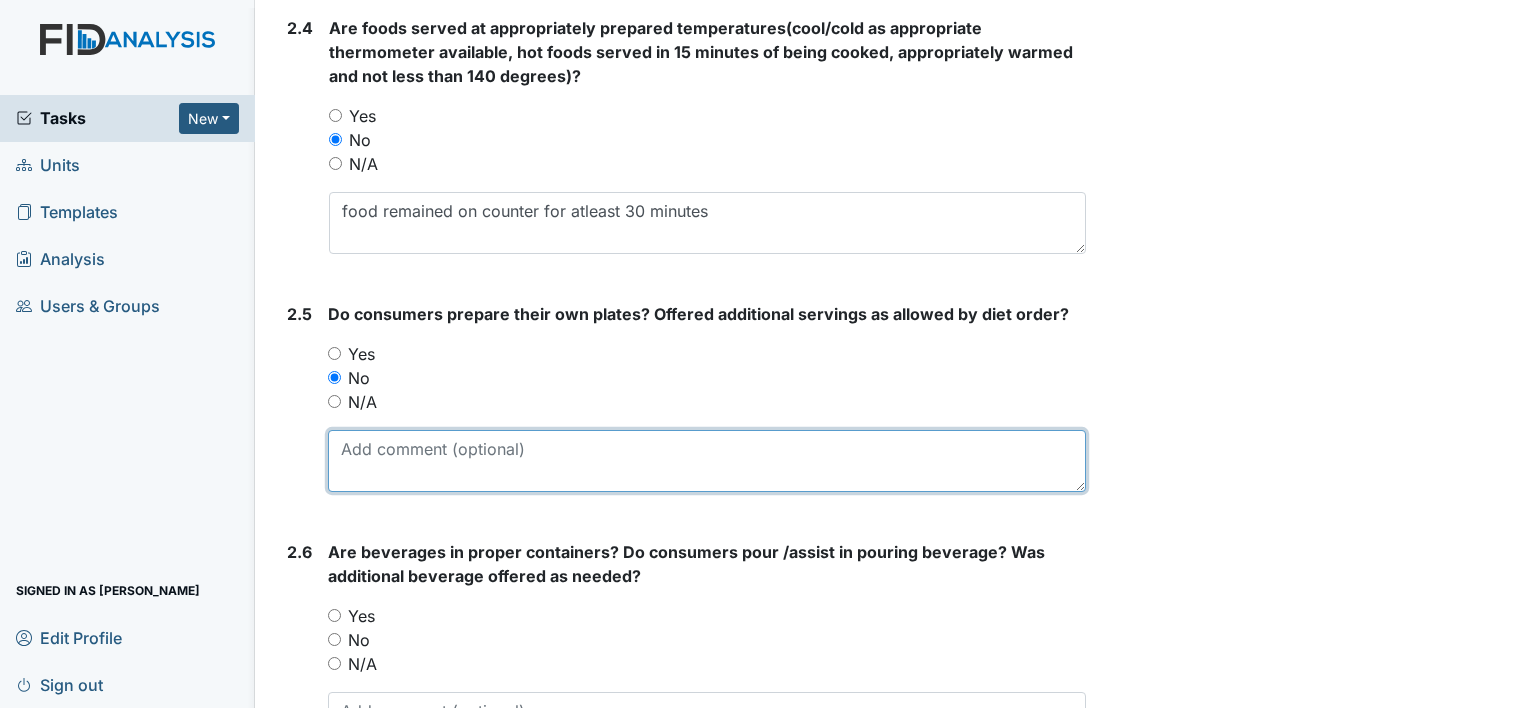 click at bounding box center [707, 461] 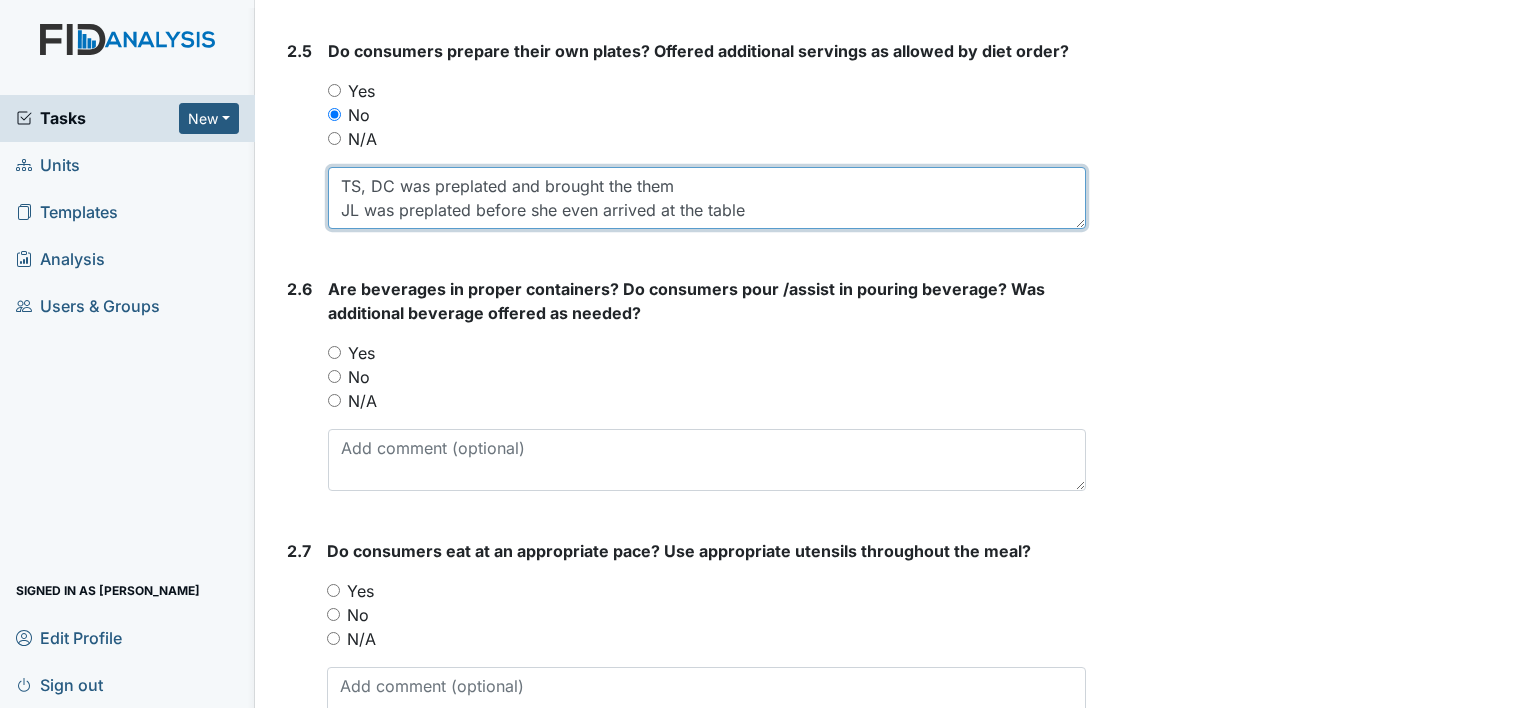 scroll, scrollTop: 2400, scrollLeft: 0, axis: vertical 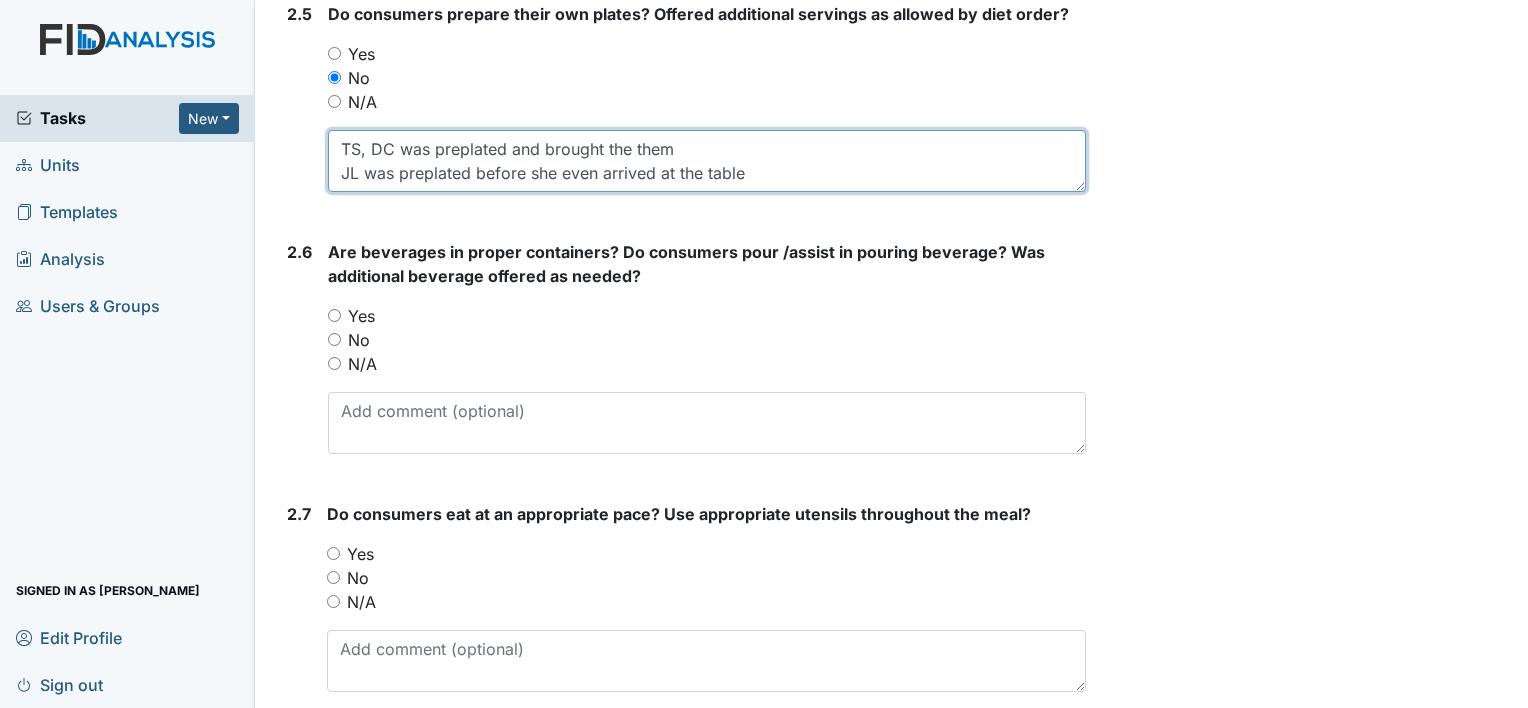 type on "TS, DC was preplated and brought the them
JL was preplated before she even arrived at the table" 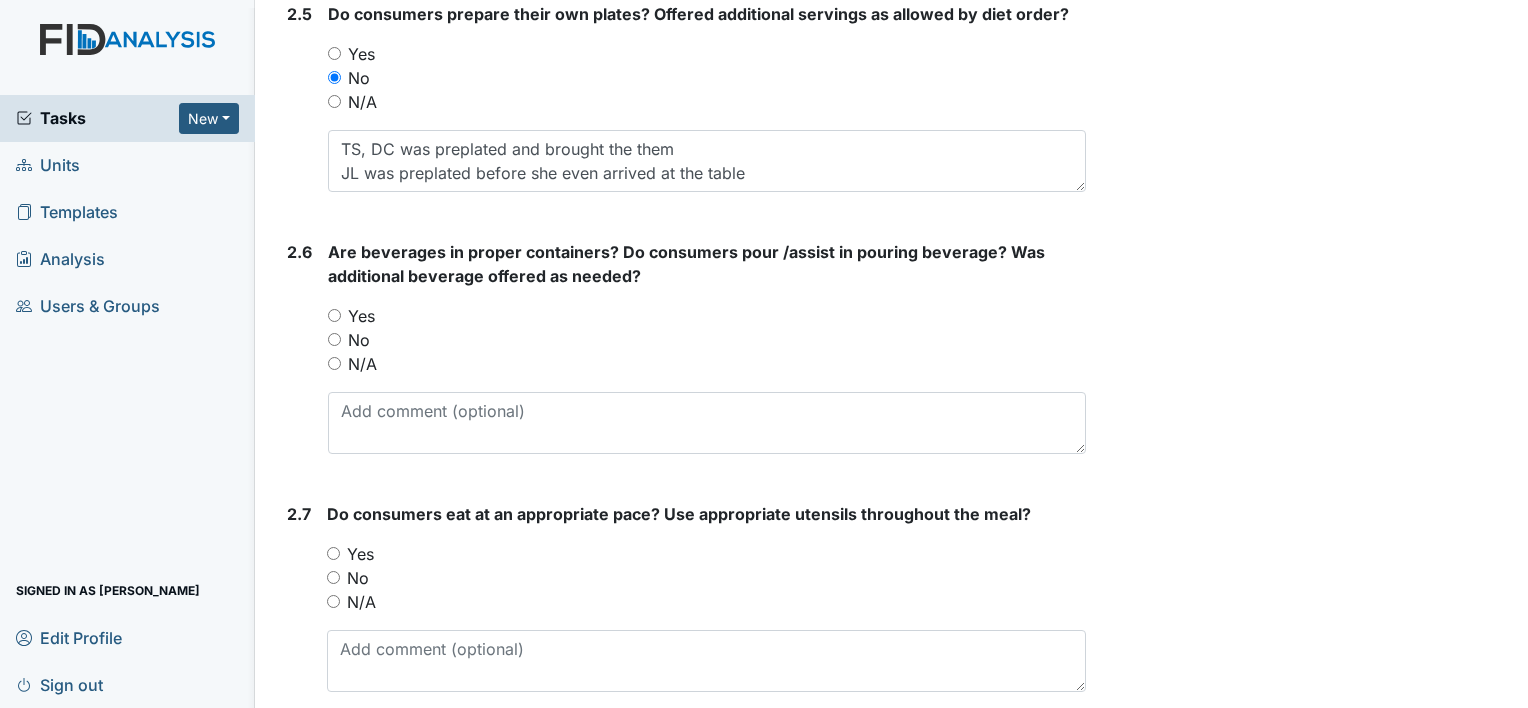 drag, startPoint x: 356, startPoint y: 308, endPoint x: 384, endPoint y: 312, distance: 28.284271 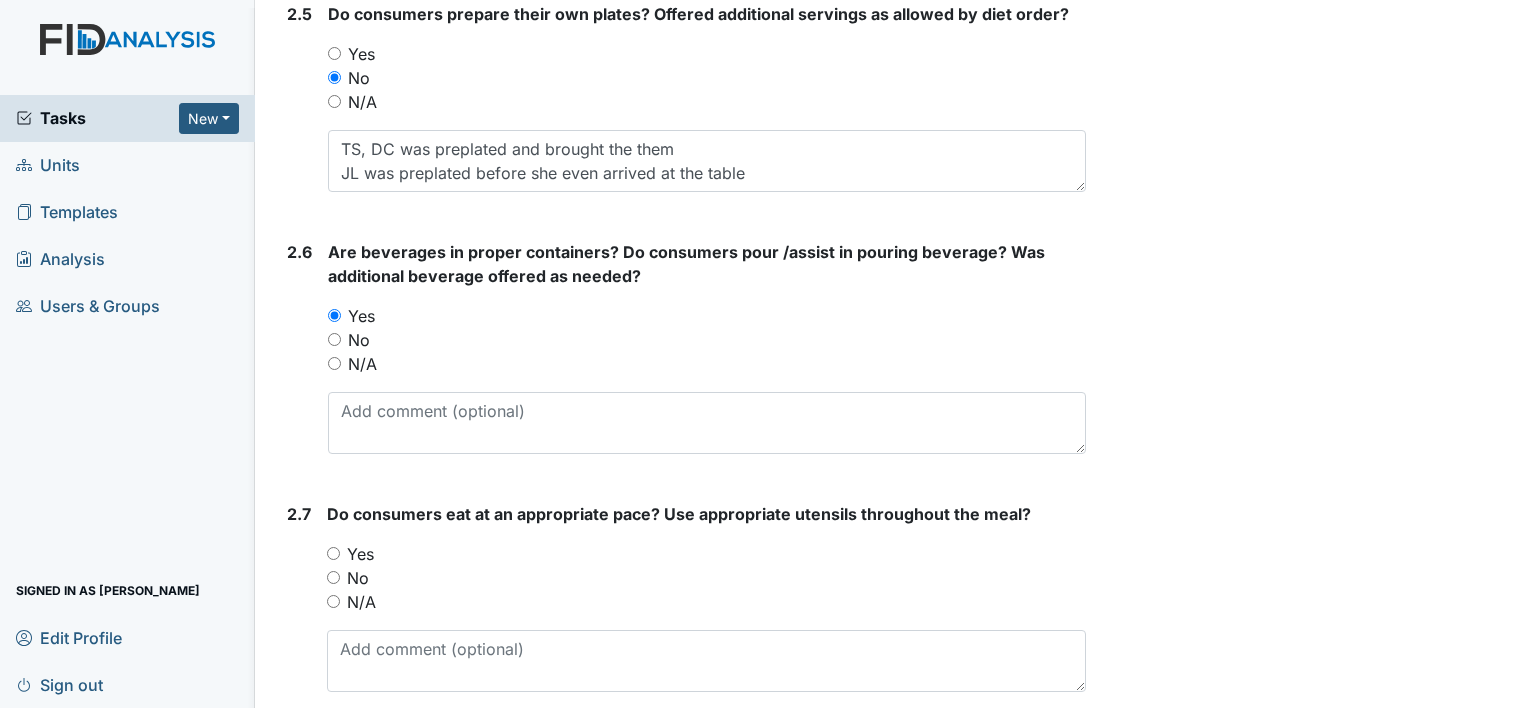 click on "Yes" at bounding box center (360, 554) 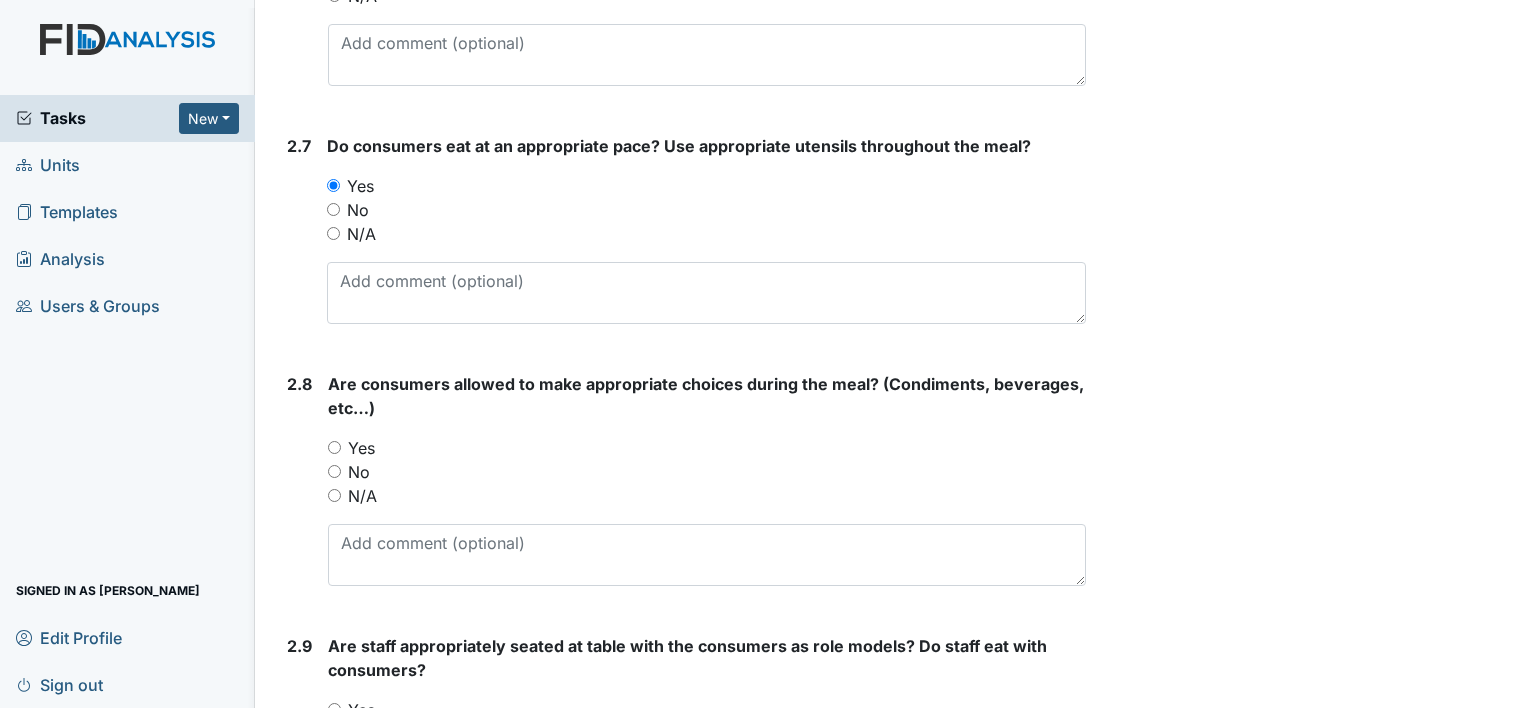 scroll, scrollTop: 2800, scrollLeft: 0, axis: vertical 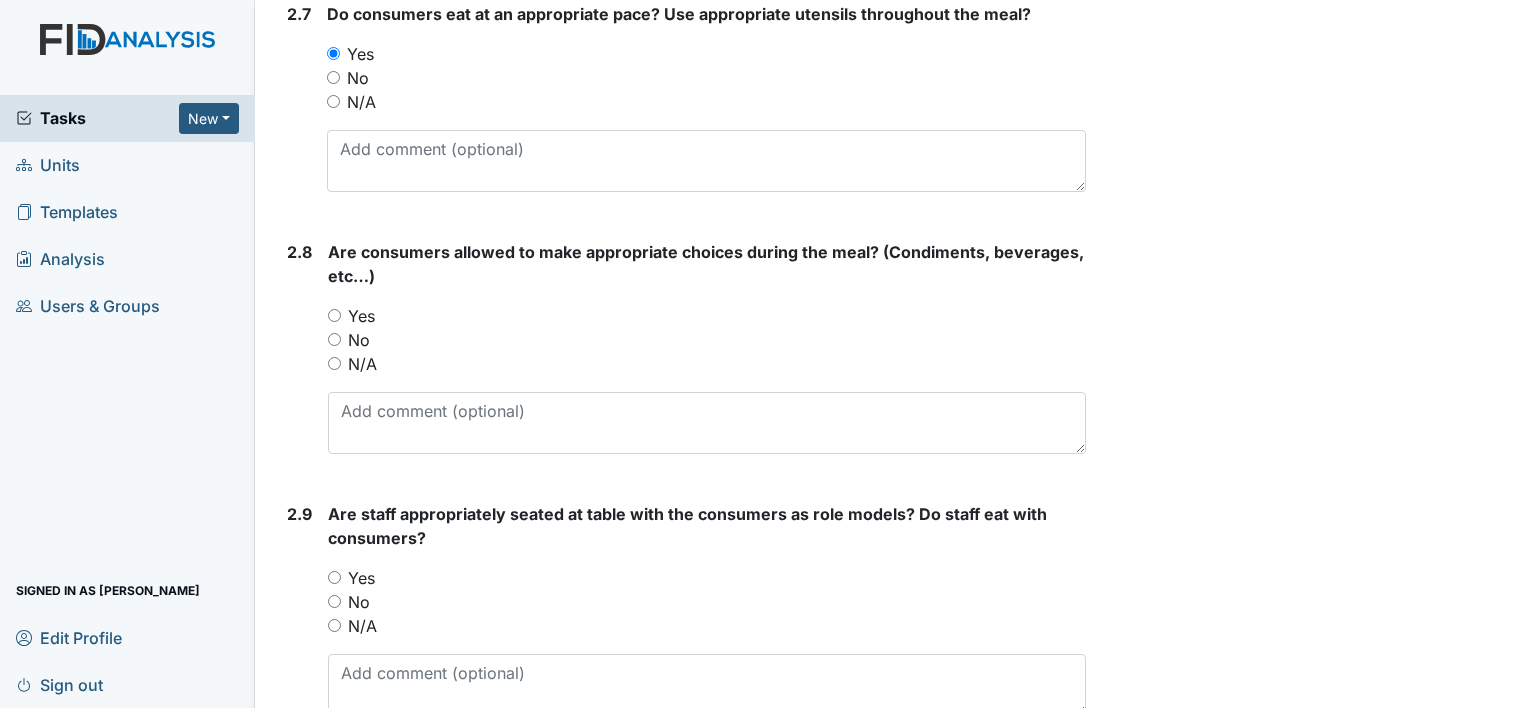 click on "No" at bounding box center (359, 340) 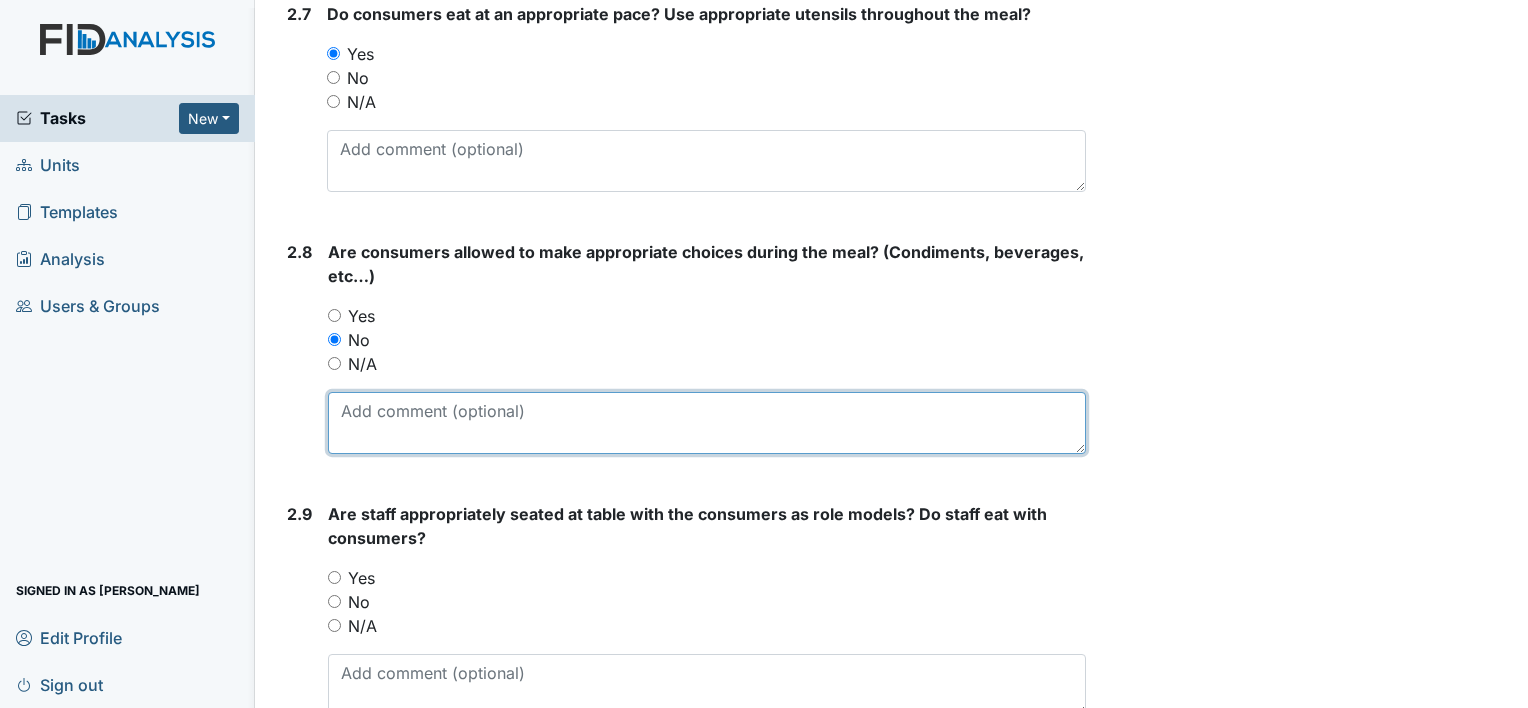 click at bounding box center [707, 423] 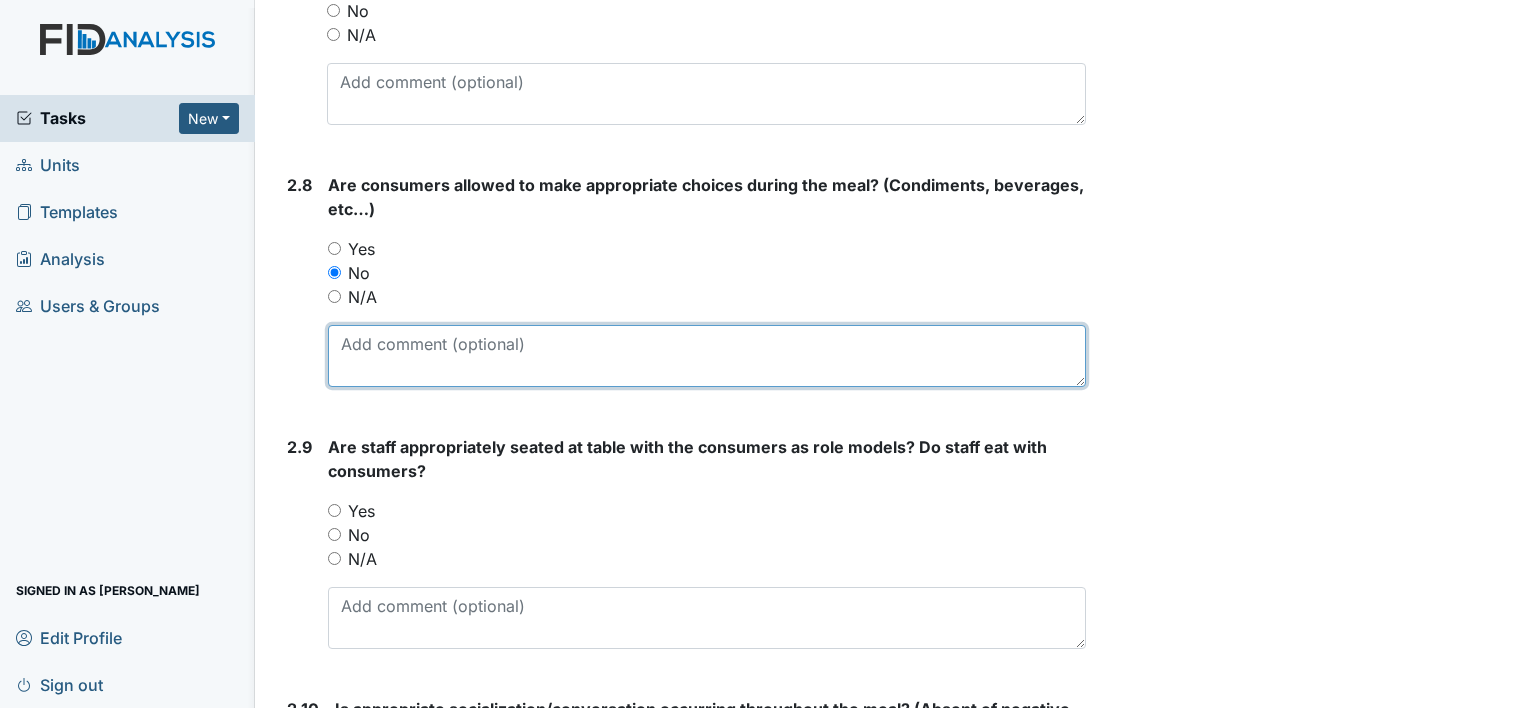 scroll, scrollTop: 3000, scrollLeft: 0, axis: vertical 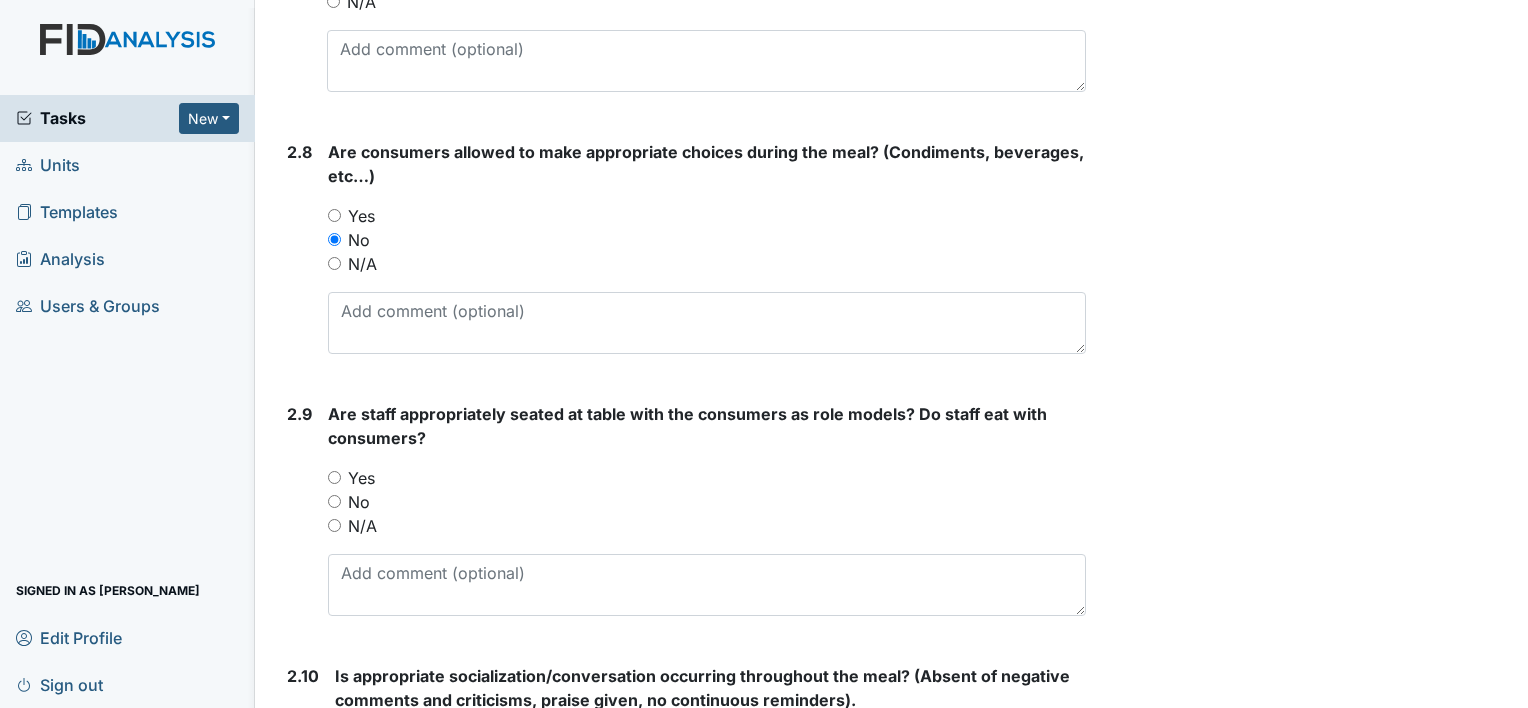click on "No" at bounding box center (359, 502) 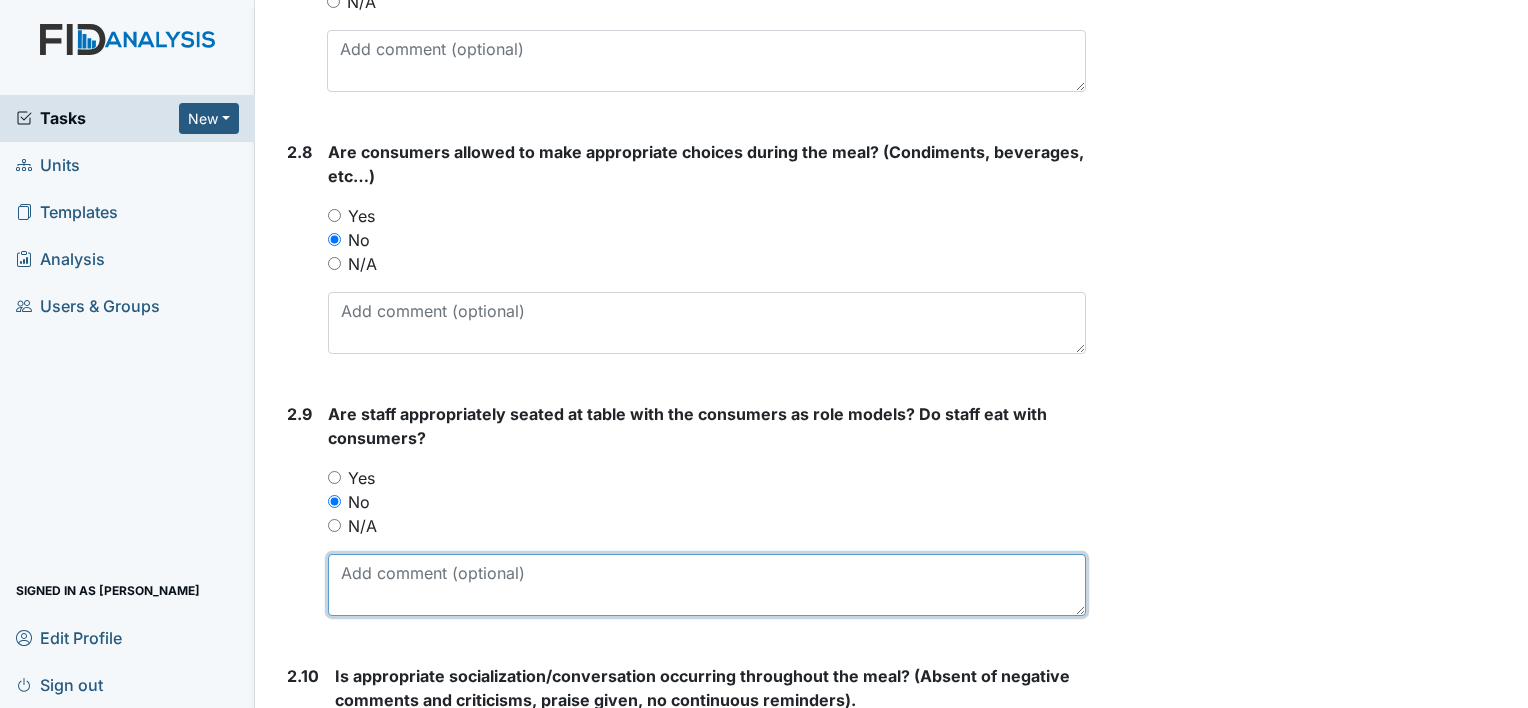 click at bounding box center [707, 585] 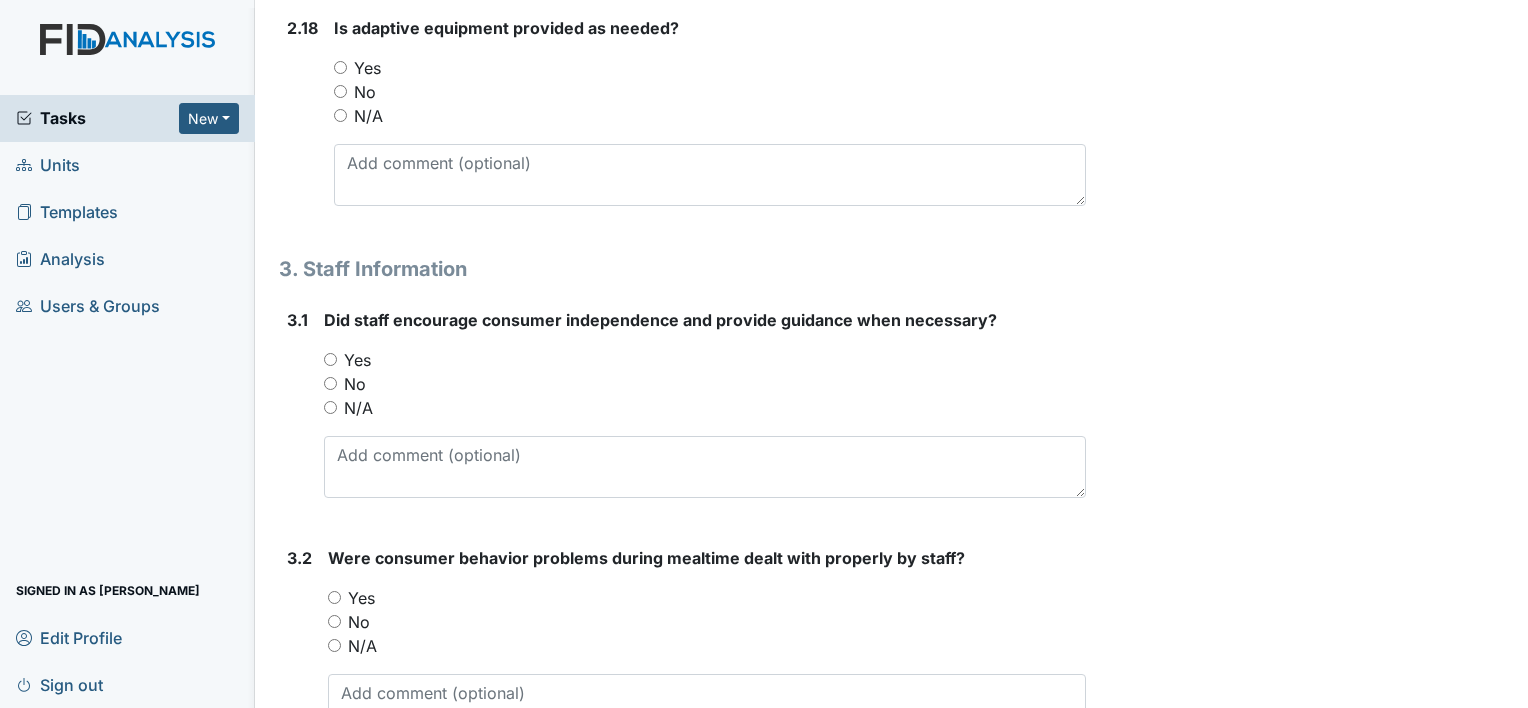scroll, scrollTop: 6000, scrollLeft: 0, axis: vertical 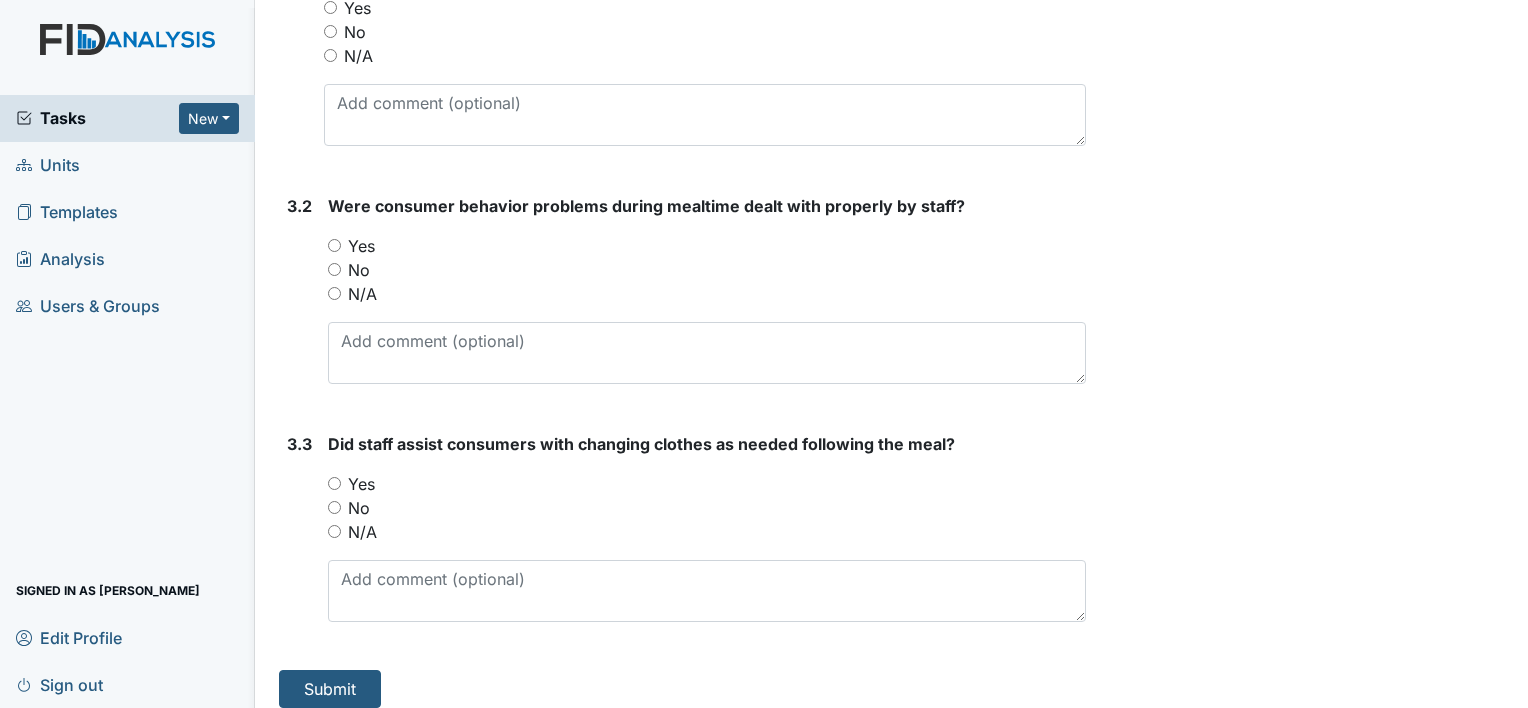 type on "they stood and one eventually sat near JL
no one near [GEOGRAPHIC_DATA]" 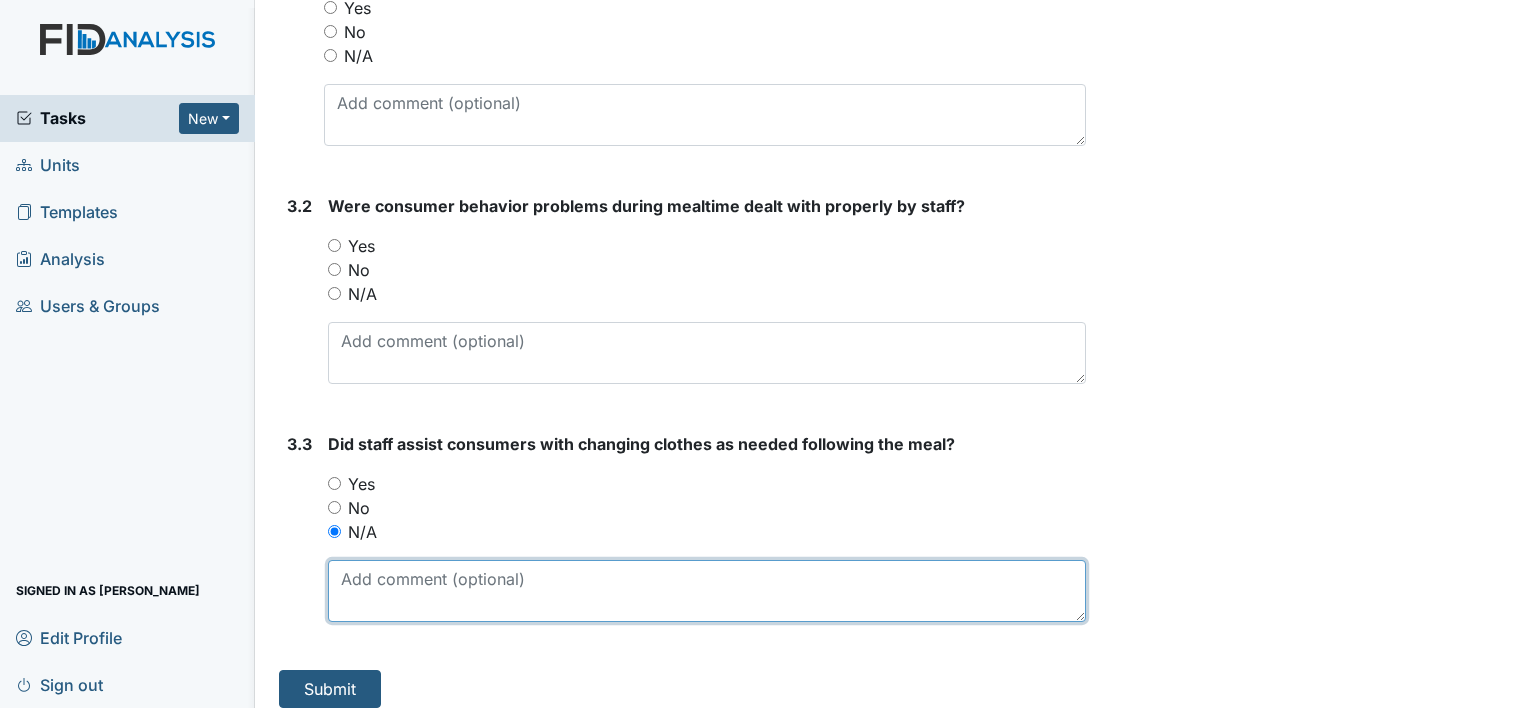 click at bounding box center (707, 591) 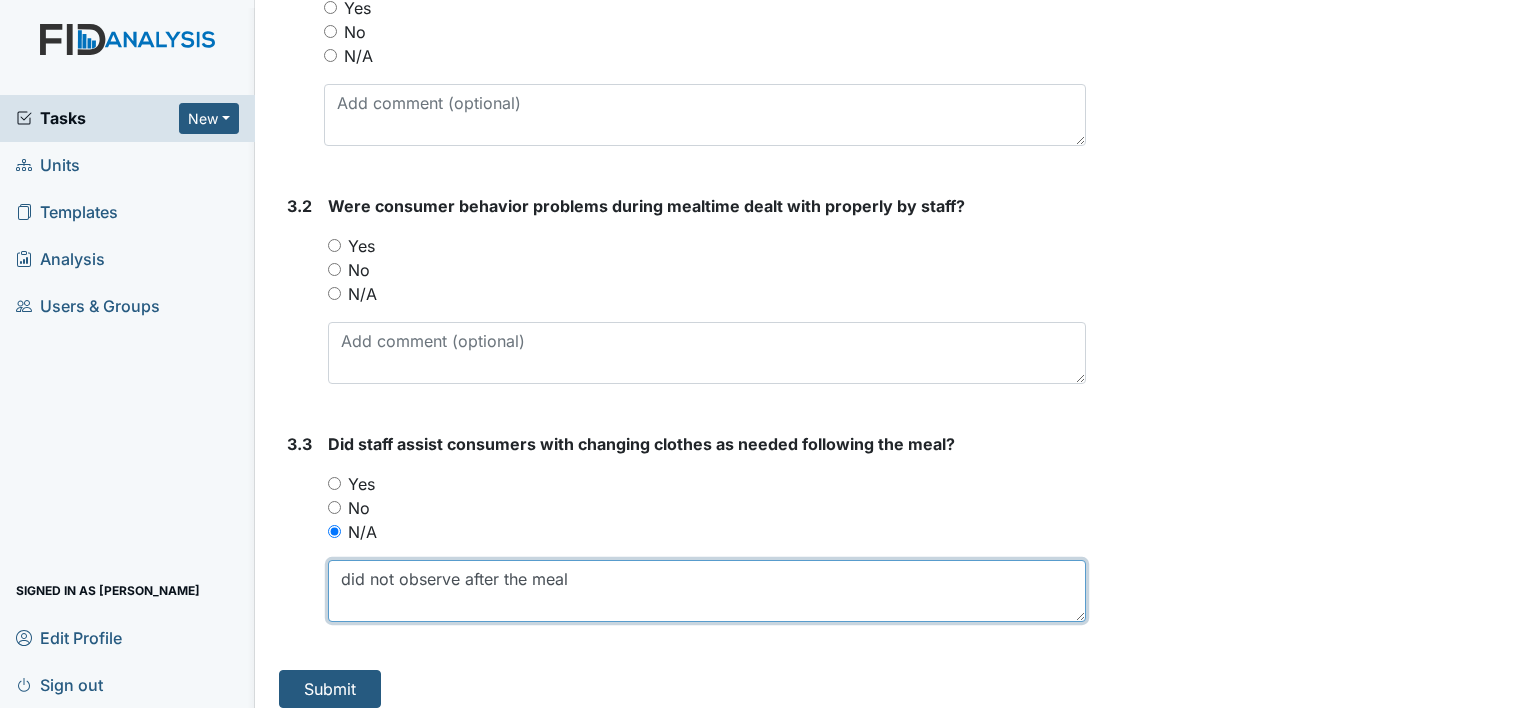 type on "did not observe after the meal" 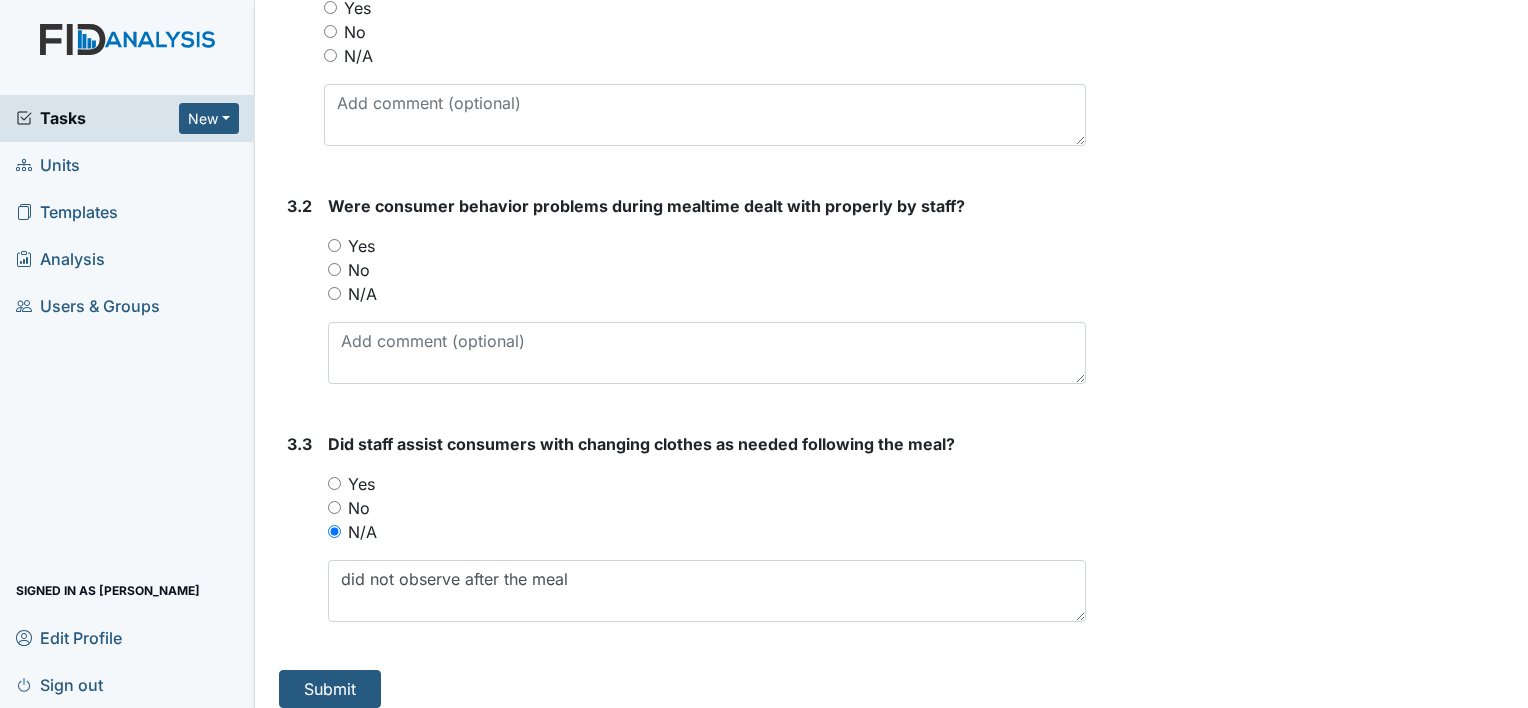 click on "N/A" at bounding box center [362, 294] 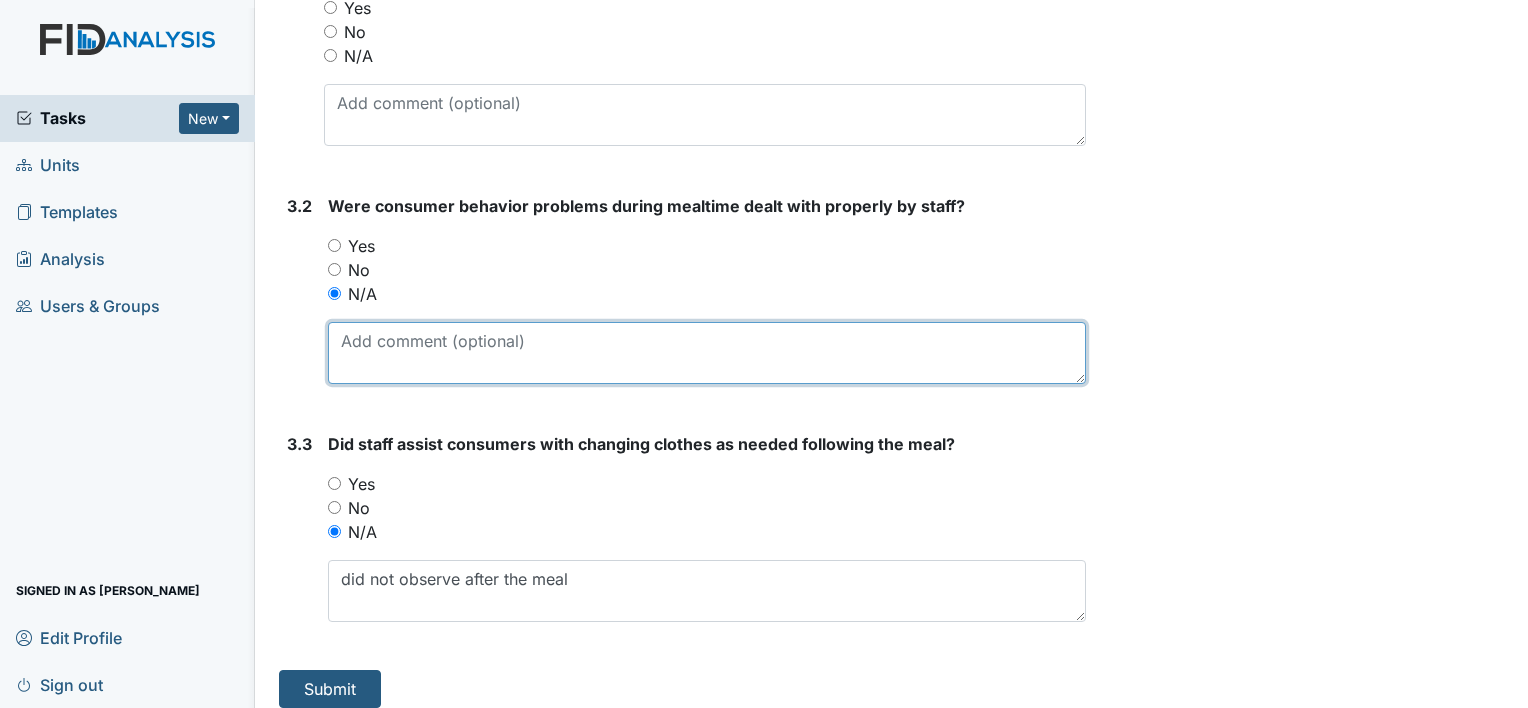 click at bounding box center [707, 353] 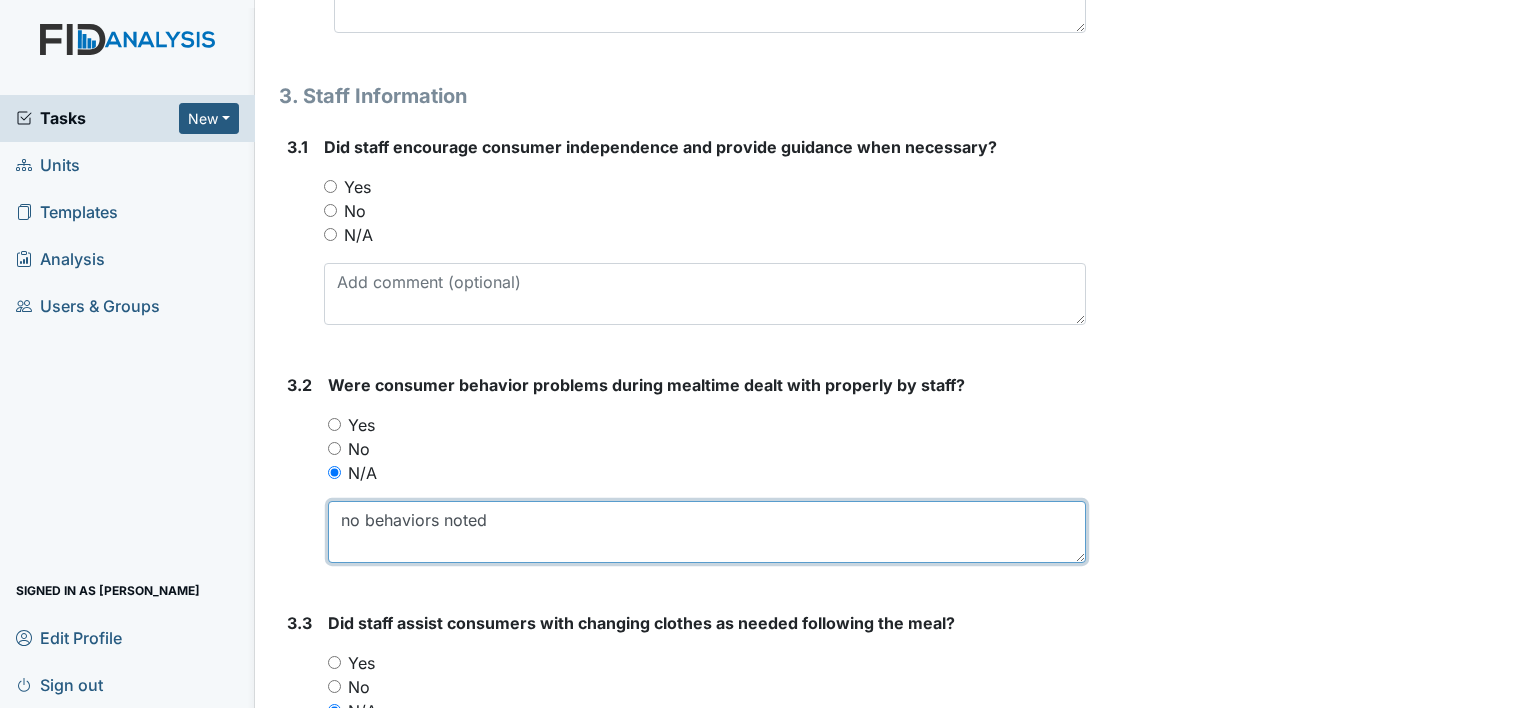 scroll, scrollTop: 5800, scrollLeft: 0, axis: vertical 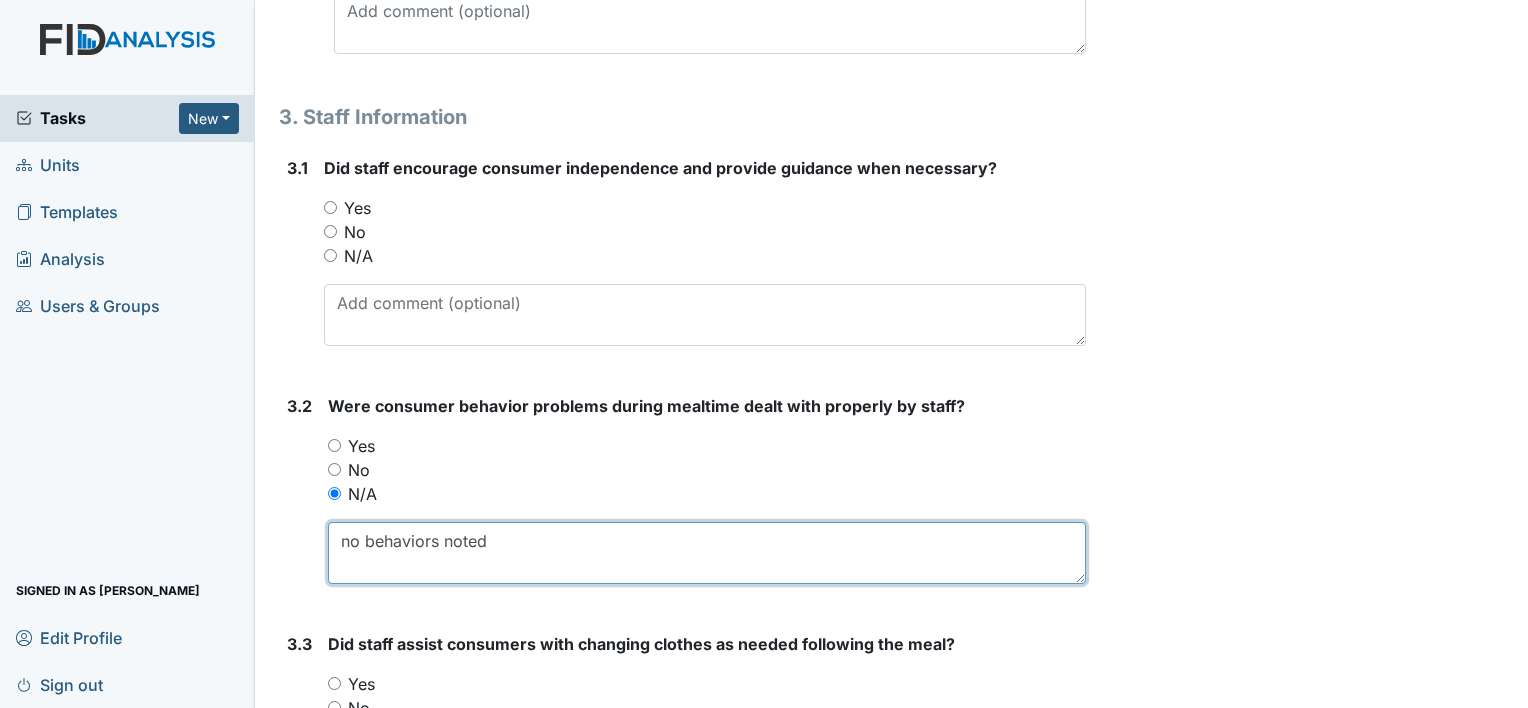 type on "no behaviors noted" 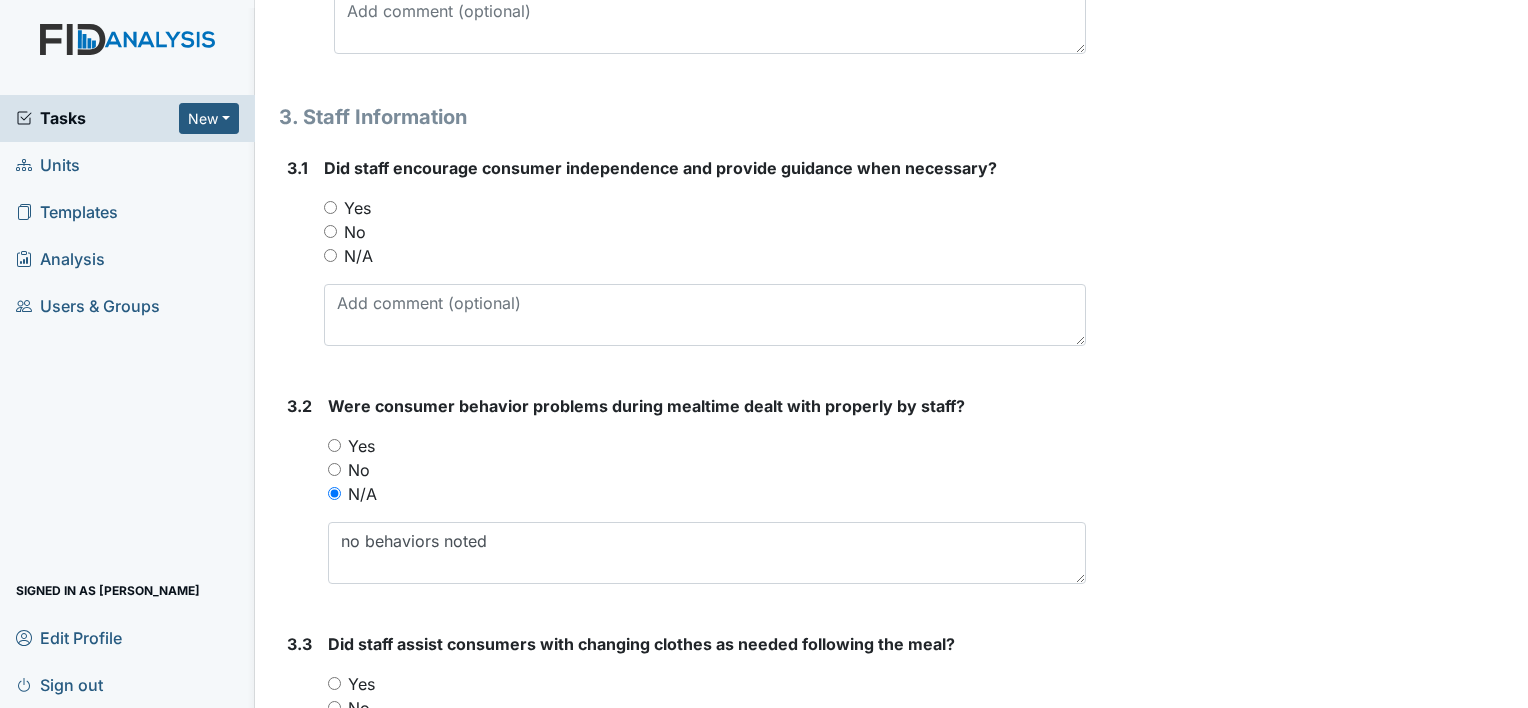 click on "Yes" at bounding box center (357, 208) 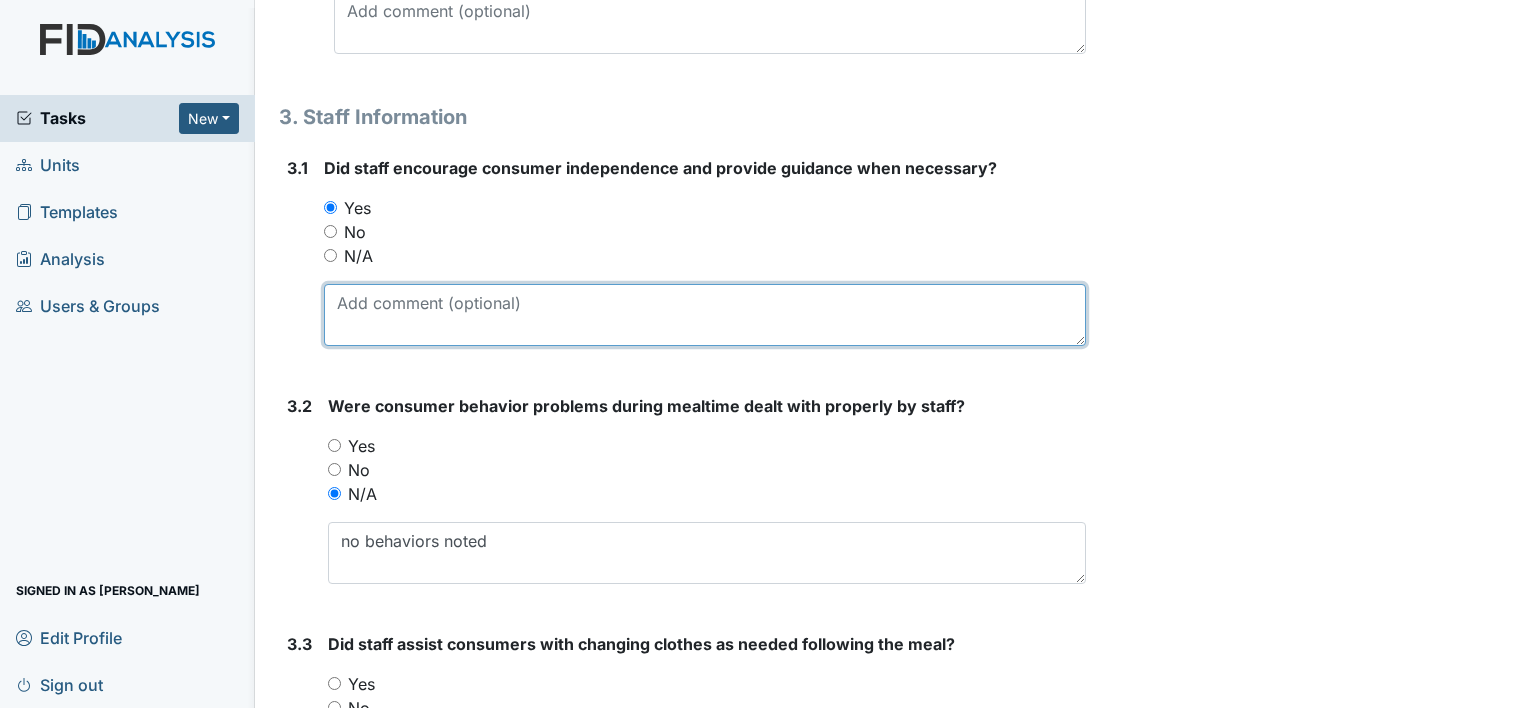 click at bounding box center (705, 315) 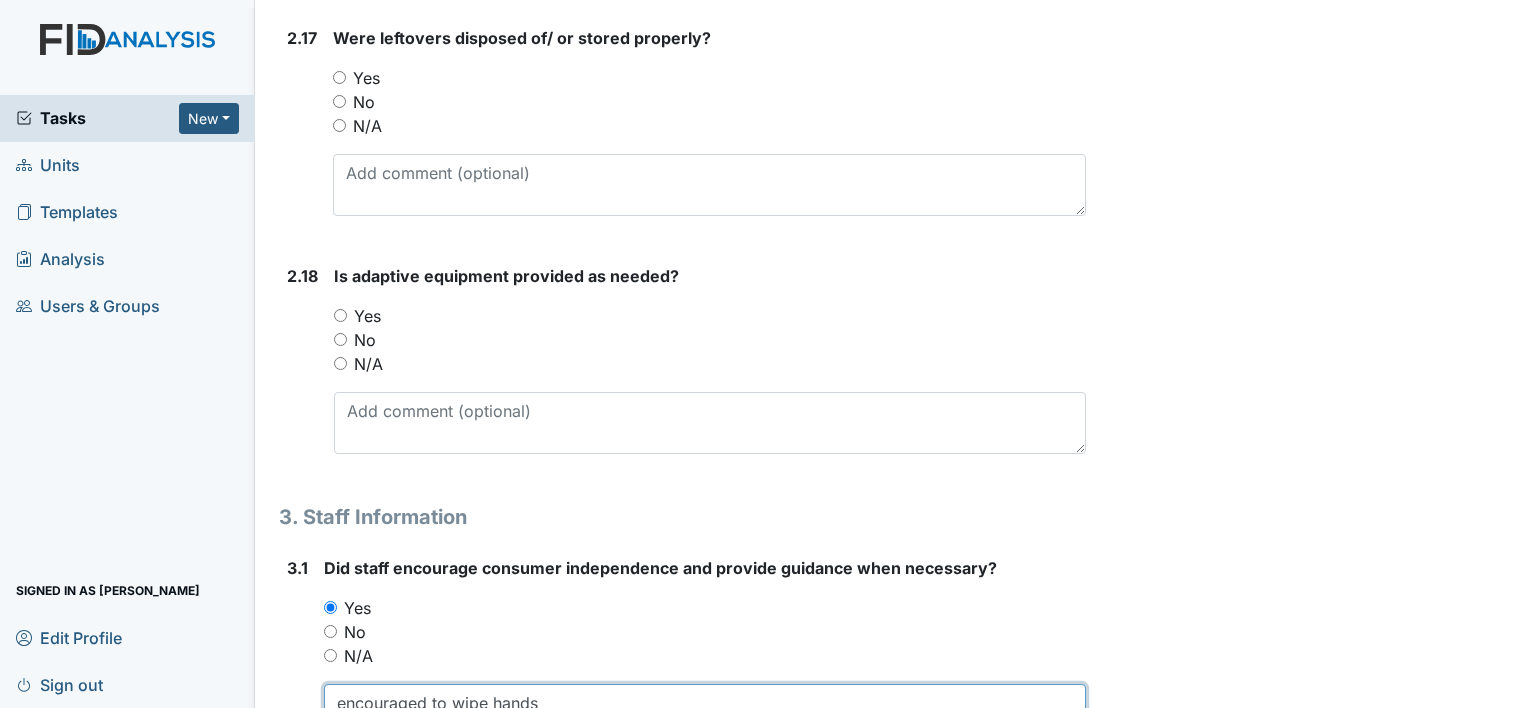scroll, scrollTop: 5300, scrollLeft: 0, axis: vertical 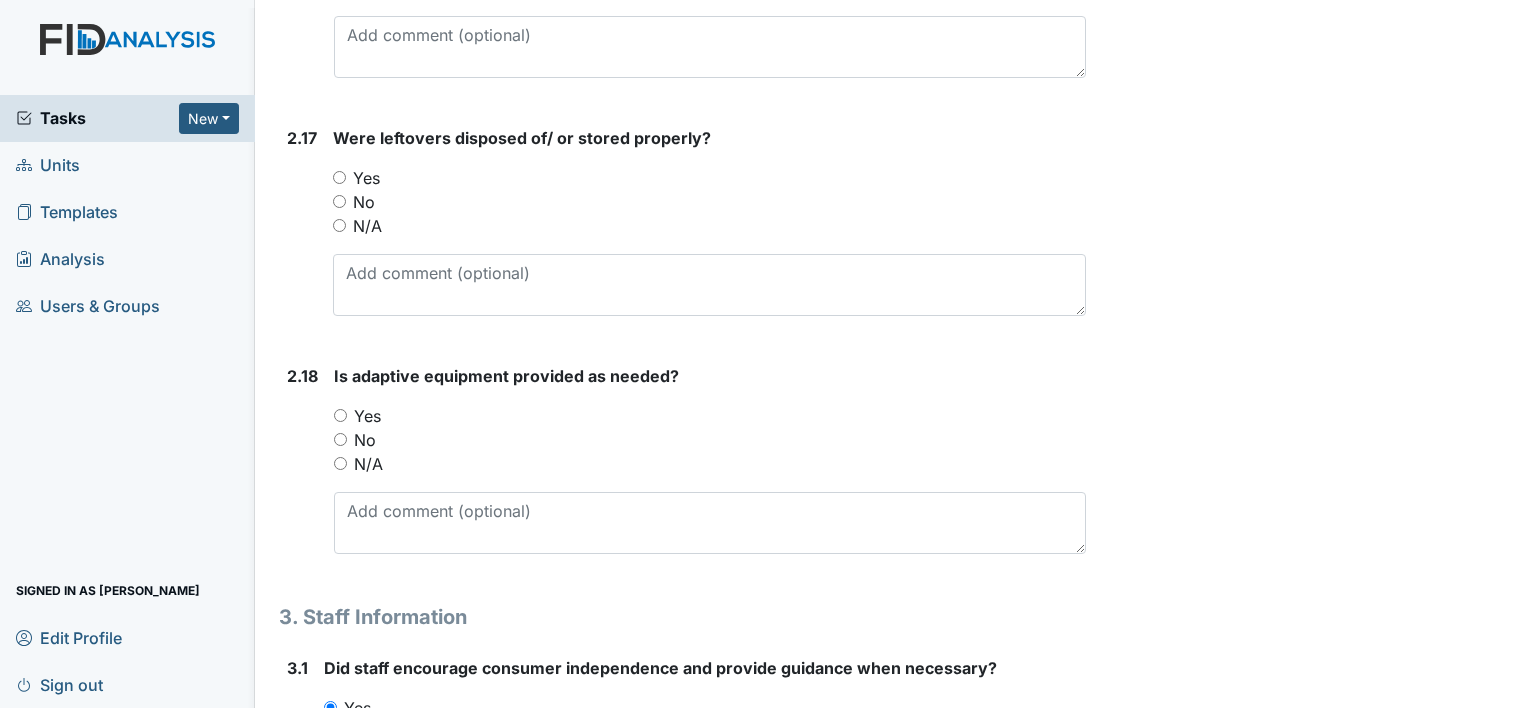 type on "encouraged to wipe hands" 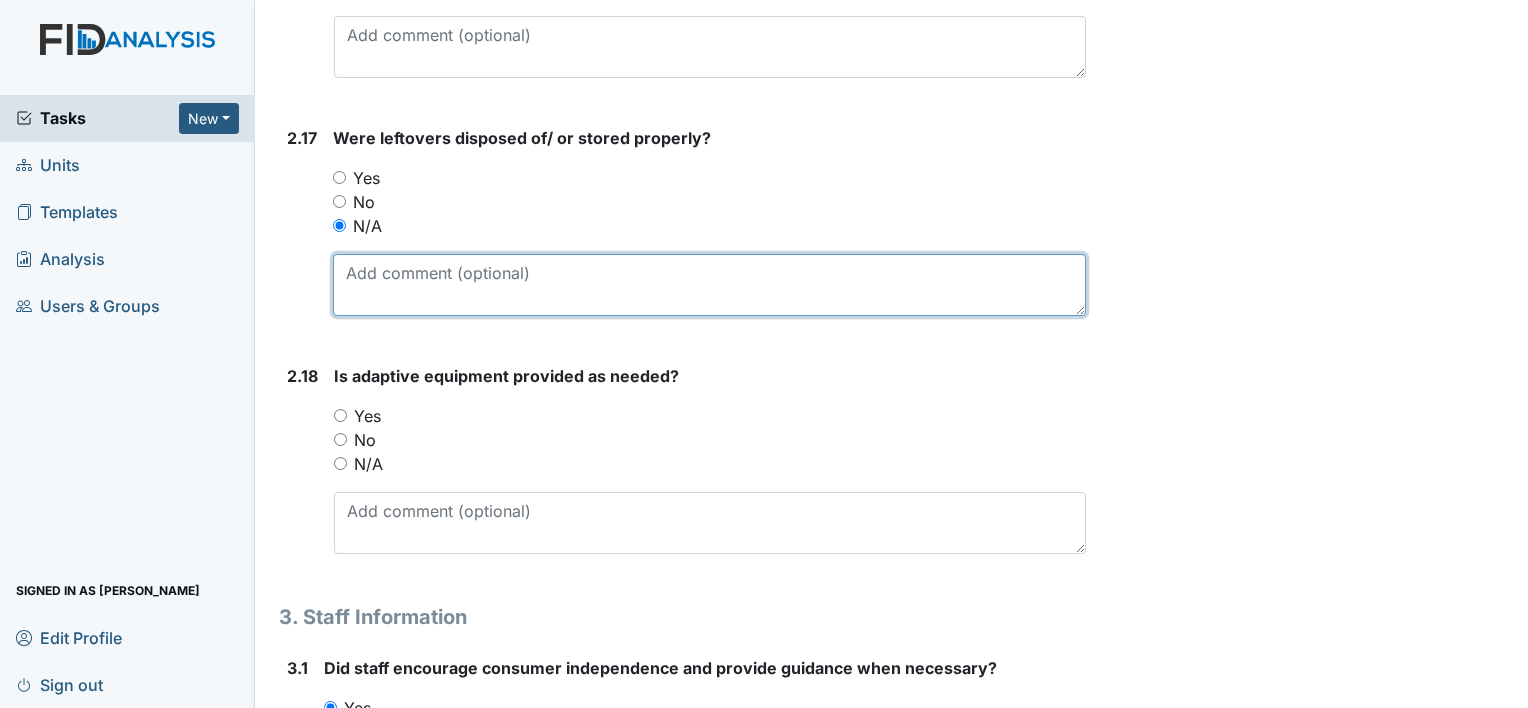 click at bounding box center [709, 285] 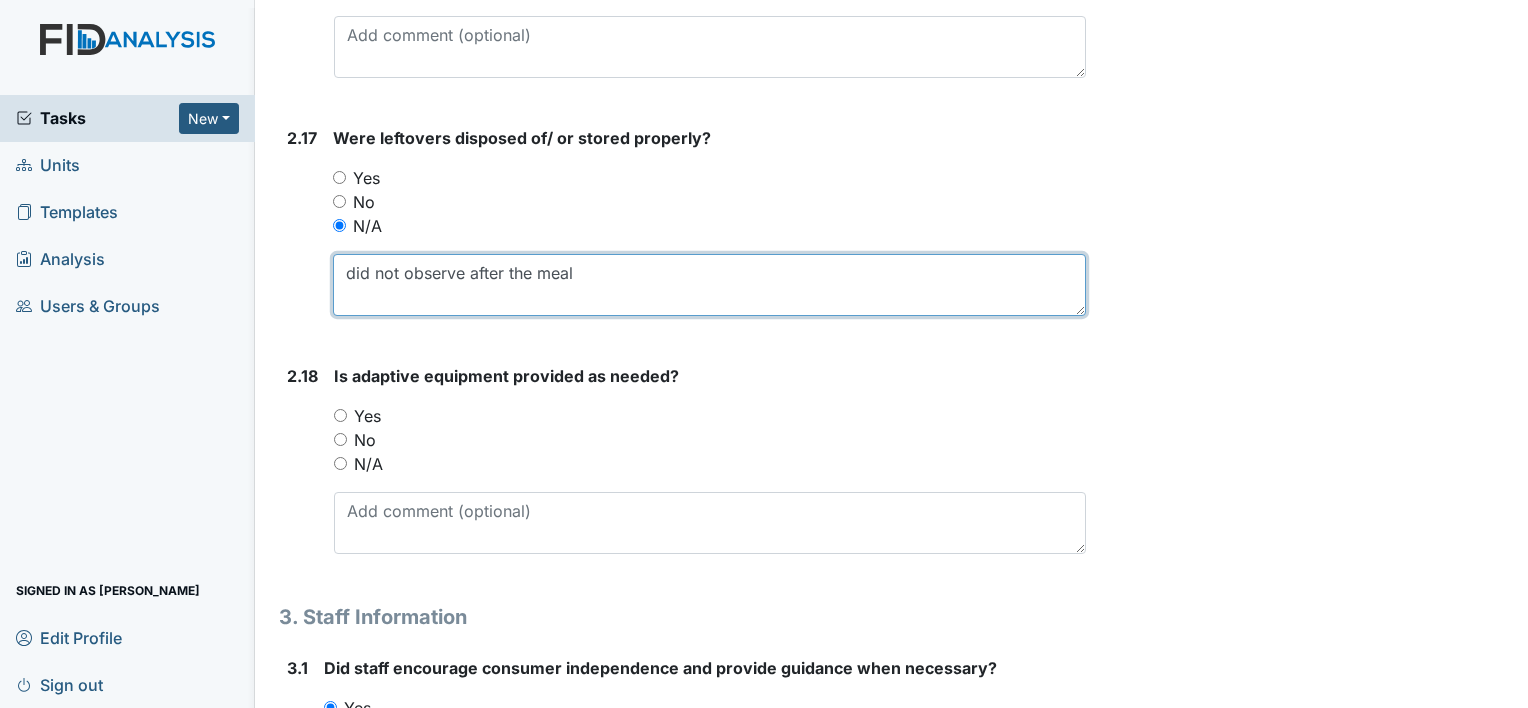 type on "did not observe after the meal" 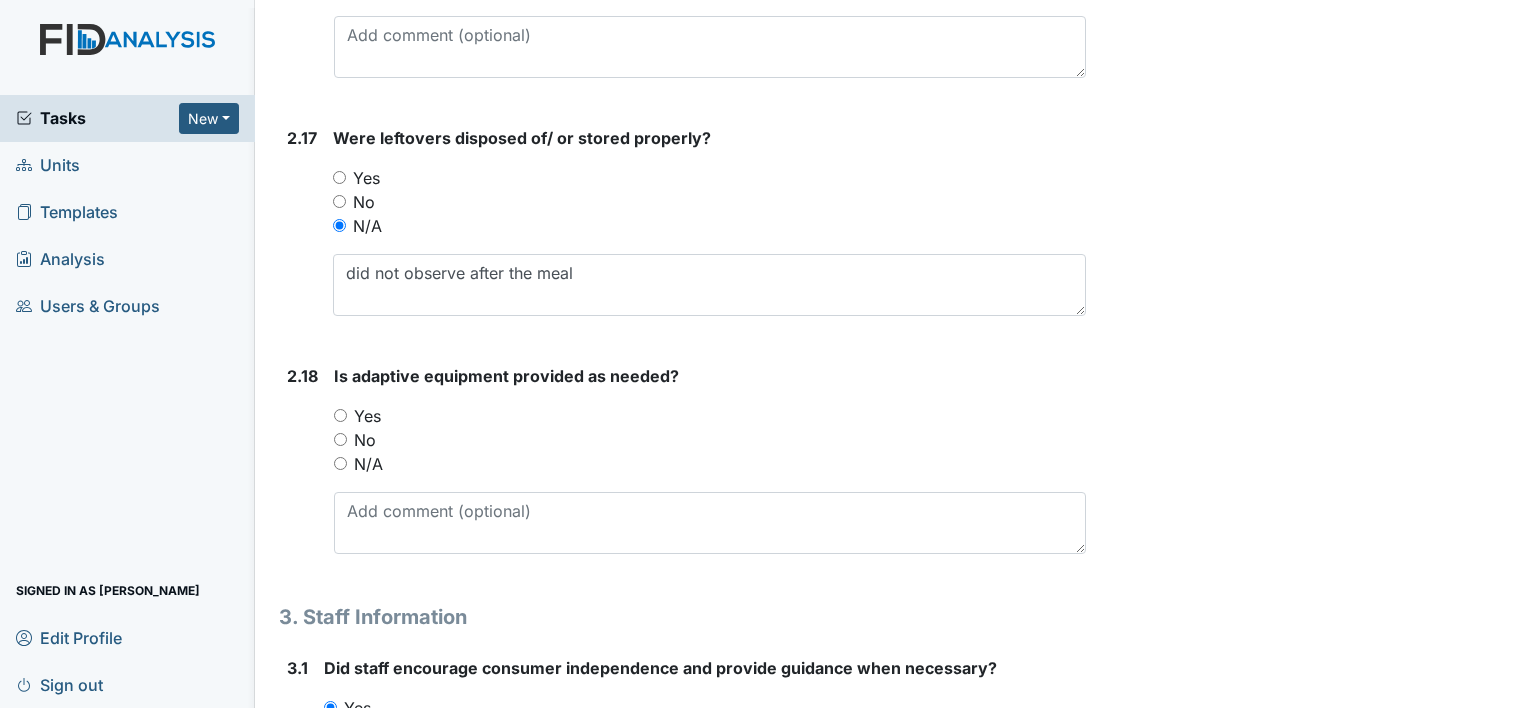 click on "Yes" at bounding box center (367, 416) 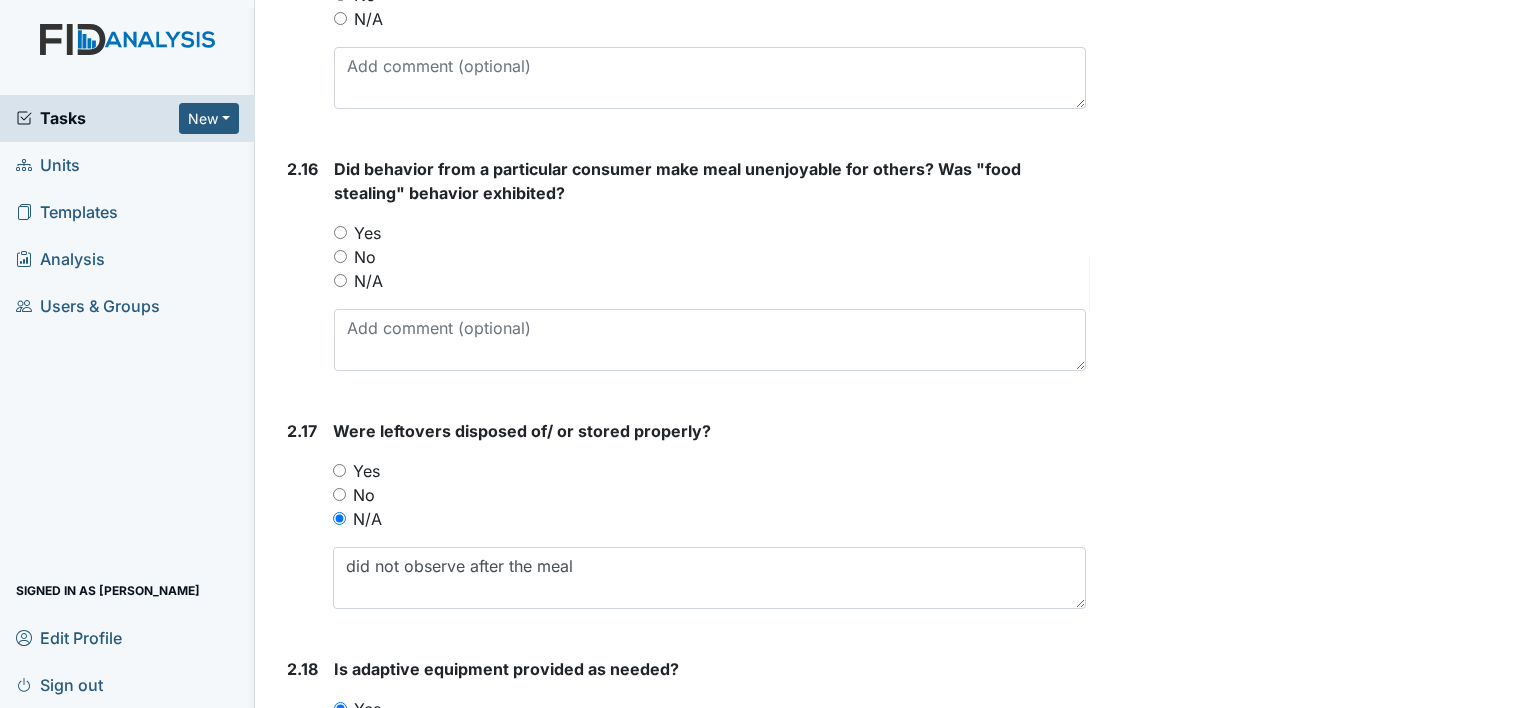 scroll, scrollTop: 5000, scrollLeft: 0, axis: vertical 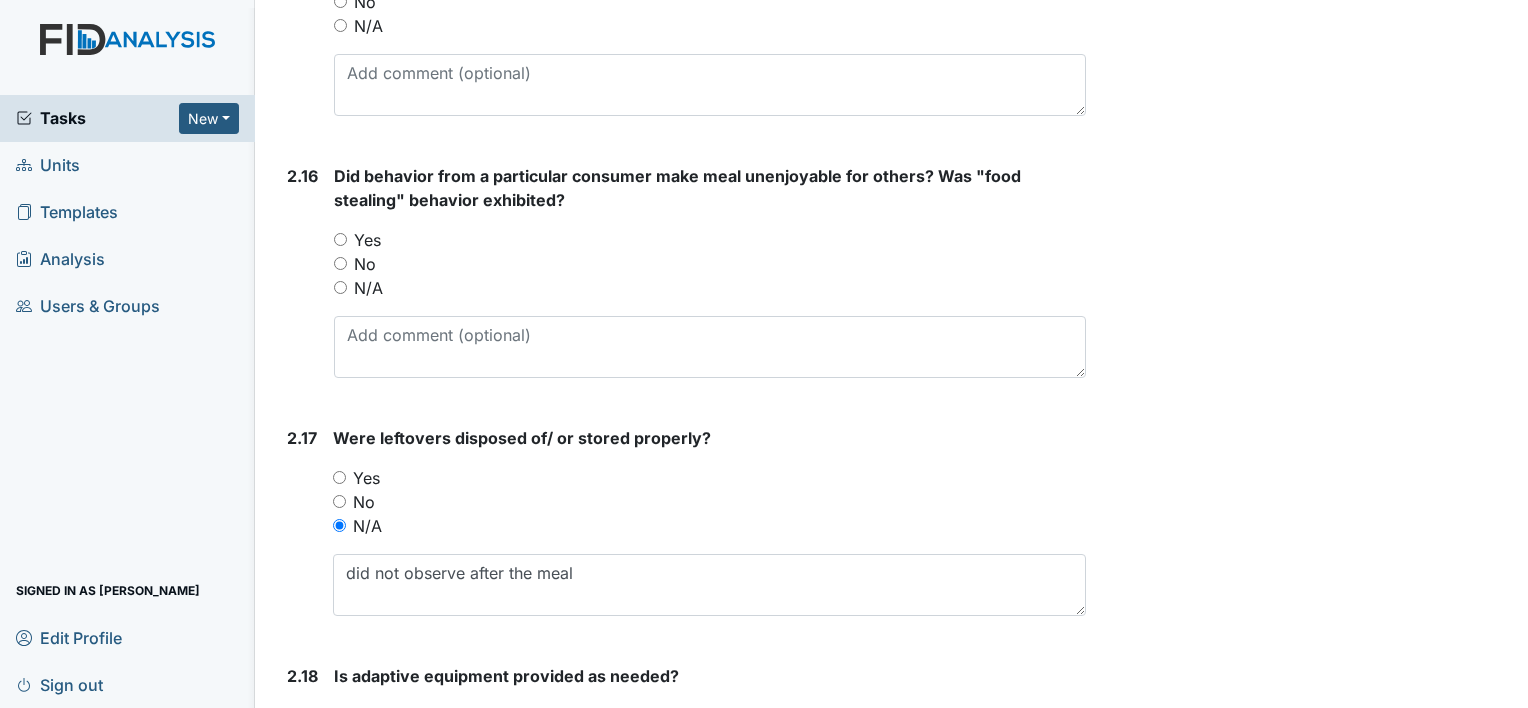click on "No" at bounding box center (365, 264) 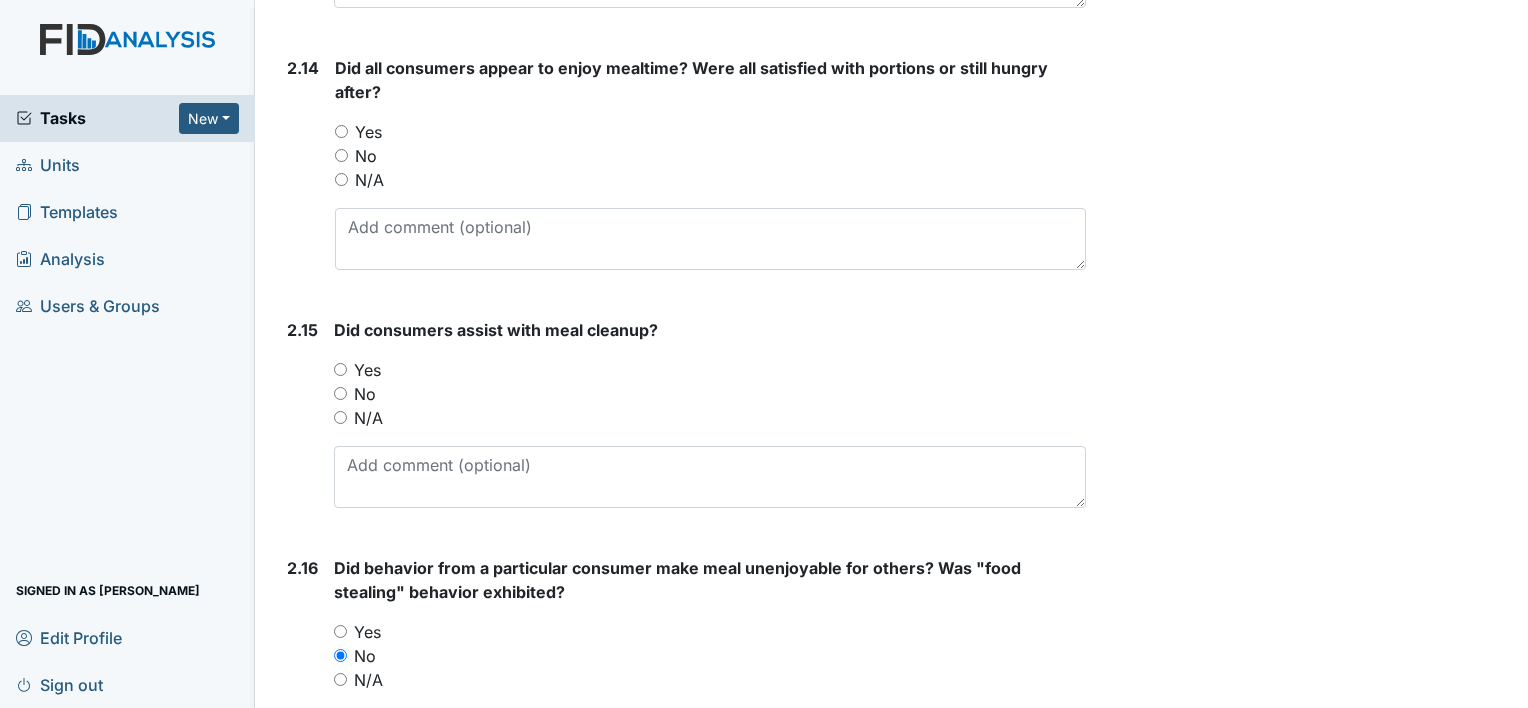 scroll, scrollTop: 4600, scrollLeft: 0, axis: vertical 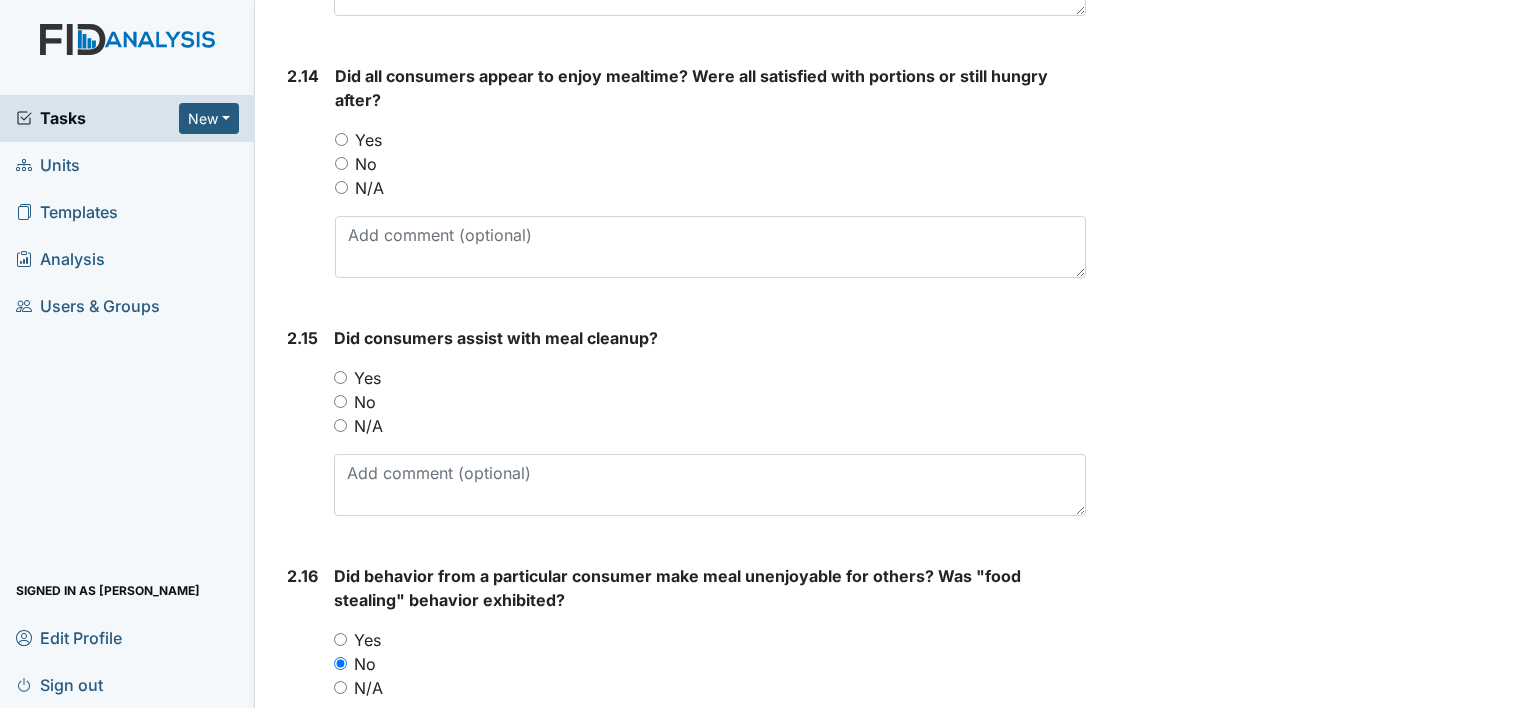 click on "Yes" at bounding box center (368, 140) 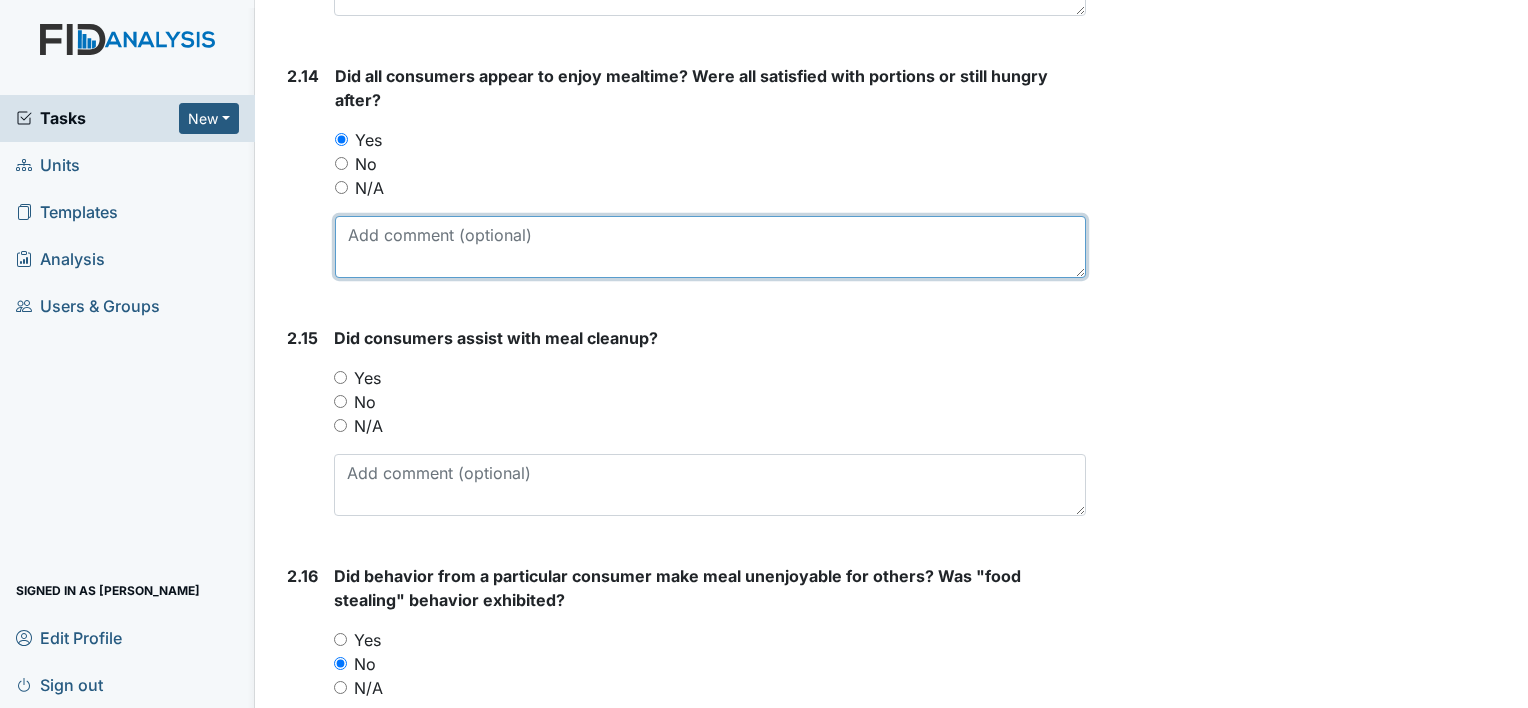 click at bounding box center [710, 247] 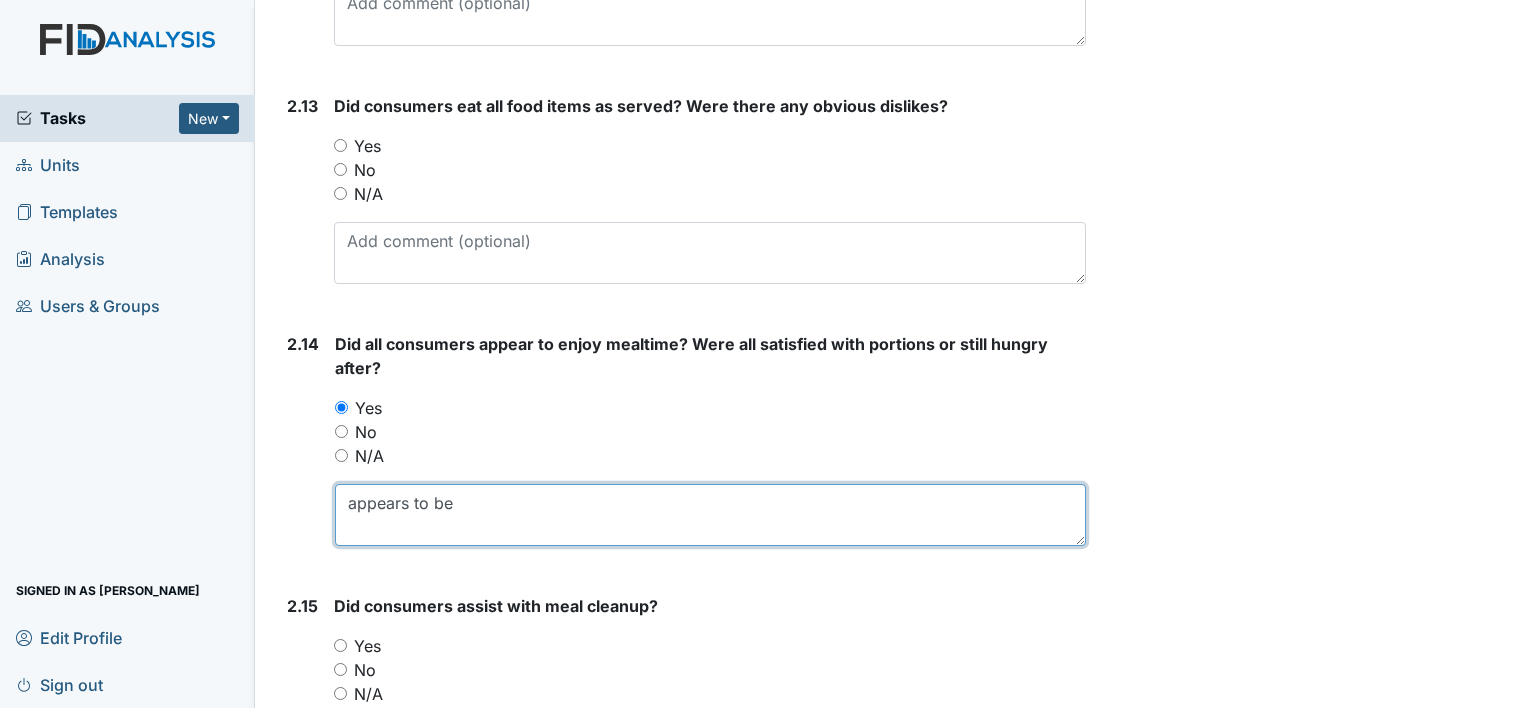 scroll, scrollTop: 4300, scrollLeft: 0, axis: vertical 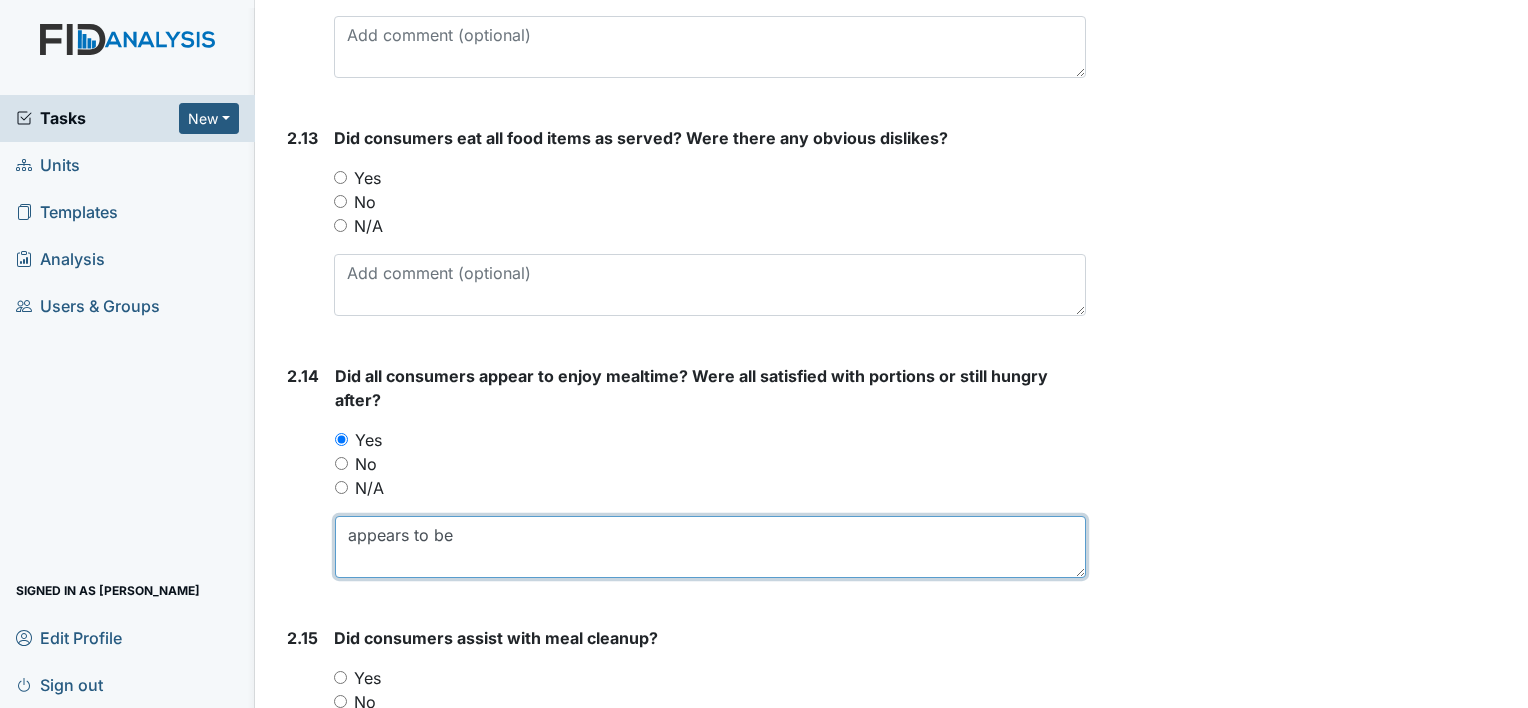 type on "appears to be" 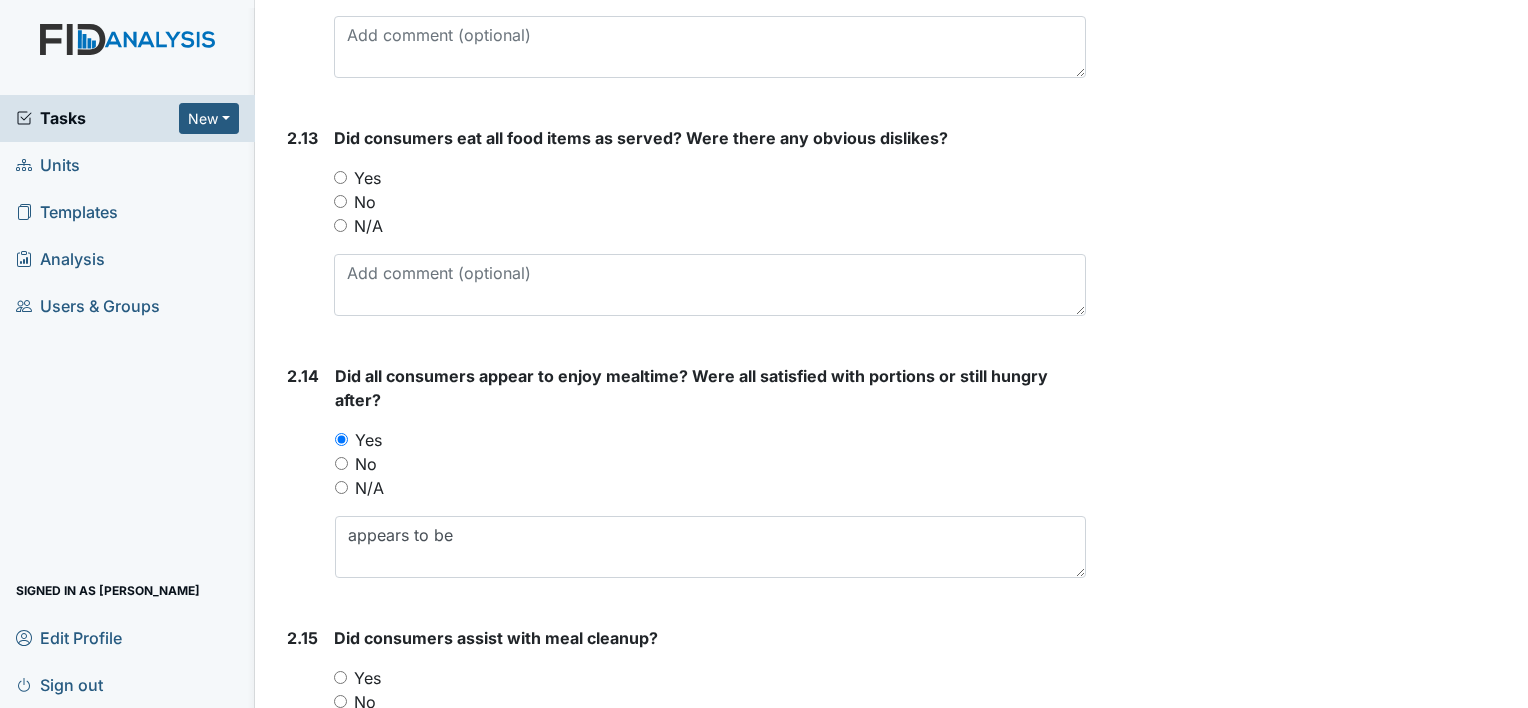 click on "No" at bounding box center [365, 202] 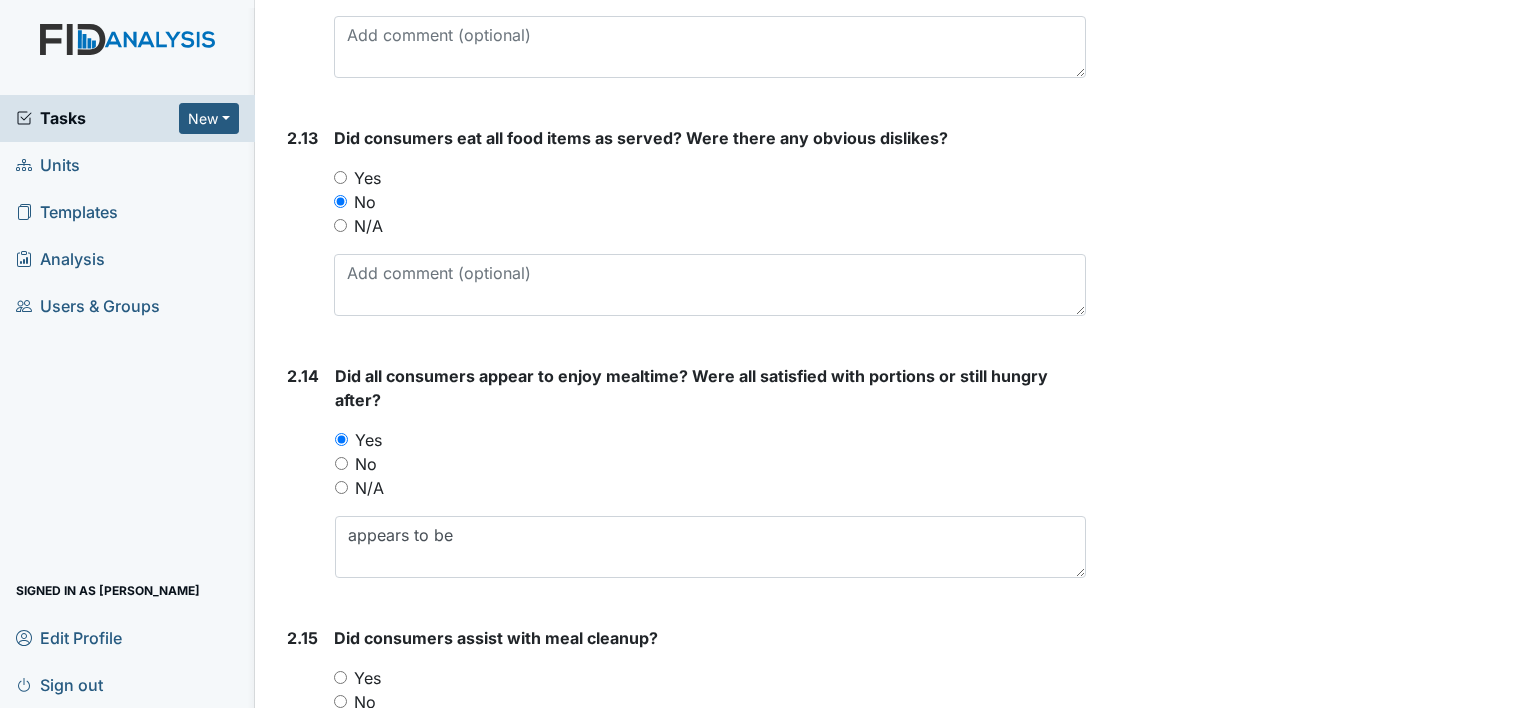 drag, startPoint x: 371, startPoint y: 172, endPoint x: 406, endPoint y: 171, distance: 35.014282 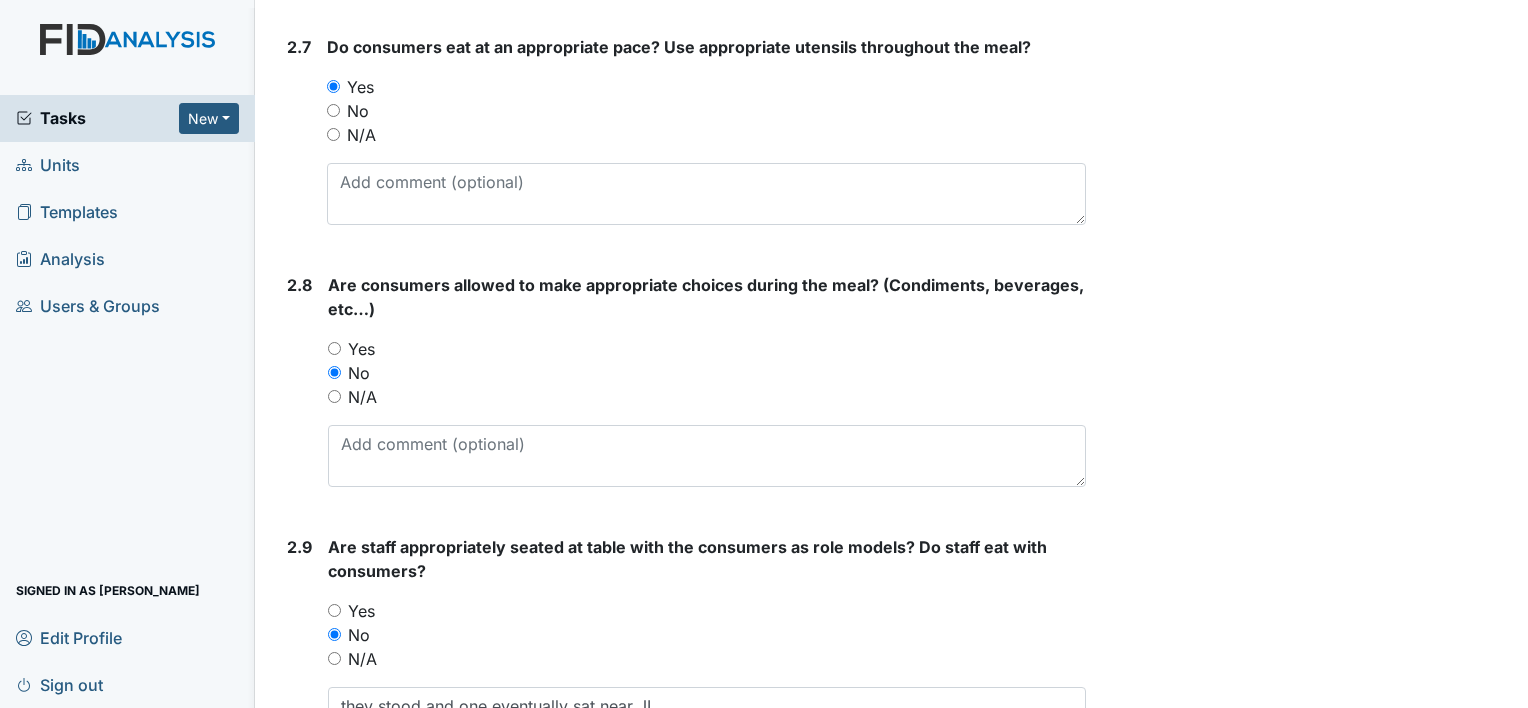 scroll, scrollTop: 2900, scrollLeft: 0, axis: vertical 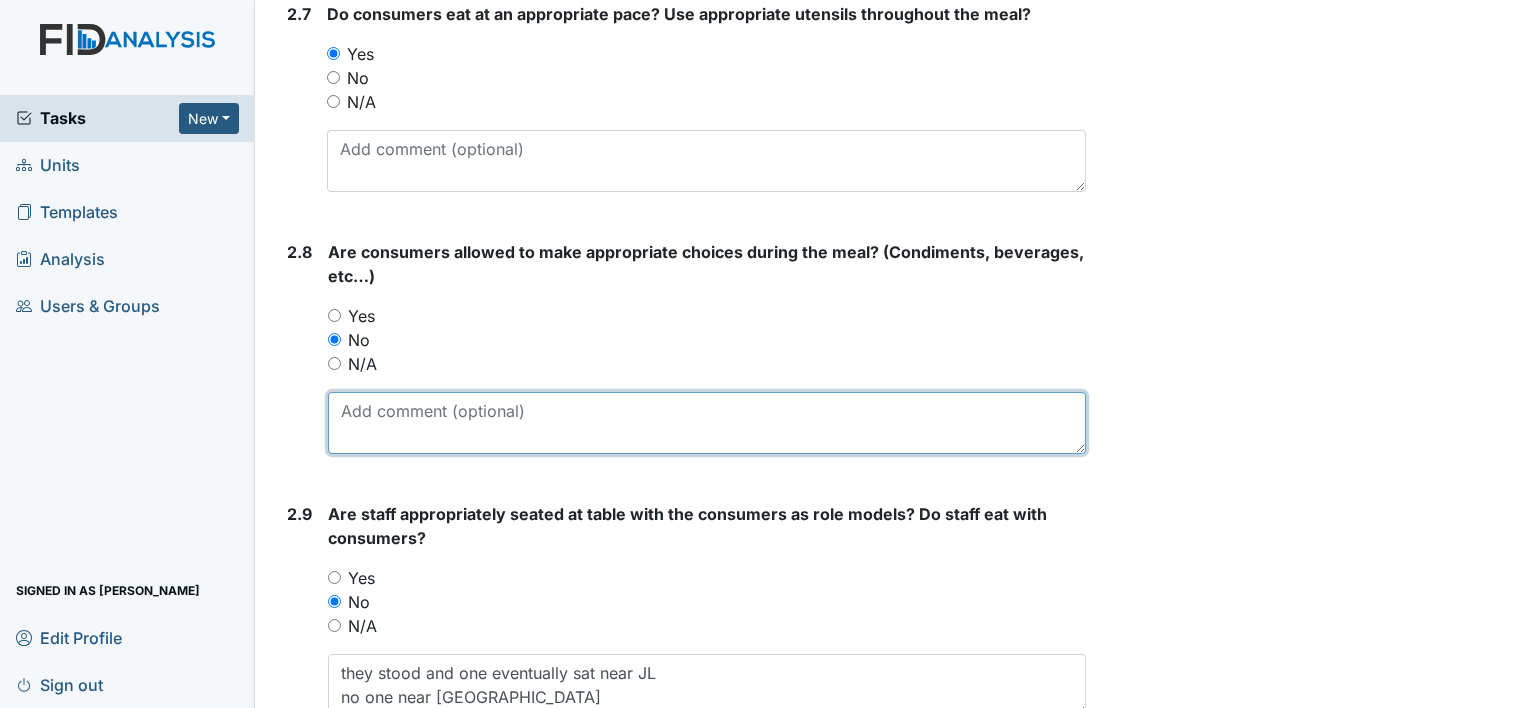 click at bounding box center (707, 423) 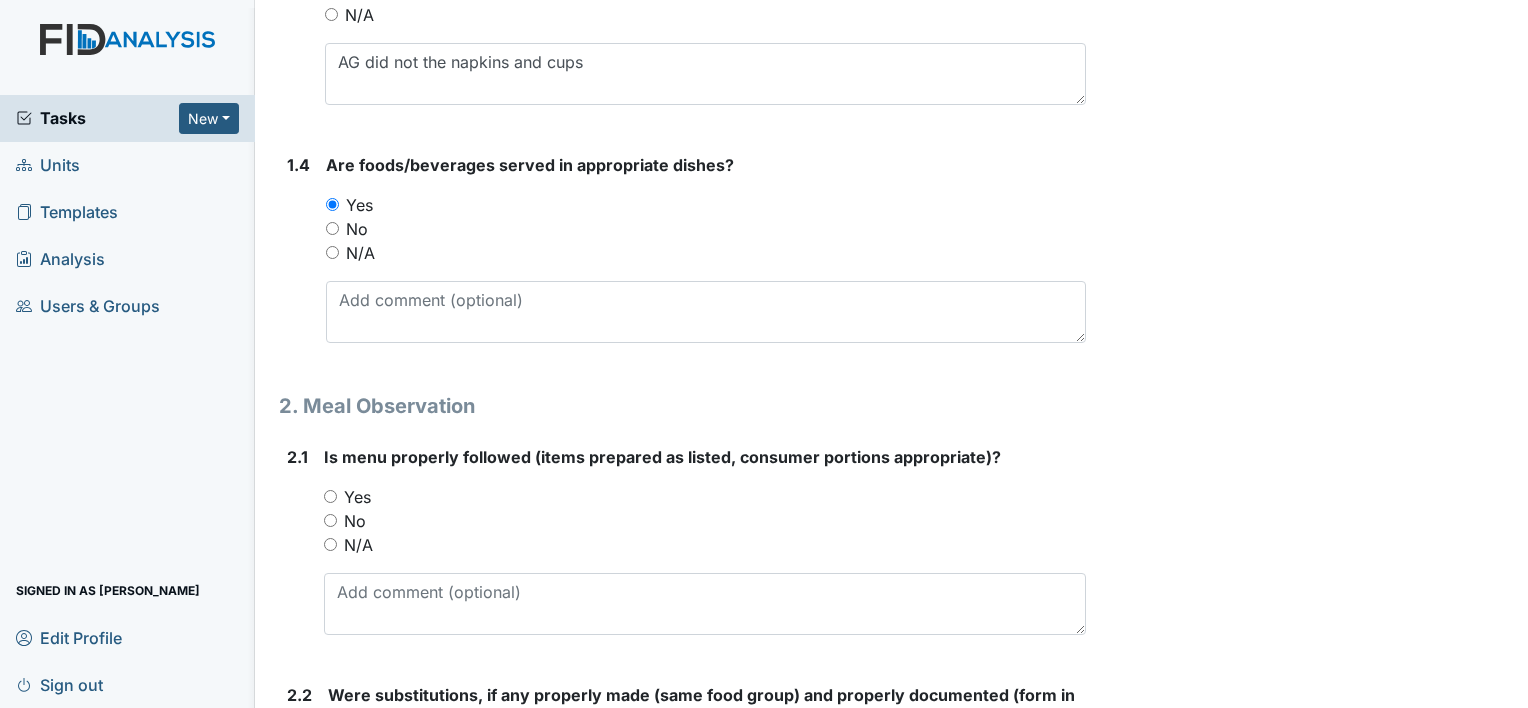 scroll, scrollTop: 900, scrollLeft: 0, axis: vertical 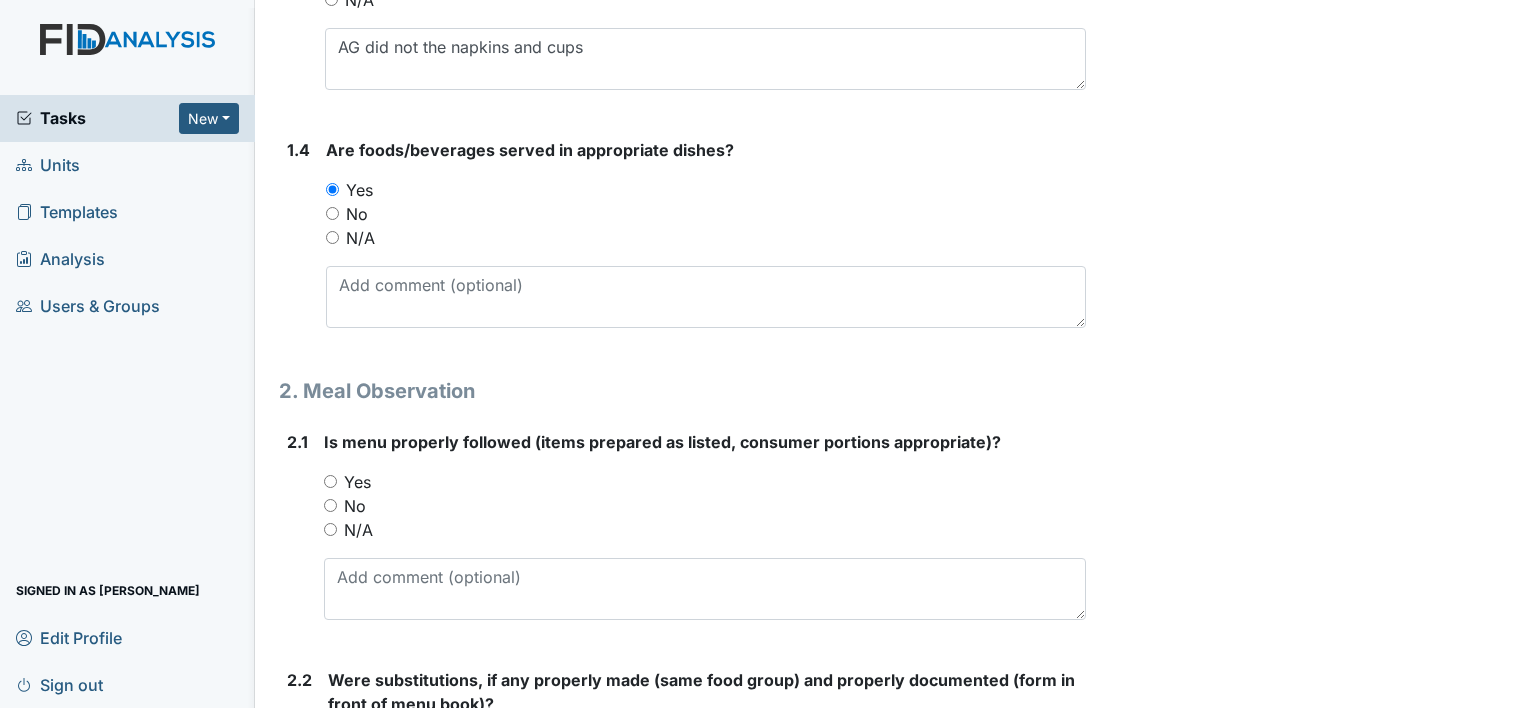 type on "condiment choices were offered from the kitchen but did not observe them being used or offered to consumers." 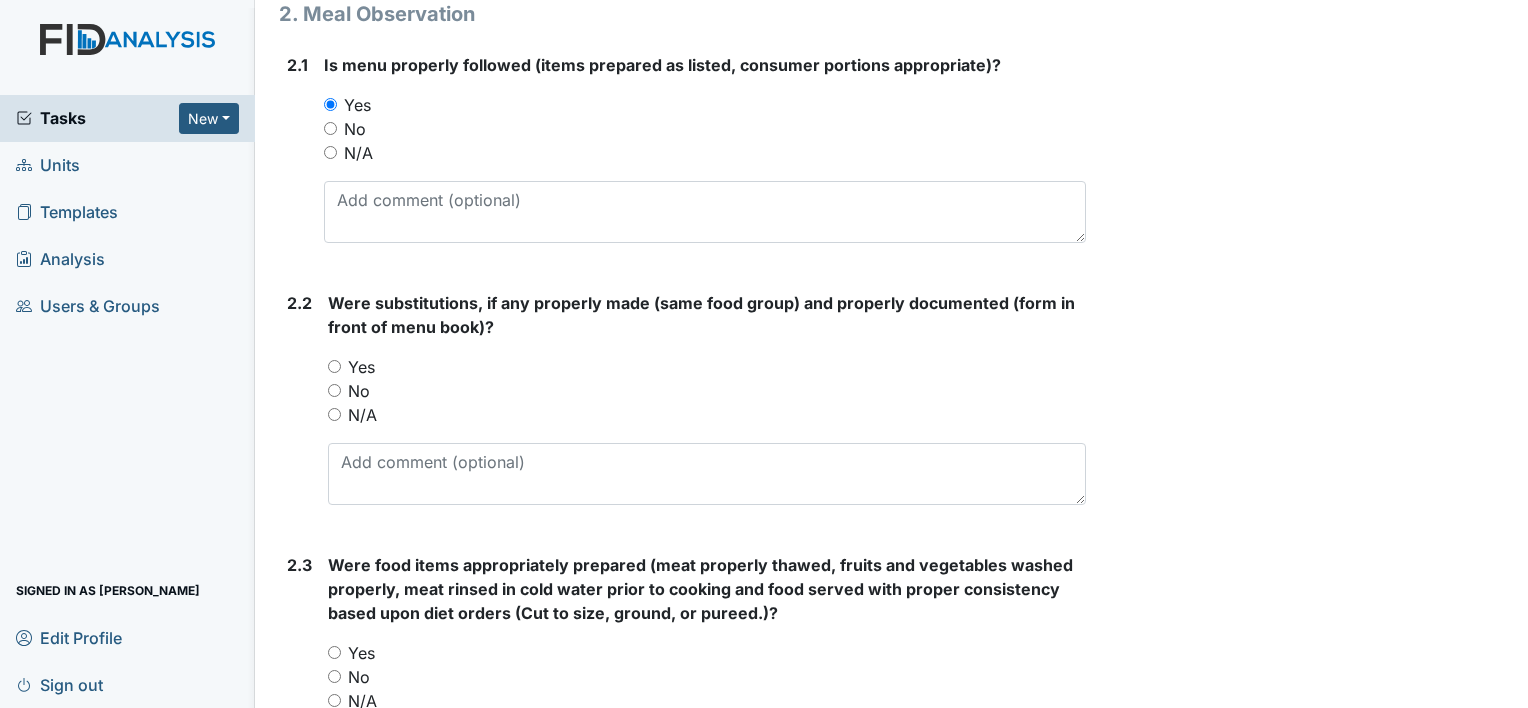 scroll, scrollTop: 1300, scrollLeft: 0, axis: vertical 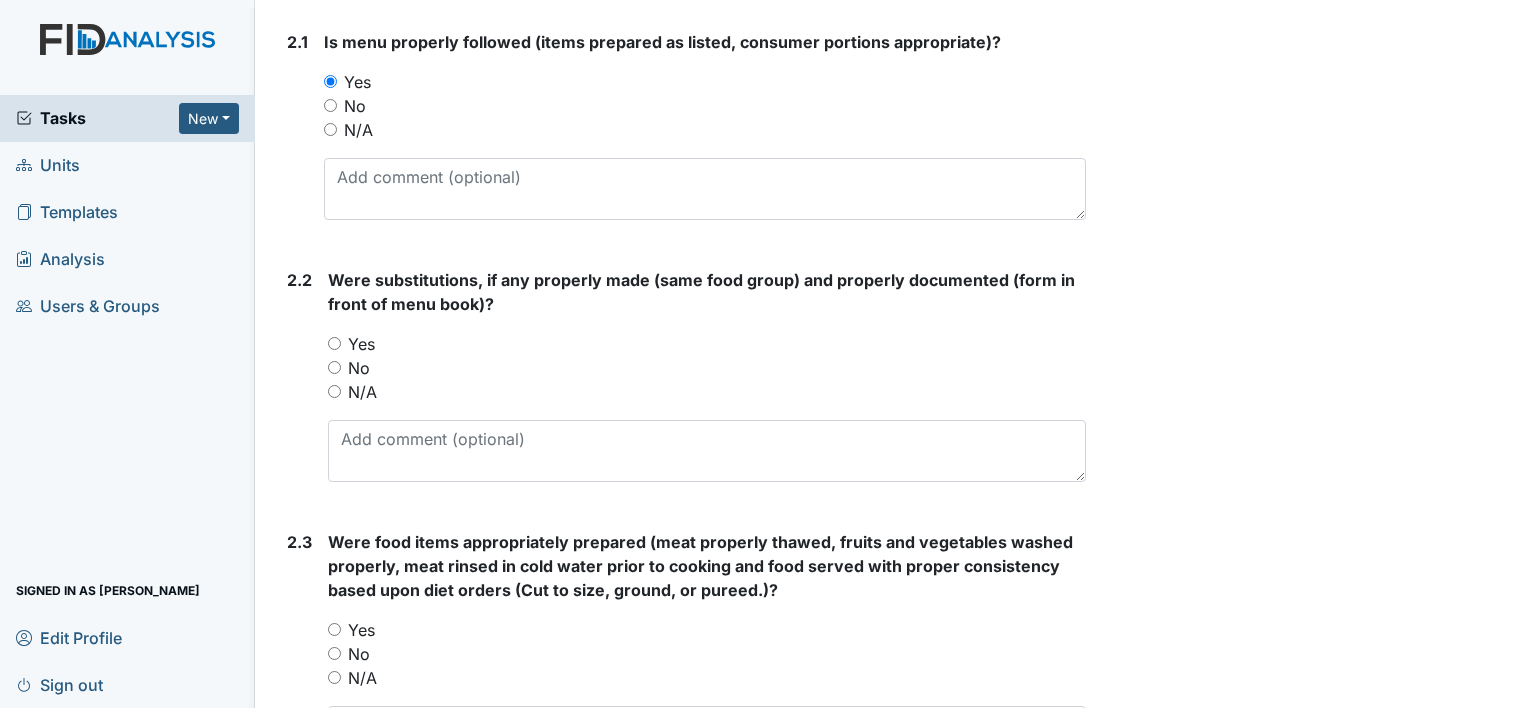 click on "N/A" at bounding box center (362, 392) 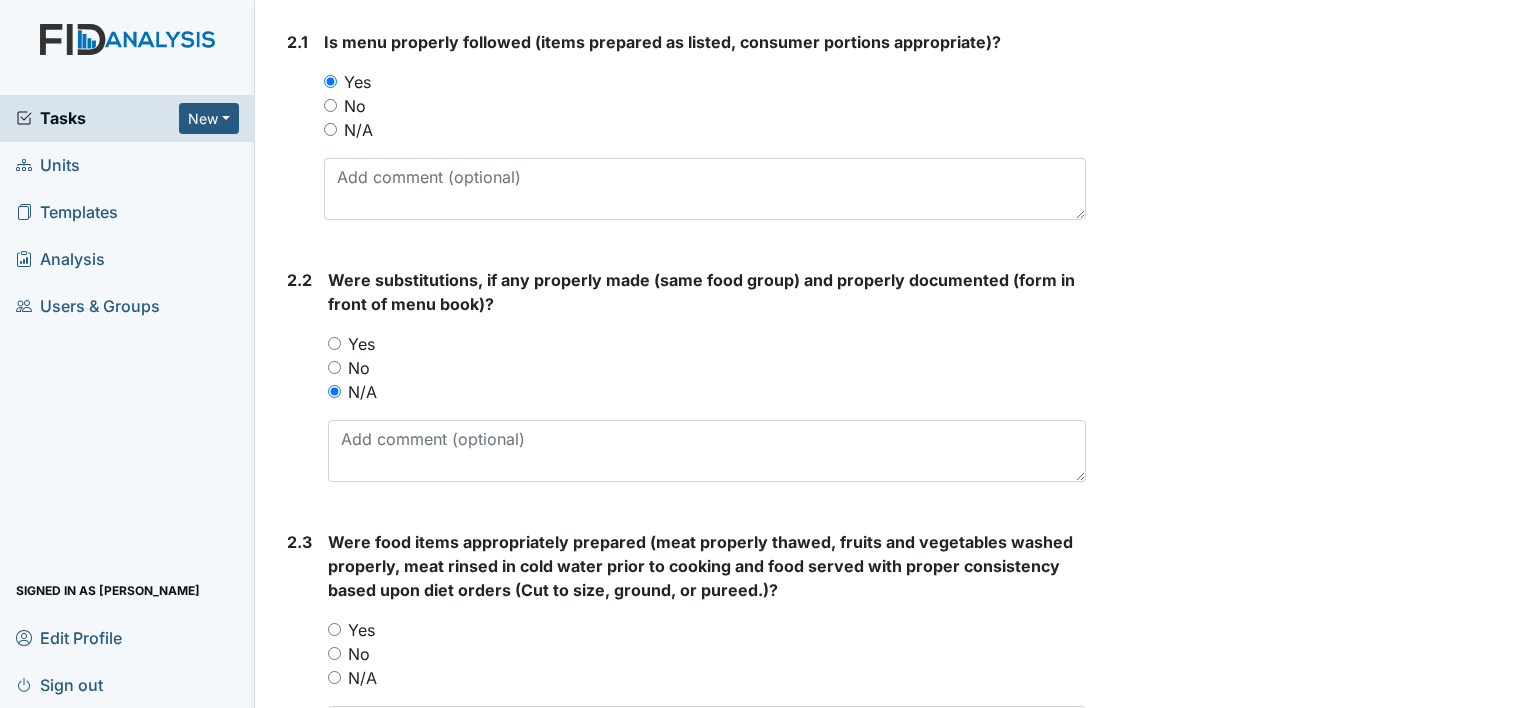 click on "No" at bounding box center [359, 654] 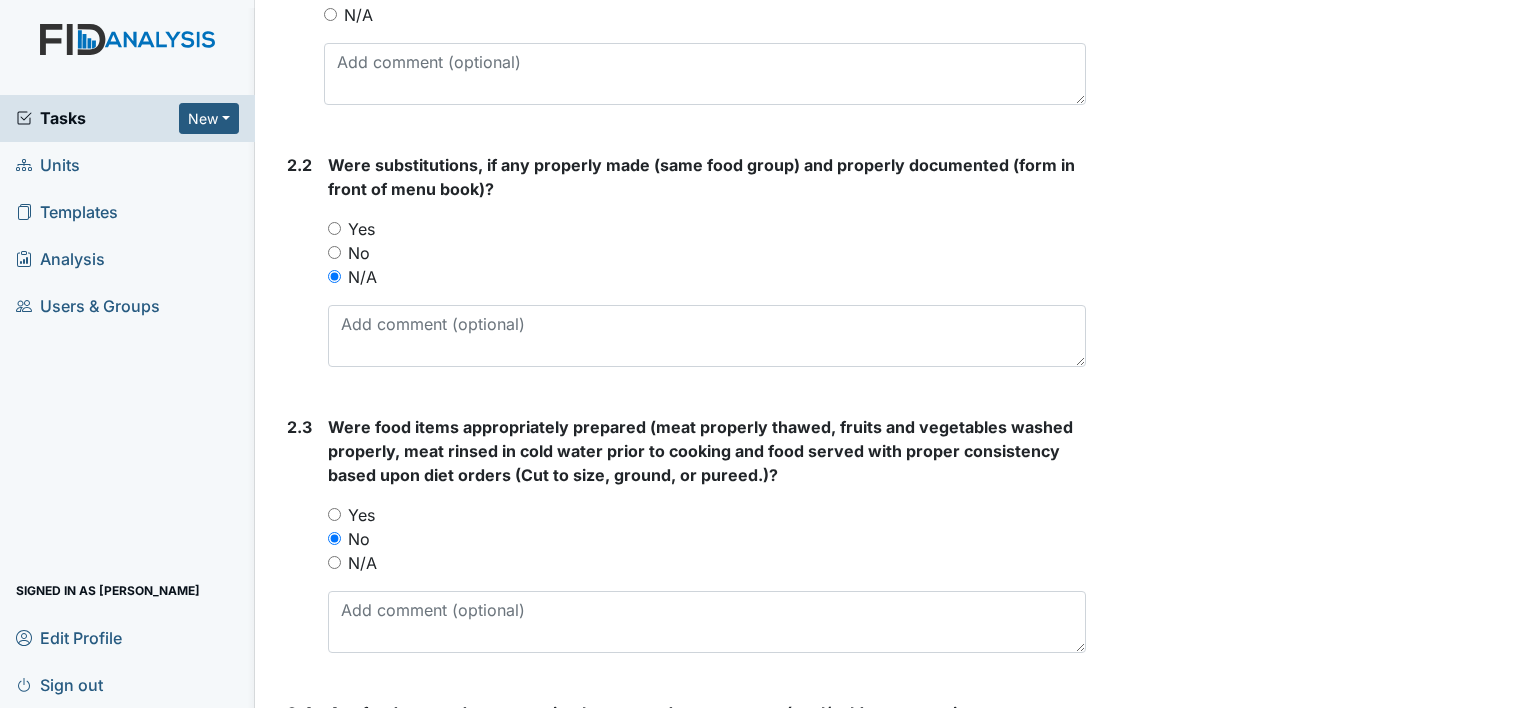 scroll, scrollTop: 1500, scrollLeft: 0, axis: vertical 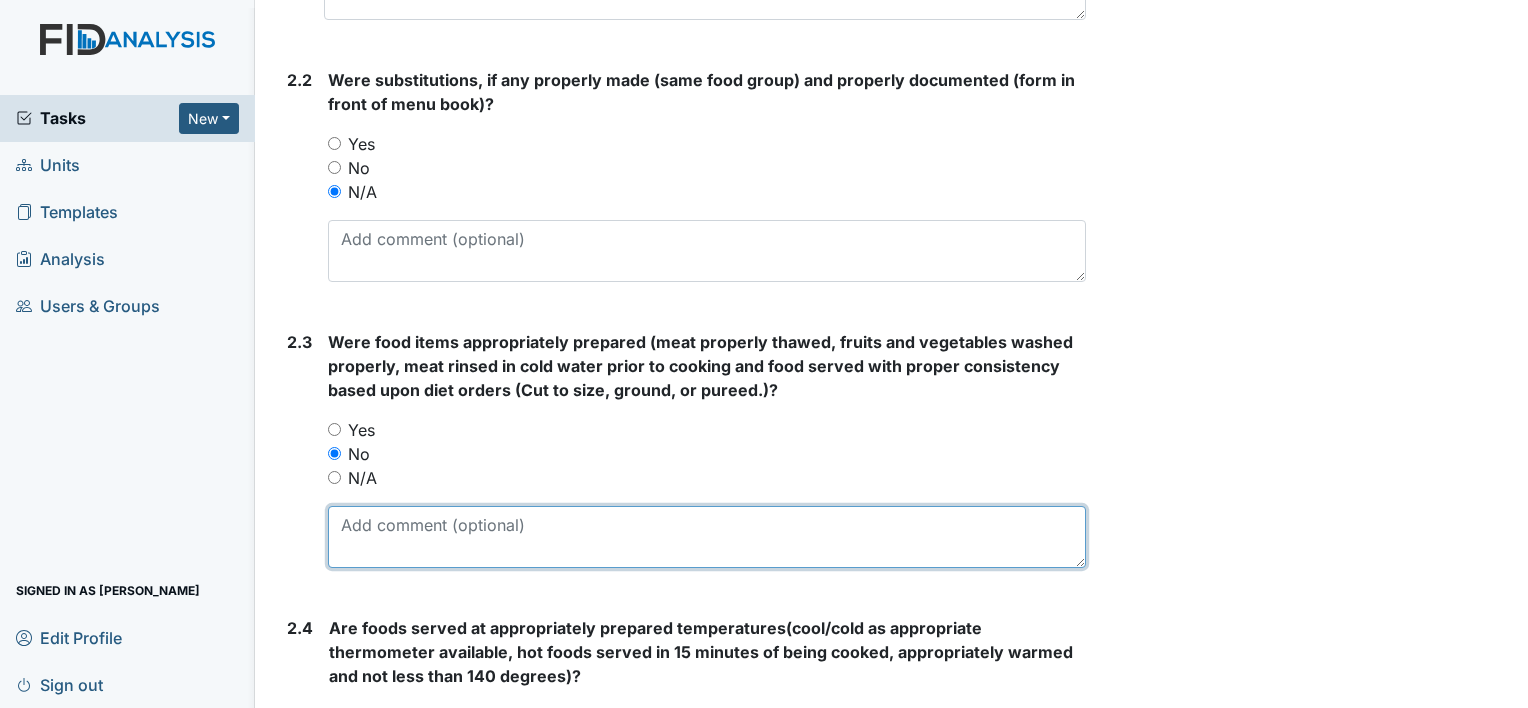 click at bounding box center (707, 537) 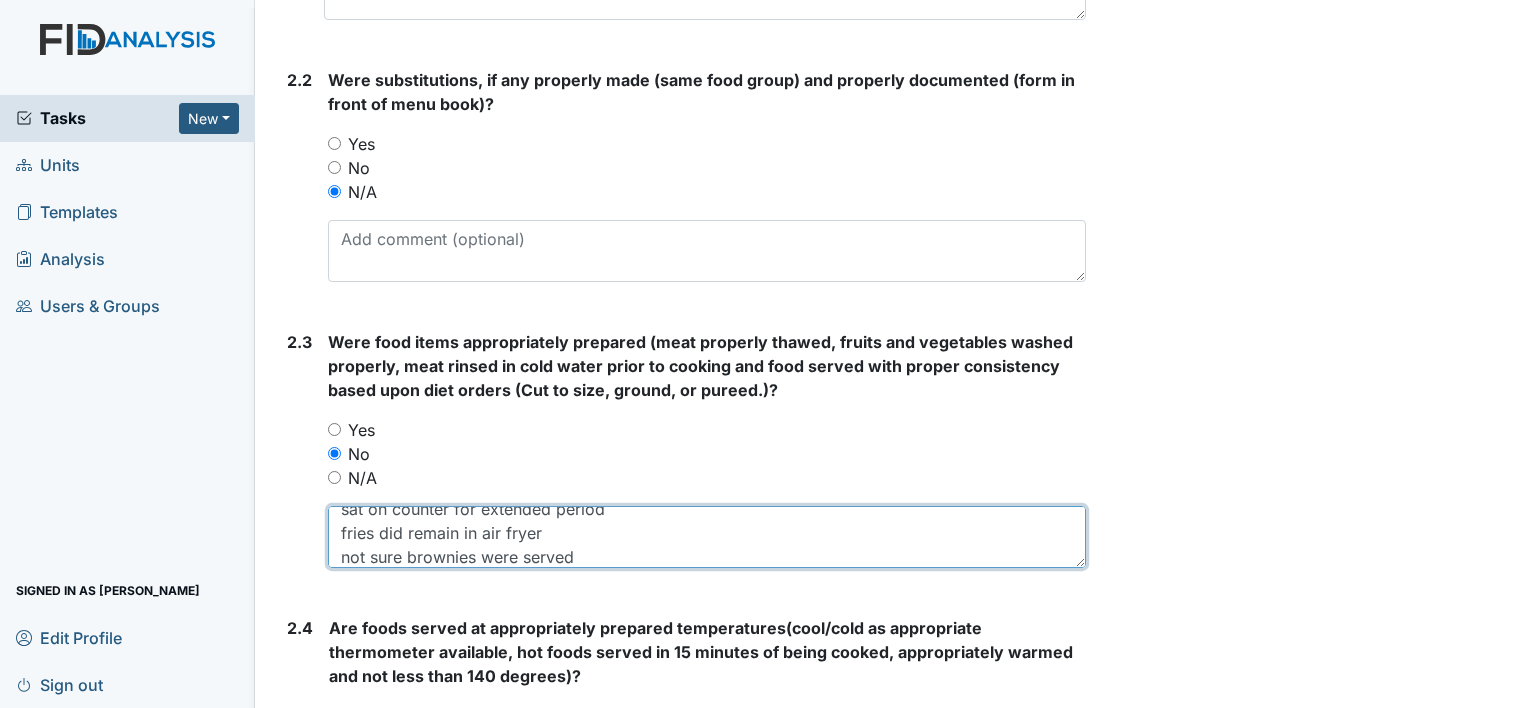 scroll, scrollTop: 24, scrollLeft: 0, axis: vertical 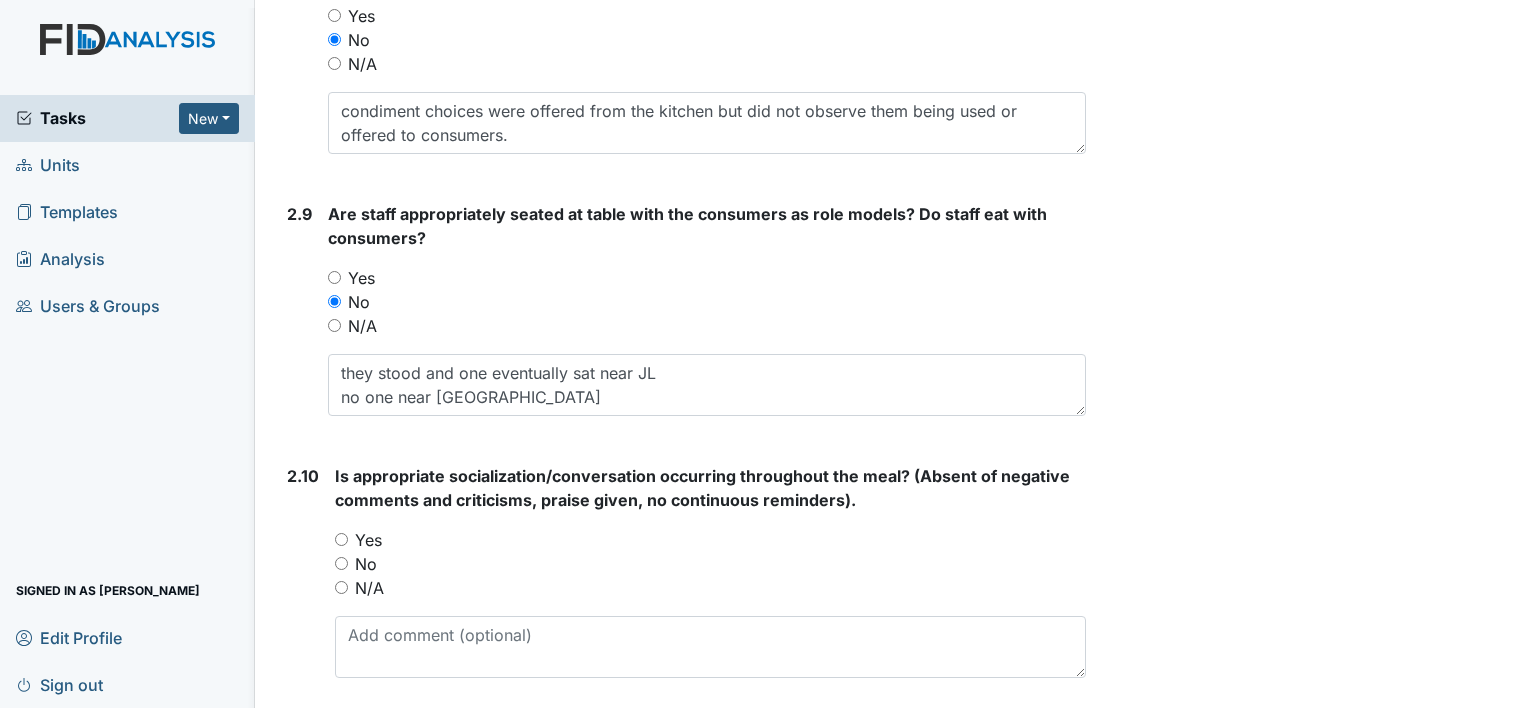 type on "sat on counter for extended period
fries did remain in air fryer
not sure brownies were served" 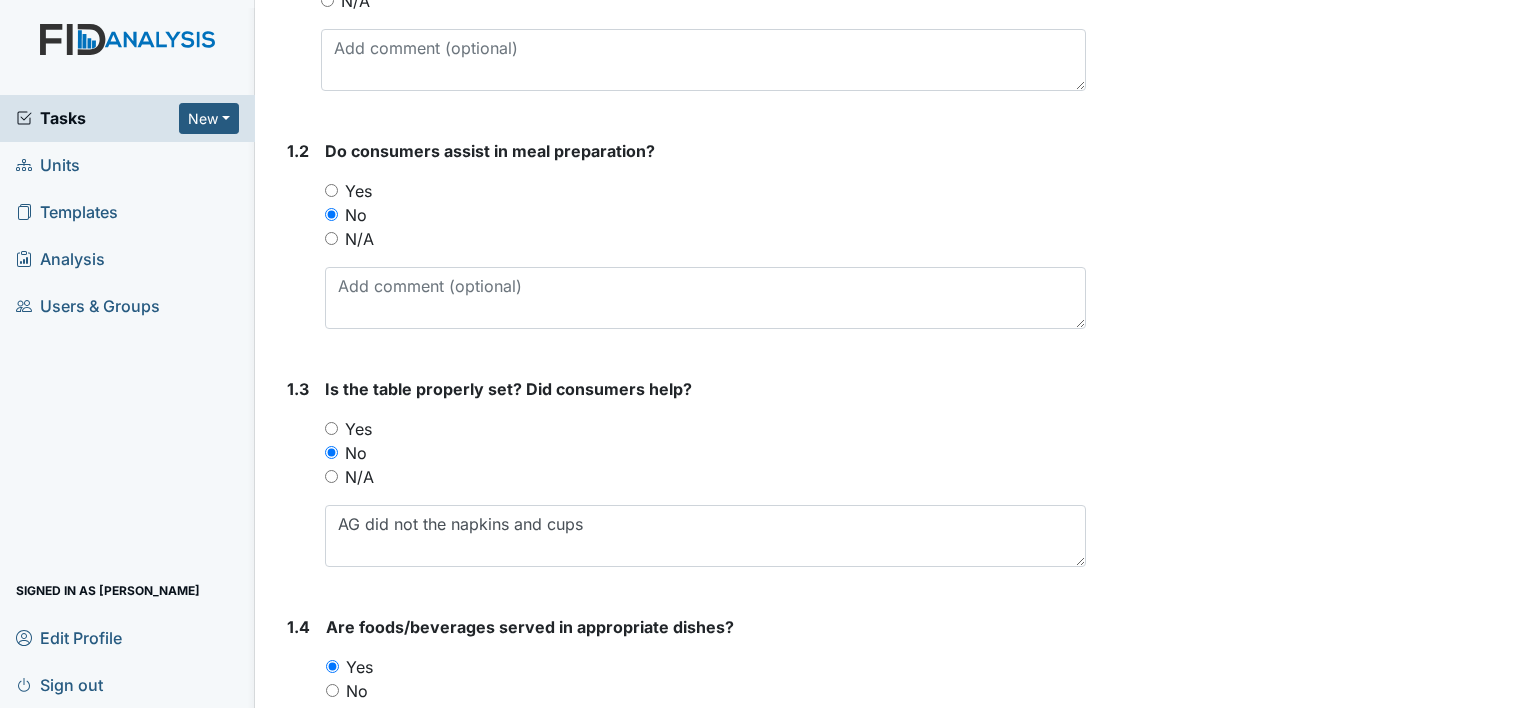 scroll, scrollTop: 300, scrollLeft: 0, axis: vertical 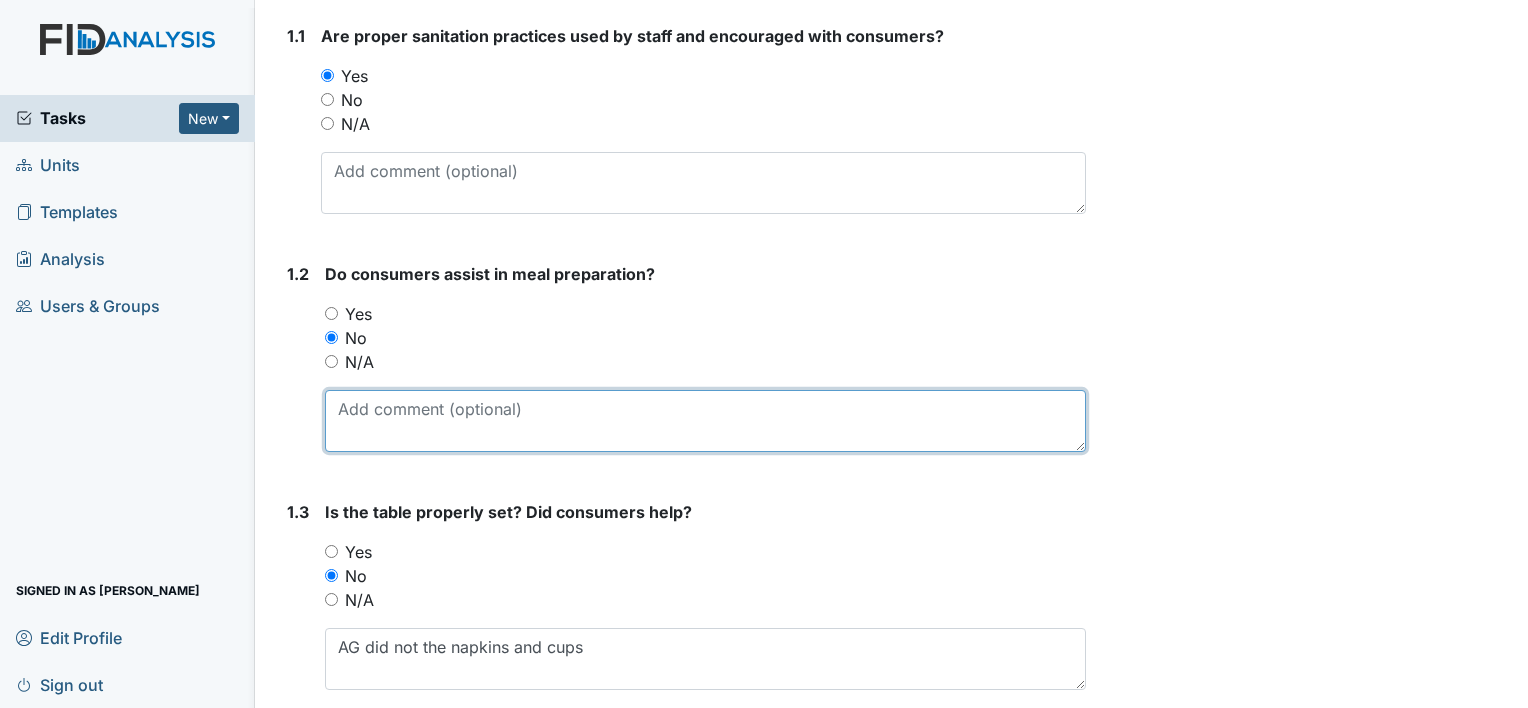 click at bounding box center [705, 421] 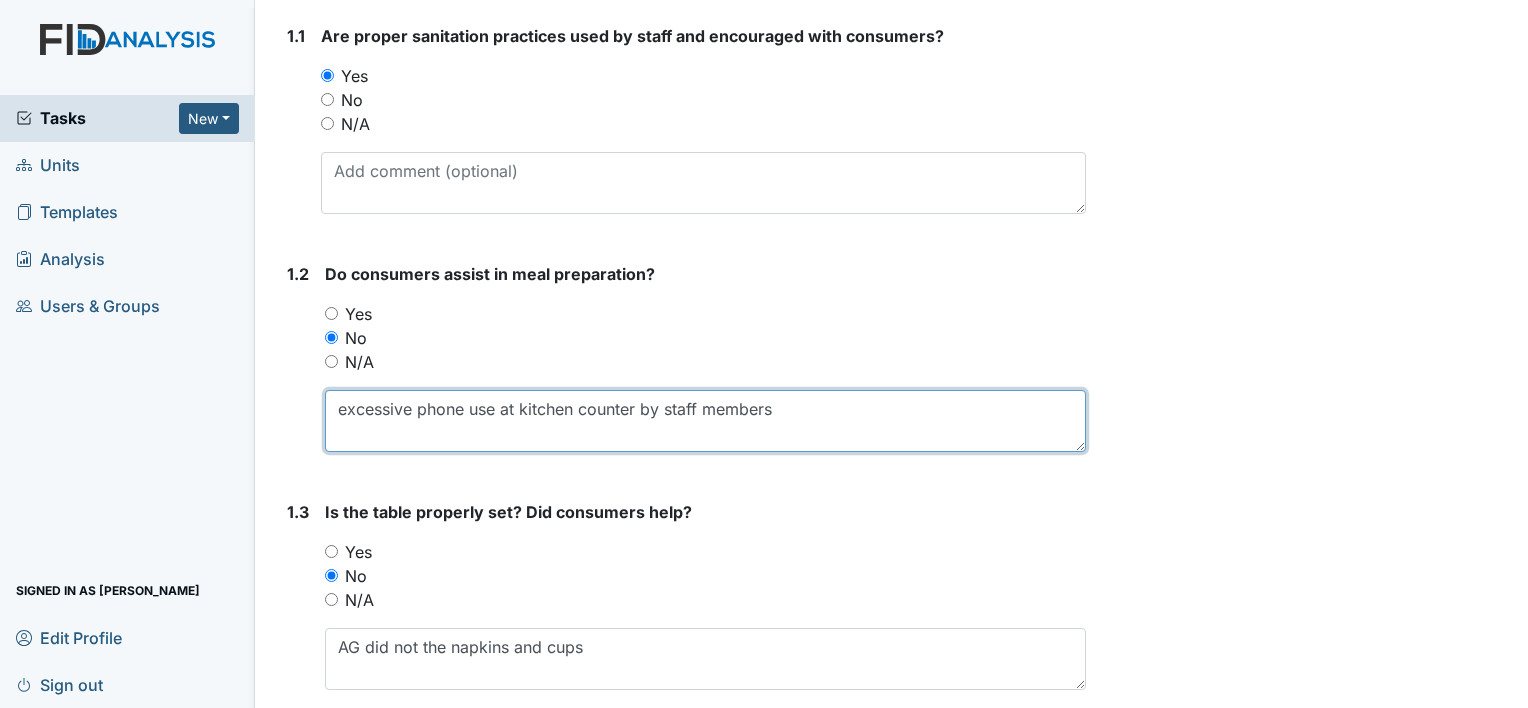 click on "excessive phone use at kitchen counter by staff members" at bounding box center [705, 421] 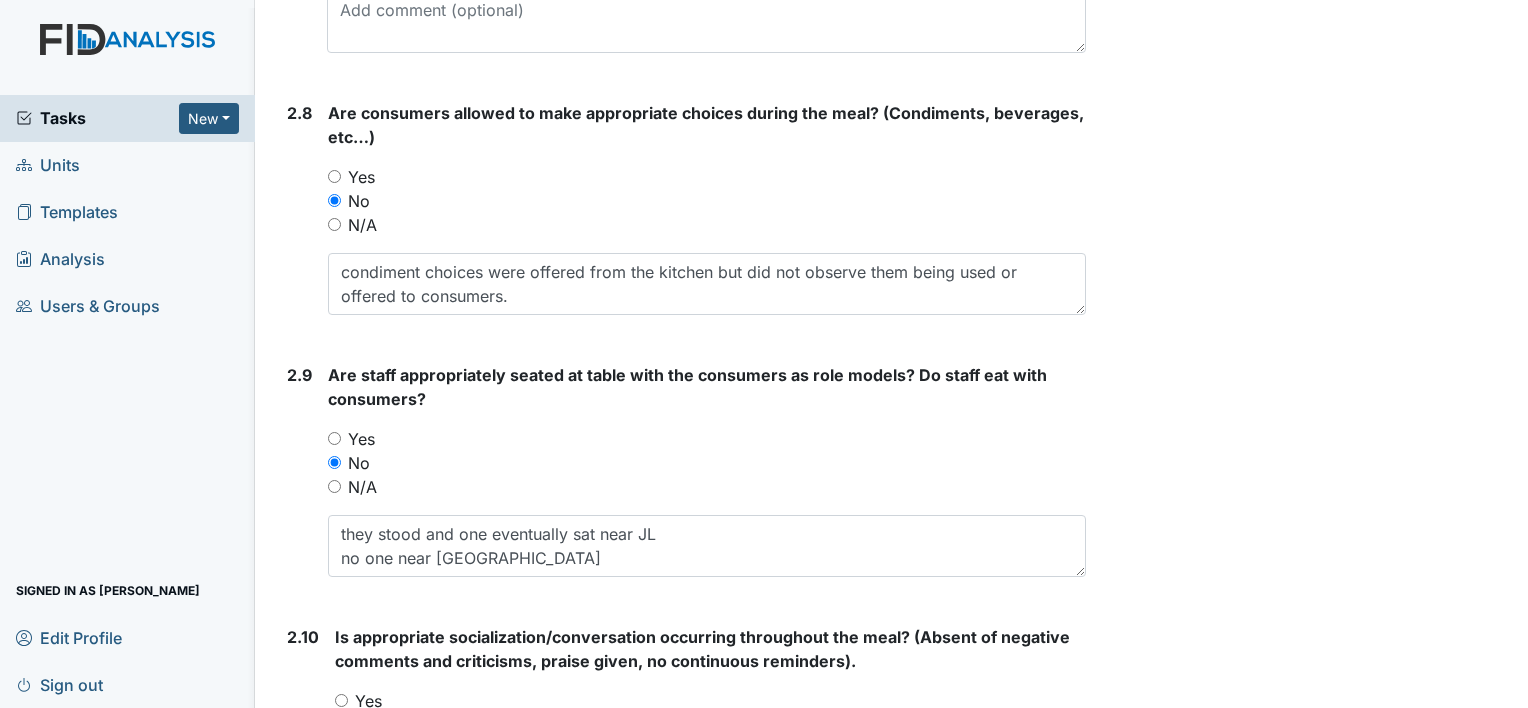 scroll, scrollTop: 3300, scrollLeft: 0, axis: vertical 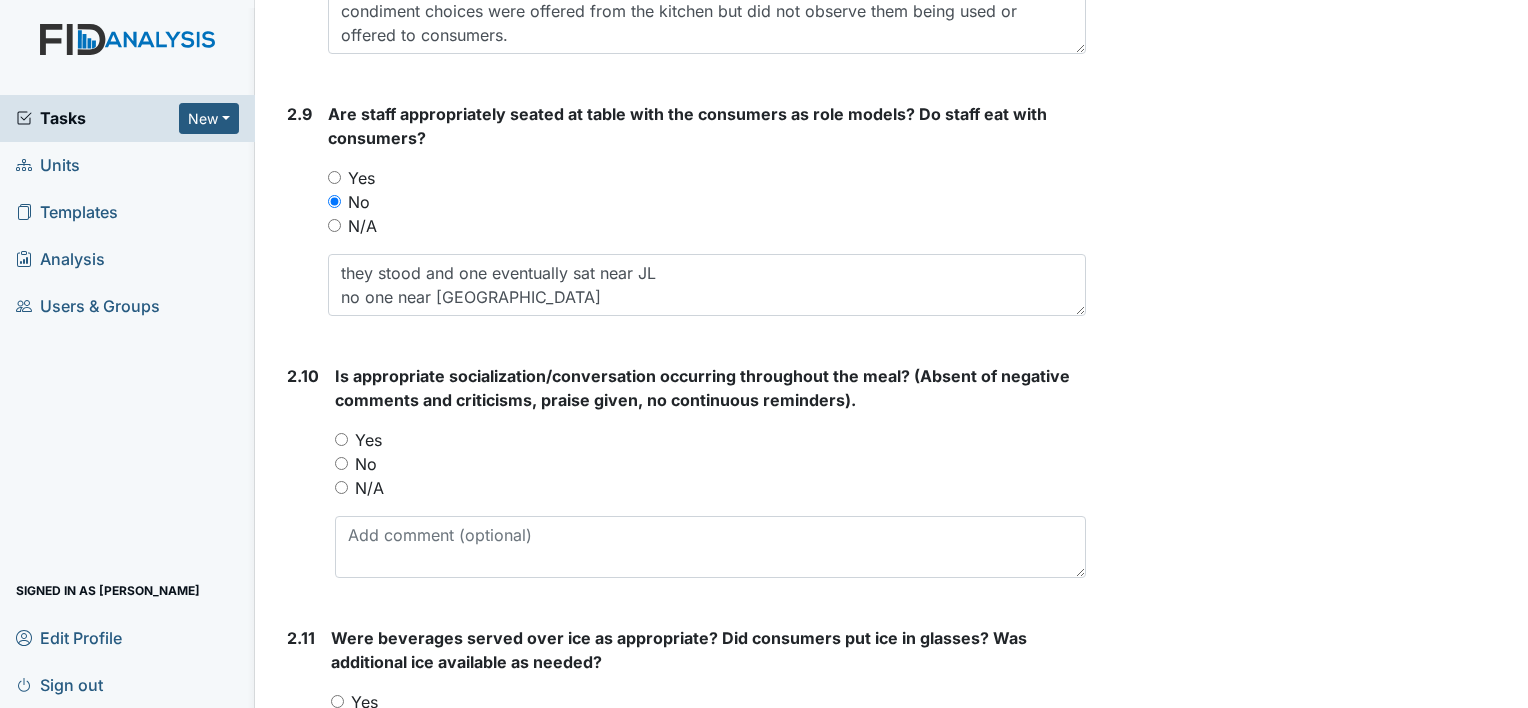 type on "excessive cell phone use at kitchen counter by staff members" 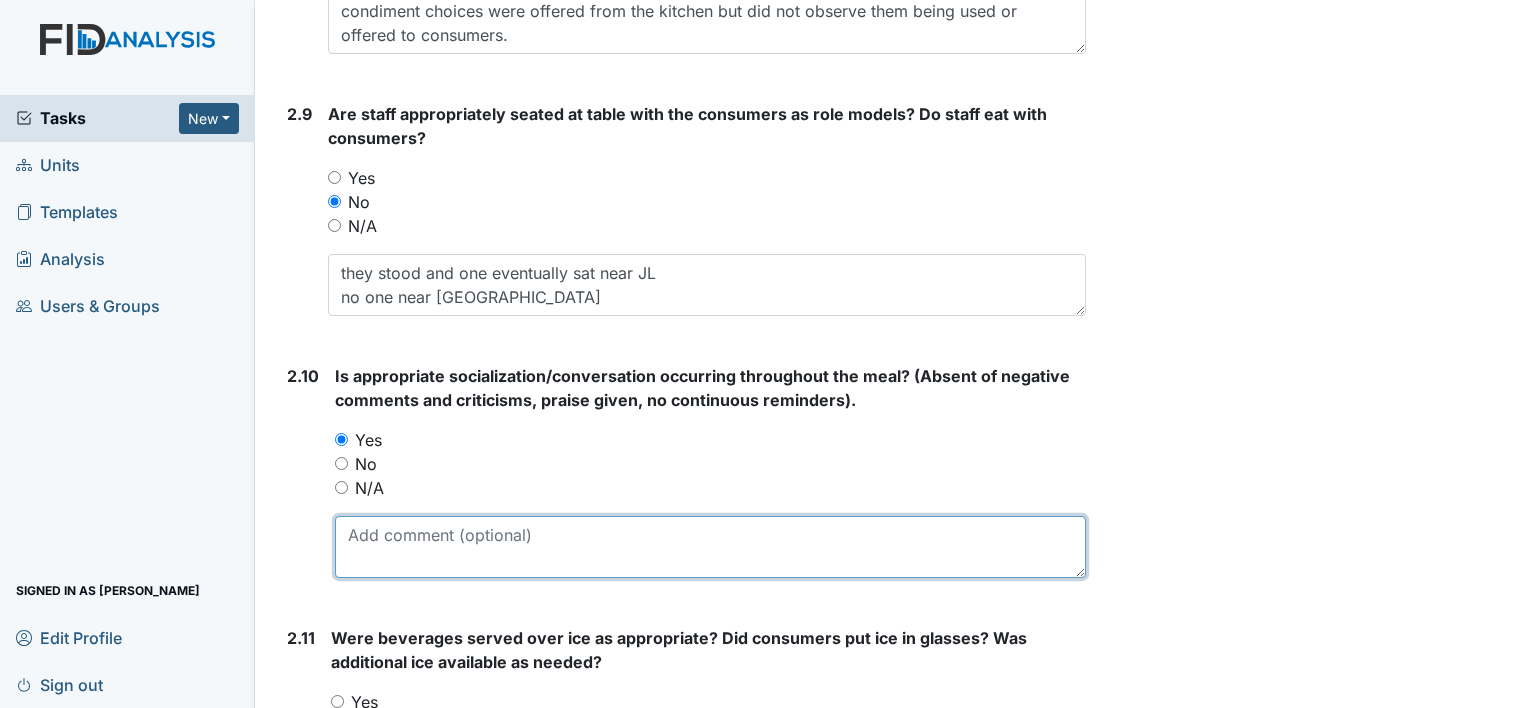 click at bounding box center (710, 547) 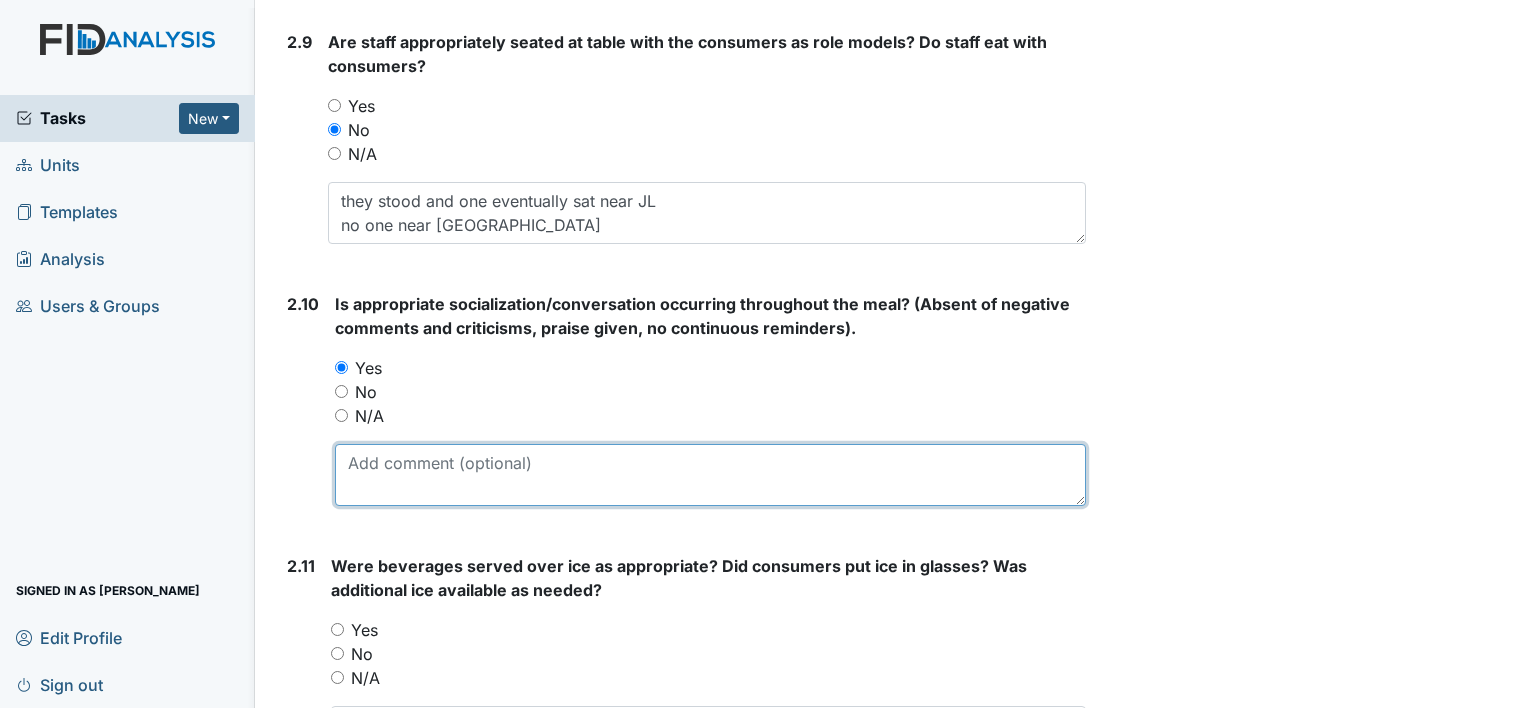 scroll, scrollTop: 3600, scrollLeft: 0, axis: vertical 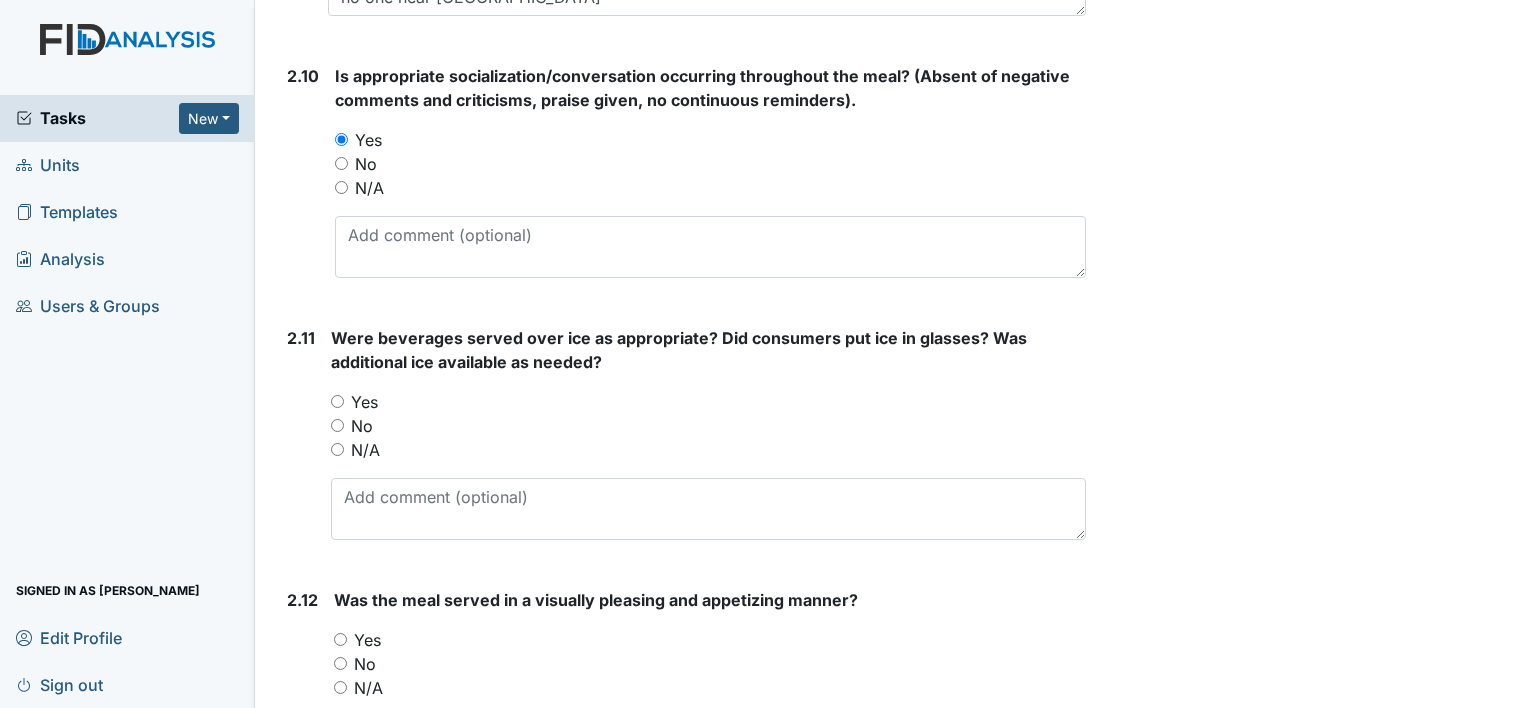click on "Yes" at bounding box center (364, 402) 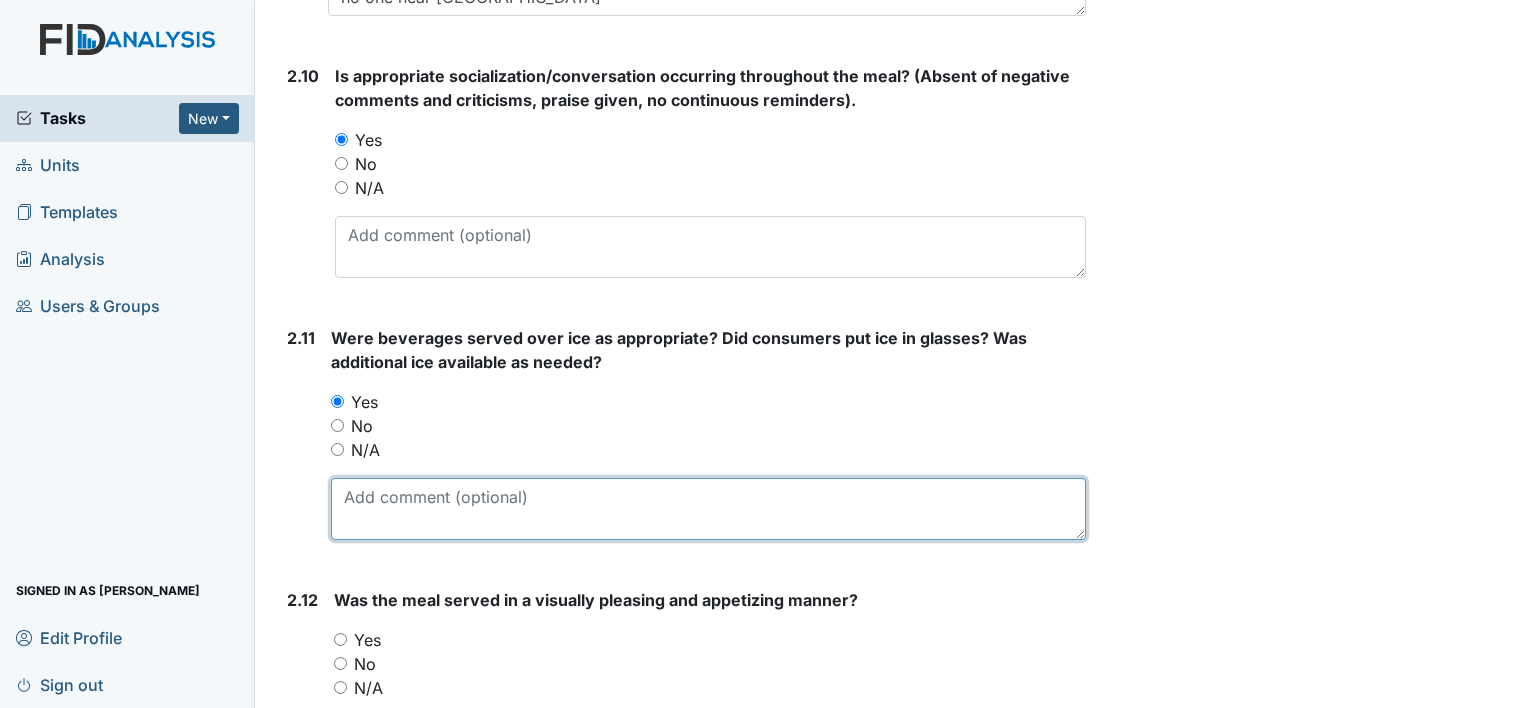 click at bounding box center [708, 509] 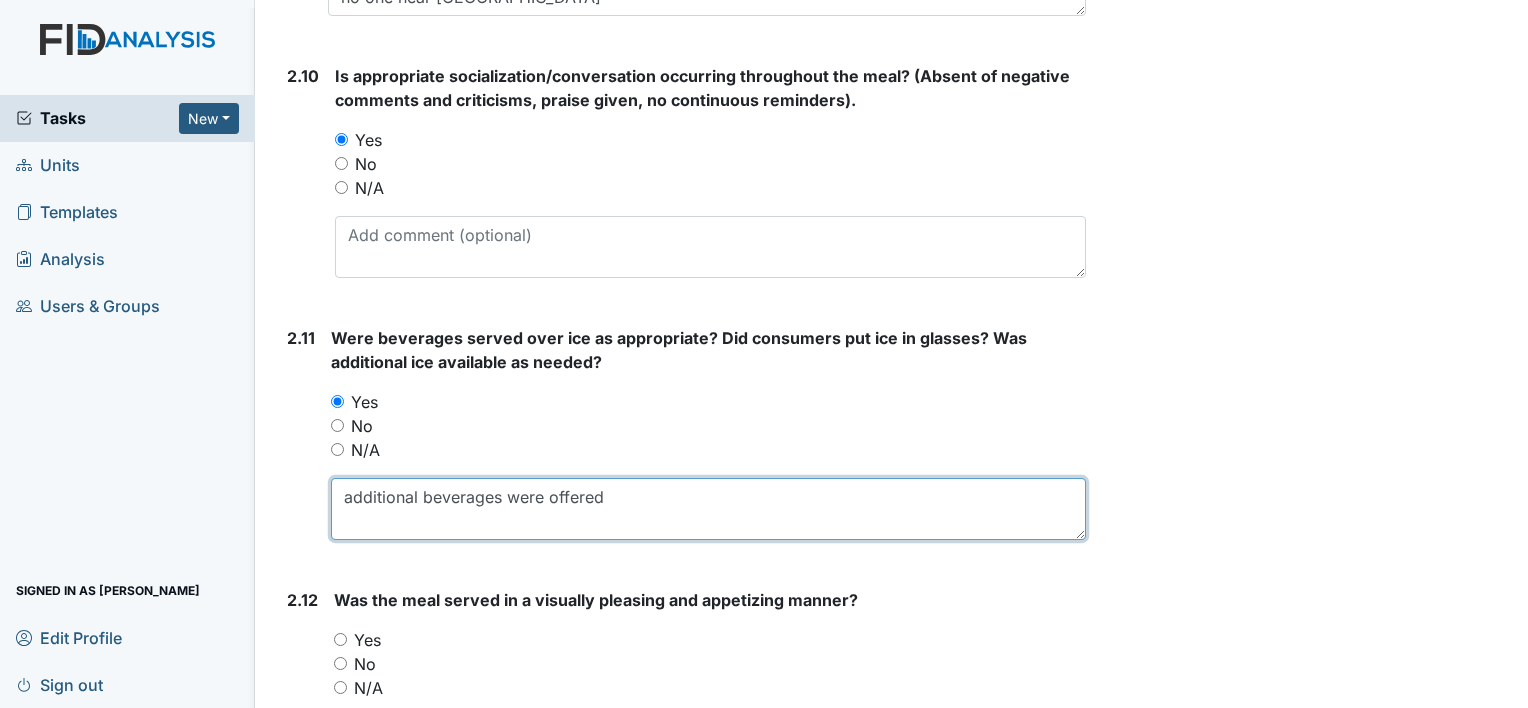 type on "additional beverages were offered" 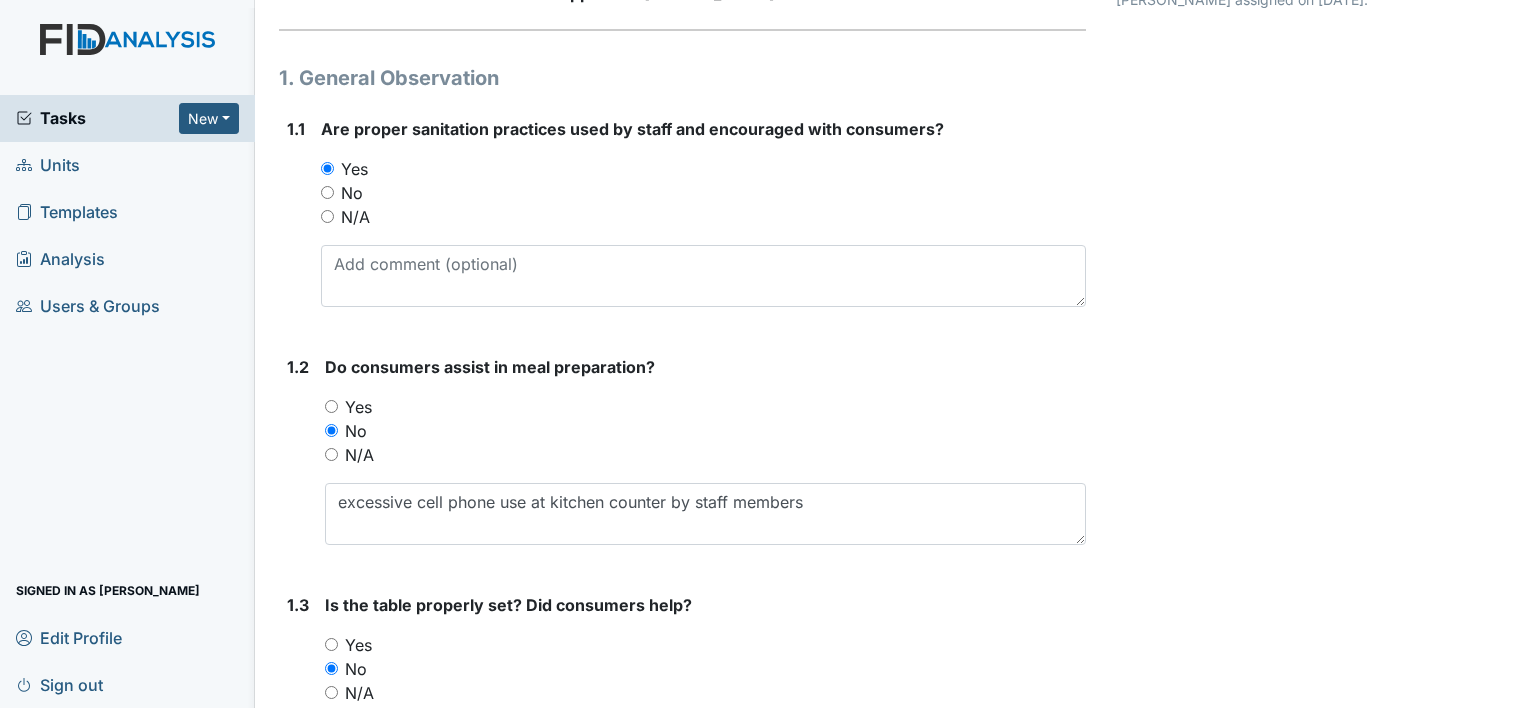 scroll, scrollTop: 200, scrollLeft: 0, axis: vertical 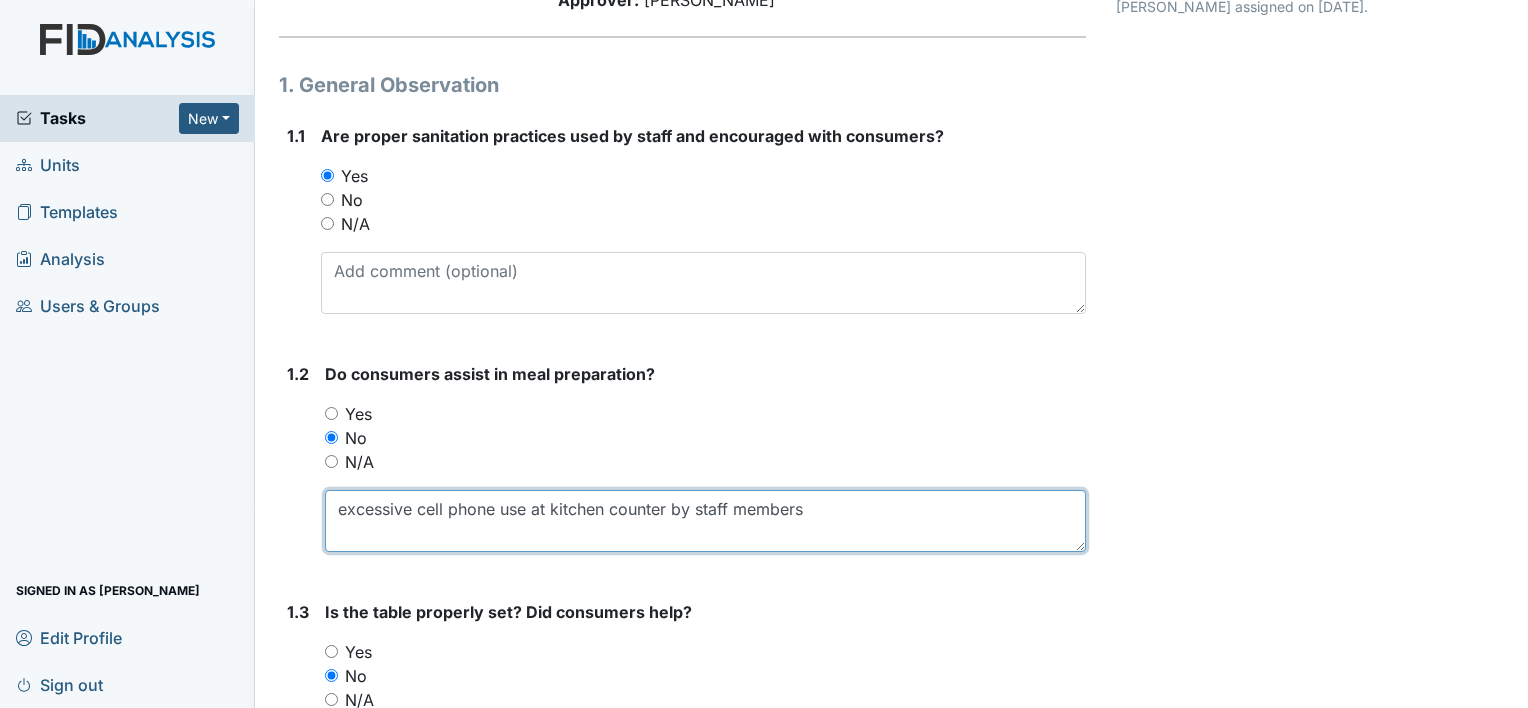 click on "excessive cell phone use at kitchen counter by staff members" at bounding box center [705, 521] 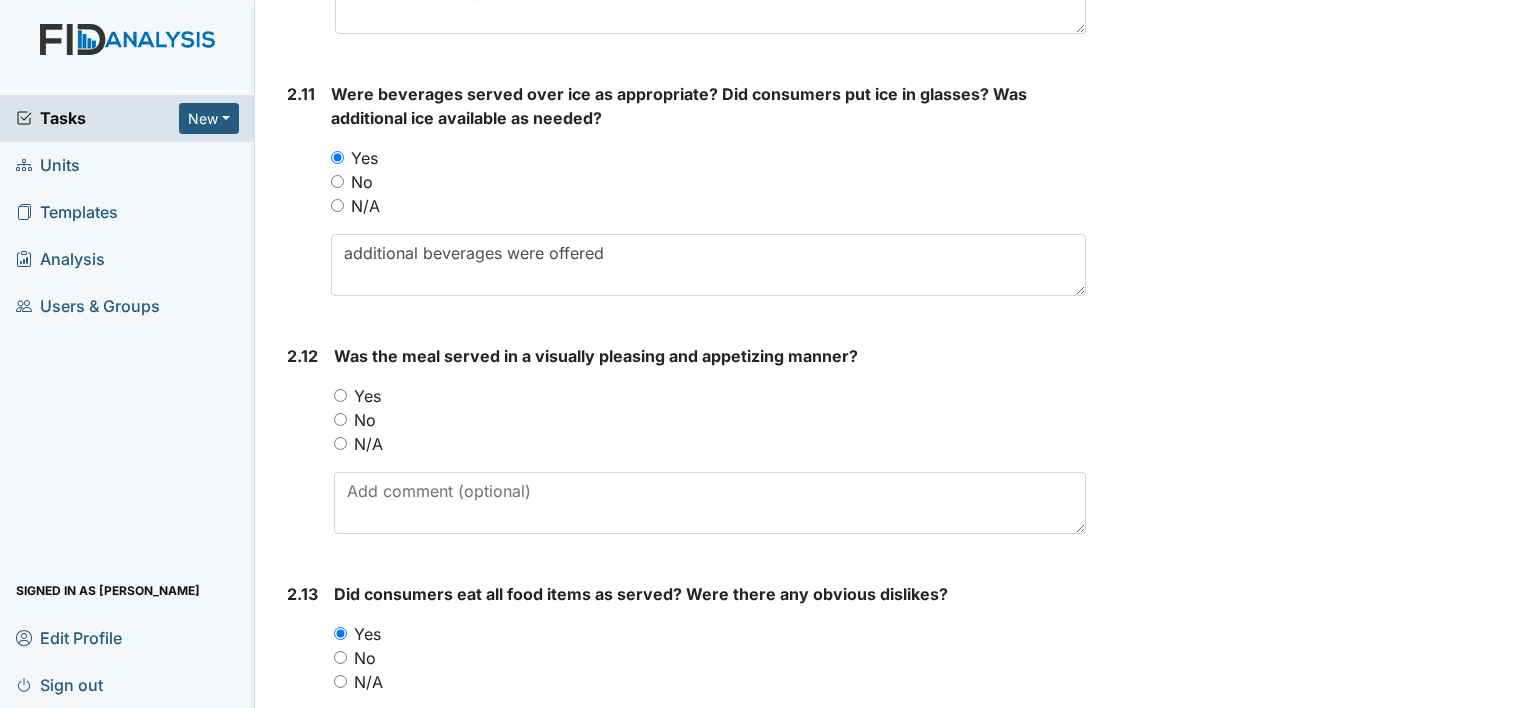 scroll, scrollTop: 4100, scrollLeft: 0, axis: vertical 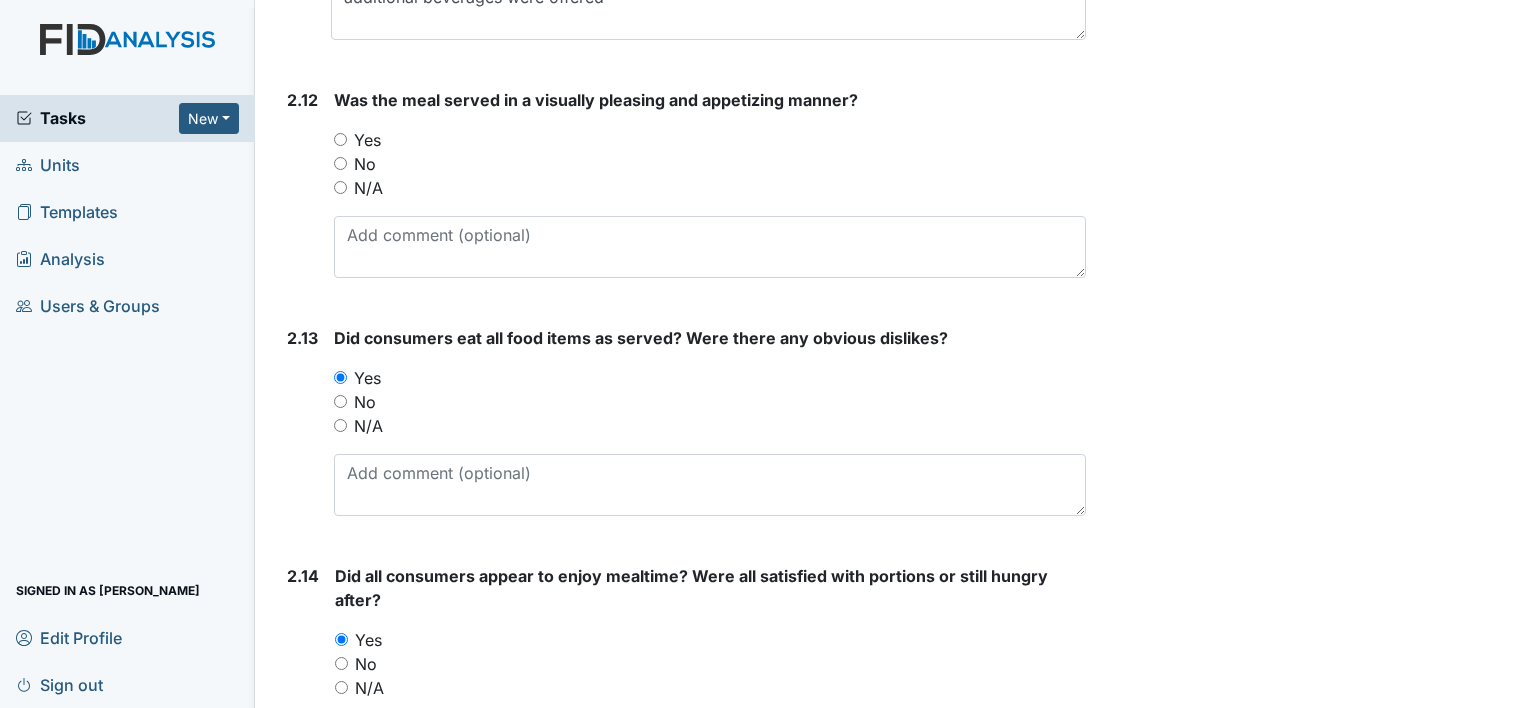 type on "excessive cell phone use at kitchen counter by staff members
consumers with modified diets did not assist" 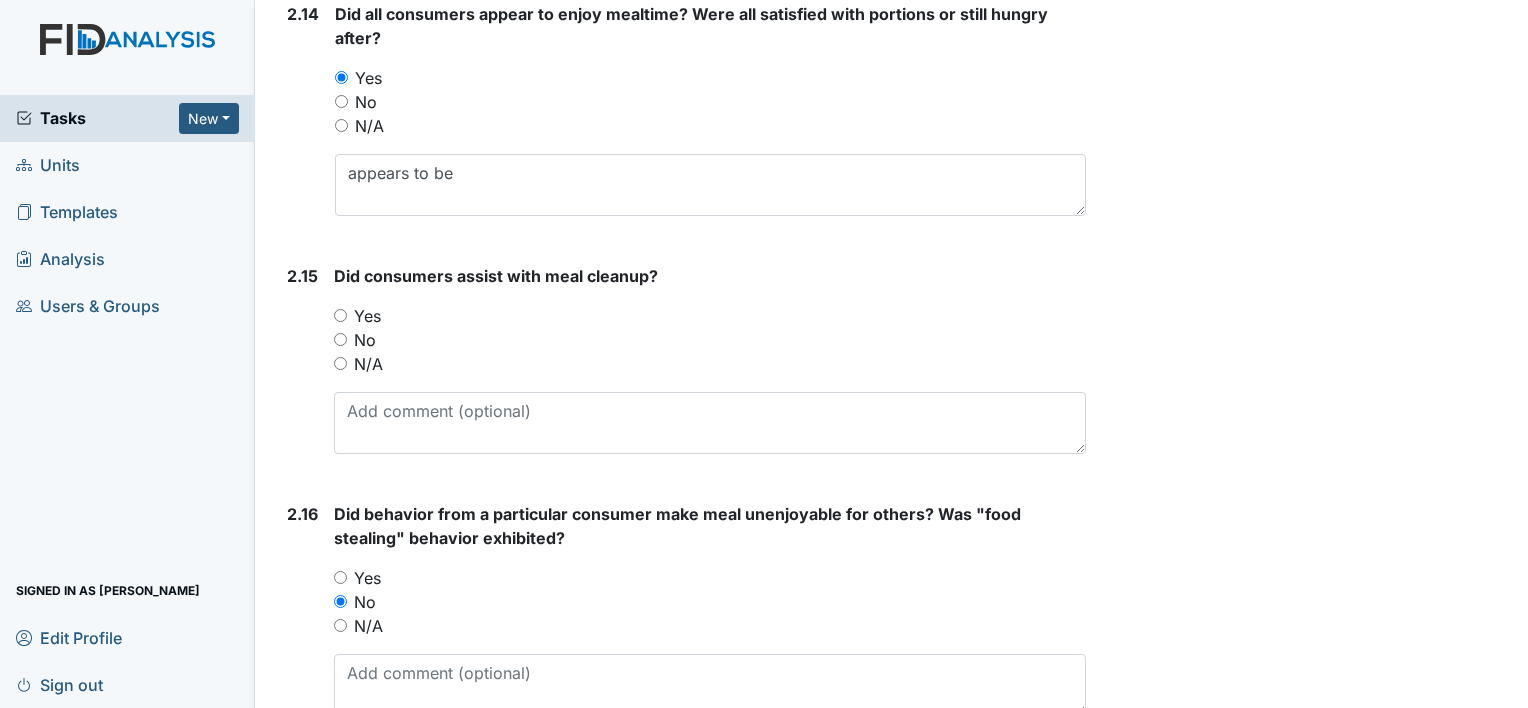 scroll, scrollTop: 4700, scrollLeft: 0, axis: vertical 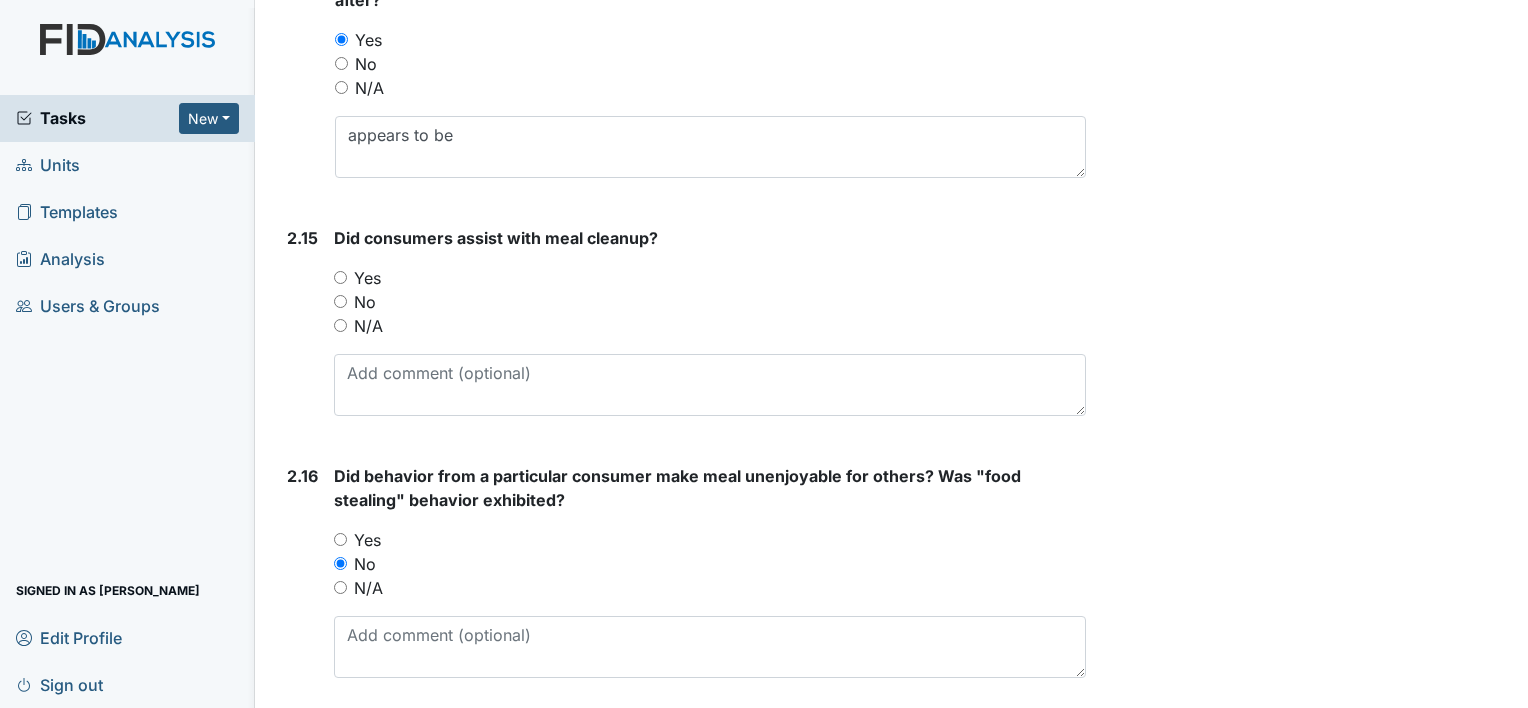 click on "Yes" at bounding box center (367, 278) 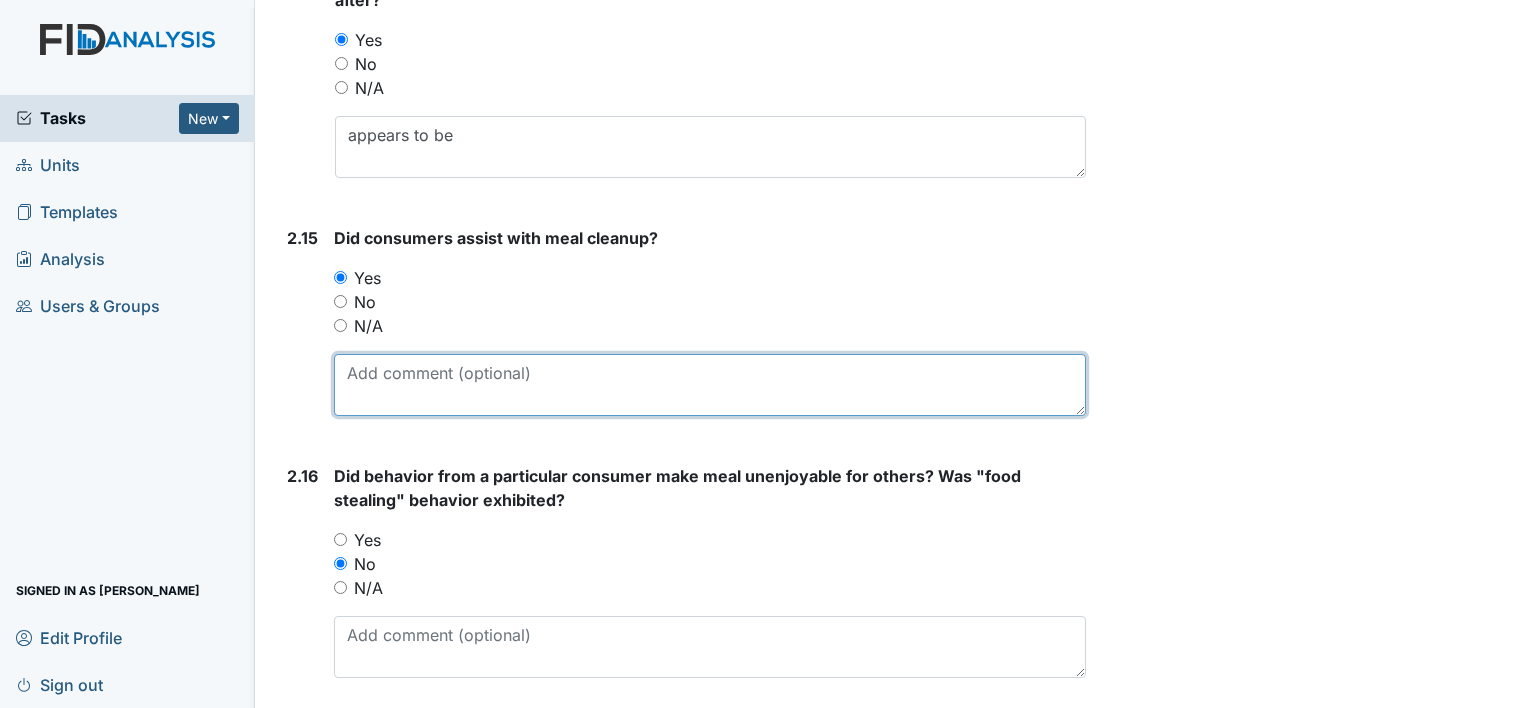click at bounding box center [710, 385] 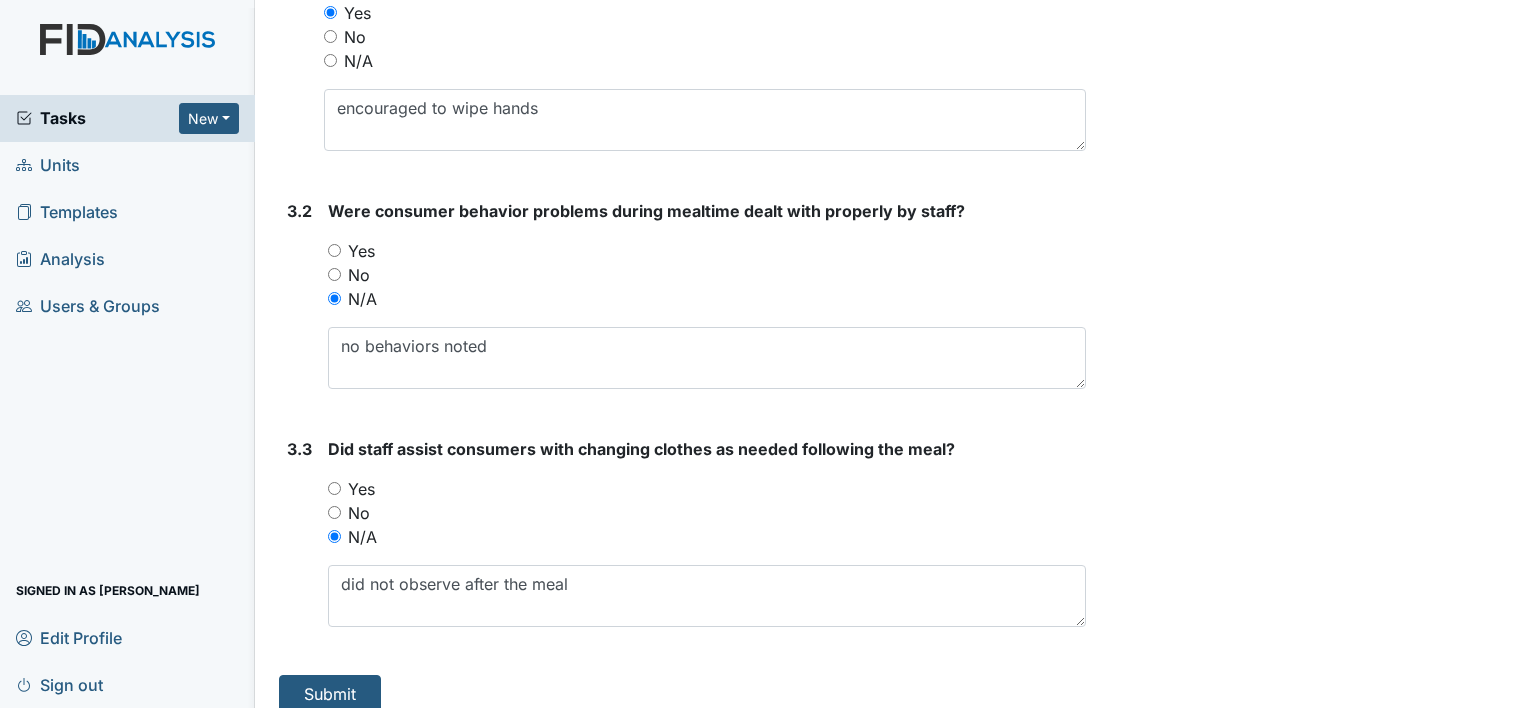 scroll, scrollTop: 6005, scrollLeft: 0, axis: vertical 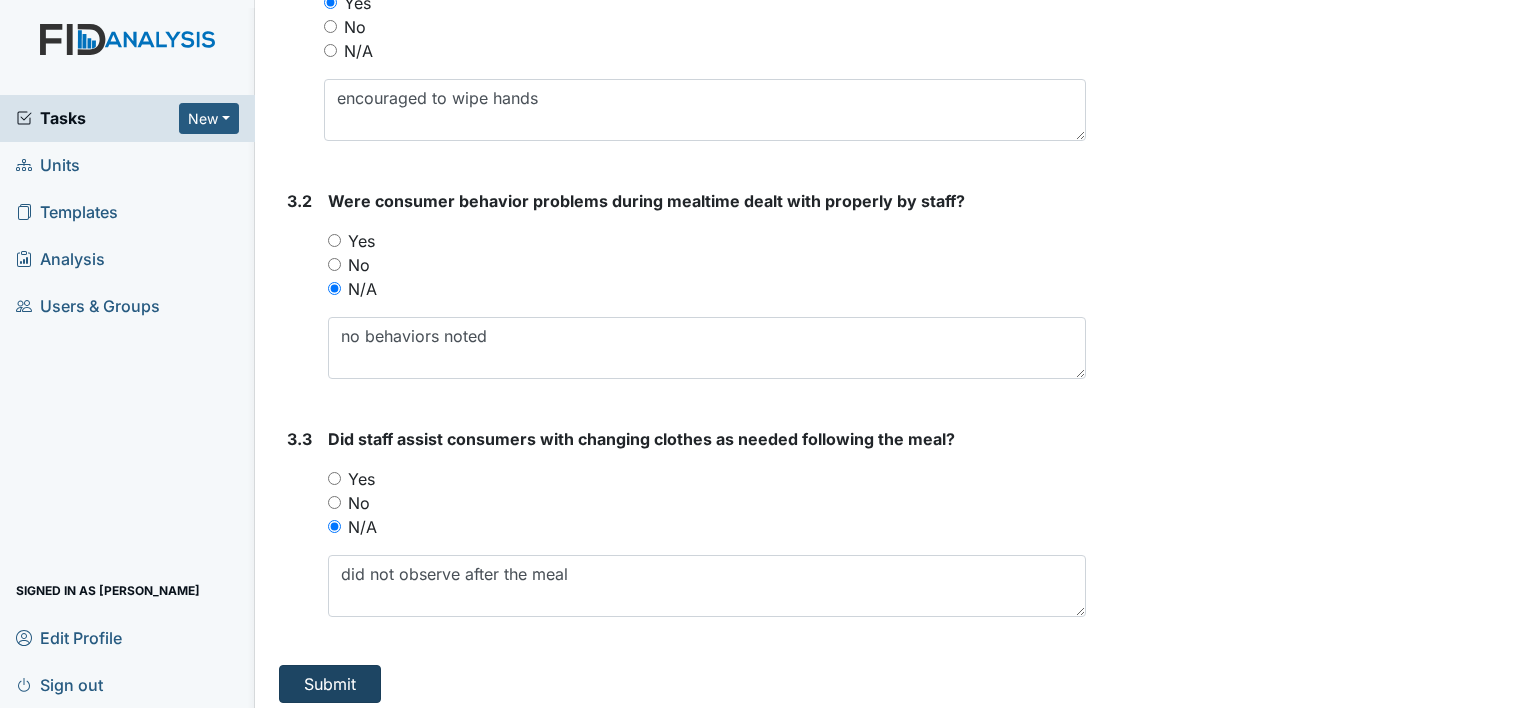 type on "most did take their items to the kitchen." 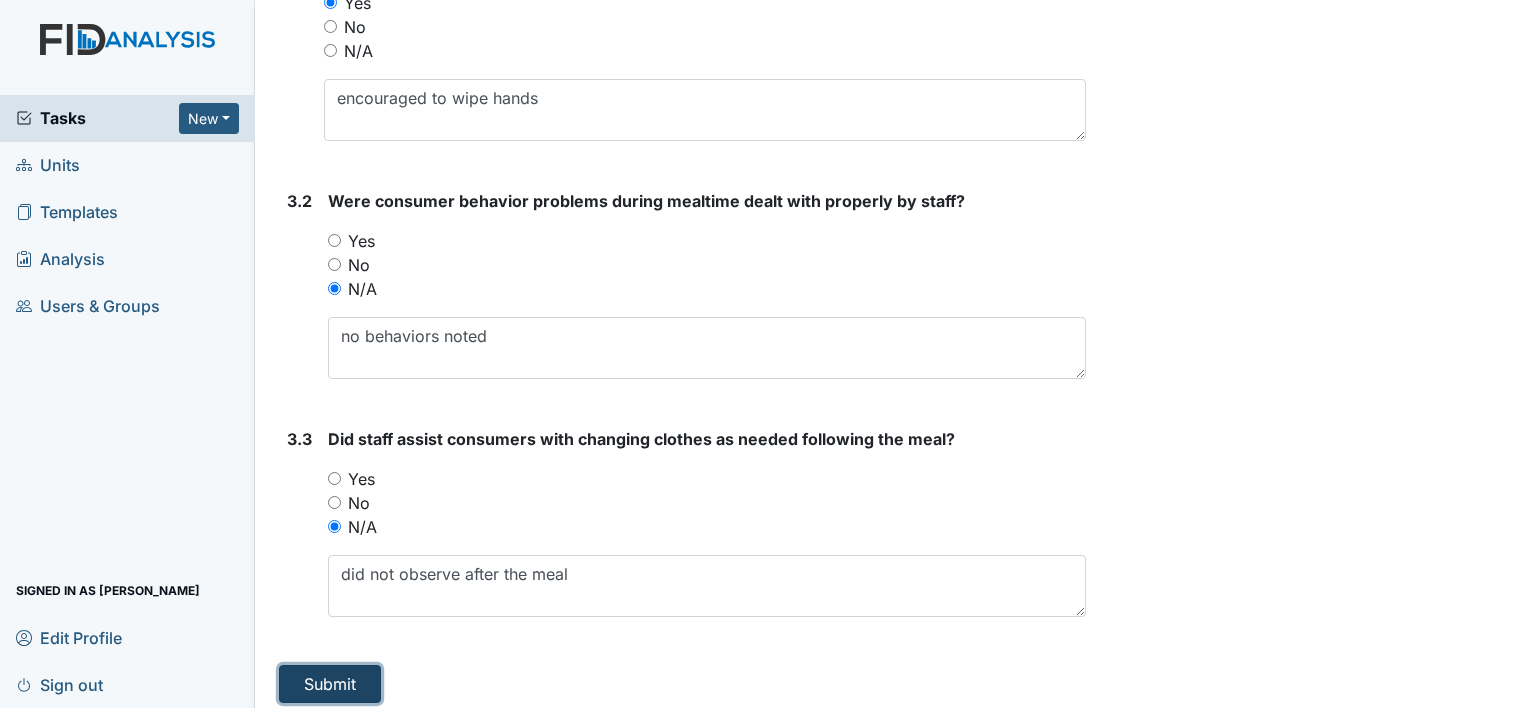 click on "Submit" at bounding box center (330, 684) 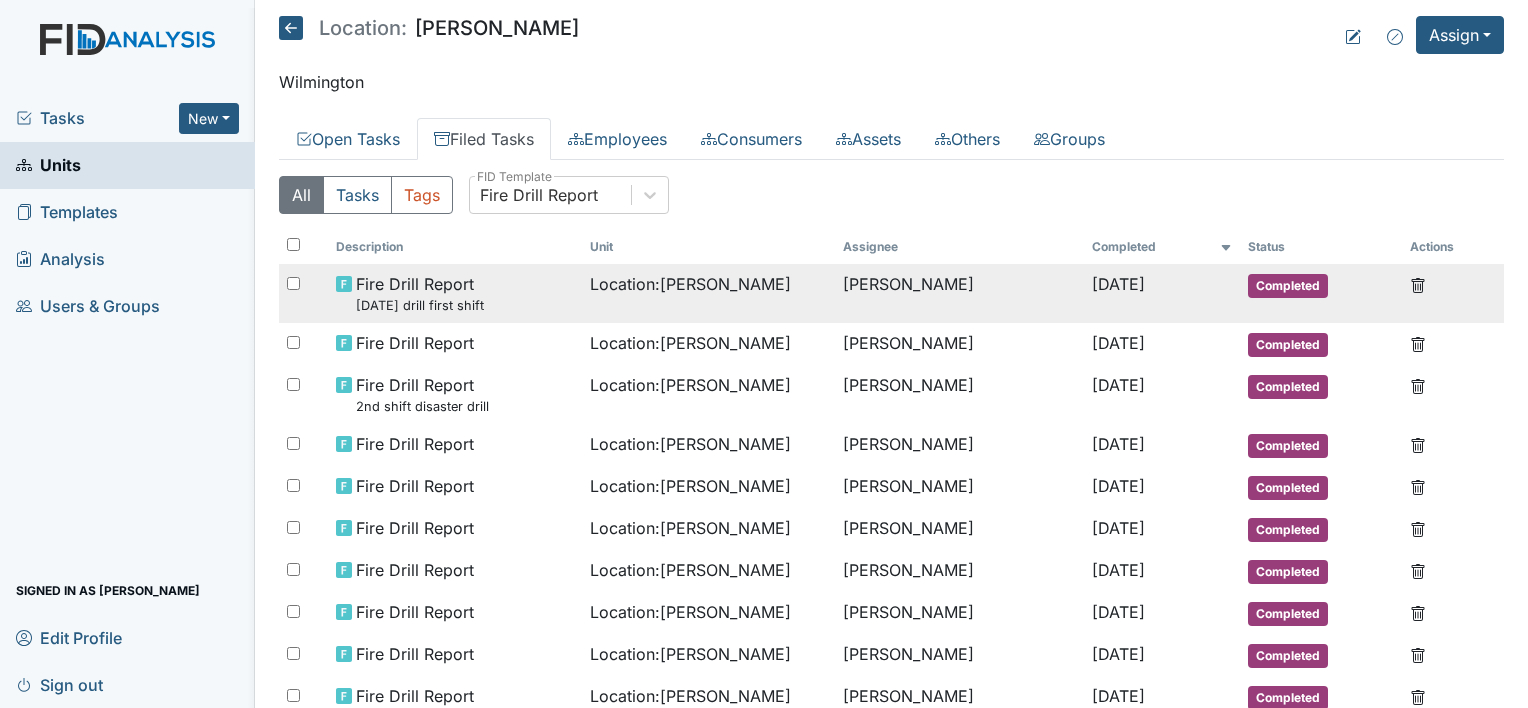 scroll, scrollTop: 0, scrollLeft: 0, axis: both 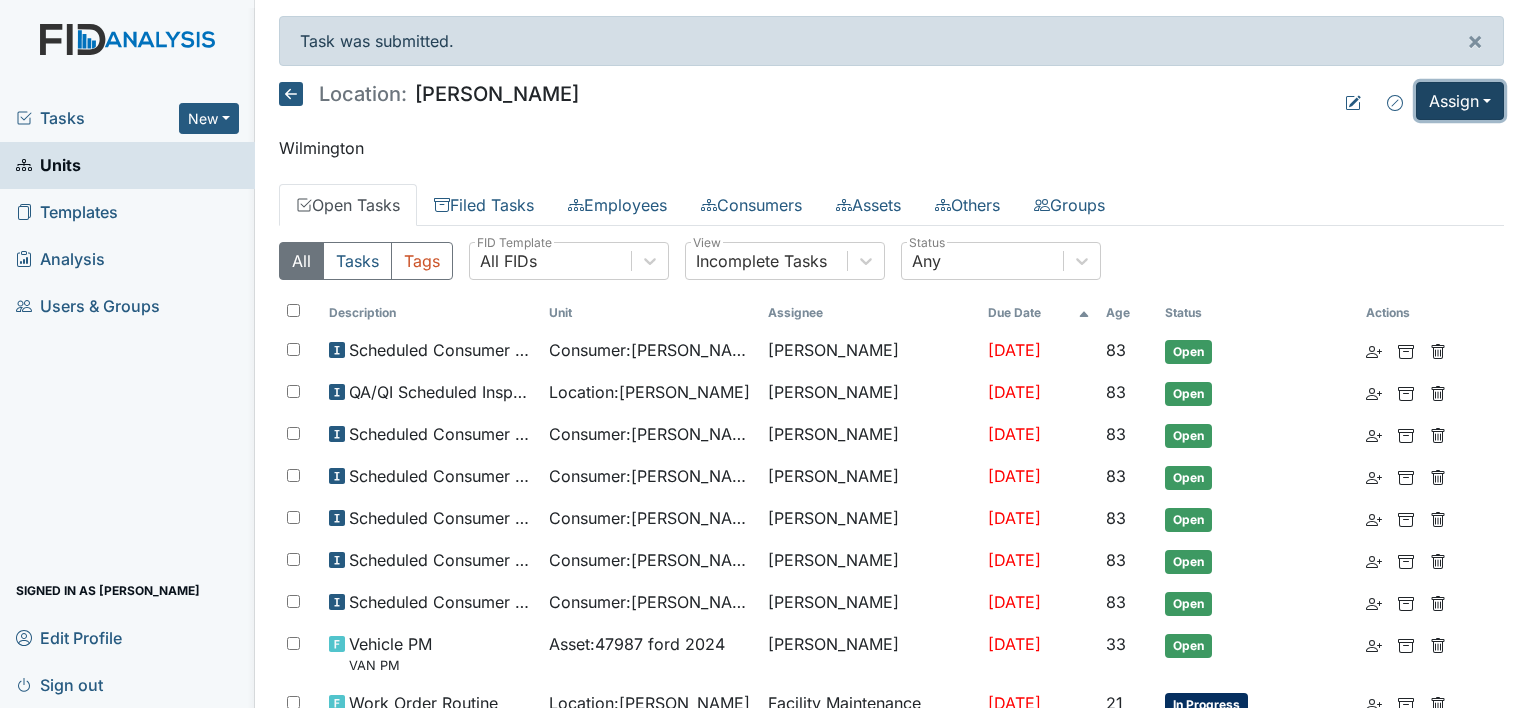 click on "Task was submitted.
×
Location:
Lockwood
Assign
Assign Form
Assign Inspection
Assign Document
Assign Bundle
Wilmington
Open Tasks
Filed Tasks
Employees
Consumers
Assets
Others
Groups
All   Tasks   Tags   All FIDs FID Template Incomplete Tasks View Any Status Description Unit Assignee Due Date Age Status Actions Scheduled Consumer Chart Review Consumer :  Sourlis, Thomas Kim McIntyre May 31, 2025 83 Open QA/QI Scheduled Inspection Location :  Lockwood Kim McIntyre May 31, 2025 83 Open Scheduled Consumer Chart Review Consumer :  Applegate, Barbara Kim McIntyre May 31, 2025 83 Open Scheduled Consumer Chart Review Consumer :  Carey, Dean Kim McIntyre May 31, 2025 83 Open Scheduled Consumer Chart Review Consumer :  Green, Angela Kim McIntyre May 31, 2025 83 Open 8" at bounding box center (891, 354) 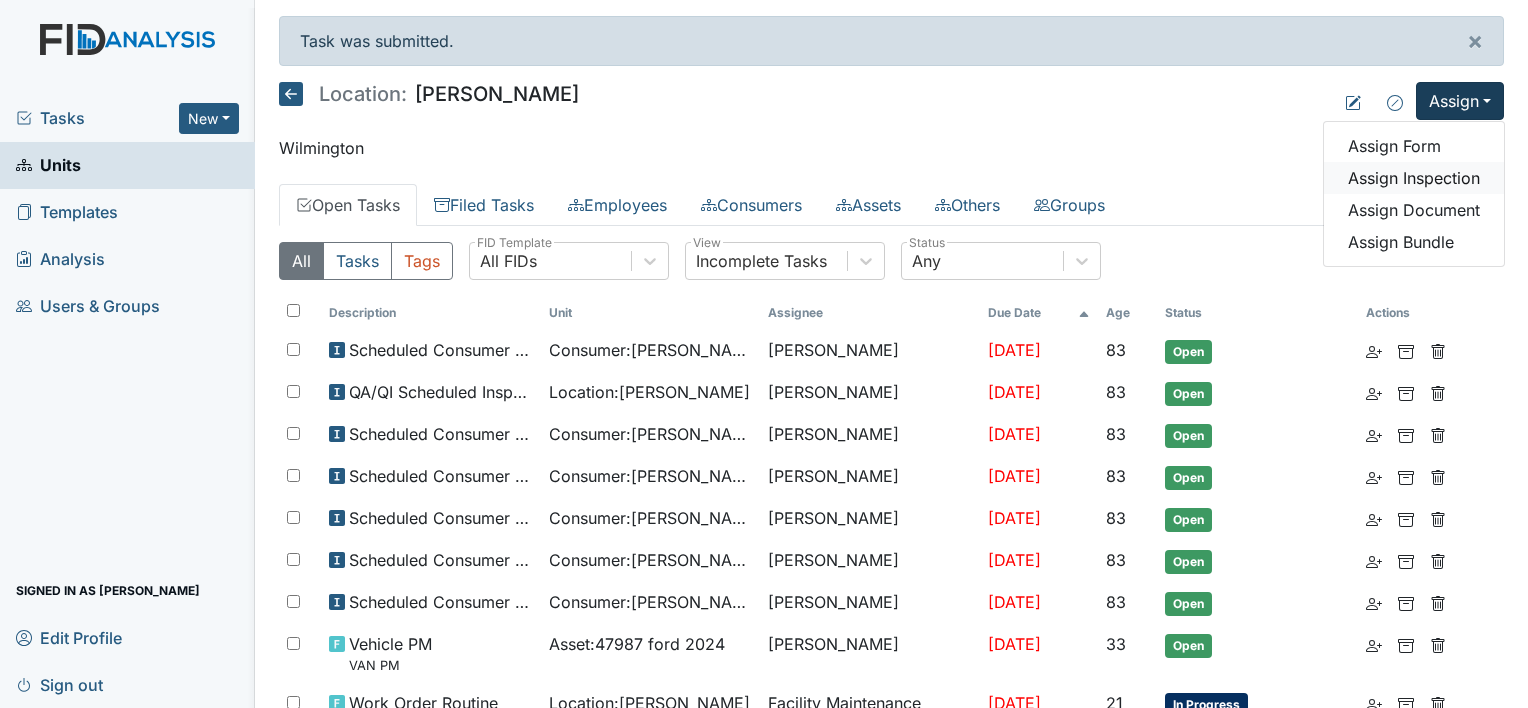 click on "Assign Inspection" at bounding box center [1414, 178] 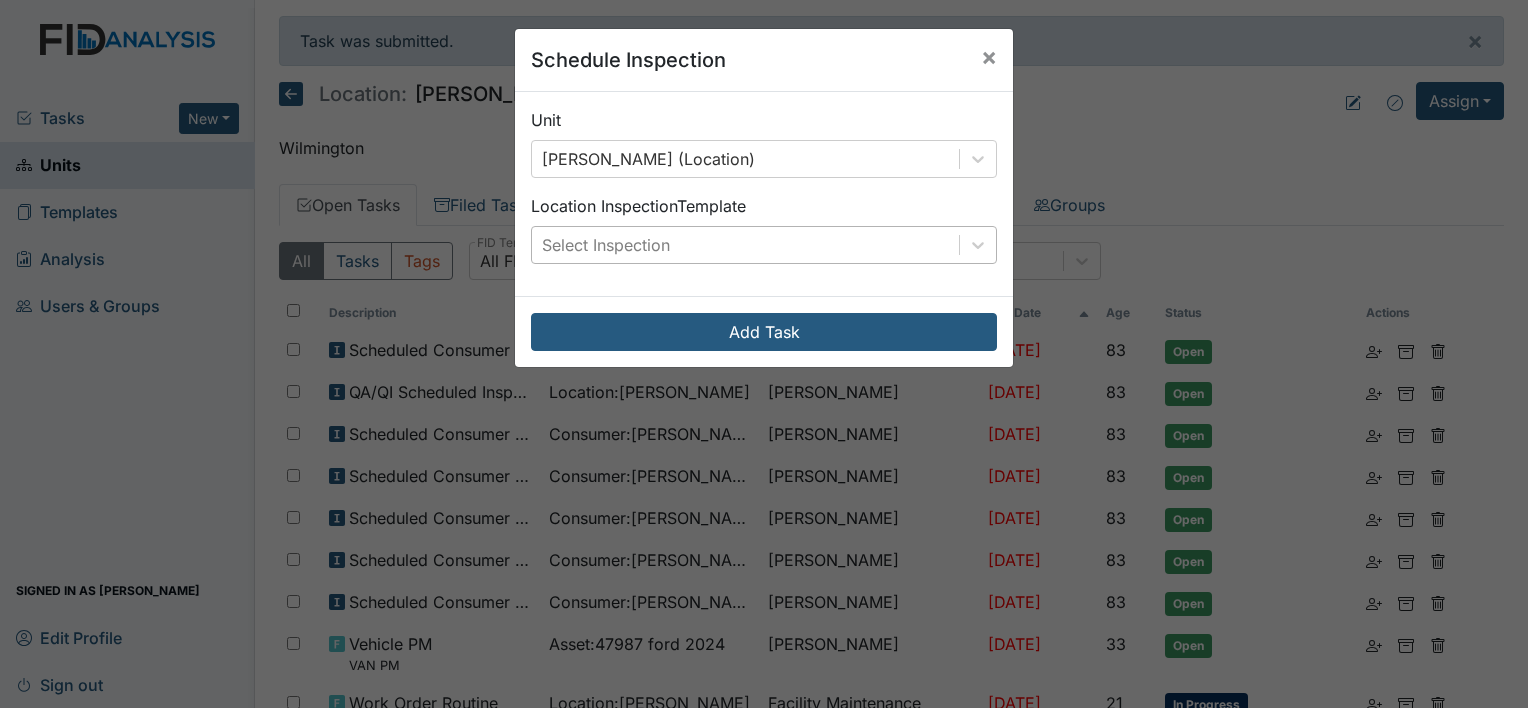 click on "Select Inspection" at bounding box center (745, 245) 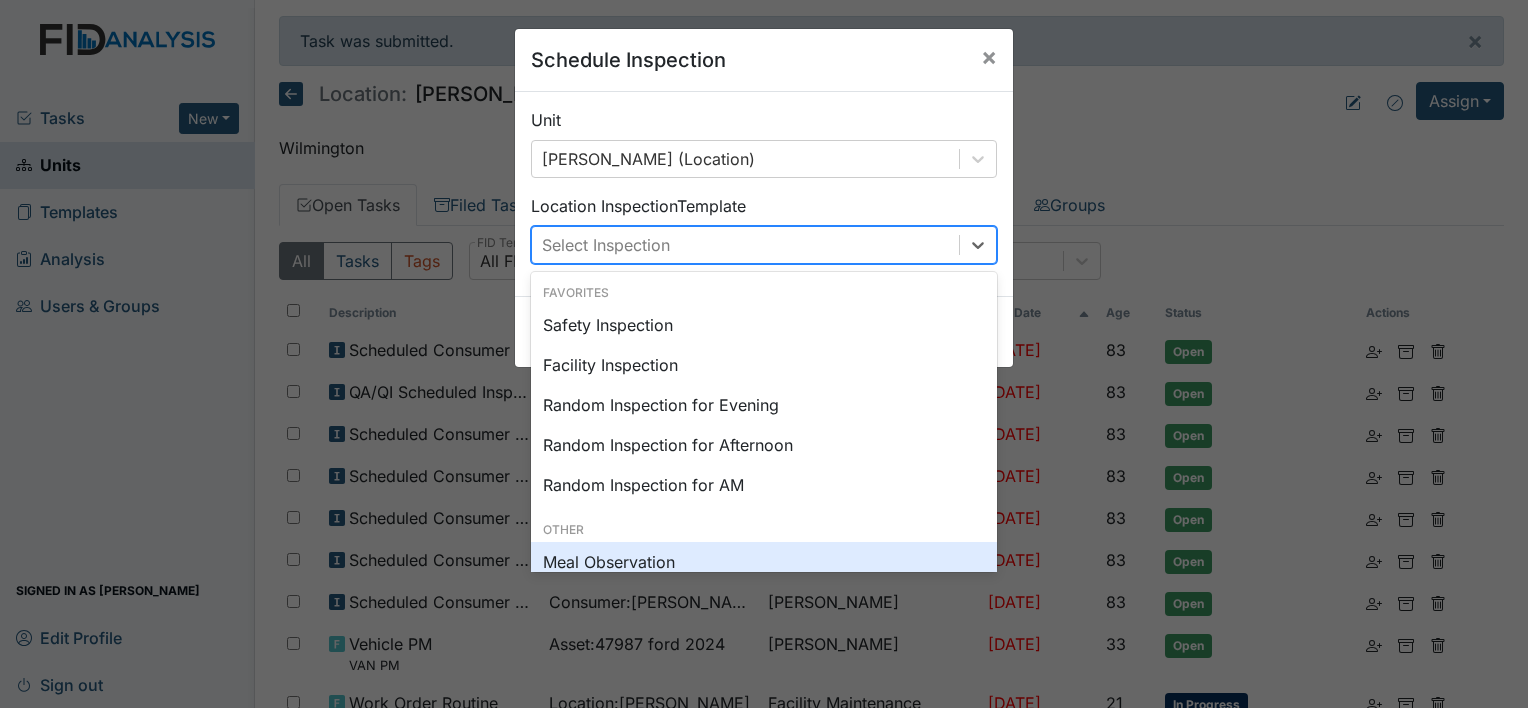 click on "Meal Observation" at bounding box center [764, 562] 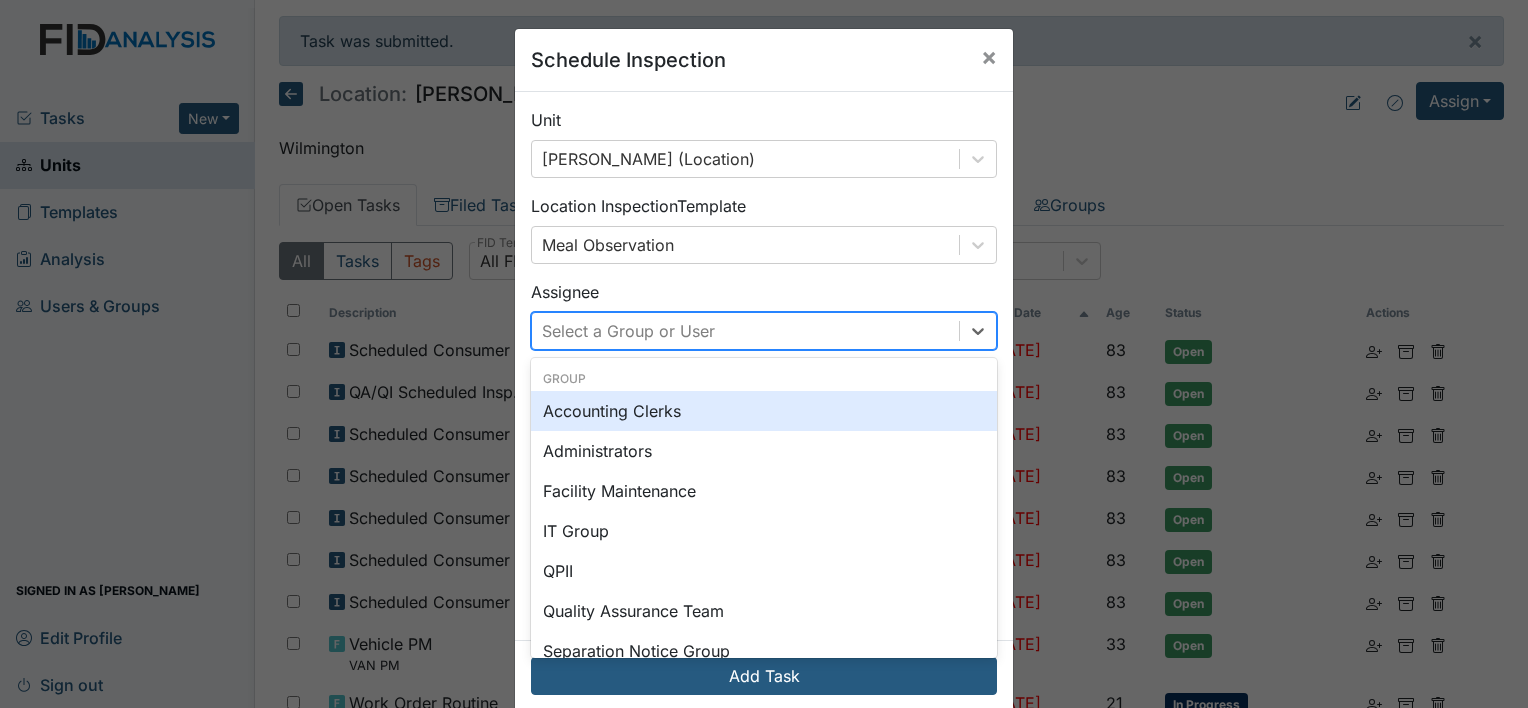 click on "Select a Group or User" at bounding box center [745, 331] 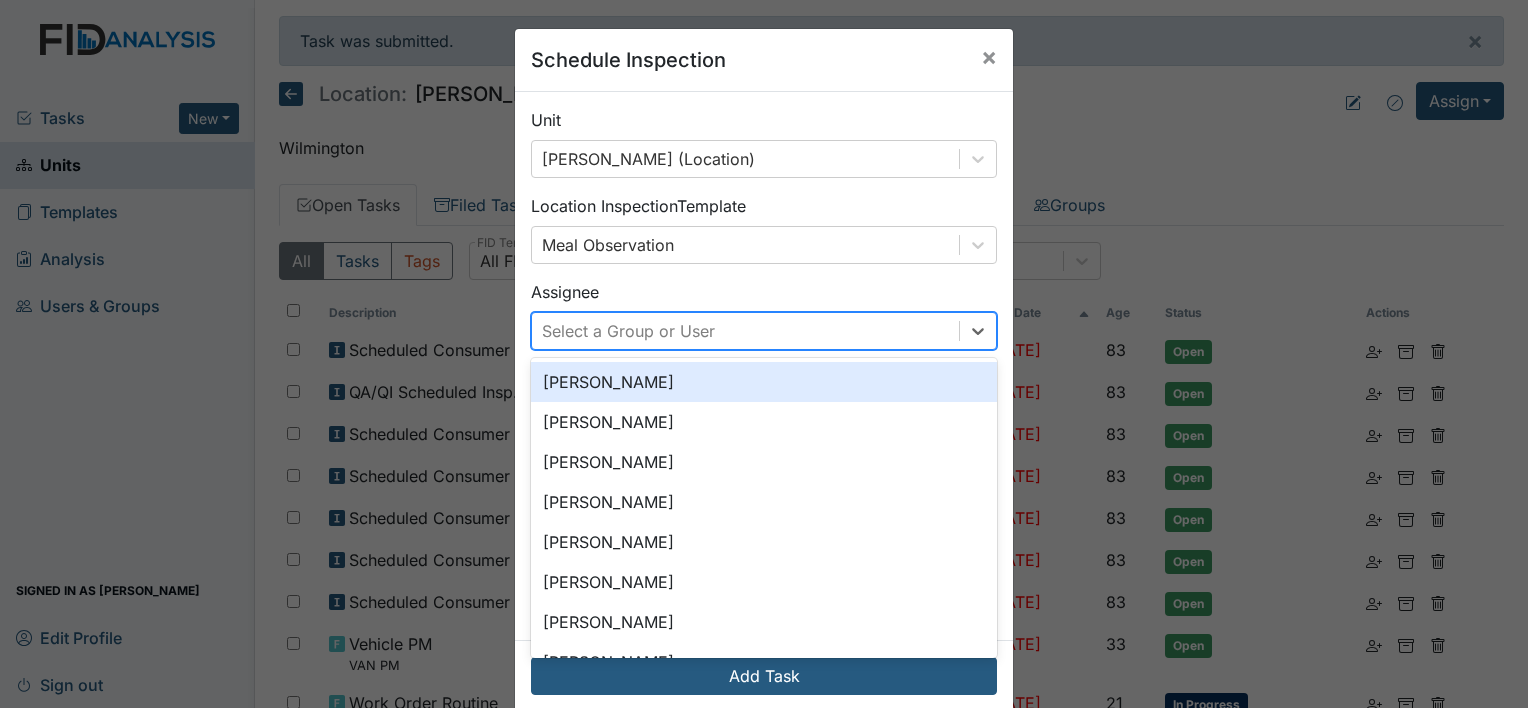 scroll, scrollTop: 3800, scrollLeft: 0, axis: vertical 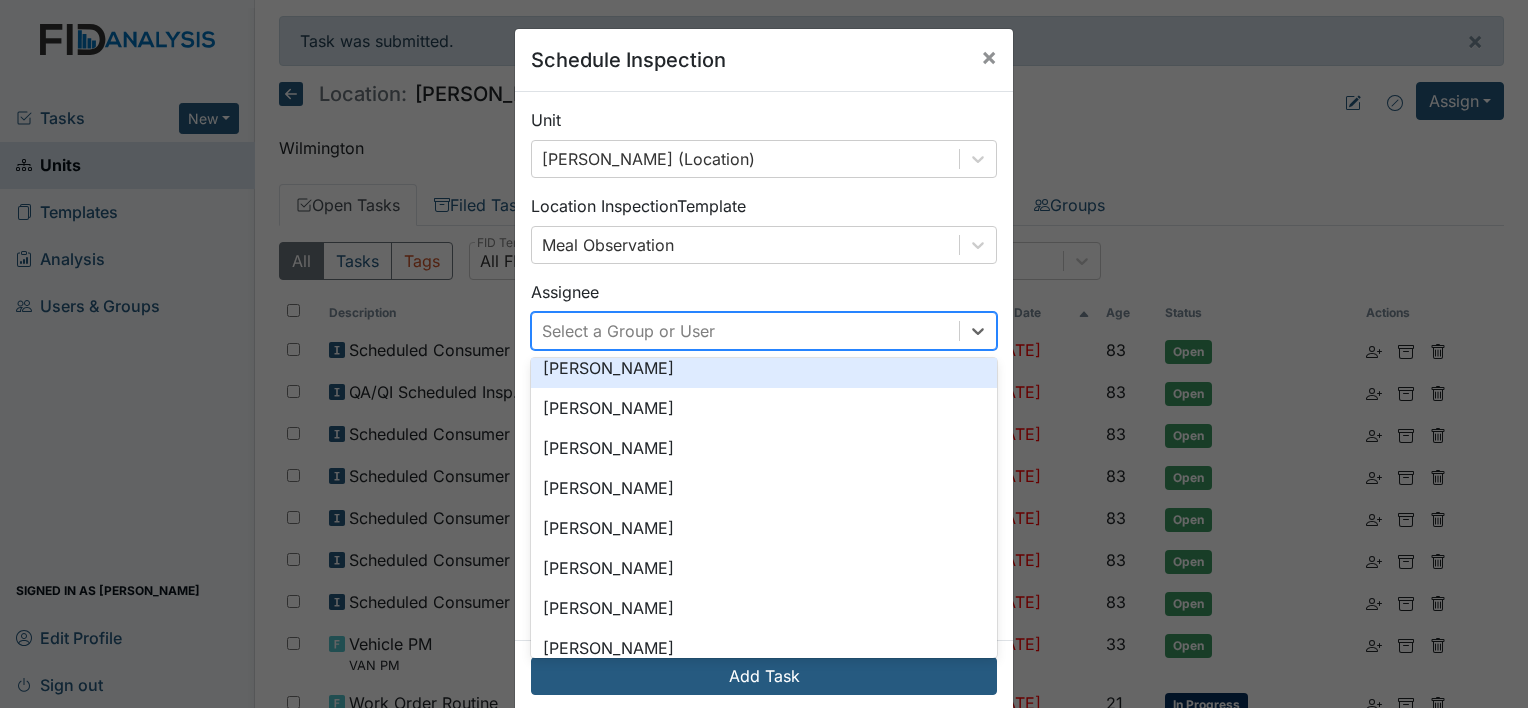 click on "Select a Group or User" at bounding box center (628, 331) 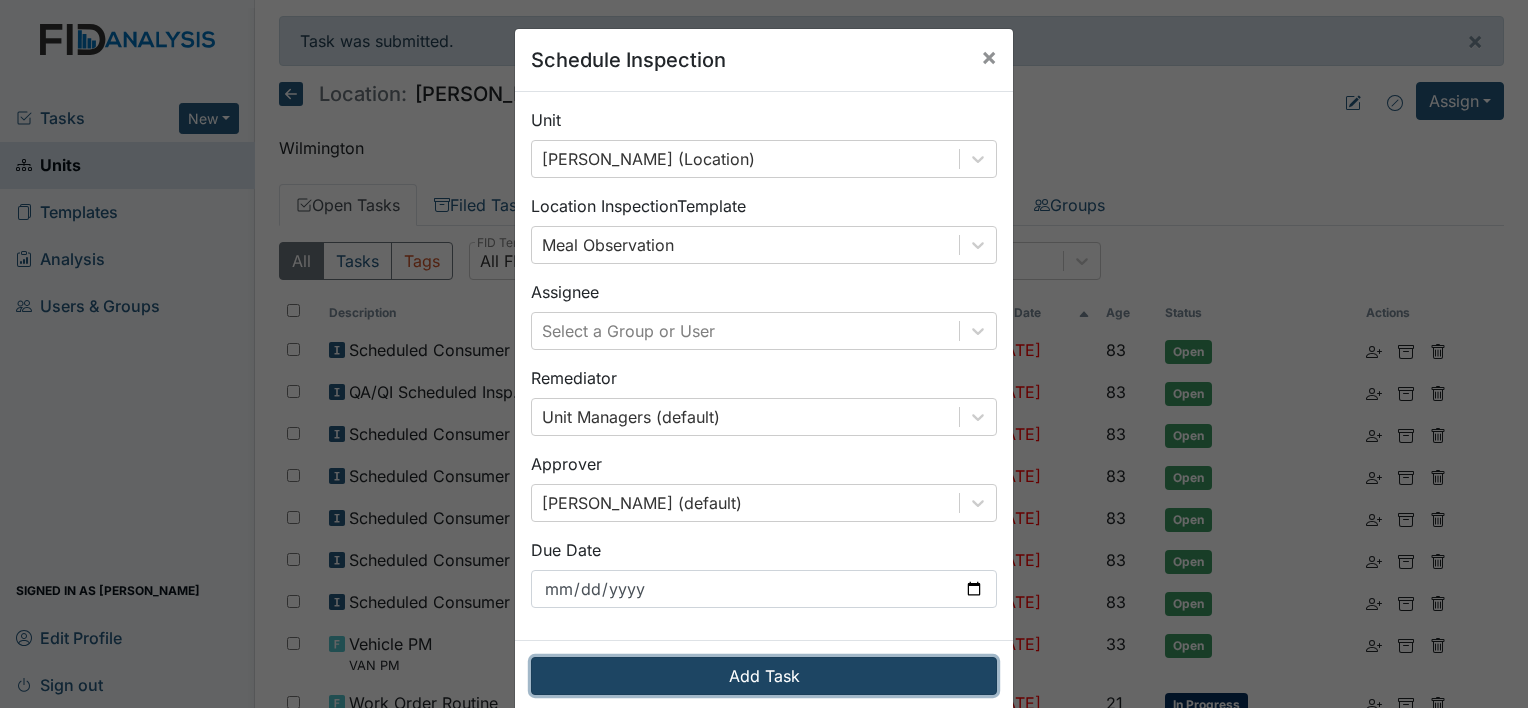 click on "Add Task" at bounding box center [764, 676] 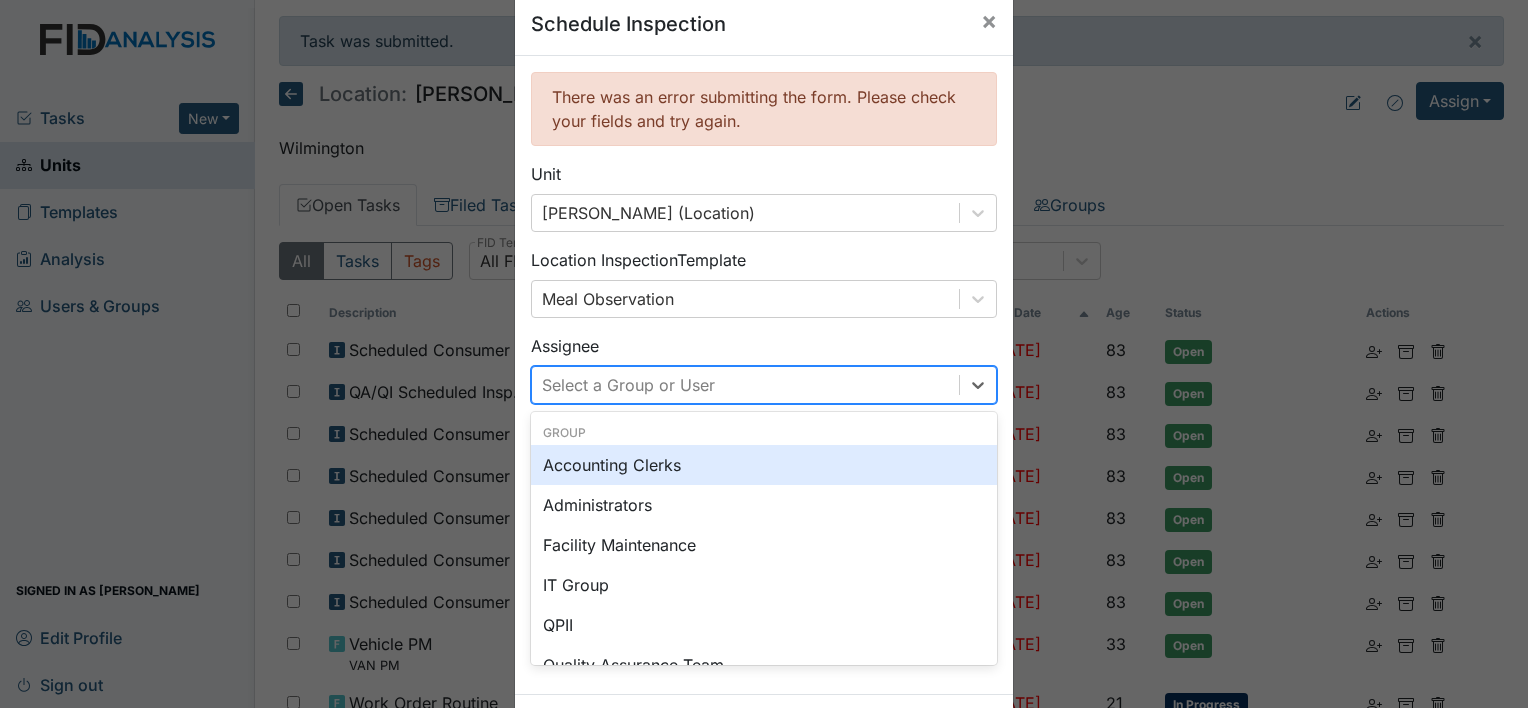 click on "option Accounting Clerks focused, 0 of 2. 120 results available. Use Up and Down to choose options, press Enter to select the currently focused option, press Escape to exit the menu, press Tab to select the option and exit the menu. Select a Group or User Group Accounting Clerks Administrators Facility Maintenance  IT Group QPII Quality Assurance Team Separation Notice Group System Developers Unit Managers User Ashley Smith Urshell Strayhorn Beth Lane Carlina Sutton Ericka Reber Kimberly Fleming Linda Candelario Conswella Graham Ericka Holley Shinequa James Sandra Duke Brittney Dunn Tabitha Rome Shelisha Bishop Dan User Jessica Collier Gwanetta Clark Aaron Rollins Lynette  Williams Challette Hedgebeth Johnesha Tomlinson Nicki  Sauls Shaun Walker Courtney Freitas Kiarra McCoy Megan Wadsworth Erica Carmichael Kisha Moore Rhett Raynor Zach Smith Heidi Duncan Kyle Weaver Veronica Cobb Phyllis Langston Danyelle Reed William Montague Amber Pope Megan Swain Charnita McCall Tina Zuccaro ashley west Erika York" at bounding box center [764, 385] 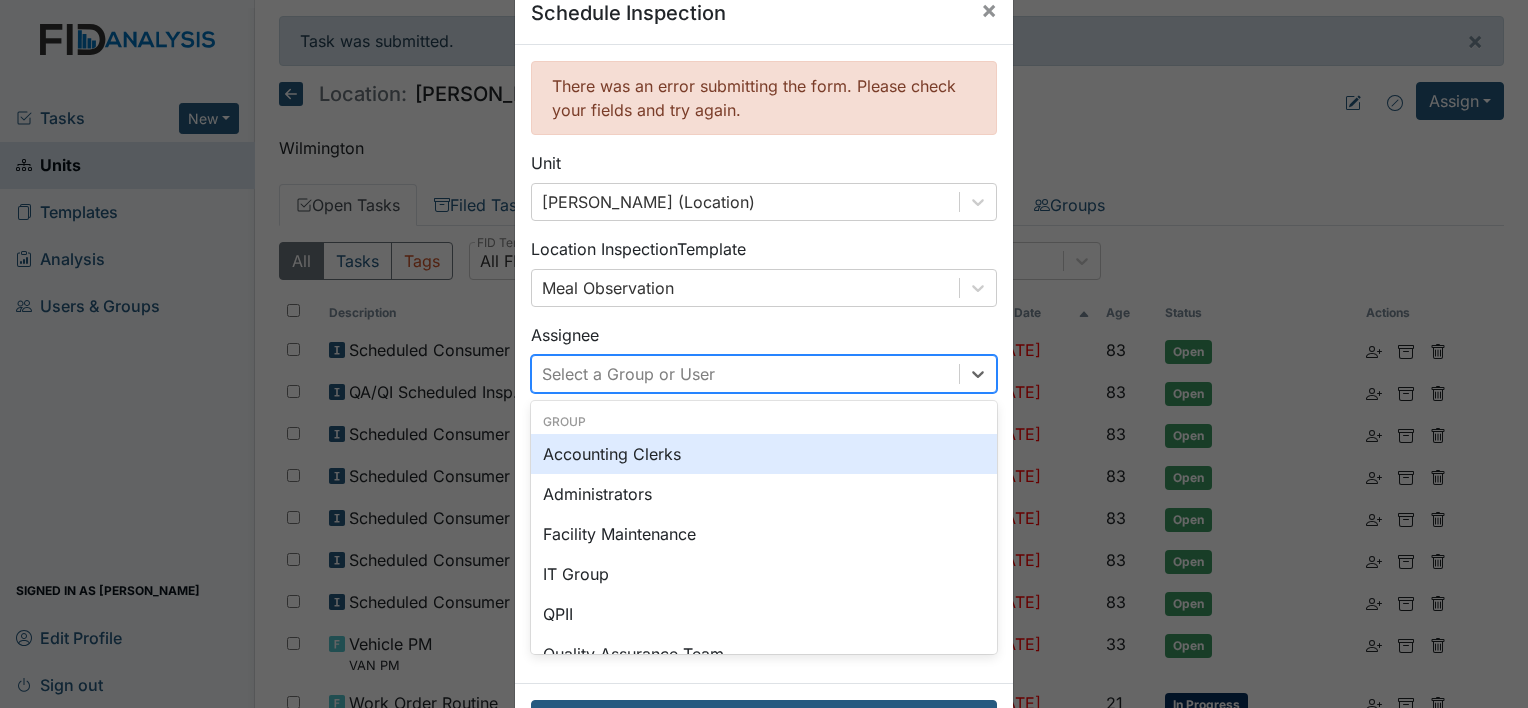 scroll, scrollTop: 47, scrollLeft: 0, axis: vertical 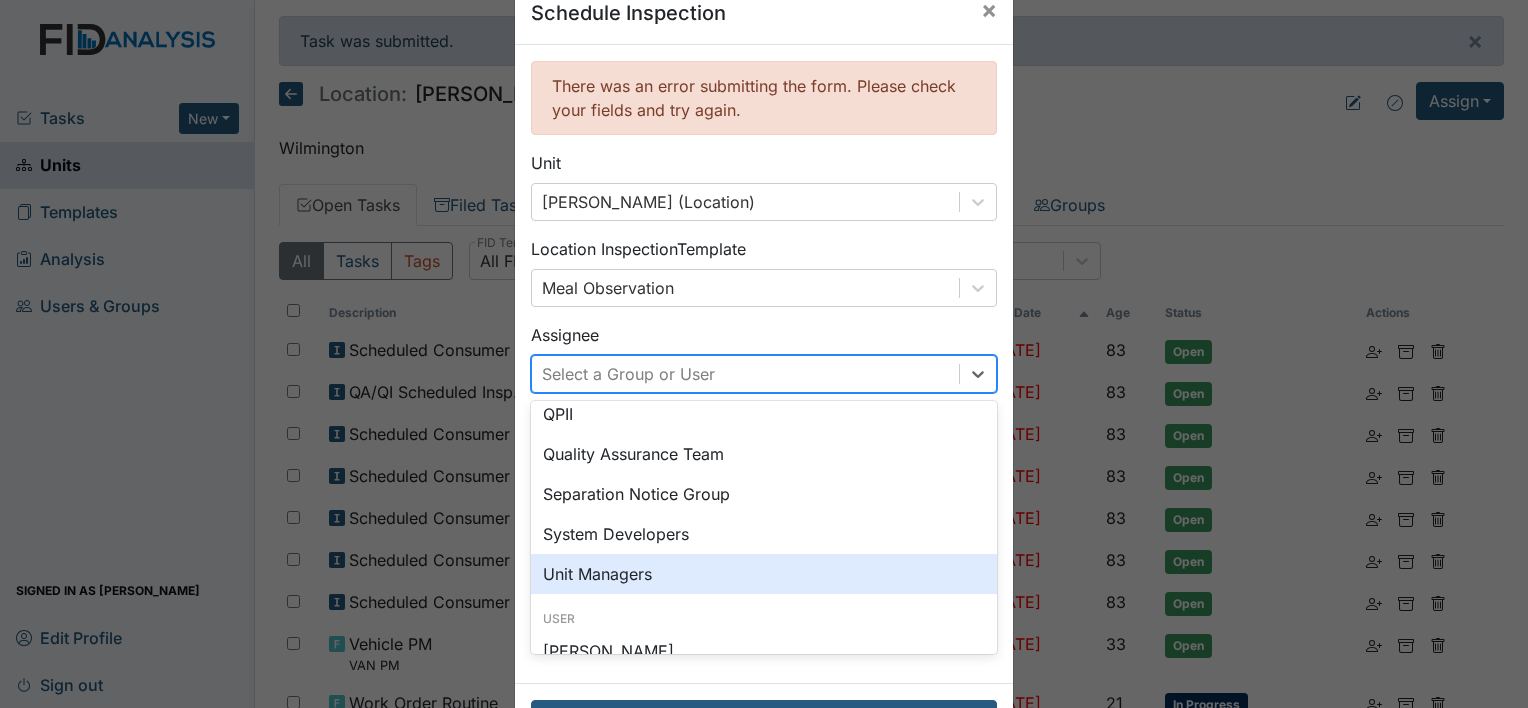 click on "Unit Managers" at bounding box center (764, 574) 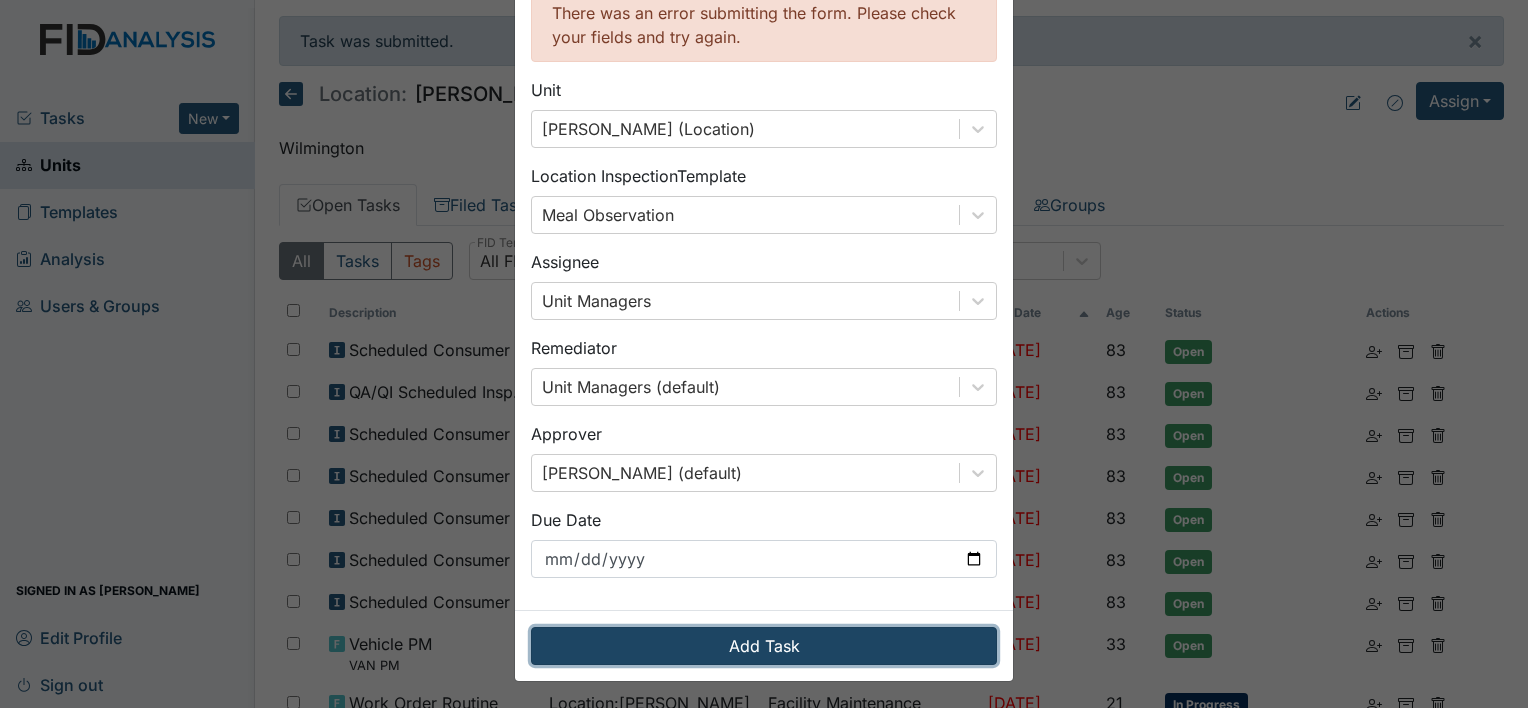 click on "Add Task" at bounding box center [764, 646] 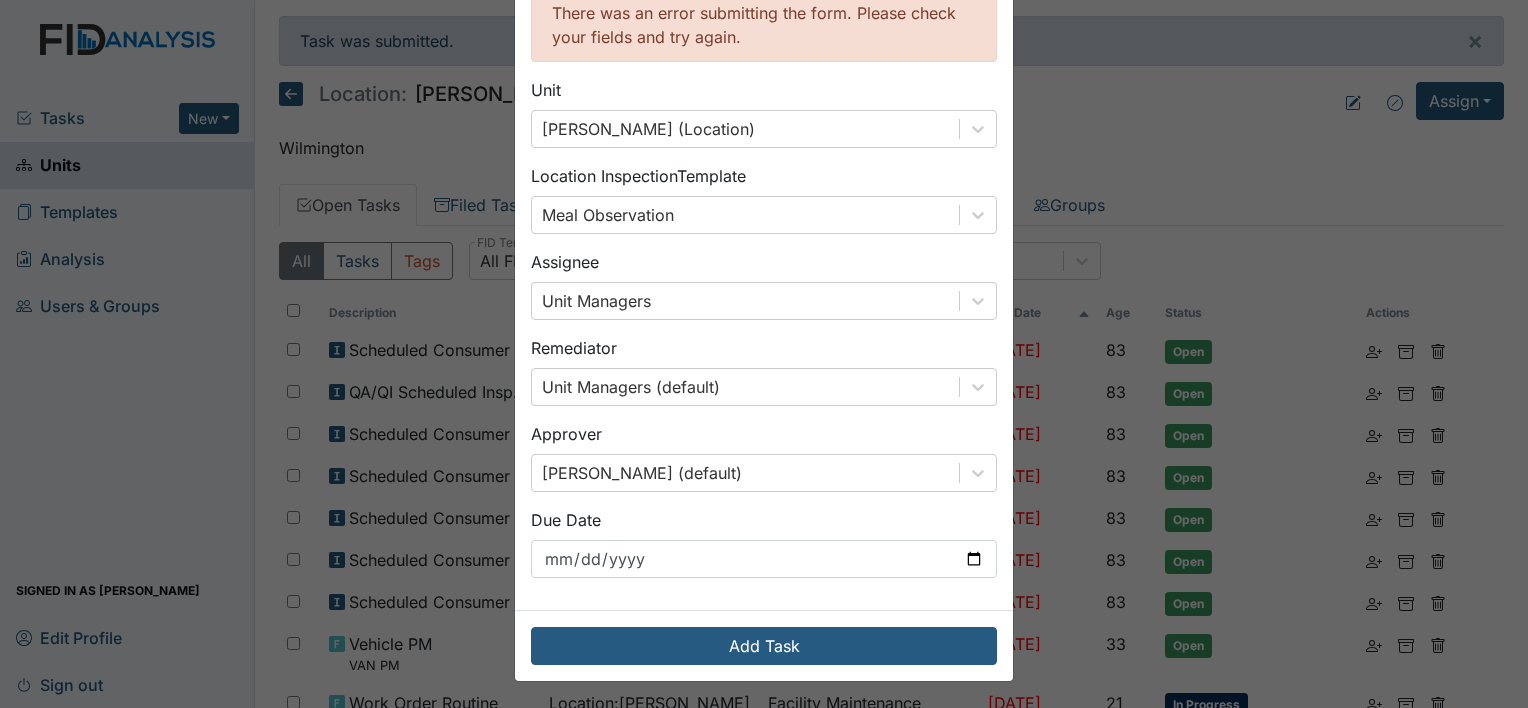 scroll, scrollTop: 31, scrollLeft: 0, axis: vertical 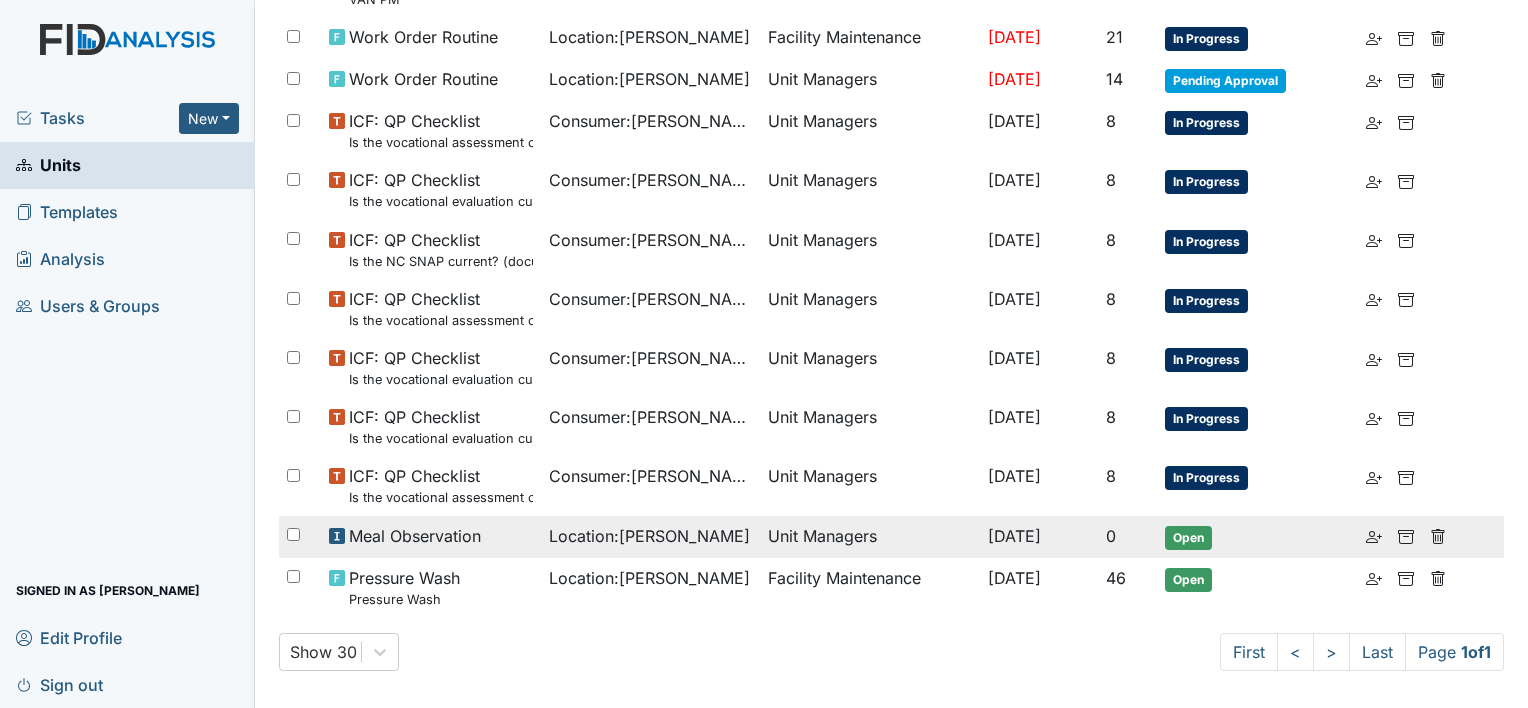 click on "Meal Observation" at bounding box center [415, 536] 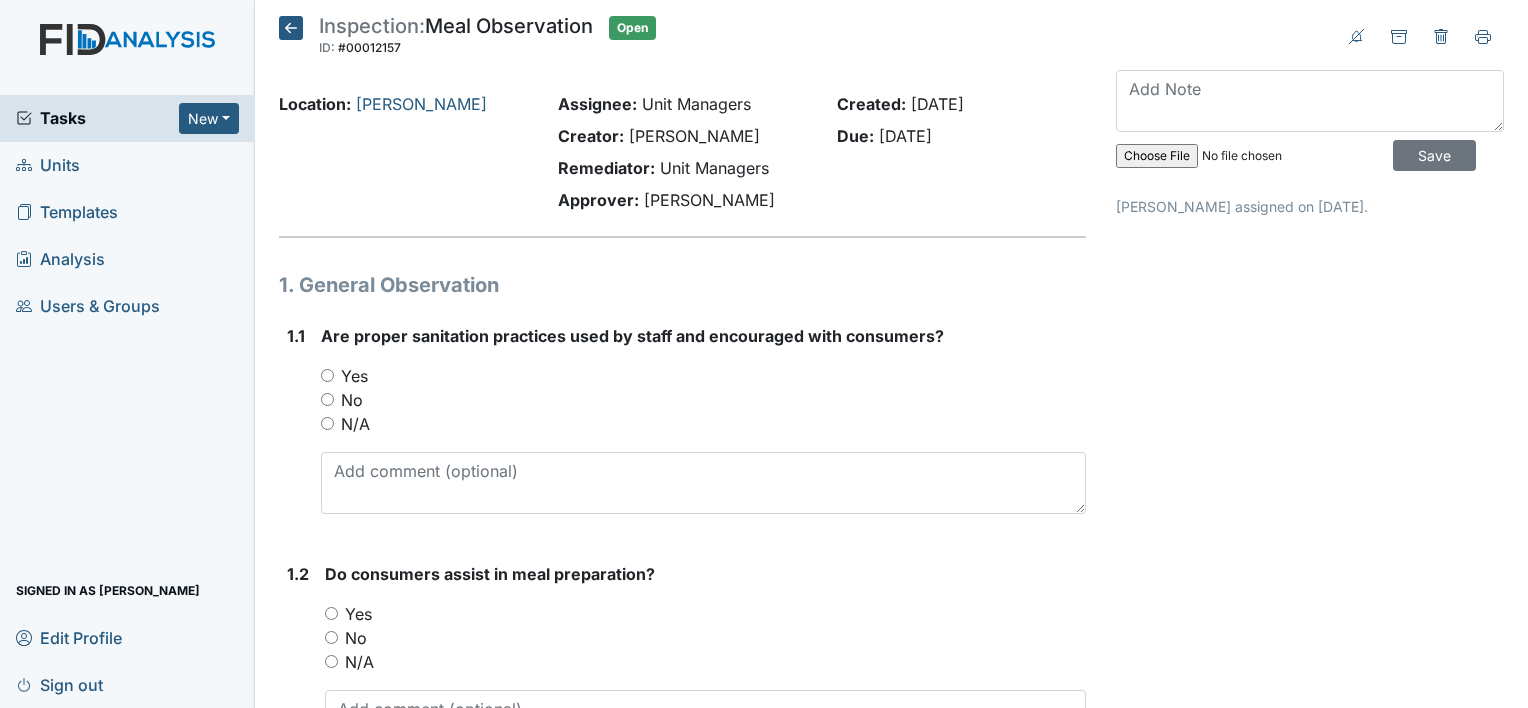 scroll, scrollTop: 0, scrollLeft: 0, axis: both 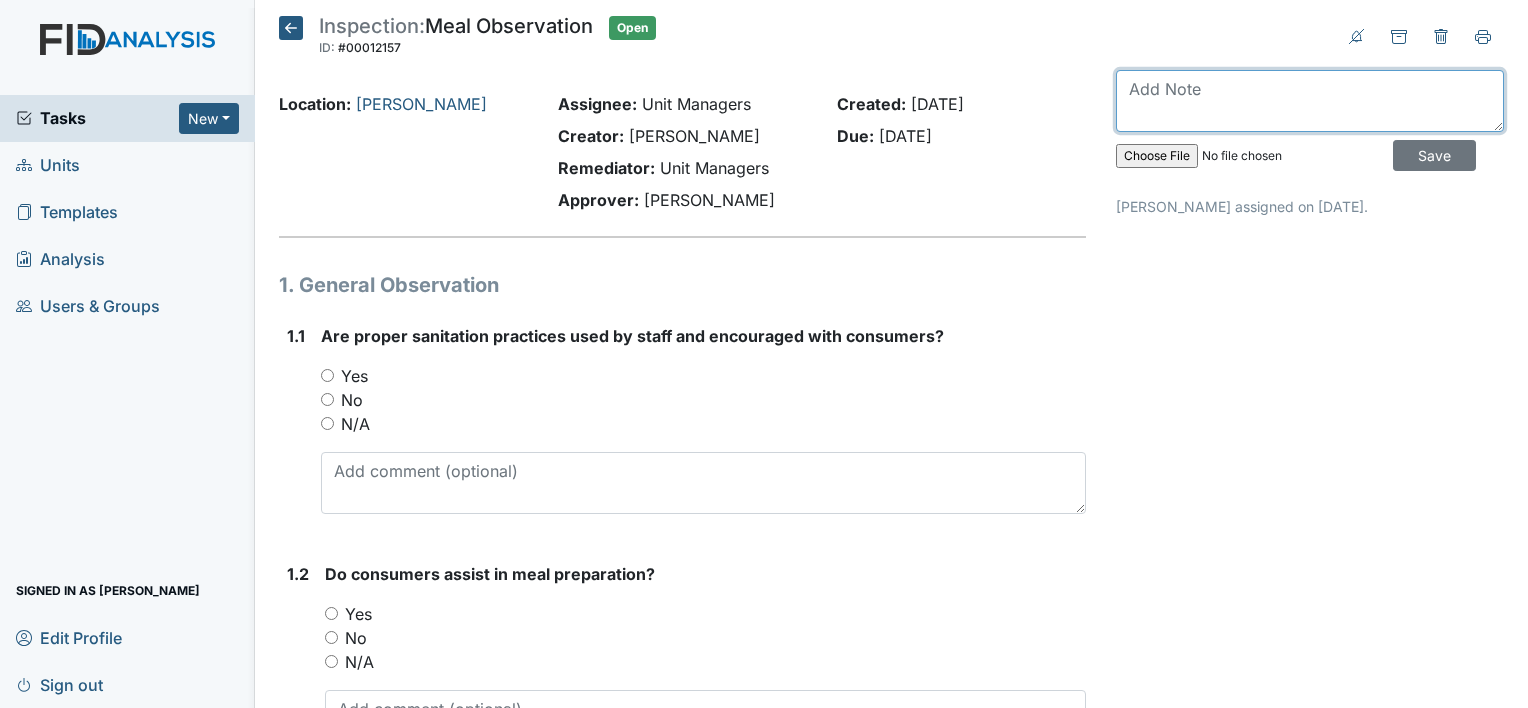 click at bounding box center [1310, 101] 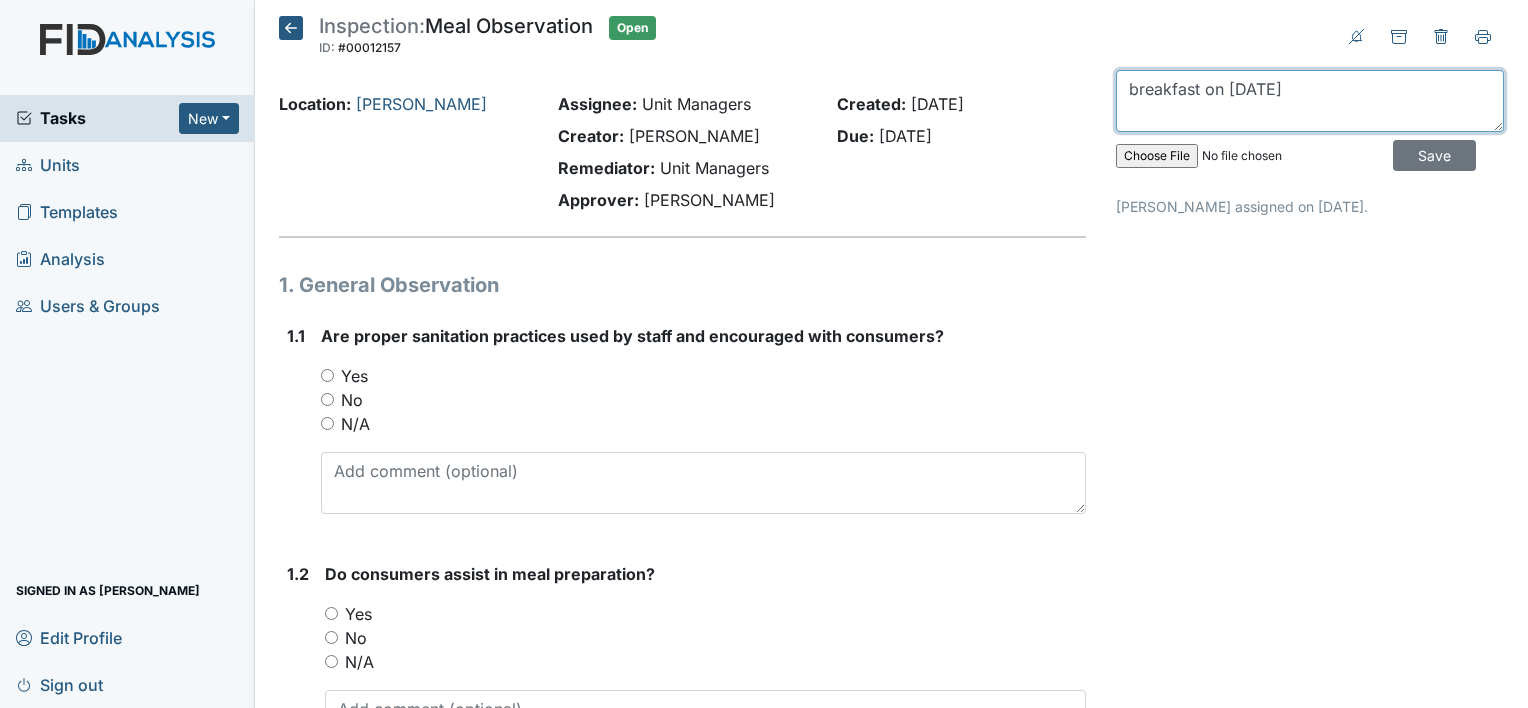 type on "breakfast on [DATE]" 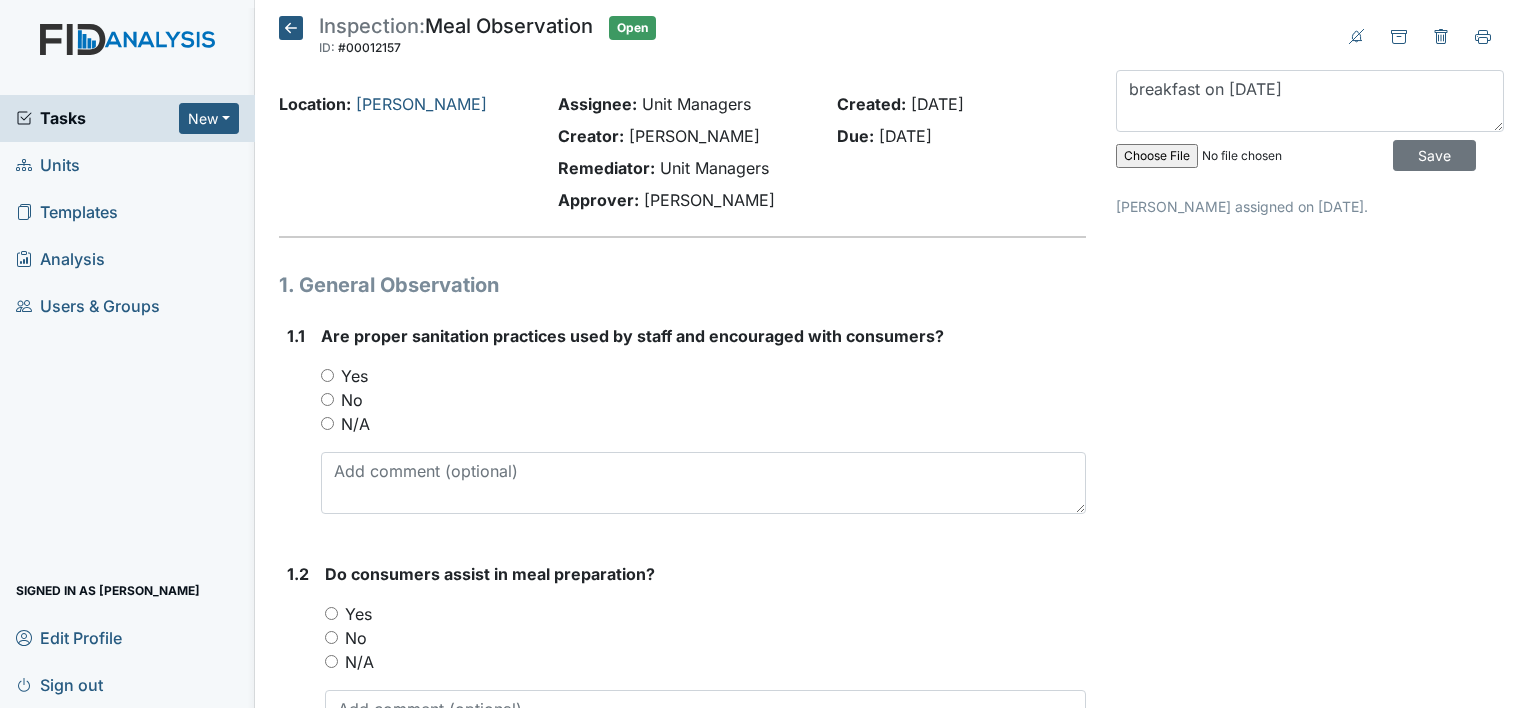 drag, startPoint x: 352, startPoint y: 396, endPoint x: 476, endPoint y: 403, distance: 124.197426 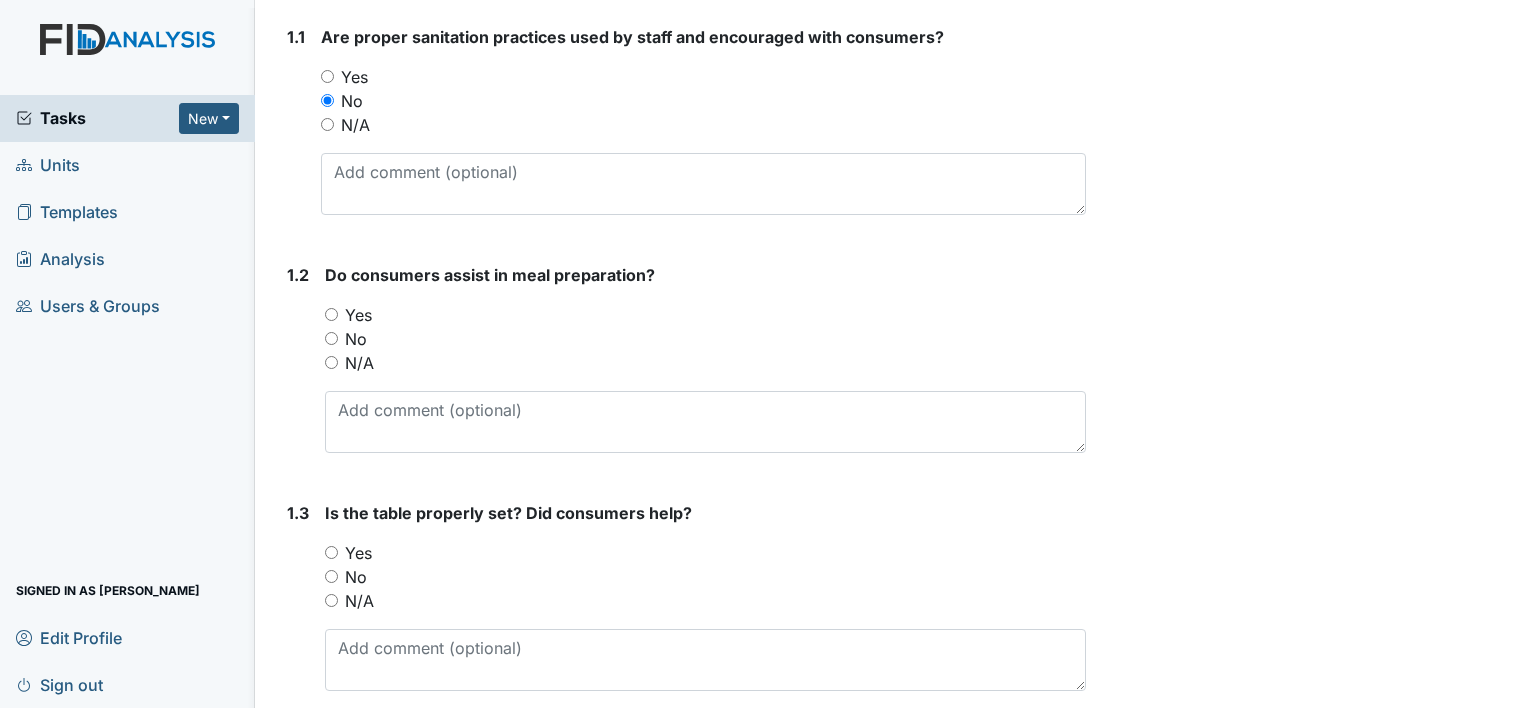 scroll, scrollTop: 300, scrollLeft: 0, axis: vertical 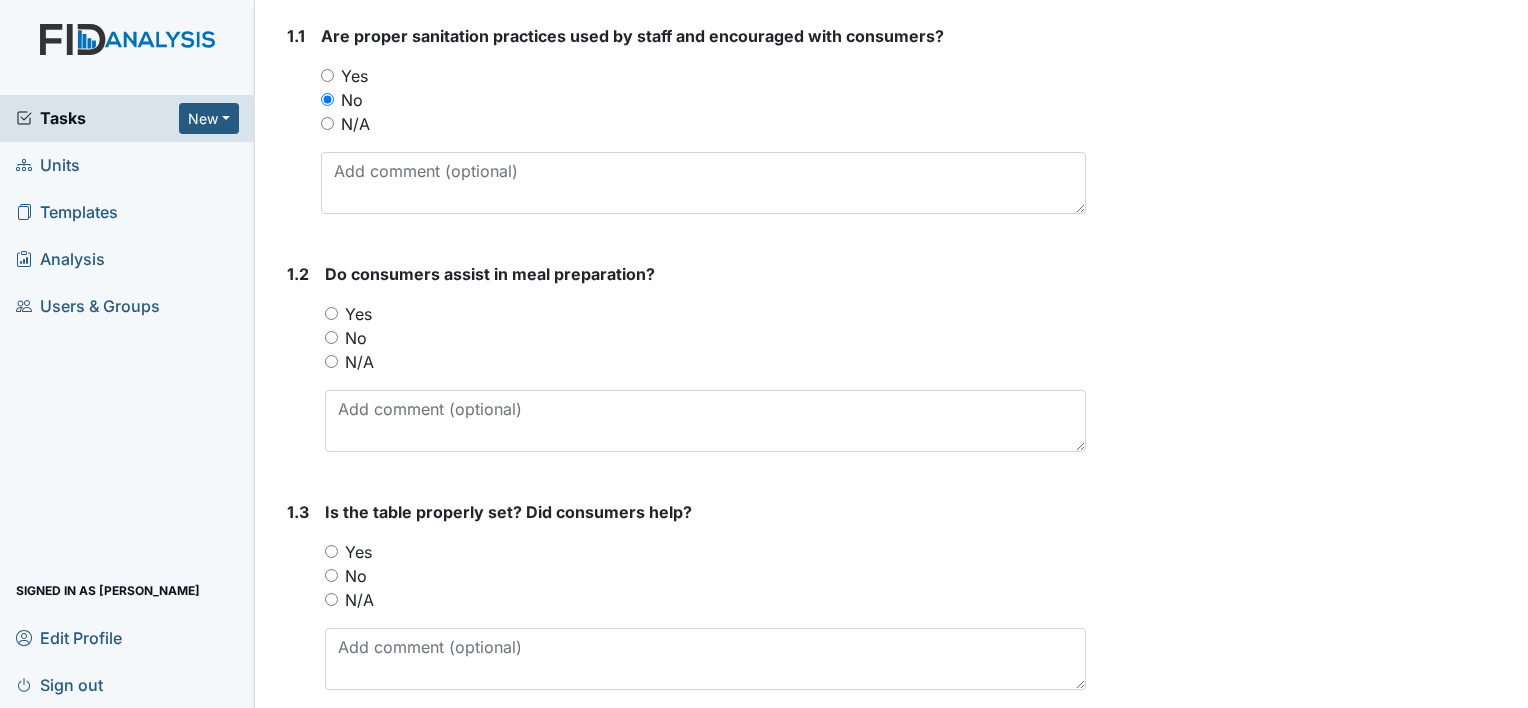 click on "No" at bounding box center (356, 338) 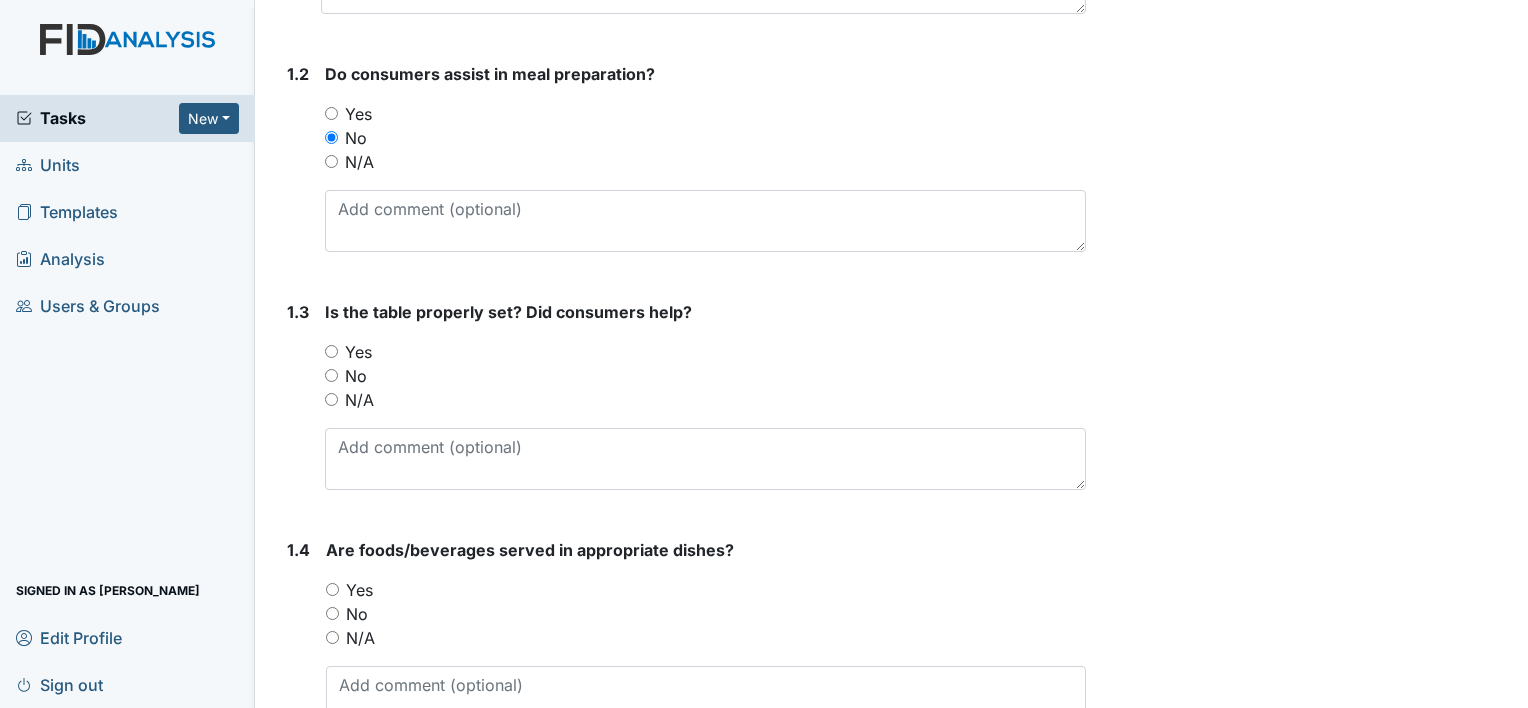 click on "No" at bounding box center (356, 376) 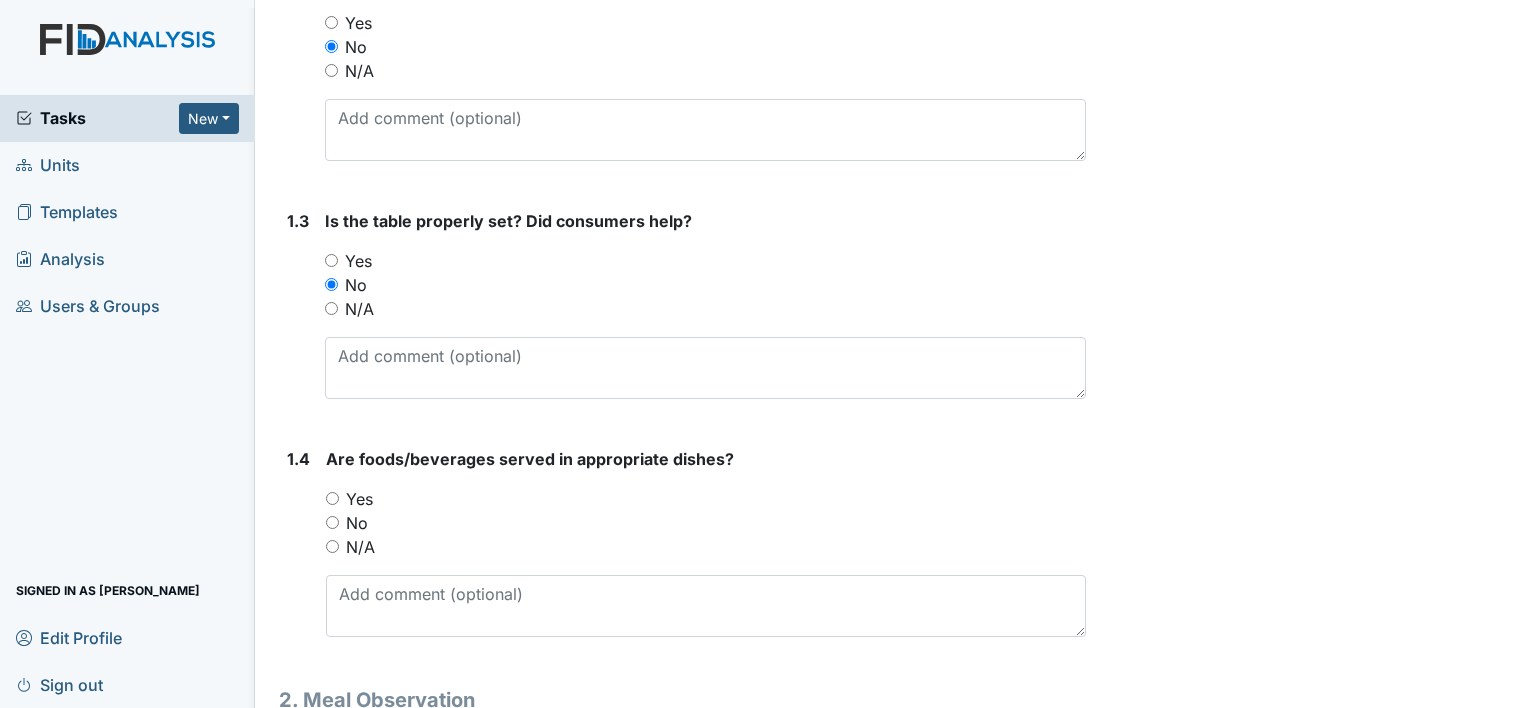 scroll, scrollTop: 700, scrollLeft: 0, axis: vertical 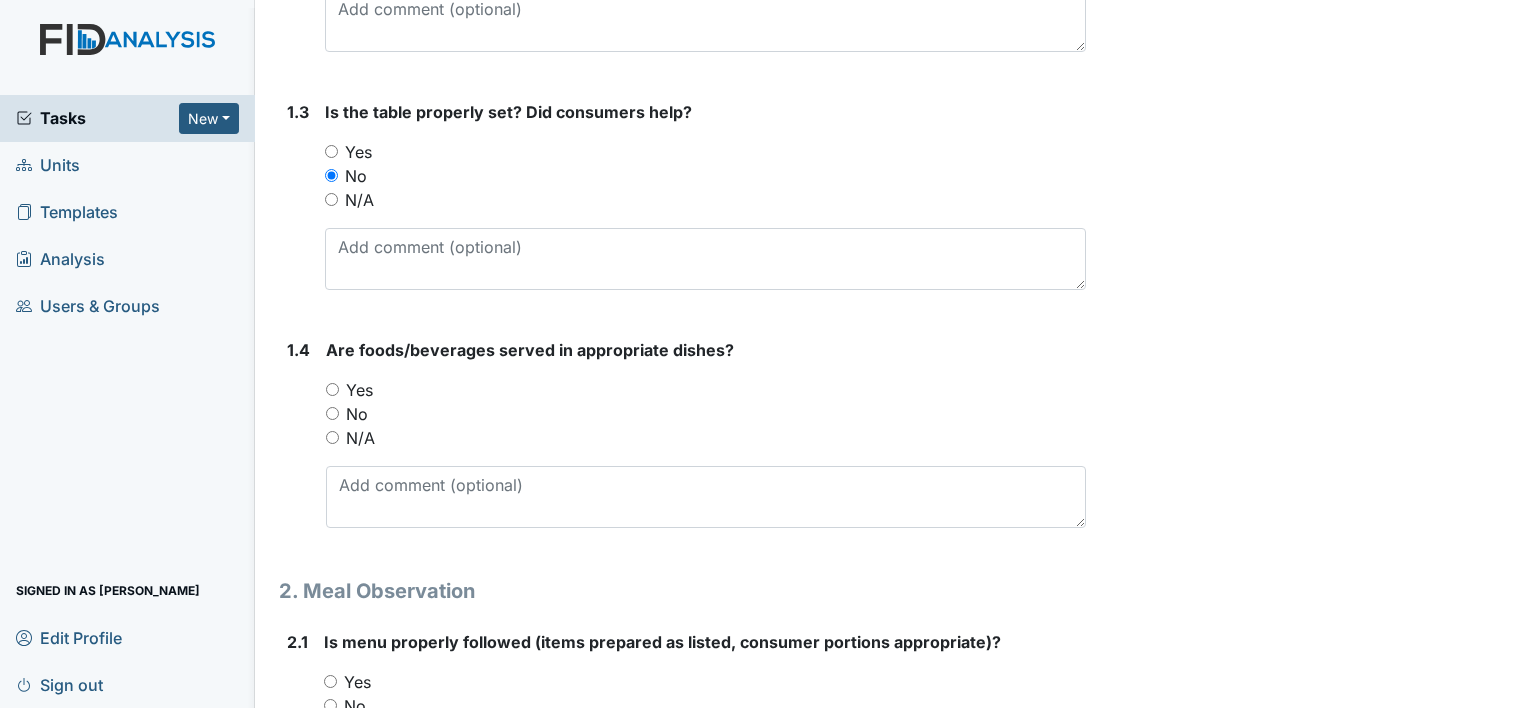 click on "No" at bounding box center [357, 414] 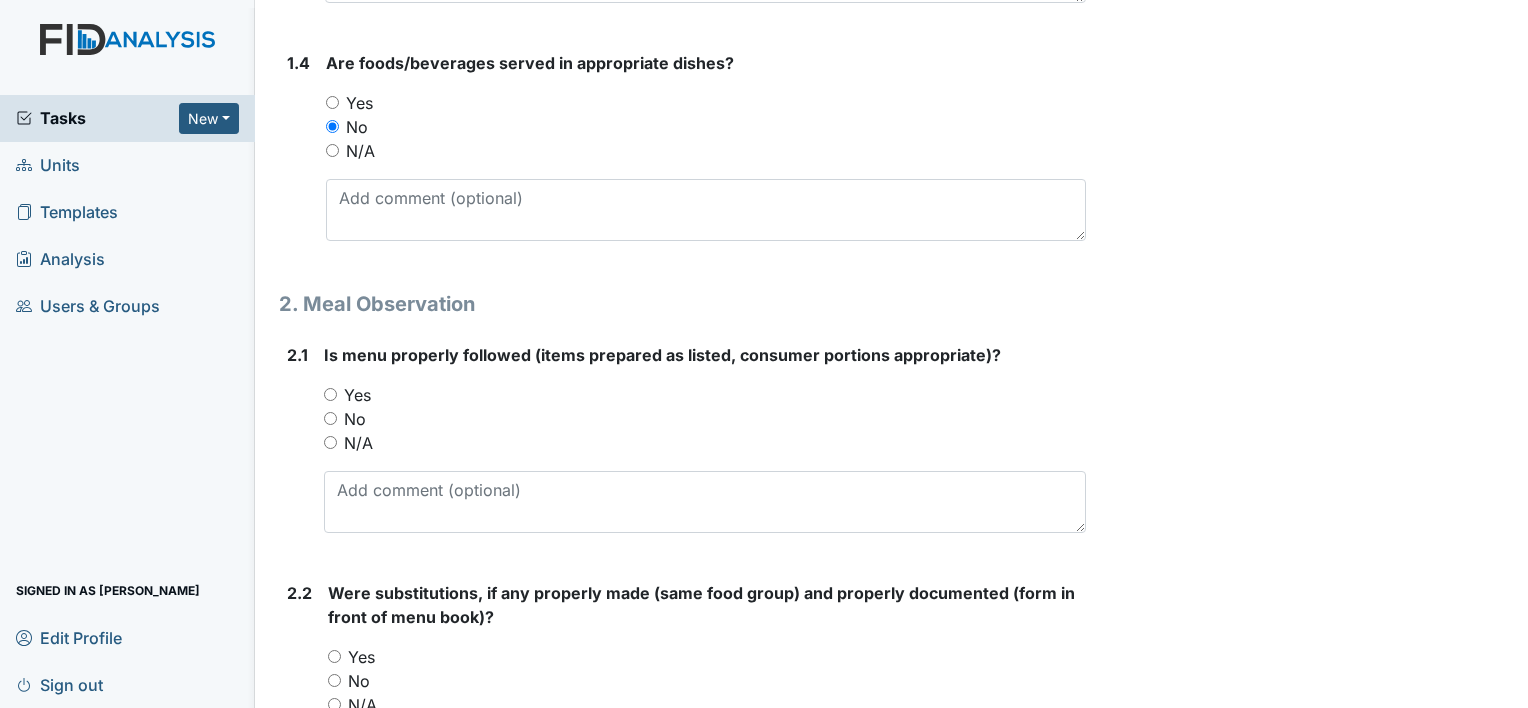 scroll, scrollTop: 1000, scrollLeft: 0, axis: vertical 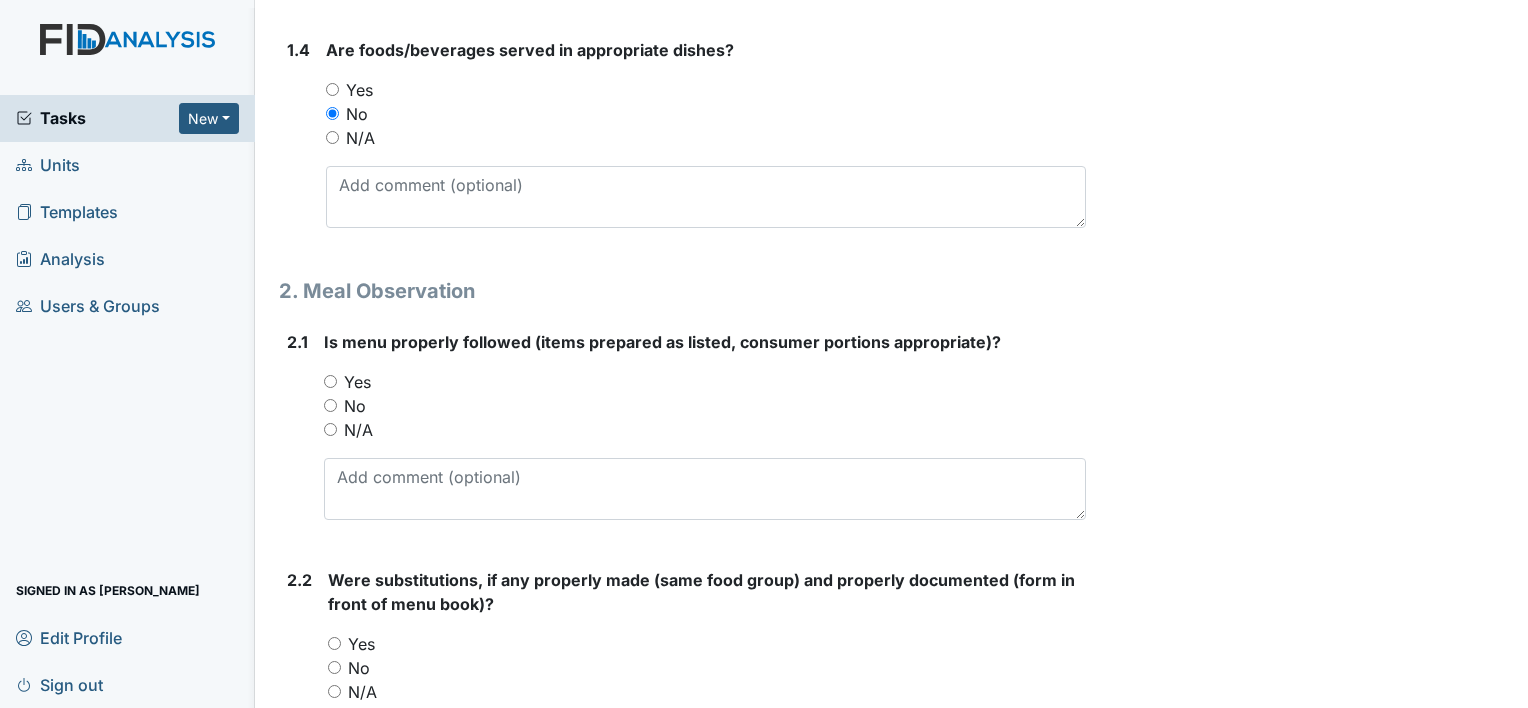 click on "Yes" at bounding box center (357, 382) 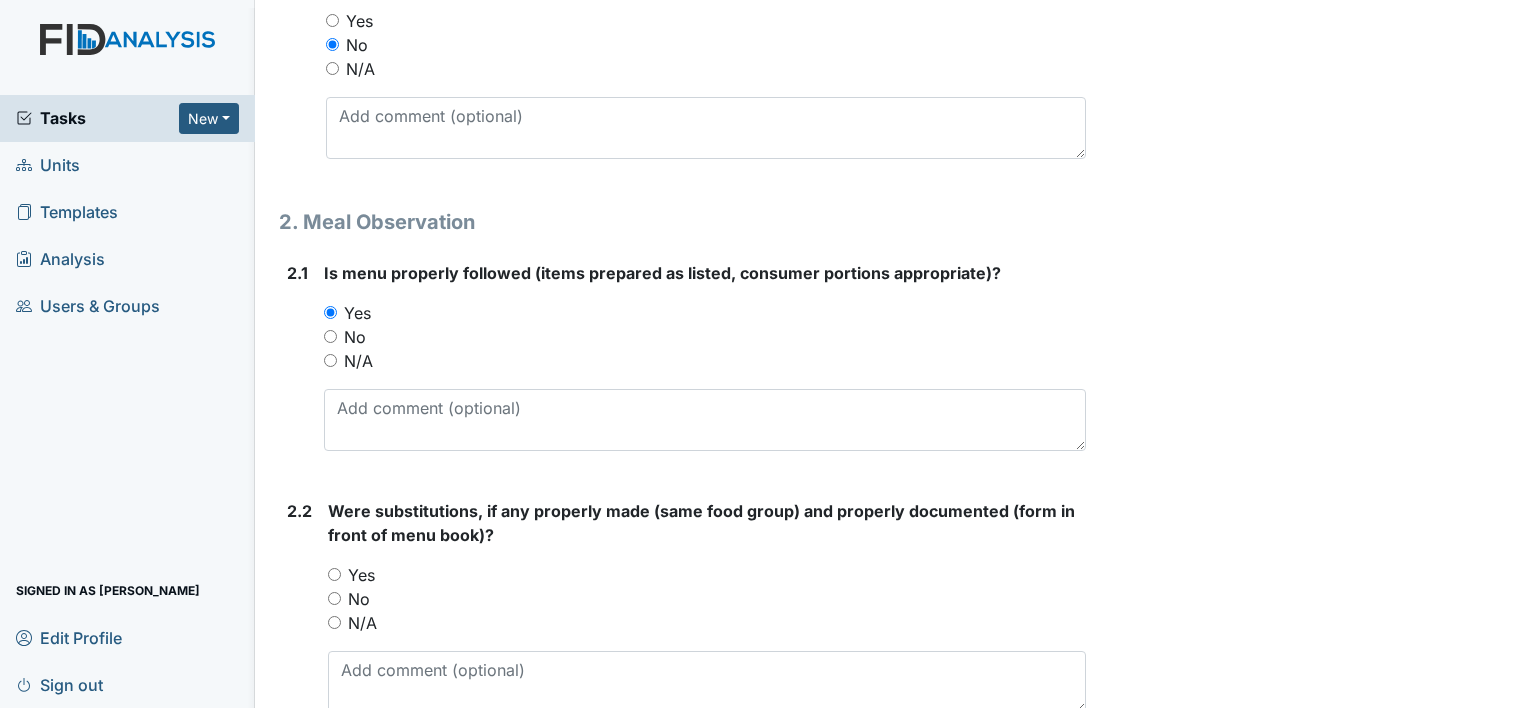 scroll, scrollTop: 1100, scrollLeft: 0, axis: vertical 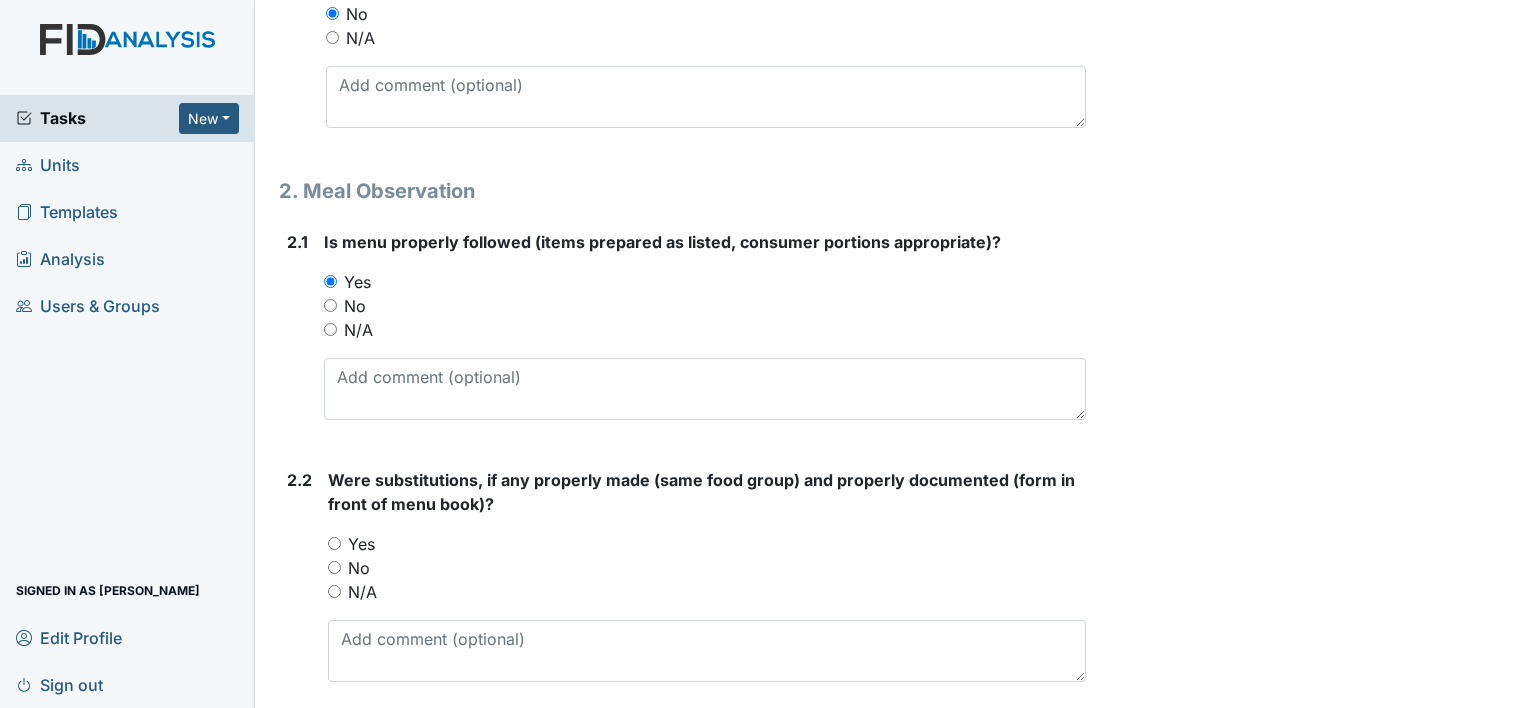 click on "N/A" at bounding box center (362, 592) 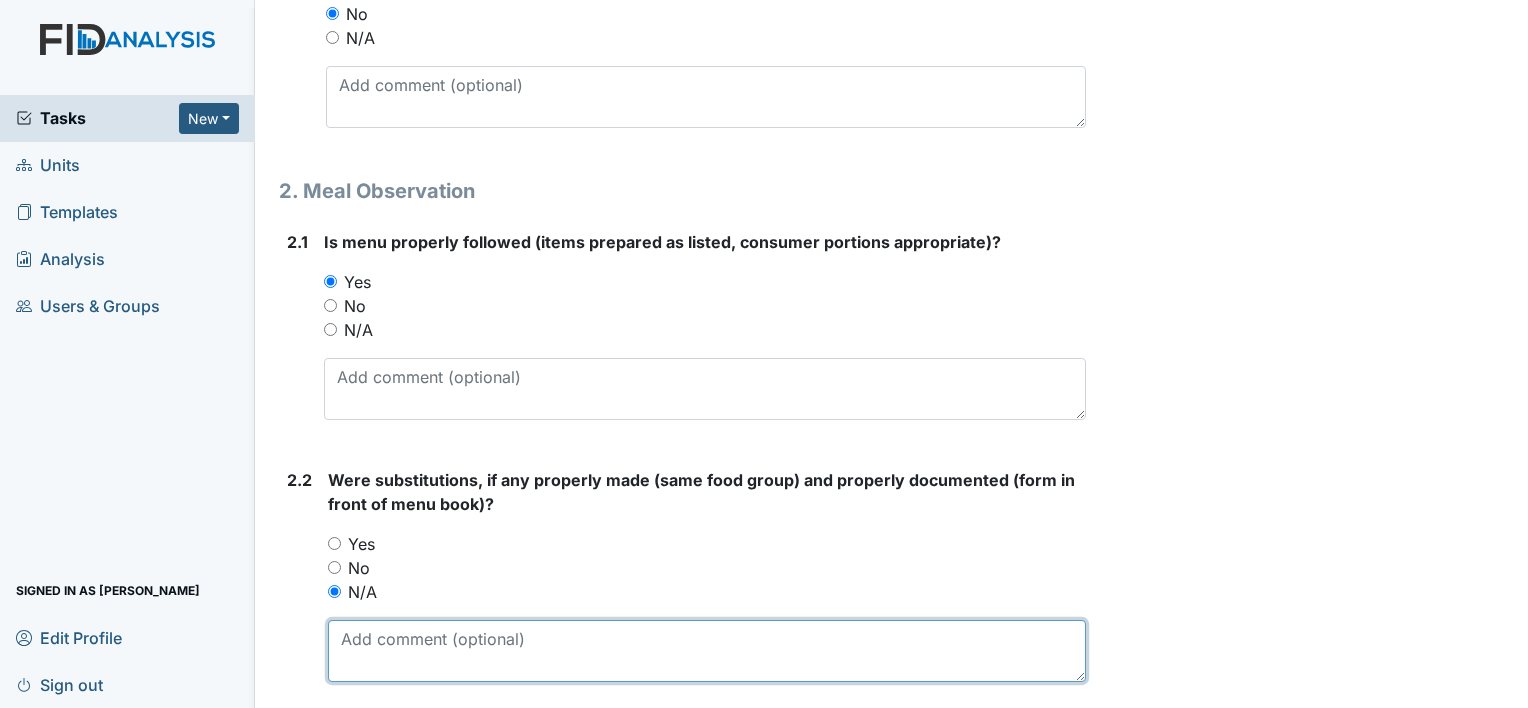 click at bounding box center (707, 651) 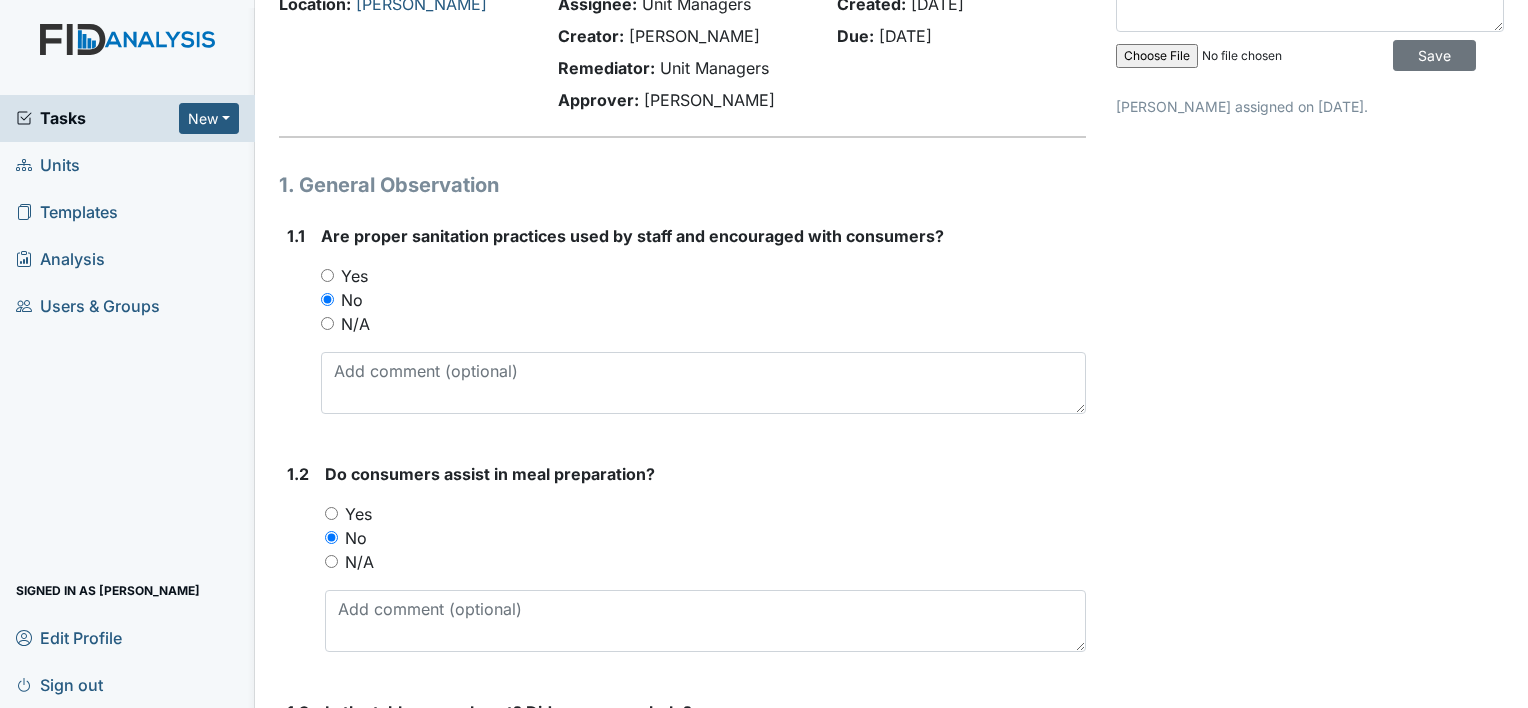 scroll, scrollTop: 0, scrollLeft: 0, axis: both 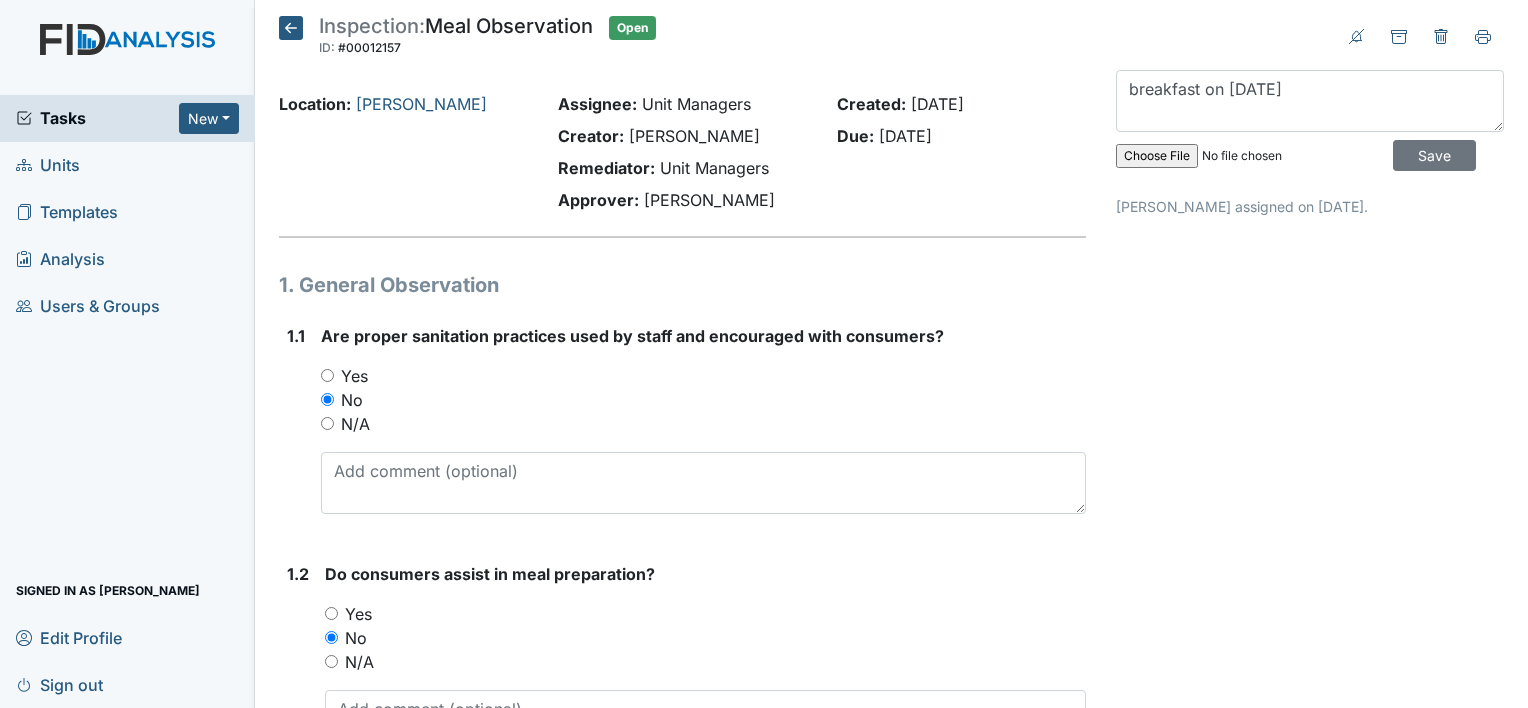 type on "unknown" 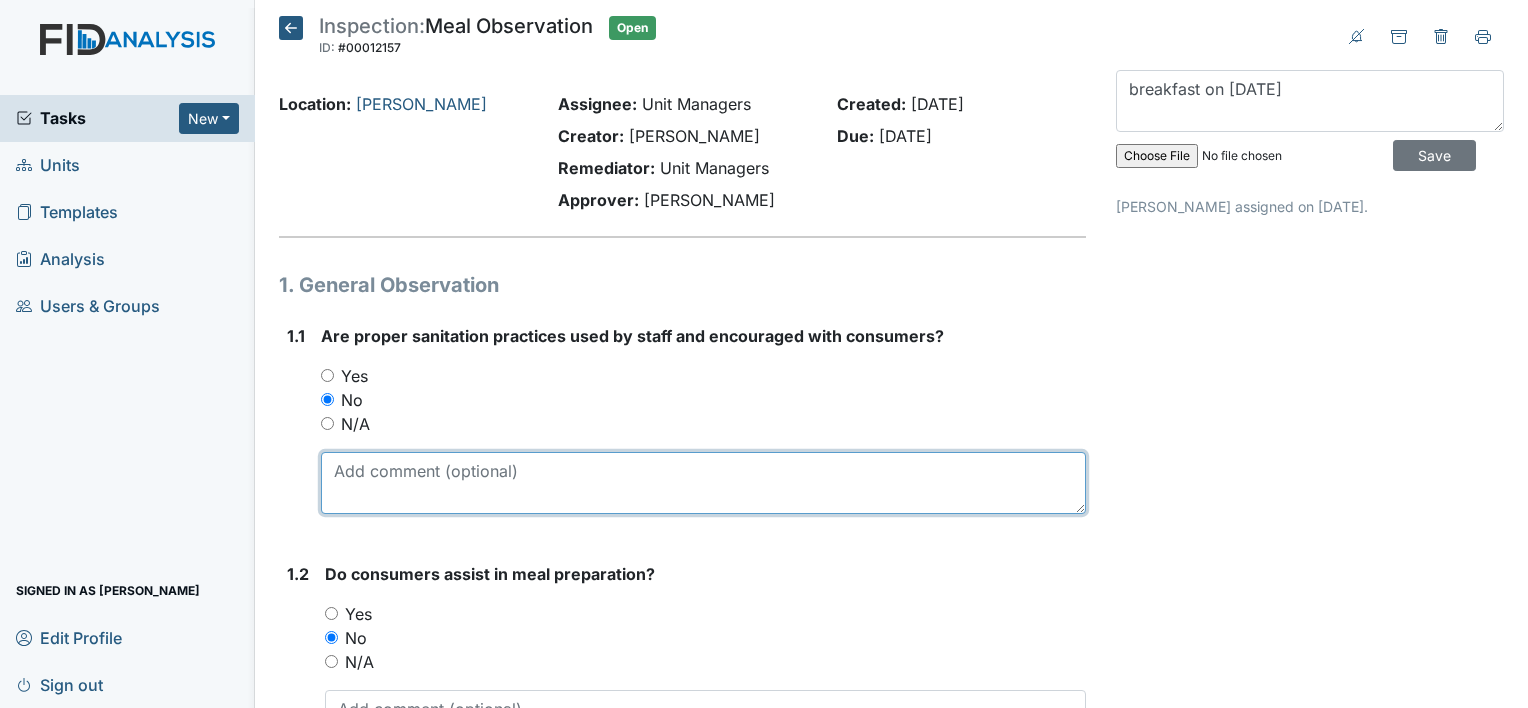 click at bounding box center [703, 483] 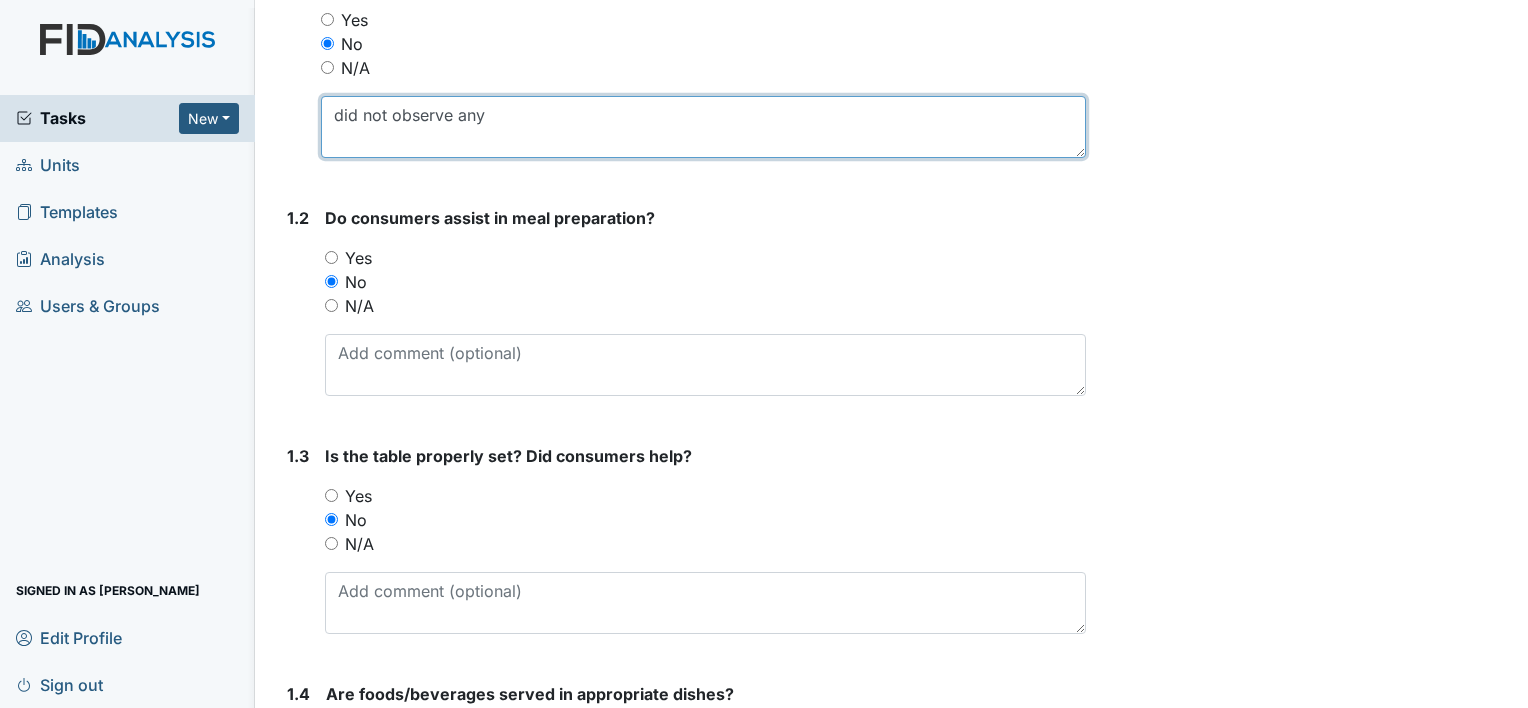 scroll, scrollTop: 400, scrollLeft: 0, axis: vertical 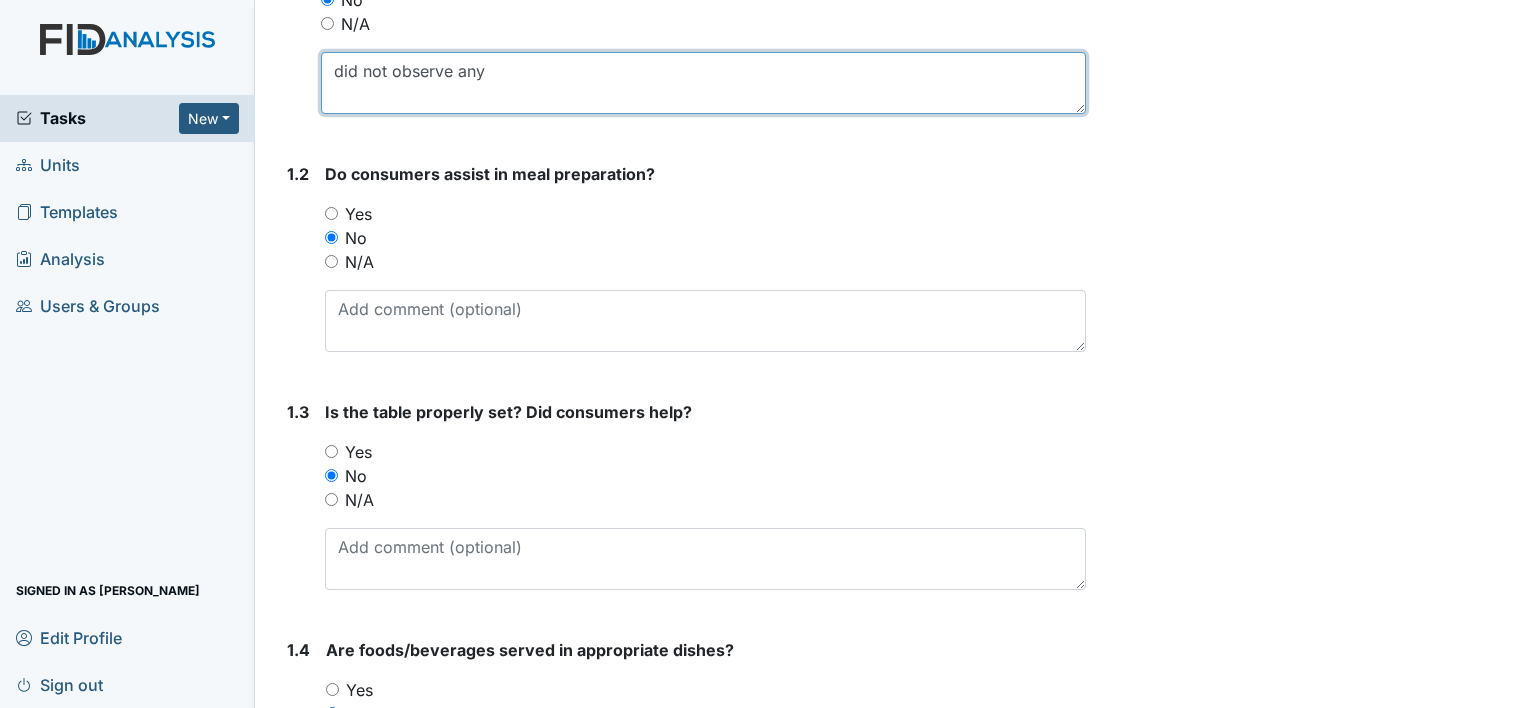 type on "did not observe any" 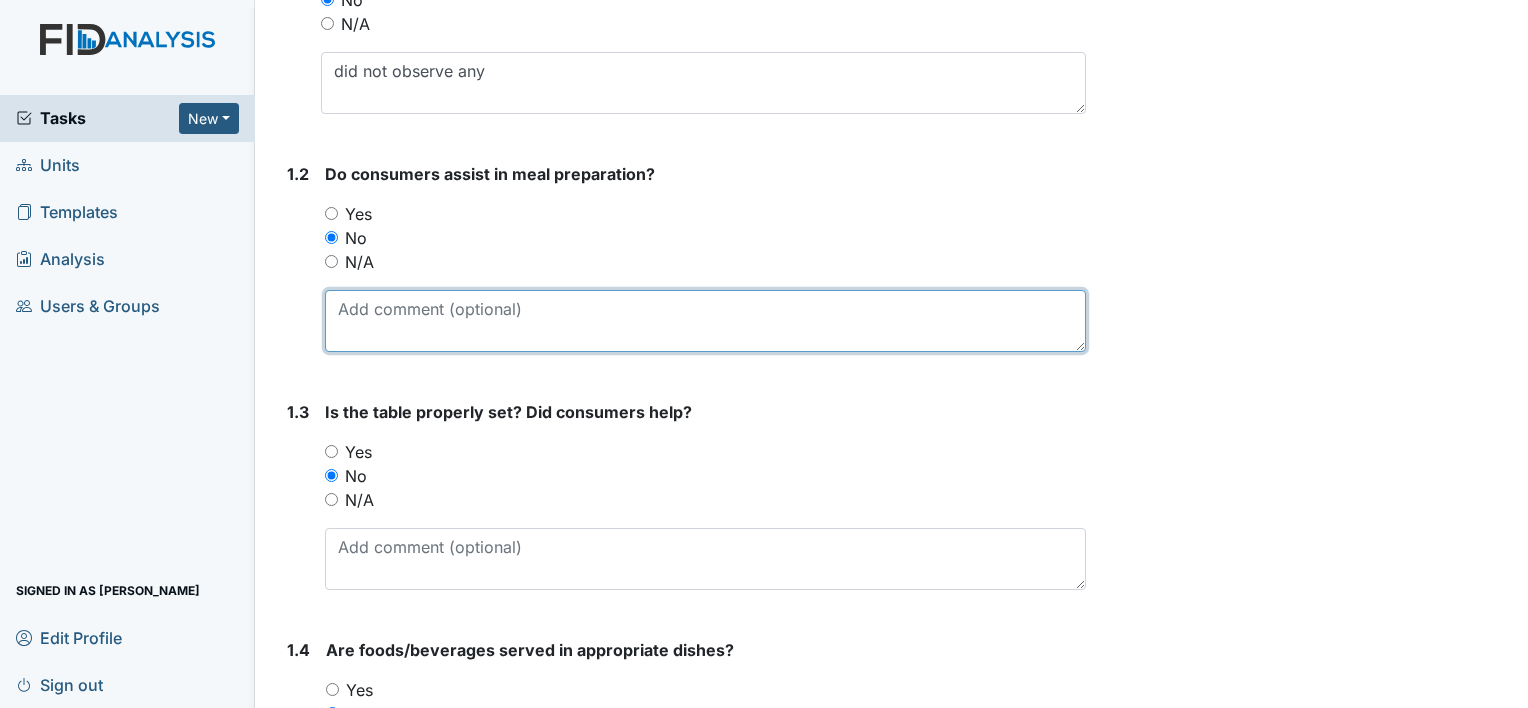 click at bounding box center (705, 321) 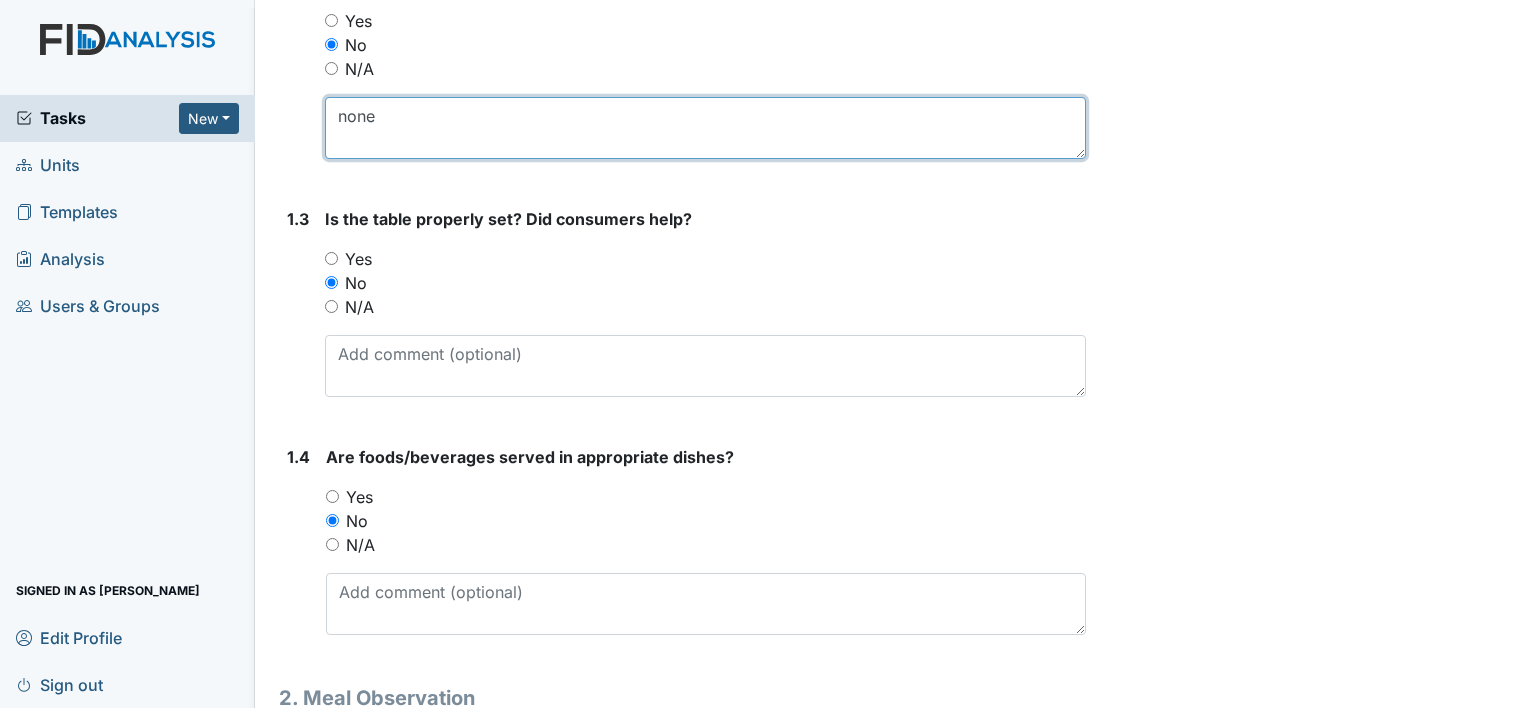 scroll, scrollTop: 600, scrollLeft: 0, axis: vertical 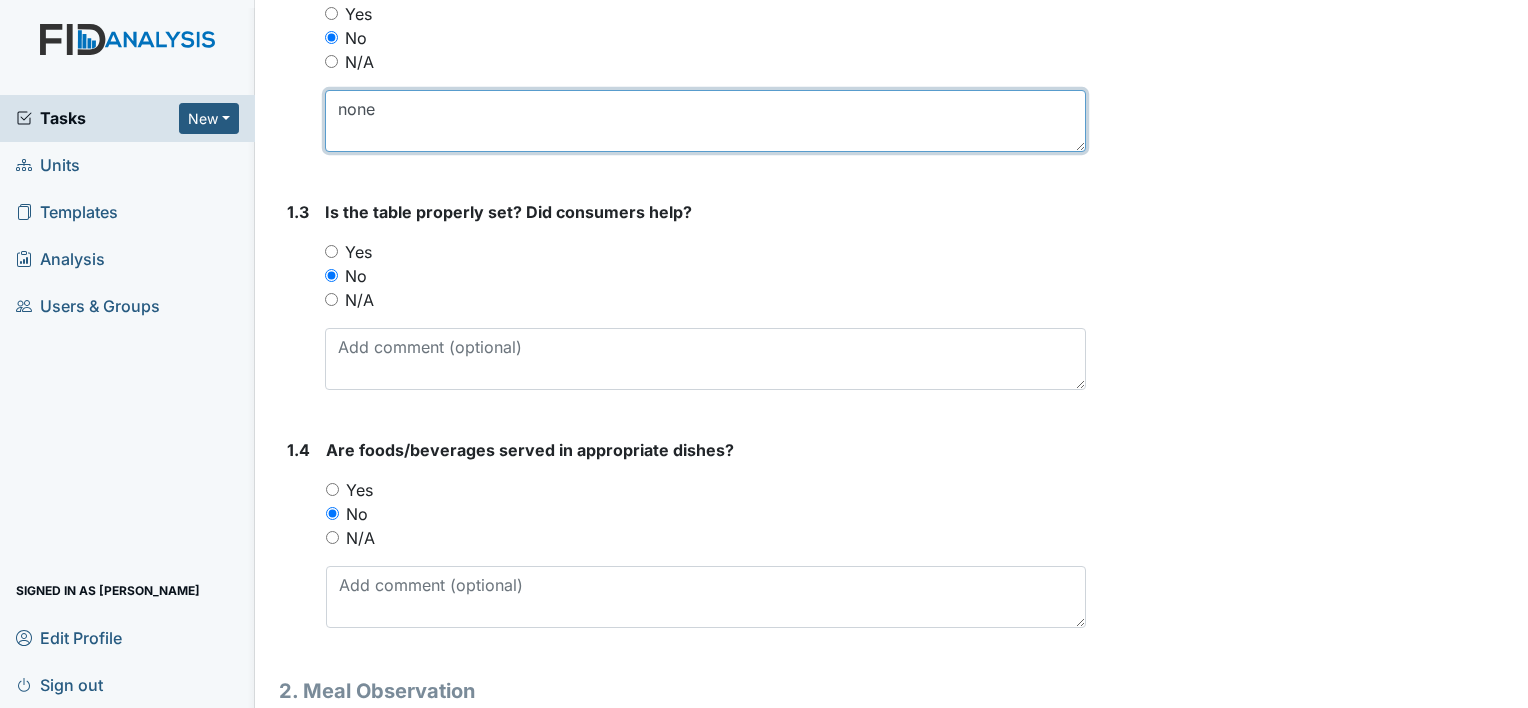type on "none" 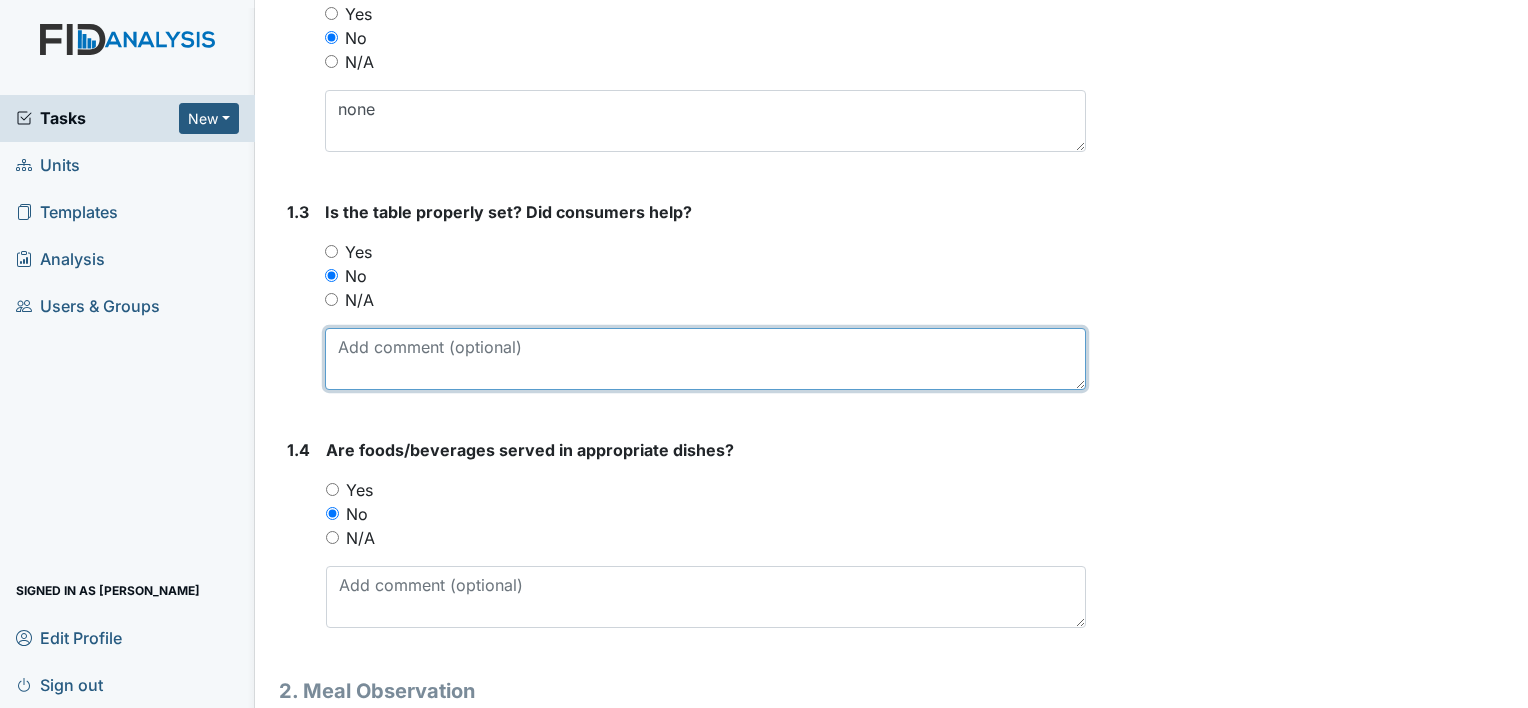 click at bounding box center [705, 359] 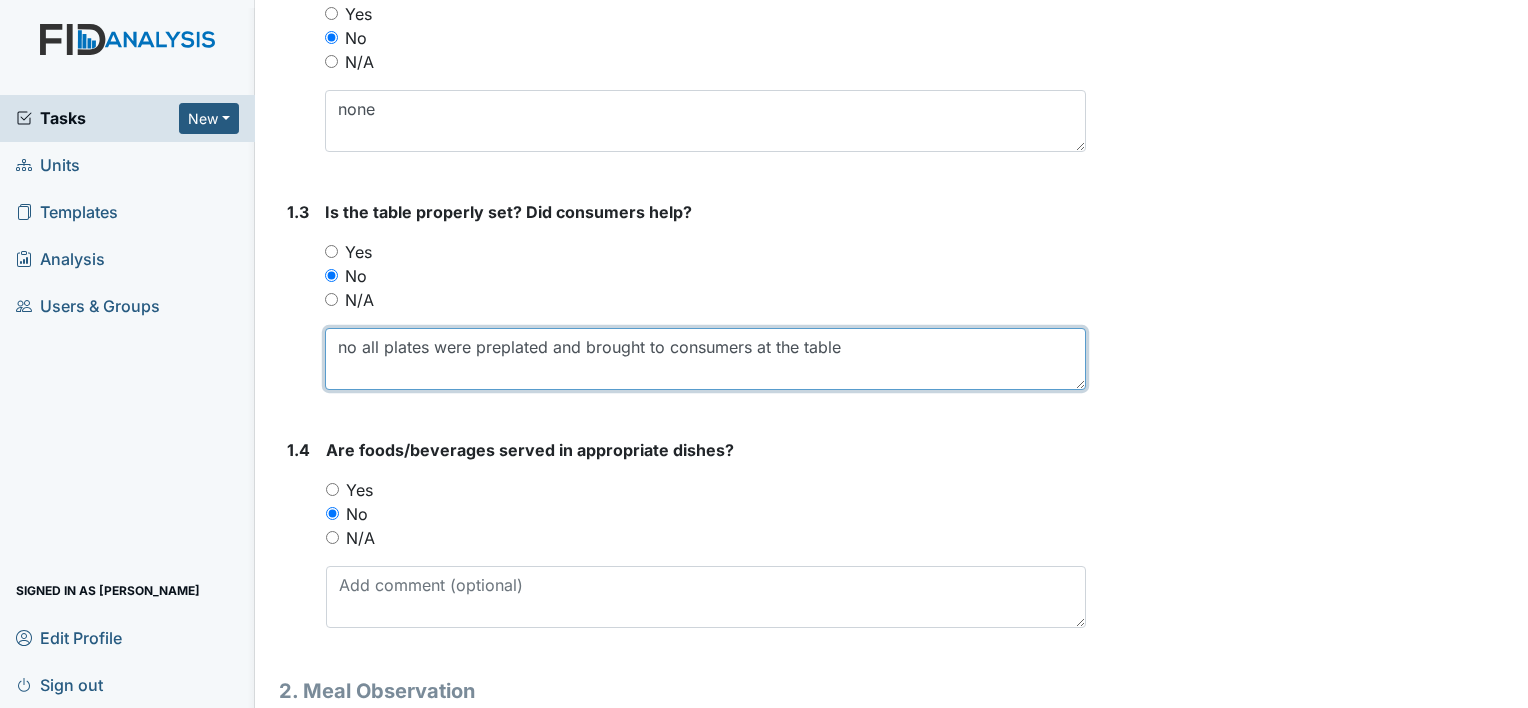 type on "no all plates were preplated and brought to consumers at the table" 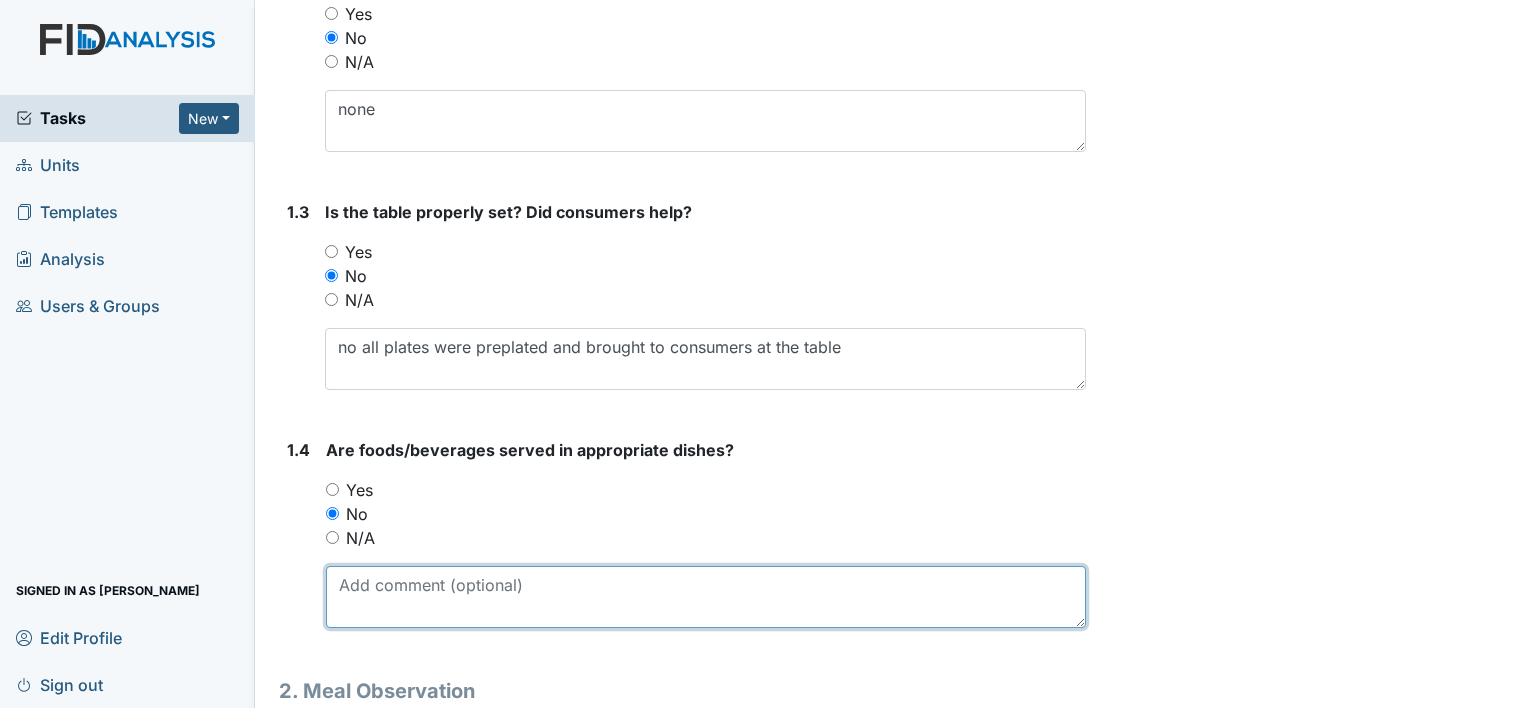click at bounding box center (706, 597) 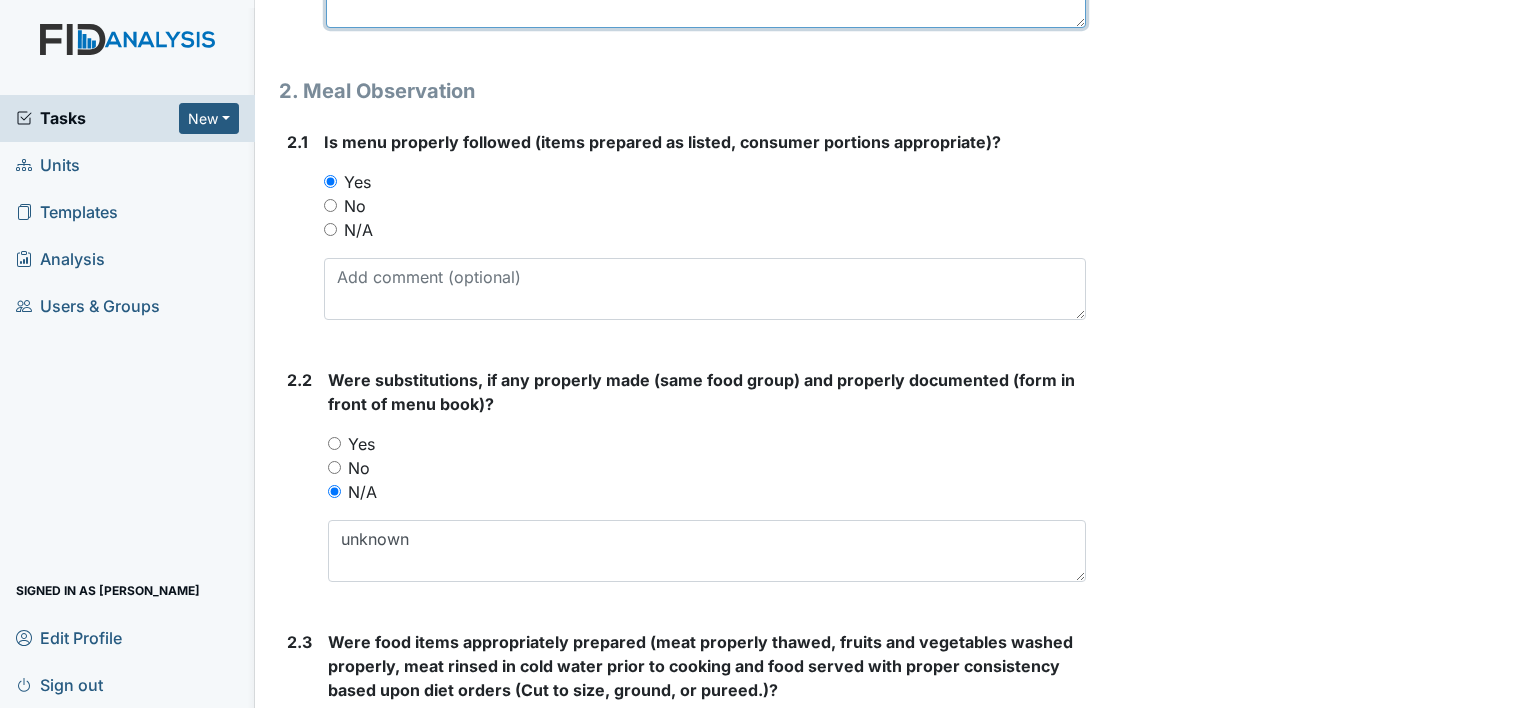 scroll, scrollTop: 1400, scrollLeft: 0, axis: vertical 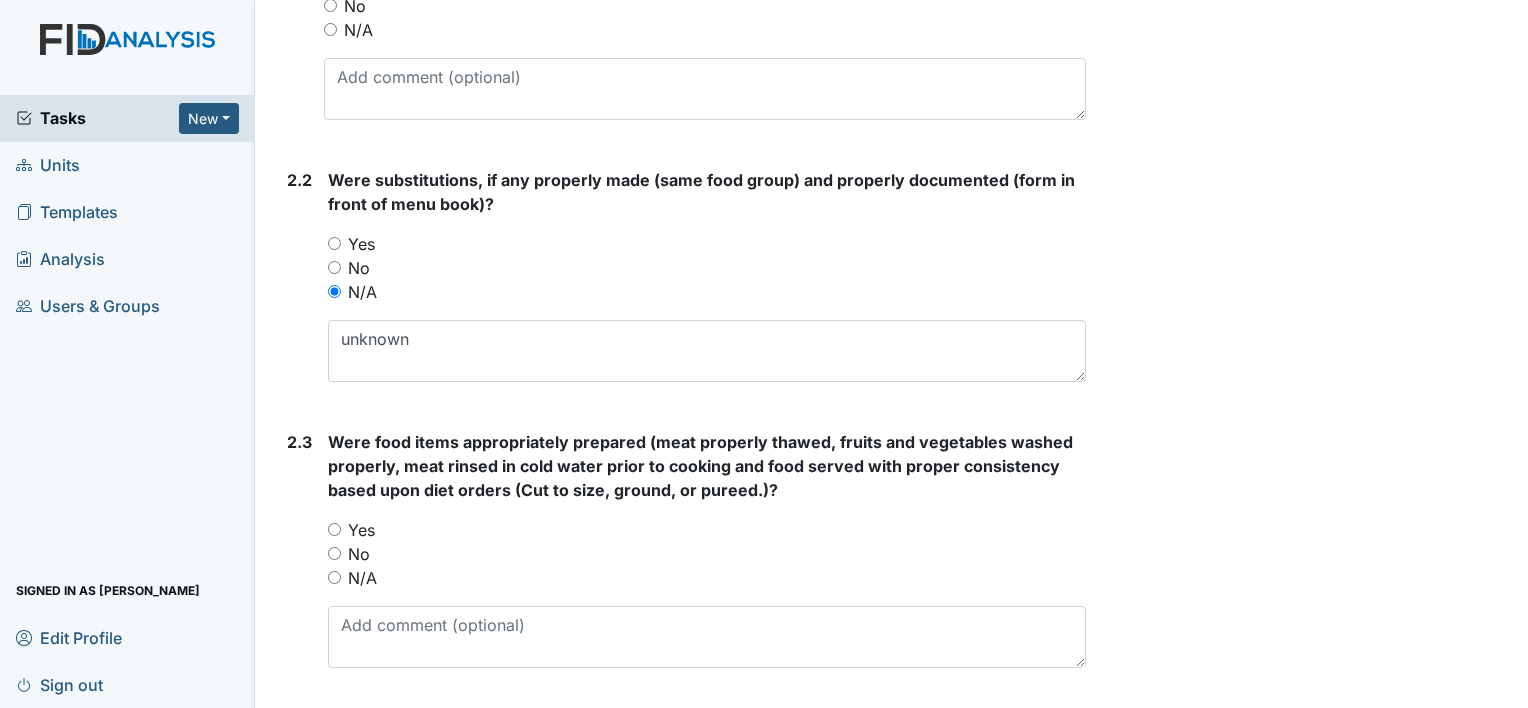 type on "all pre plated" 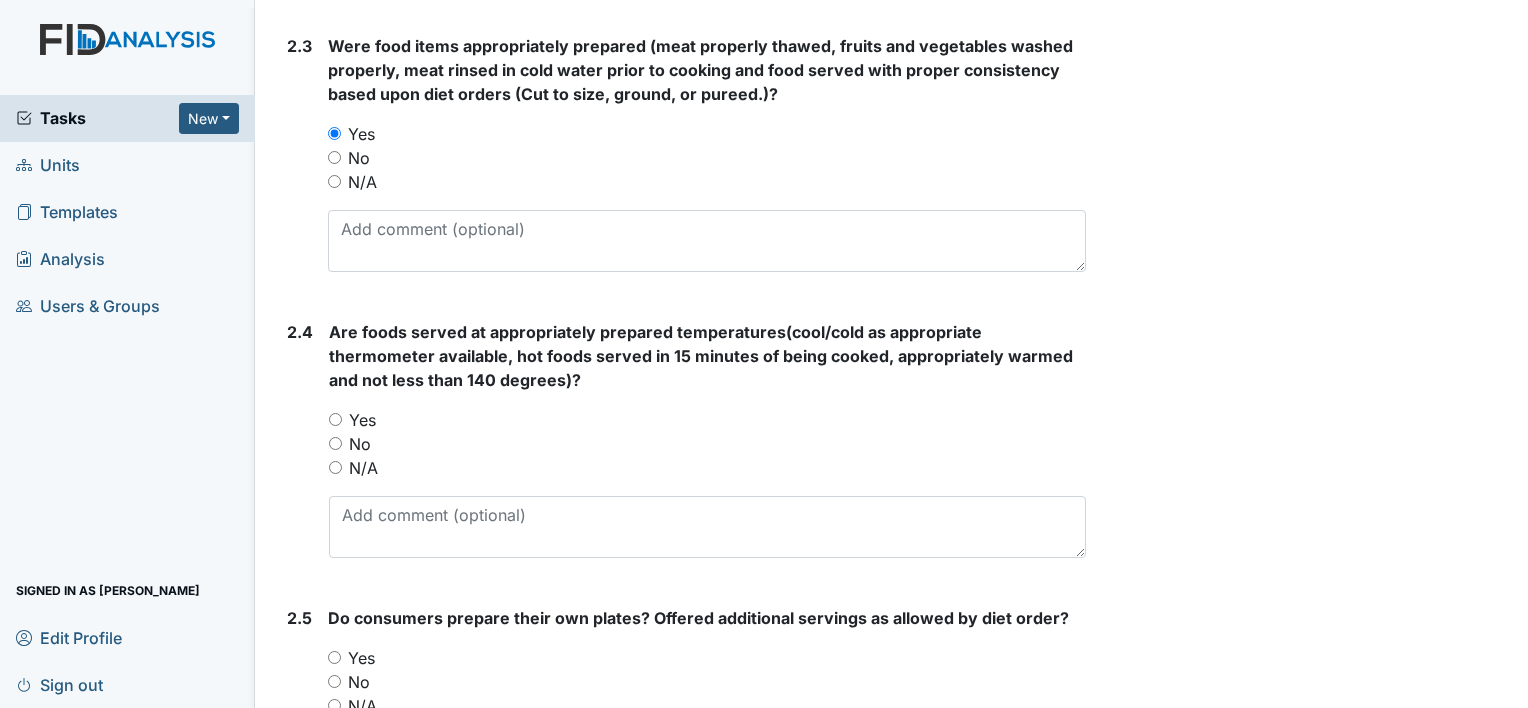 scroll, scrollTop: 1800, scrollLeft: 0, axis: vertical 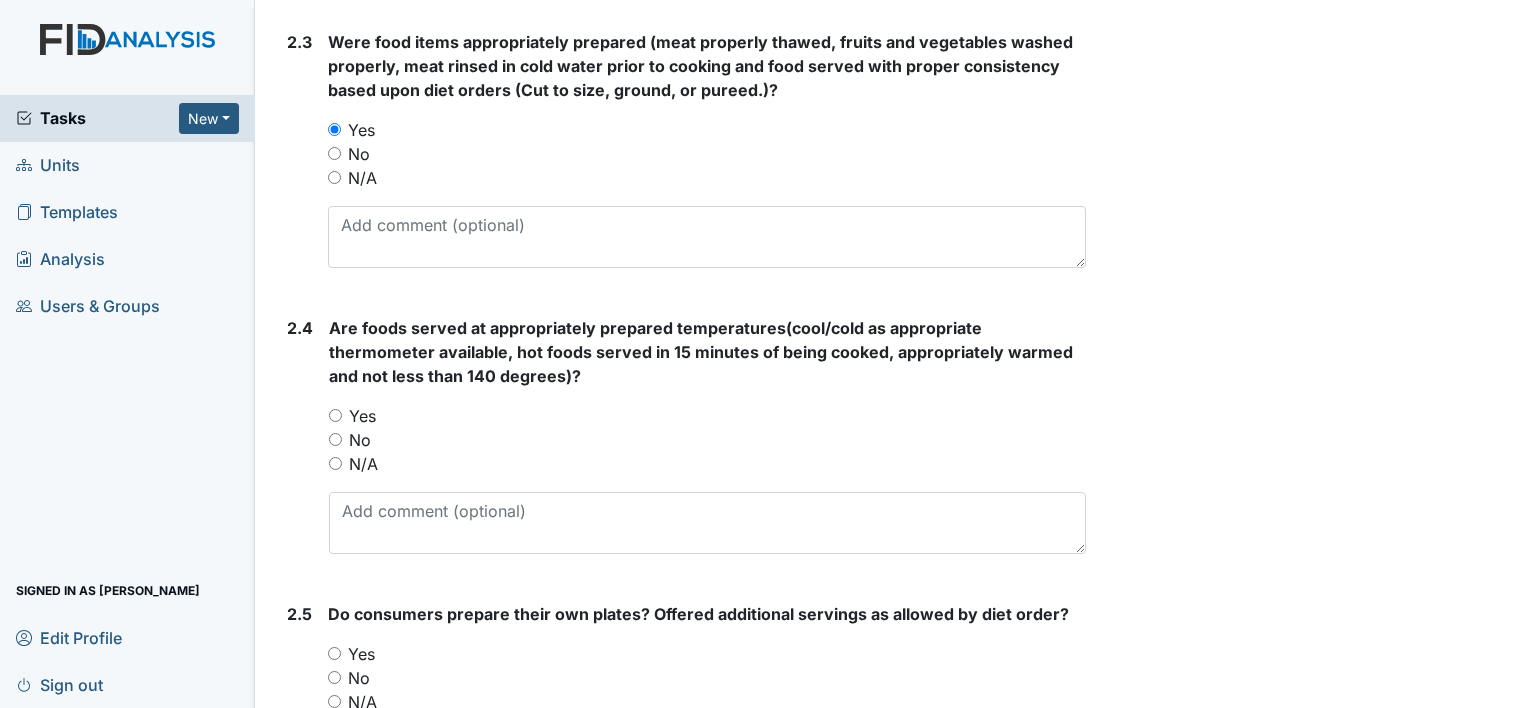 click on "Yes" at bounding box center [362, 416] 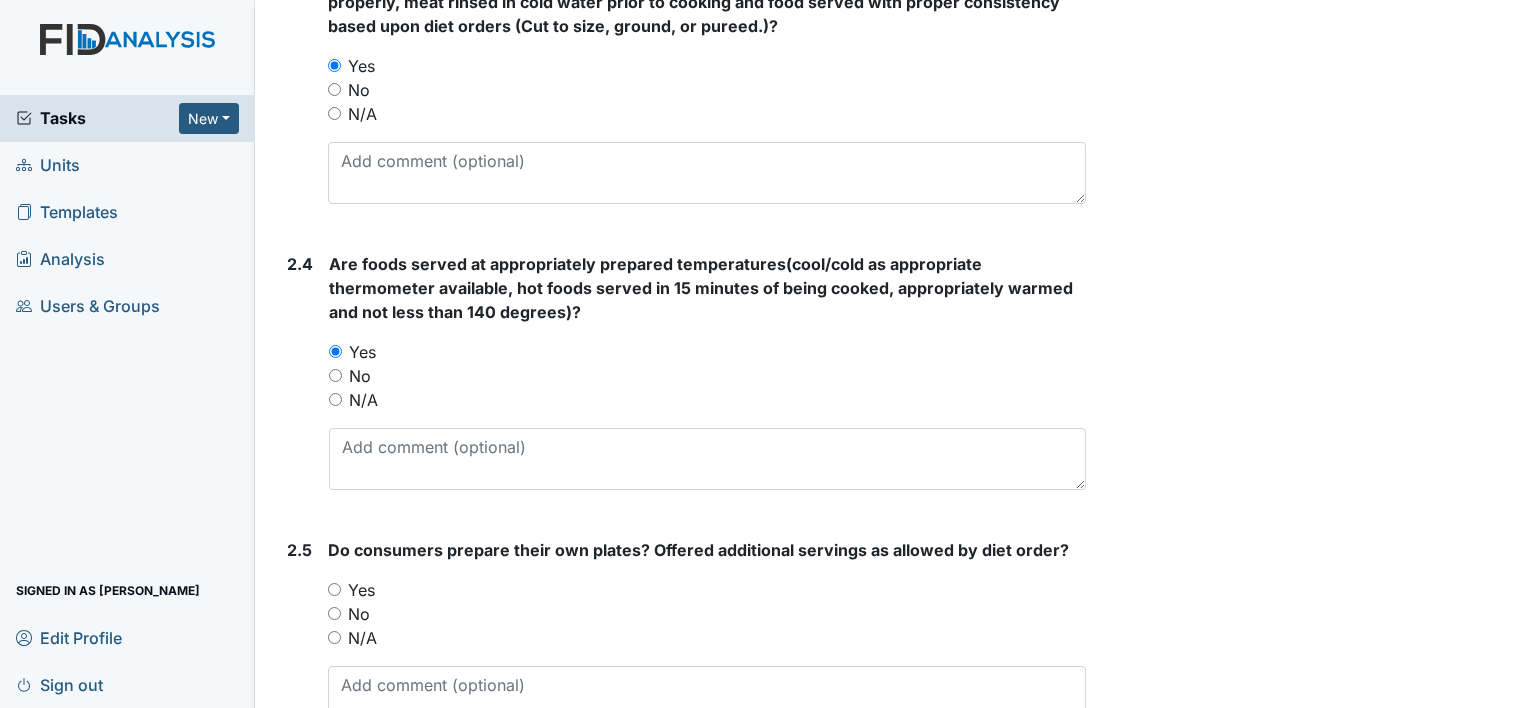 scroll, scrollTop: 1900, scrollLeft: 0, axis: vertical 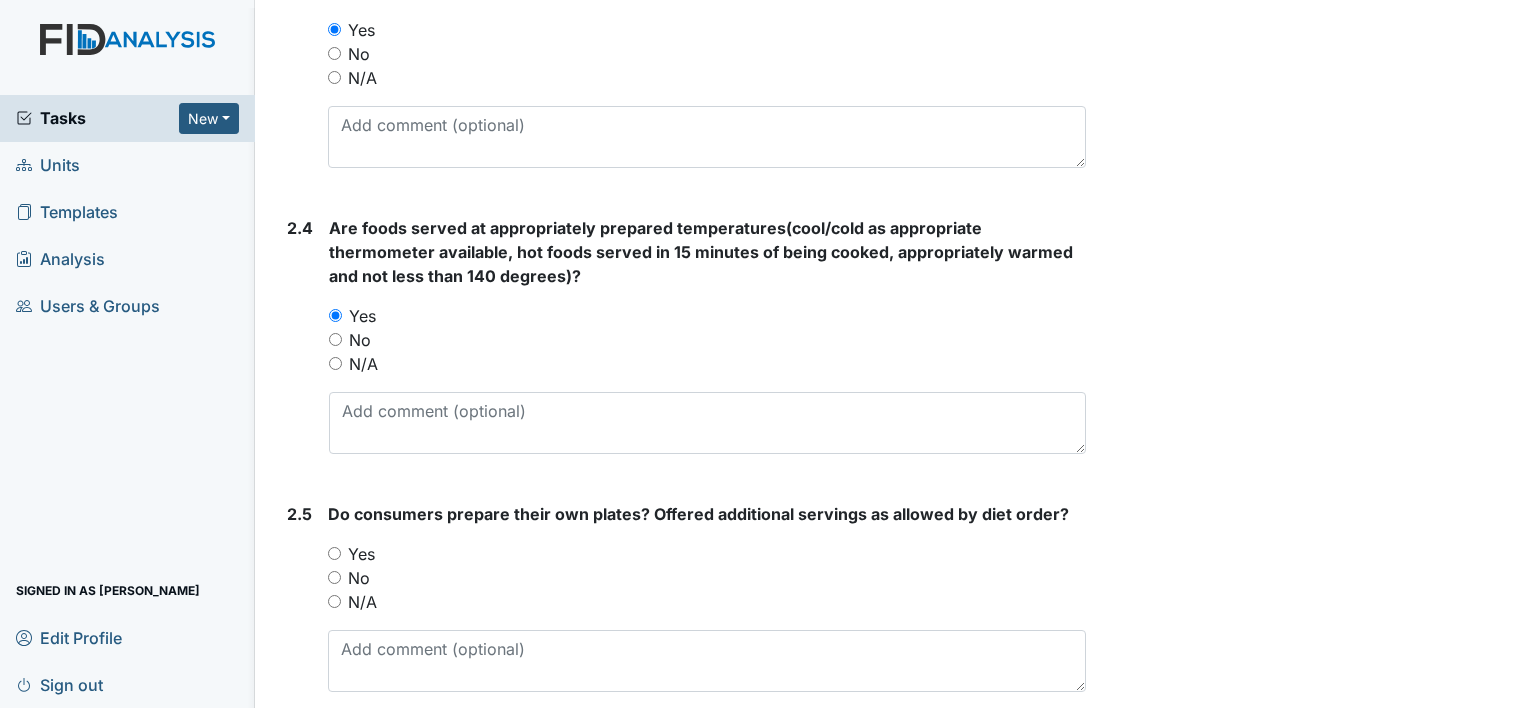 click on "No" at bounding box center (359, 578) 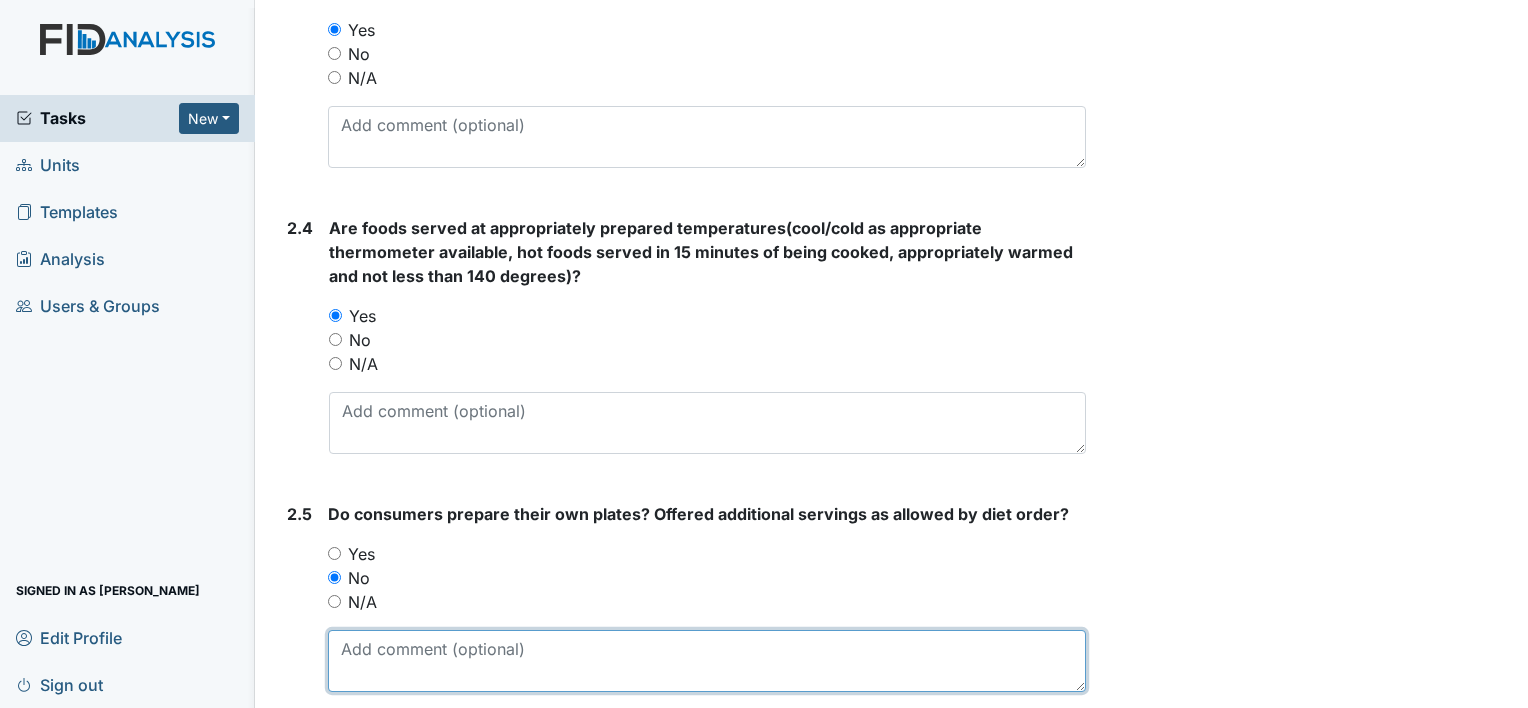 click at bounding box center [707, 661] 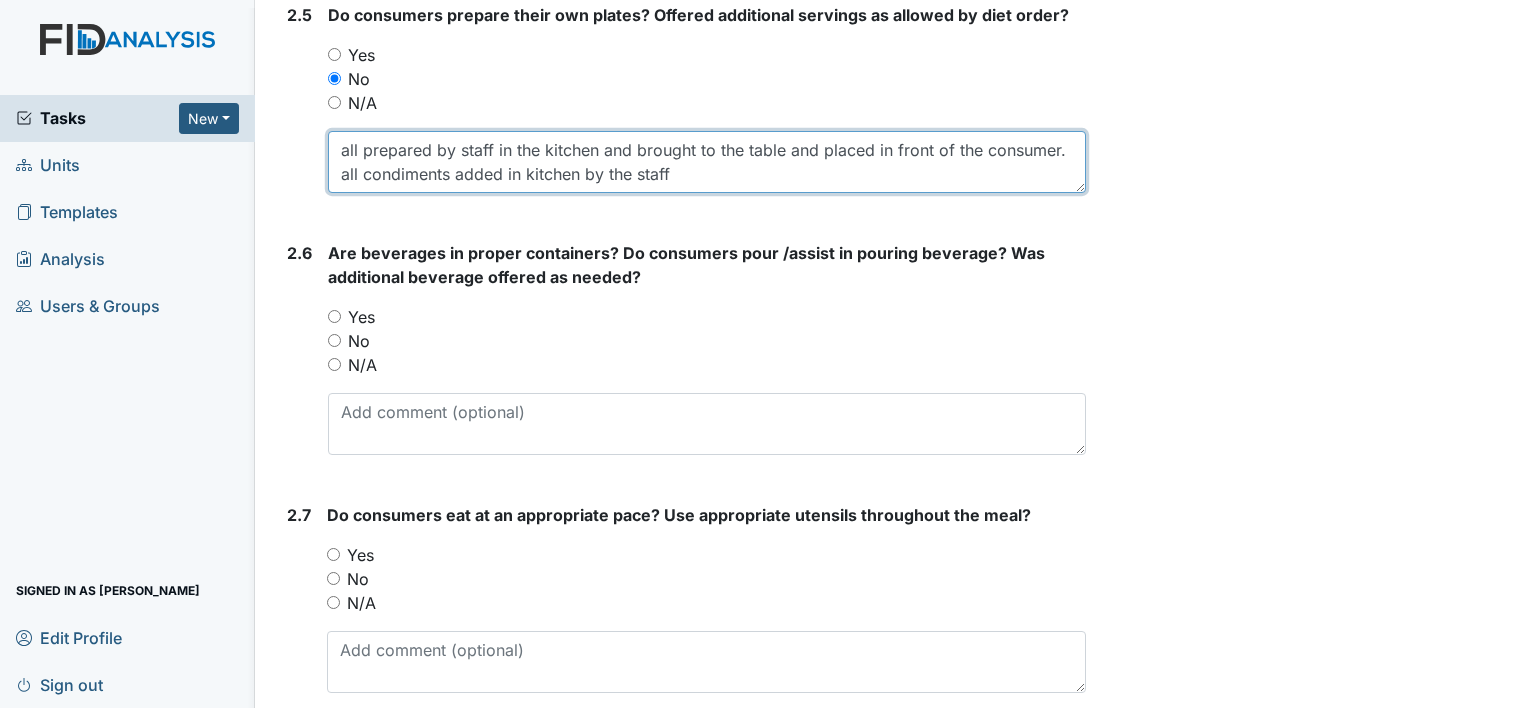 scroll, scrollTop: 2400, scrollLeft: 0, axis: vertical 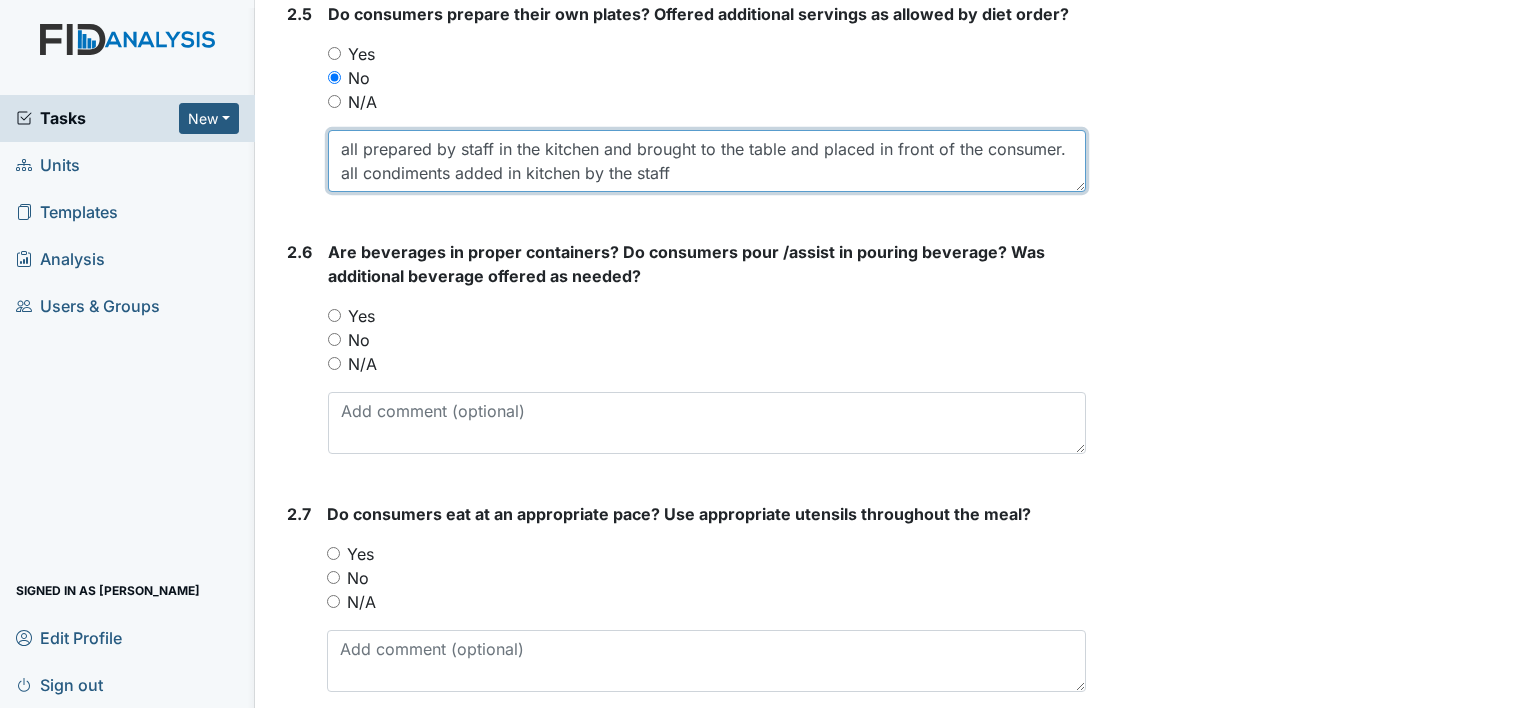 type on "all prepared by staff in the kitchen and brought to the table and placed in front of the consumer.   all condiments added in kitchen by the staff" 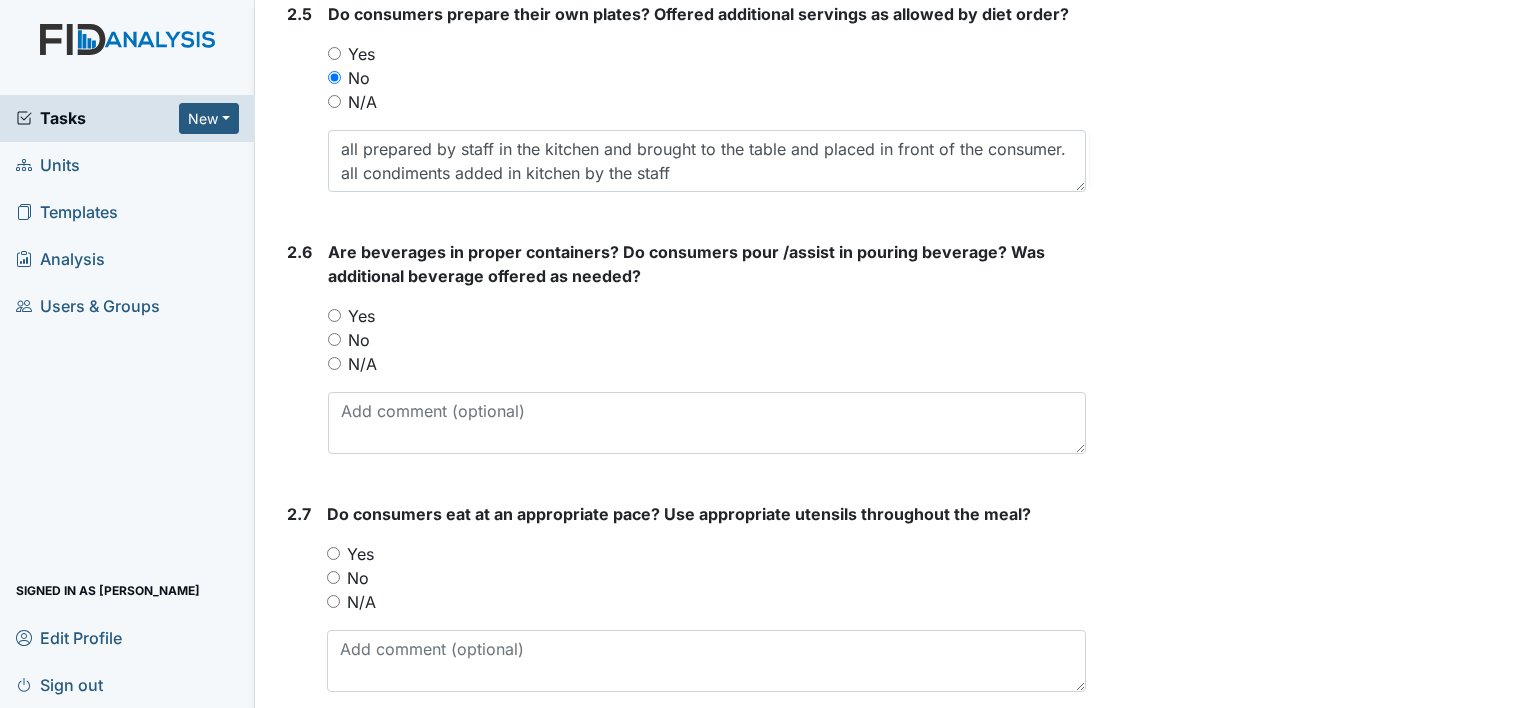 click on "Yes" at bounding box center [361, 316] 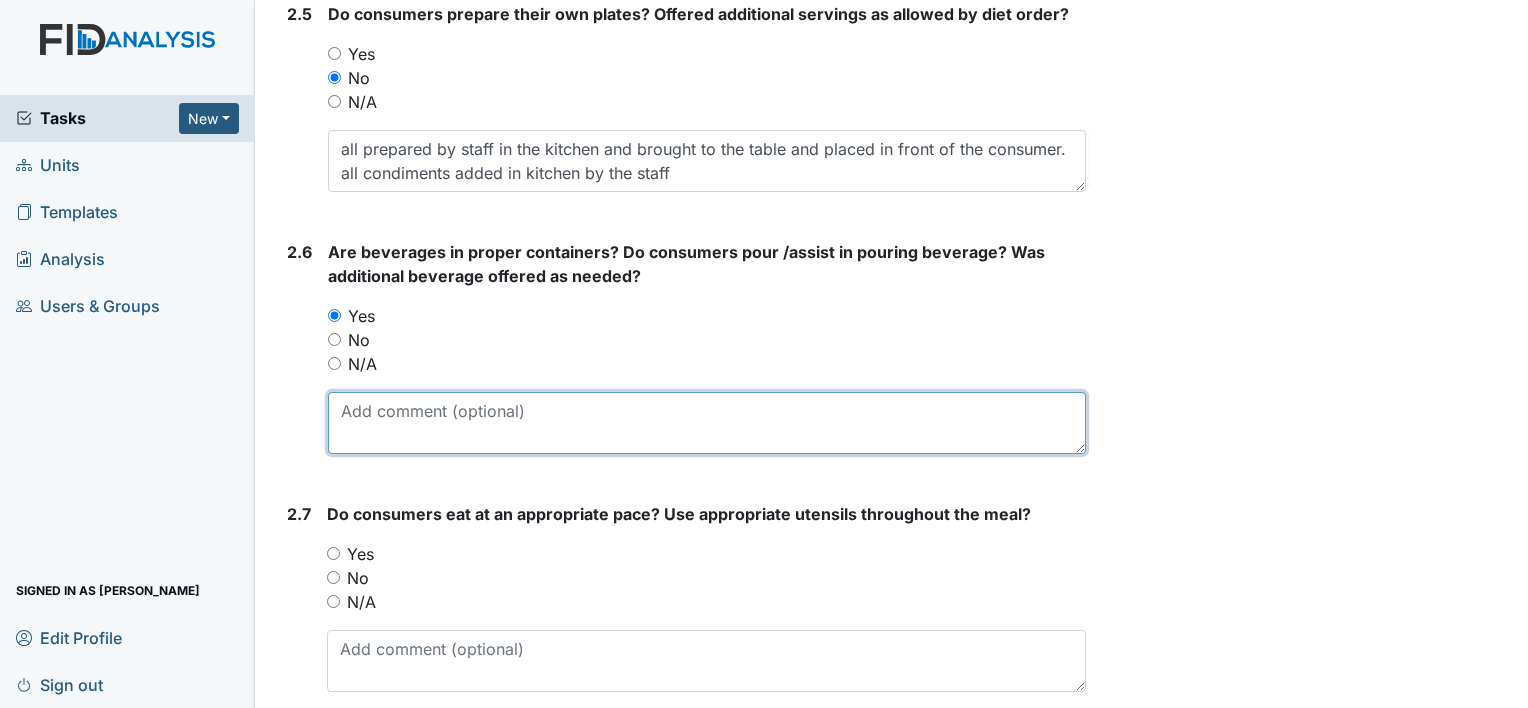 click at bounding box center (707, 423) 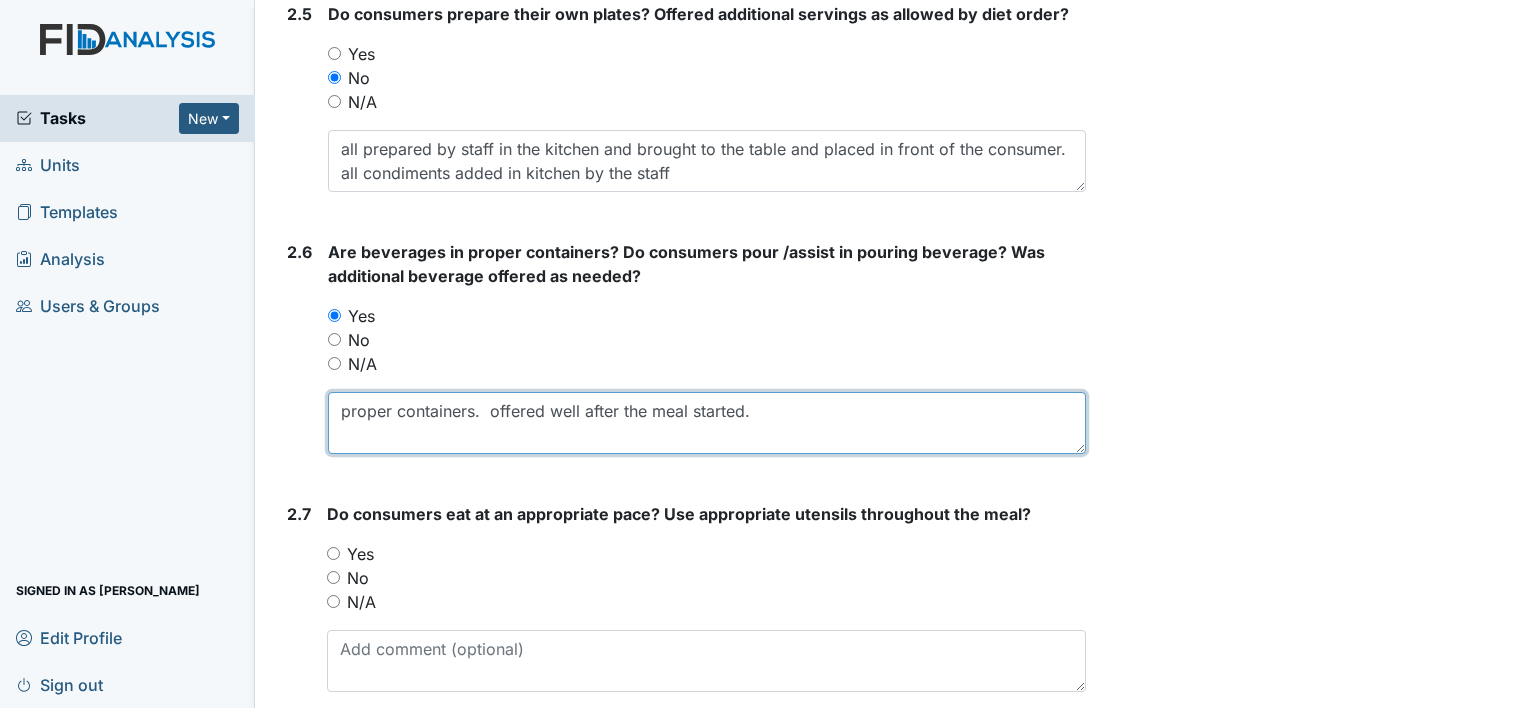 type on "proper containers.  offered well after the meal started." 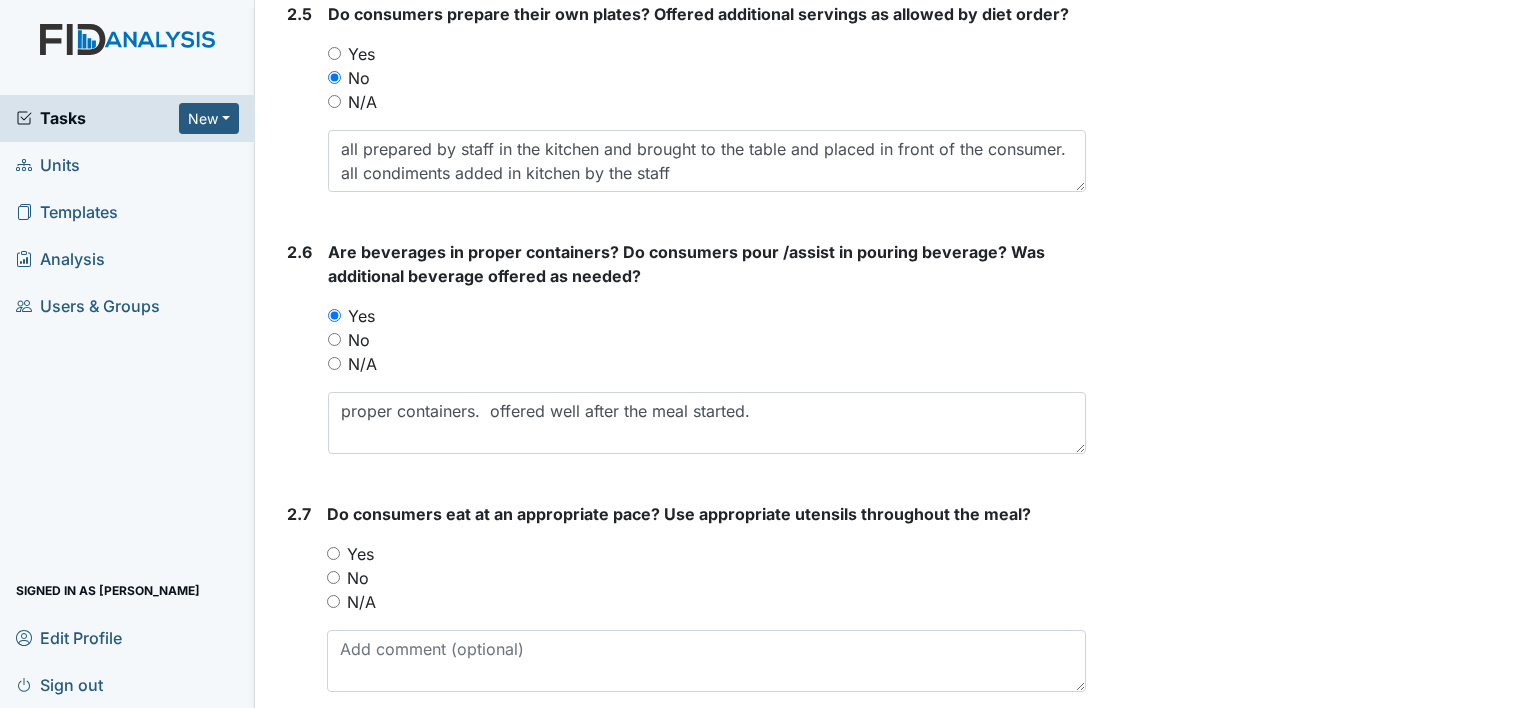 click on "Yes" at bounding box center [360, 554] 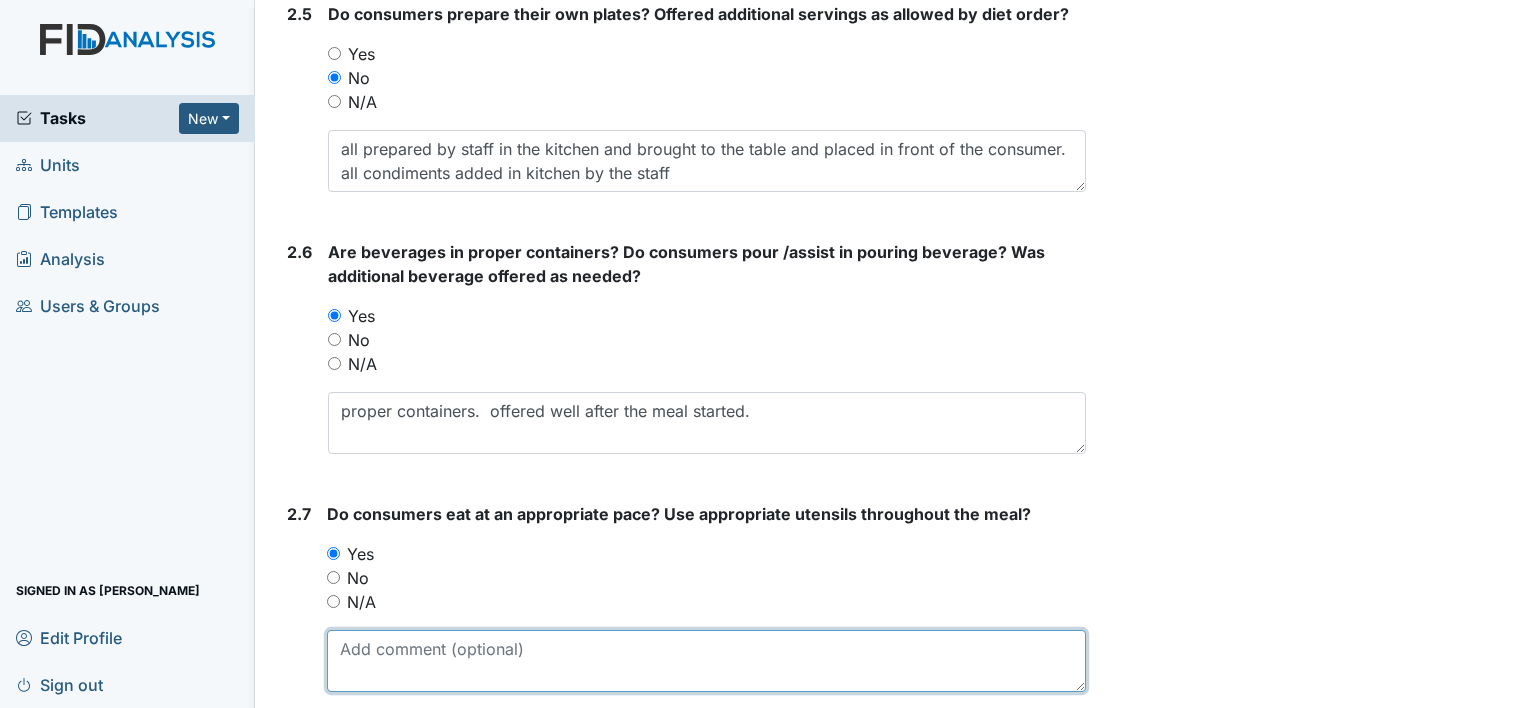 click at bounding box center [706, 661] 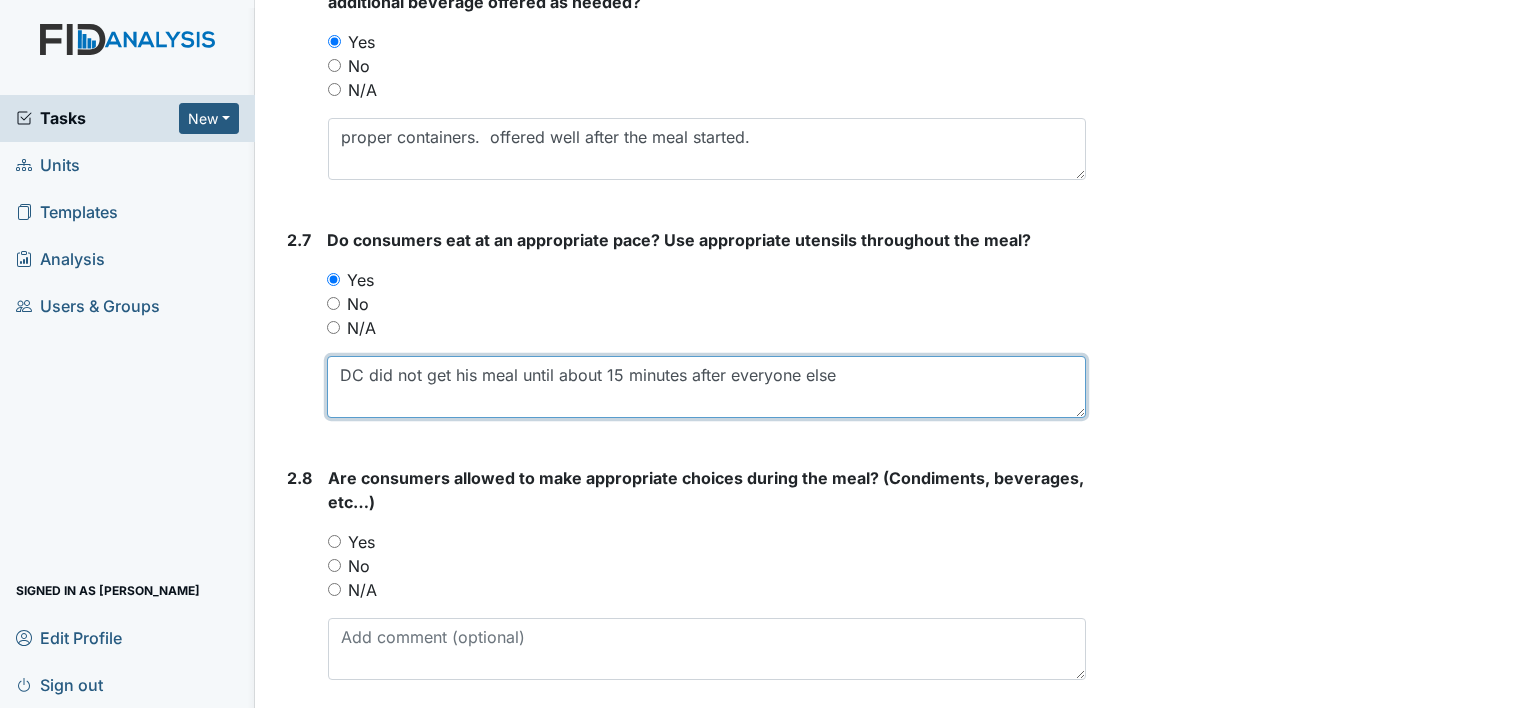scroll, scrollTop: 2700, scrollLeft: 0, axis: vertical 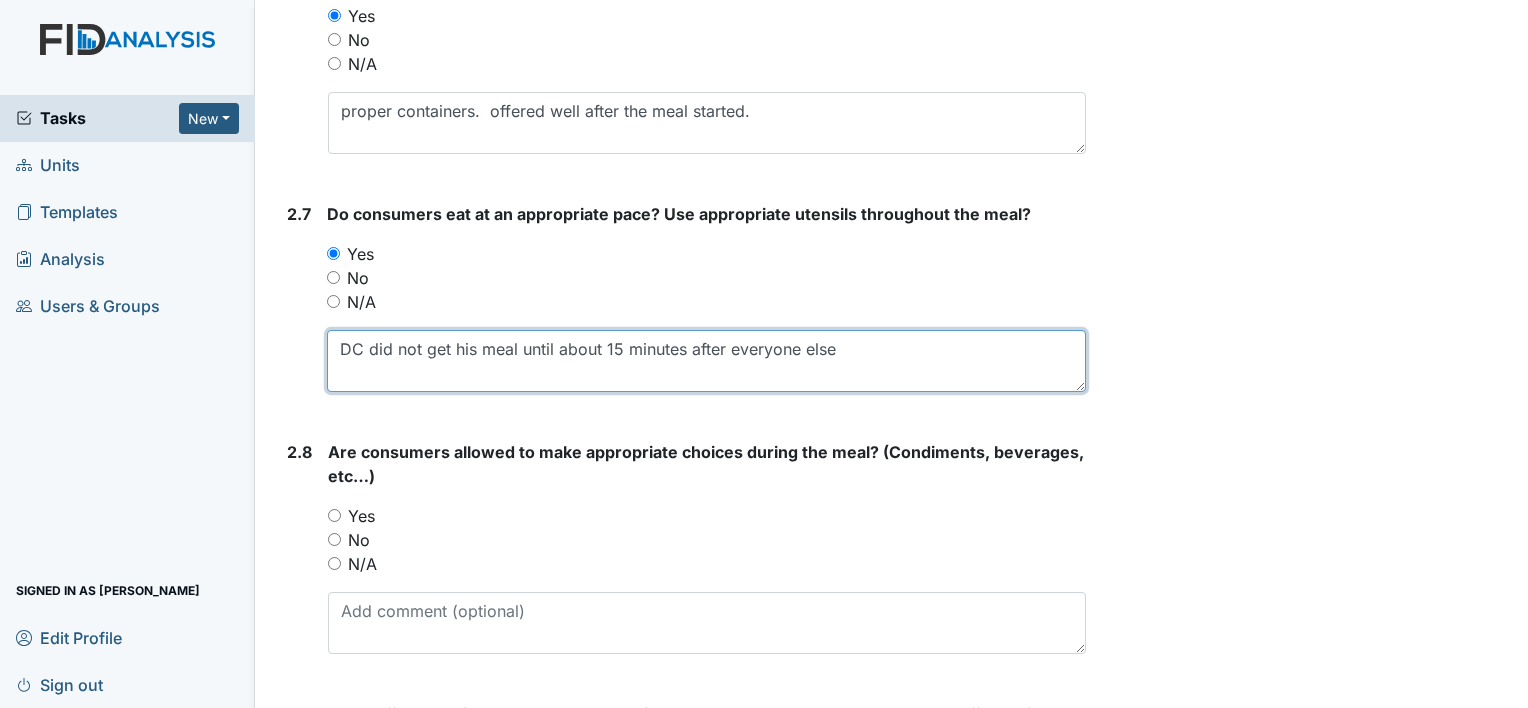 type on "DC did not get his meal until about 15 minutes after everyone else" 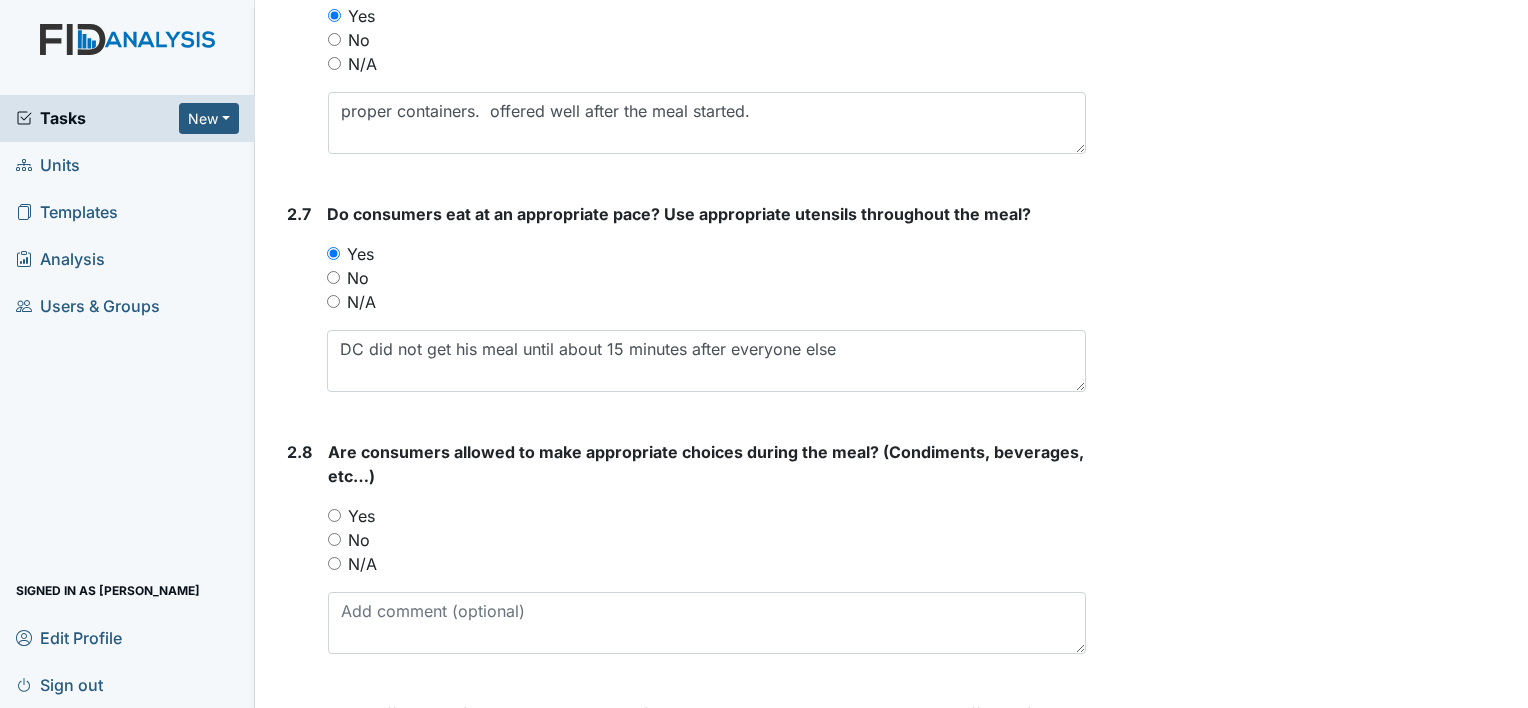 drag, startPoint x: 358, startPoint y: 535, endPoint x: 400, endPoint y: 568, distance: 53.413483 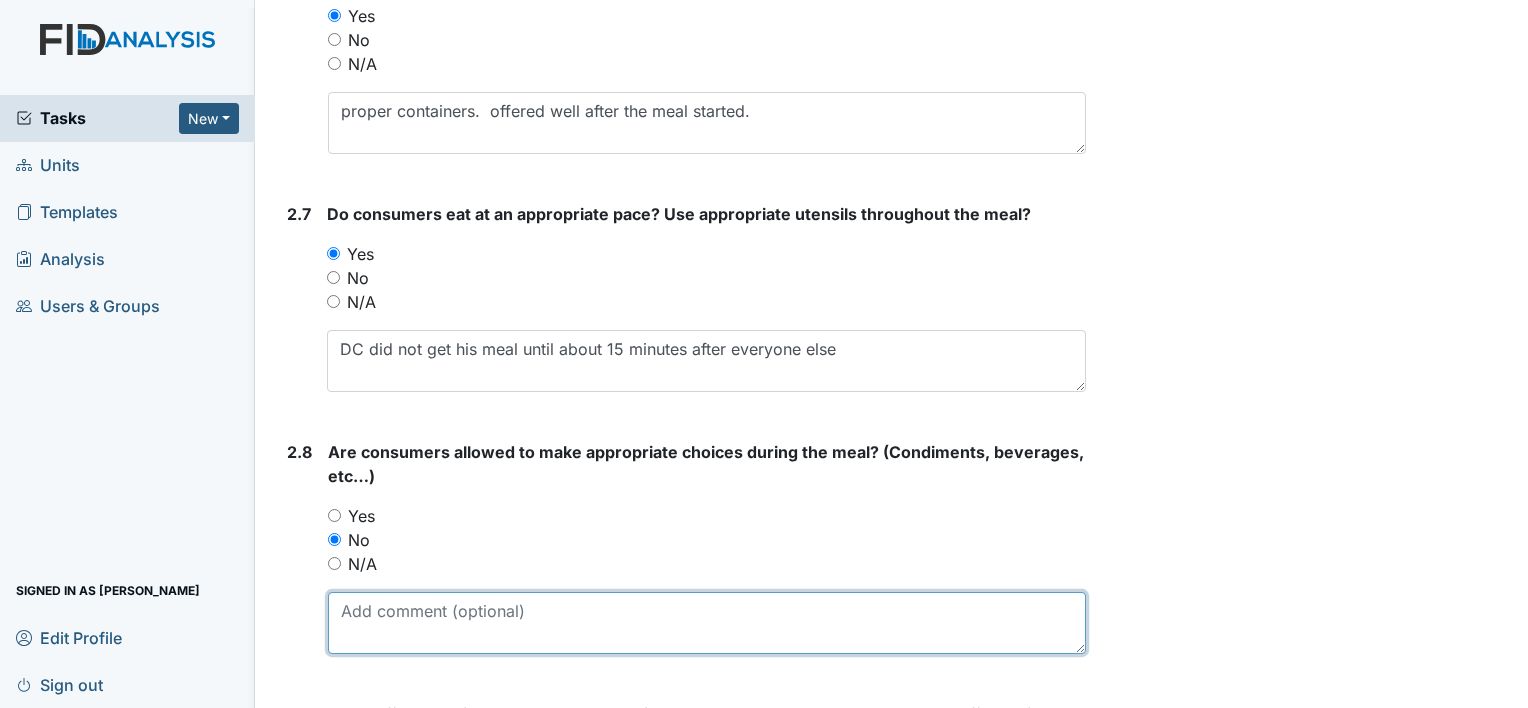 click at bounding box center (707, 623) 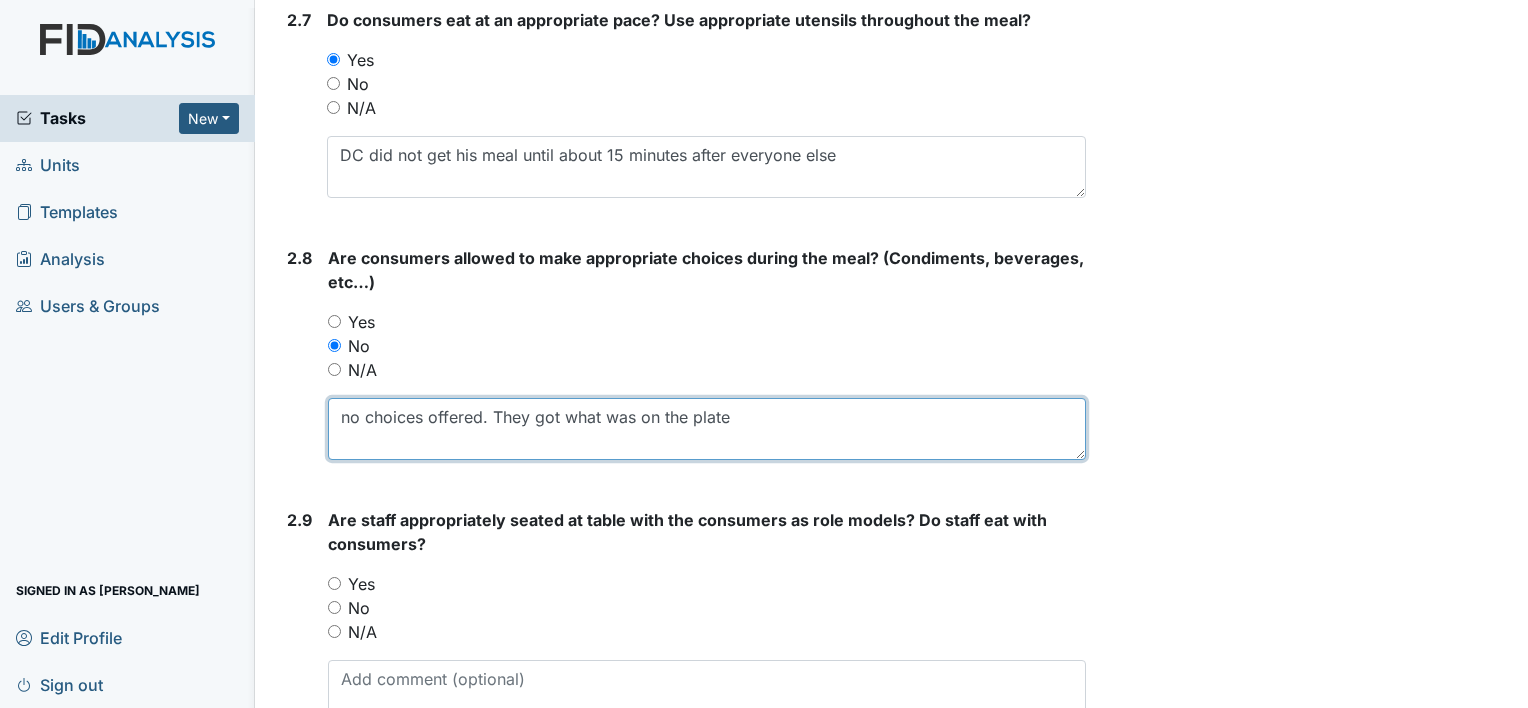 scroll, scrollTop: 2900, scrollLeft: 0, axis: vertical 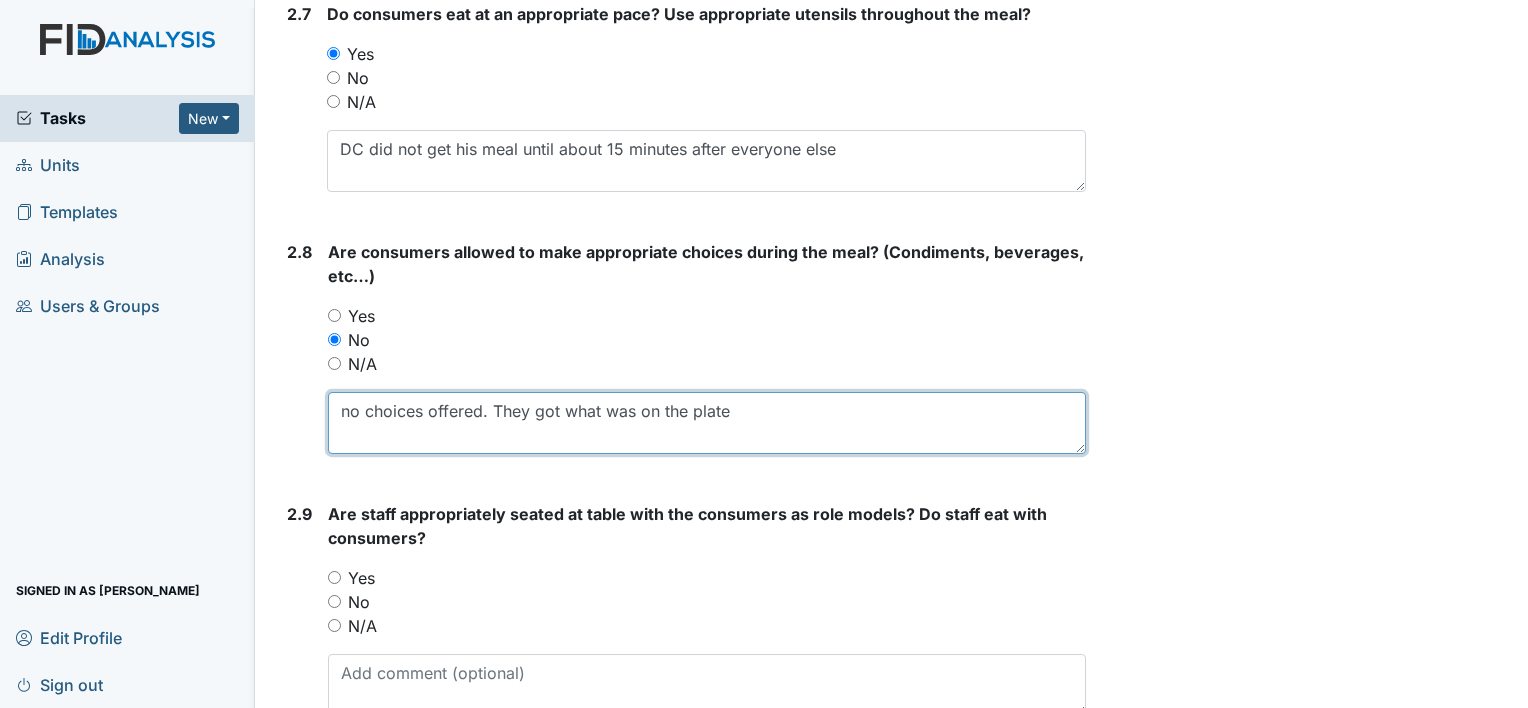 type on "no choices offered. They got what was on the plate" 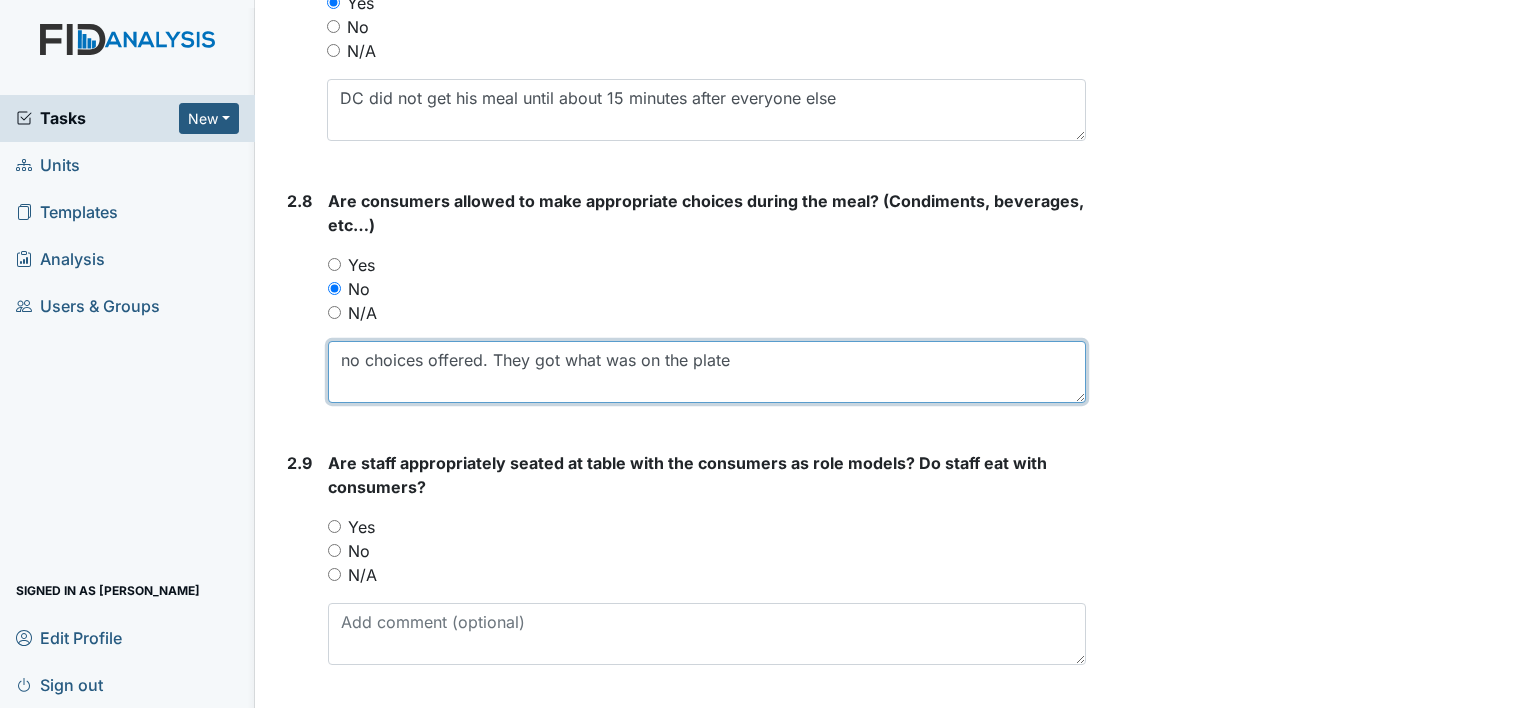 scroll, scrollTop: 3000, scrollLeft: 0, axis: vertical 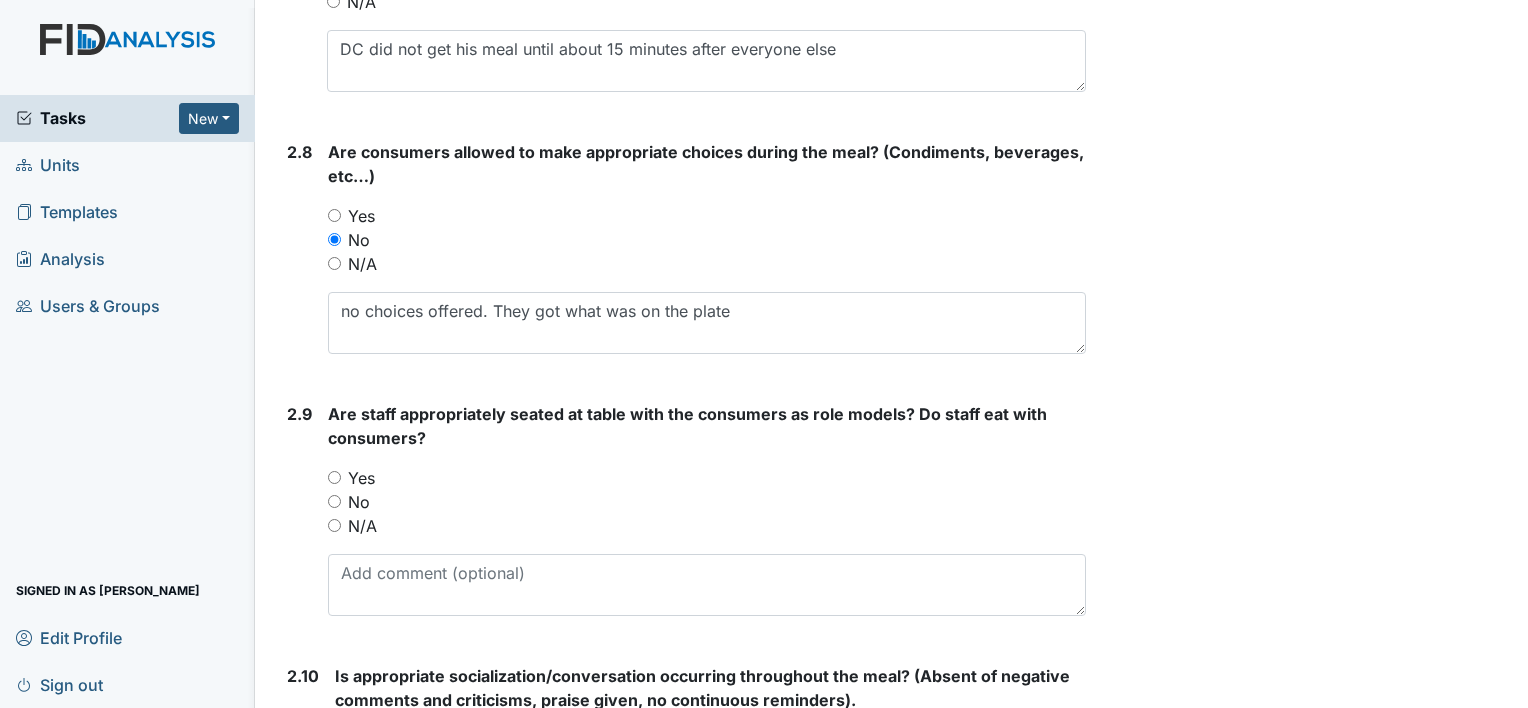 click on "Yes" at bounding box center [361, 478] 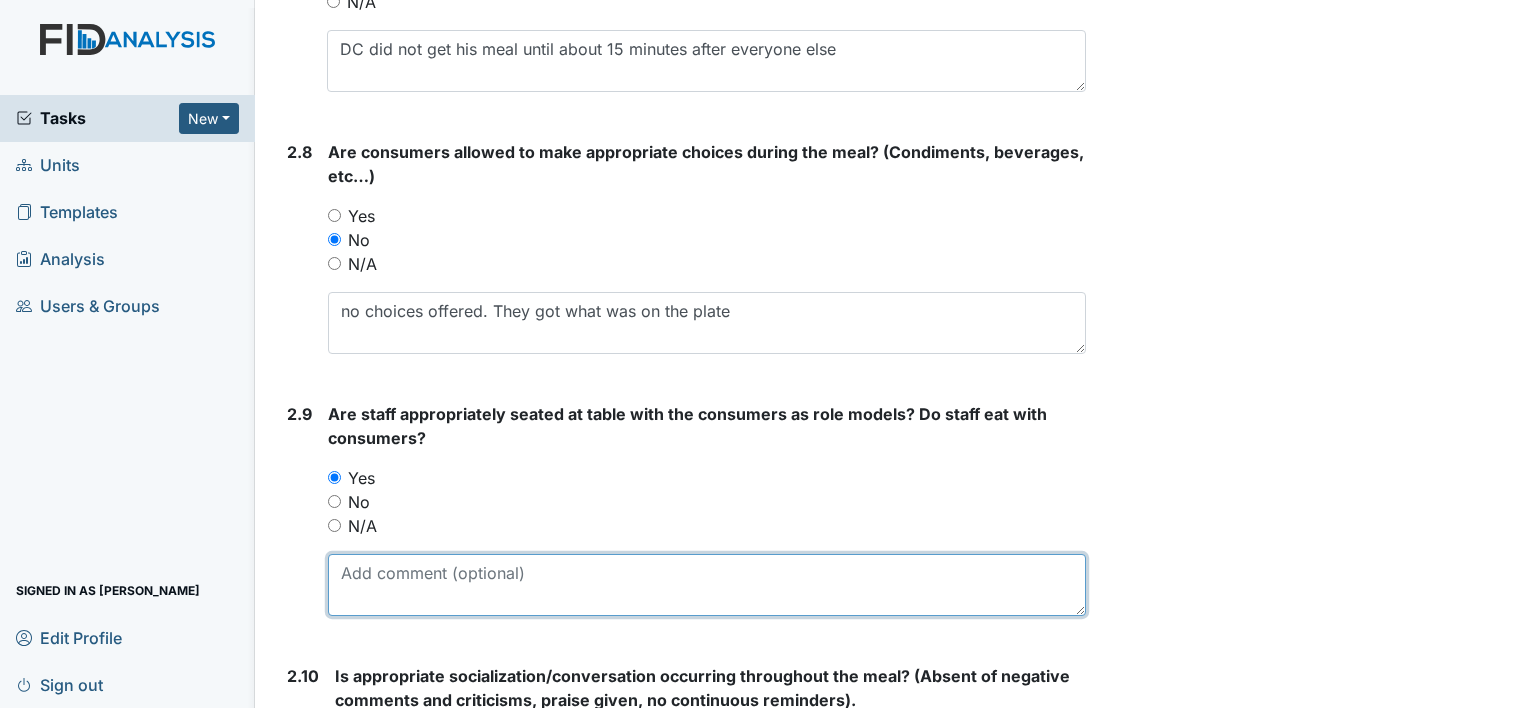 click at bounding box center [707, 585] 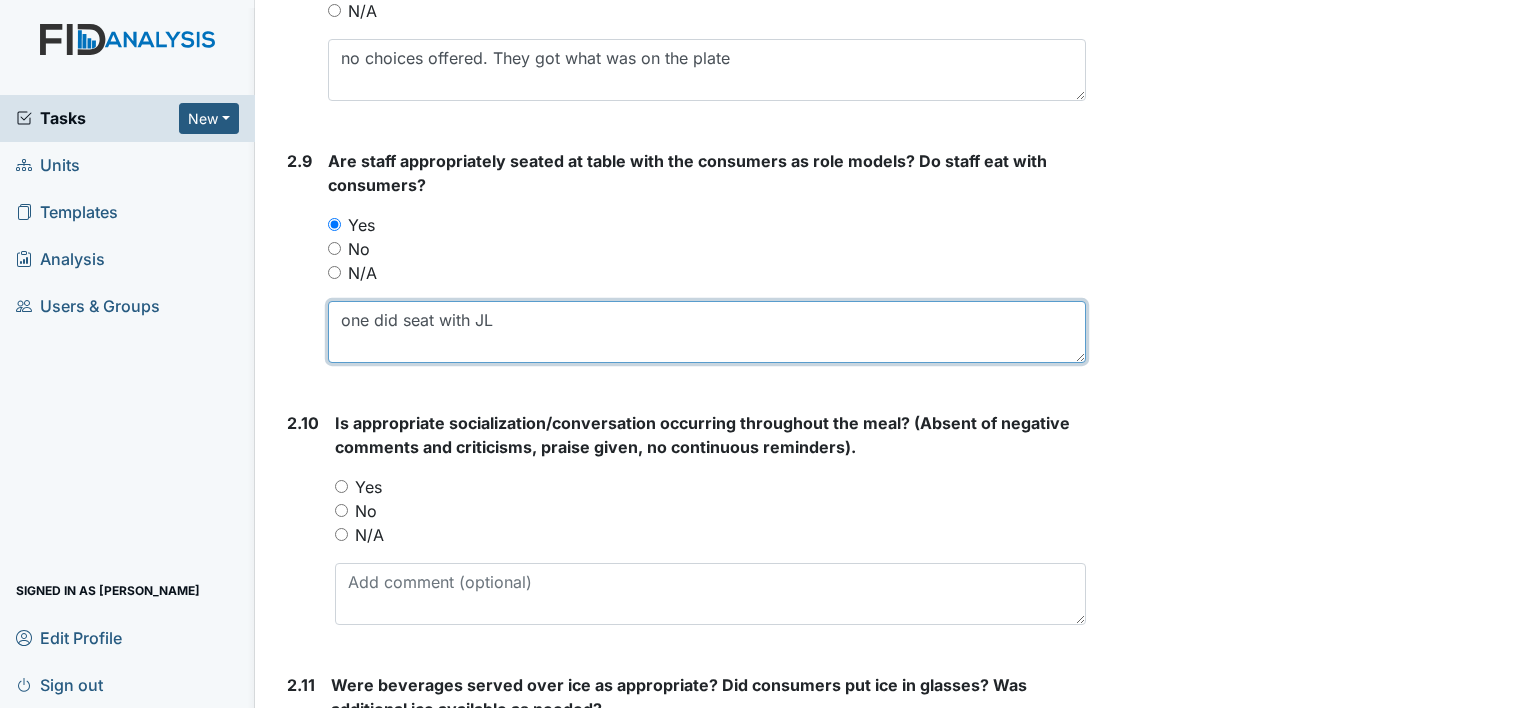 scroll, scrollTop: 3300, scrollLeft: 0, axis: vertical 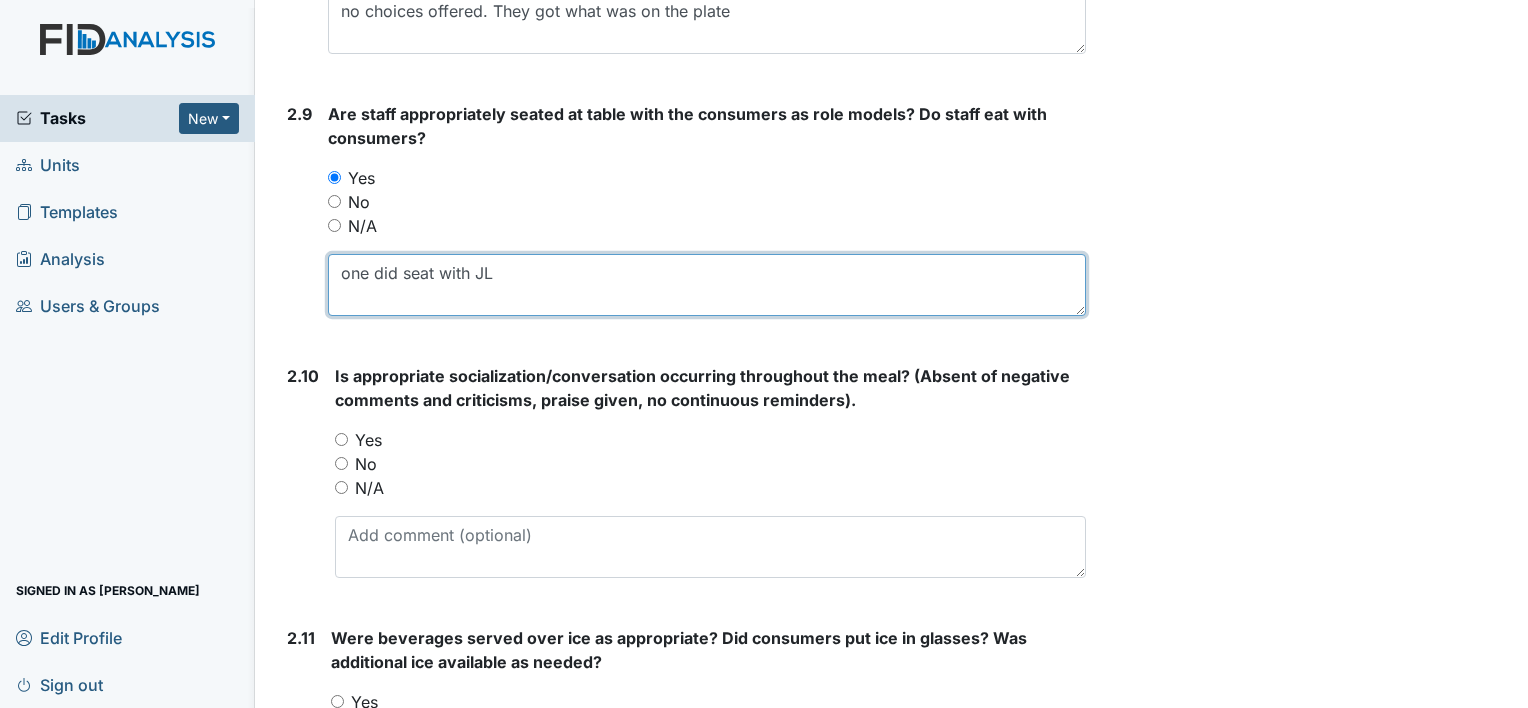 type on "one did seat with JL" 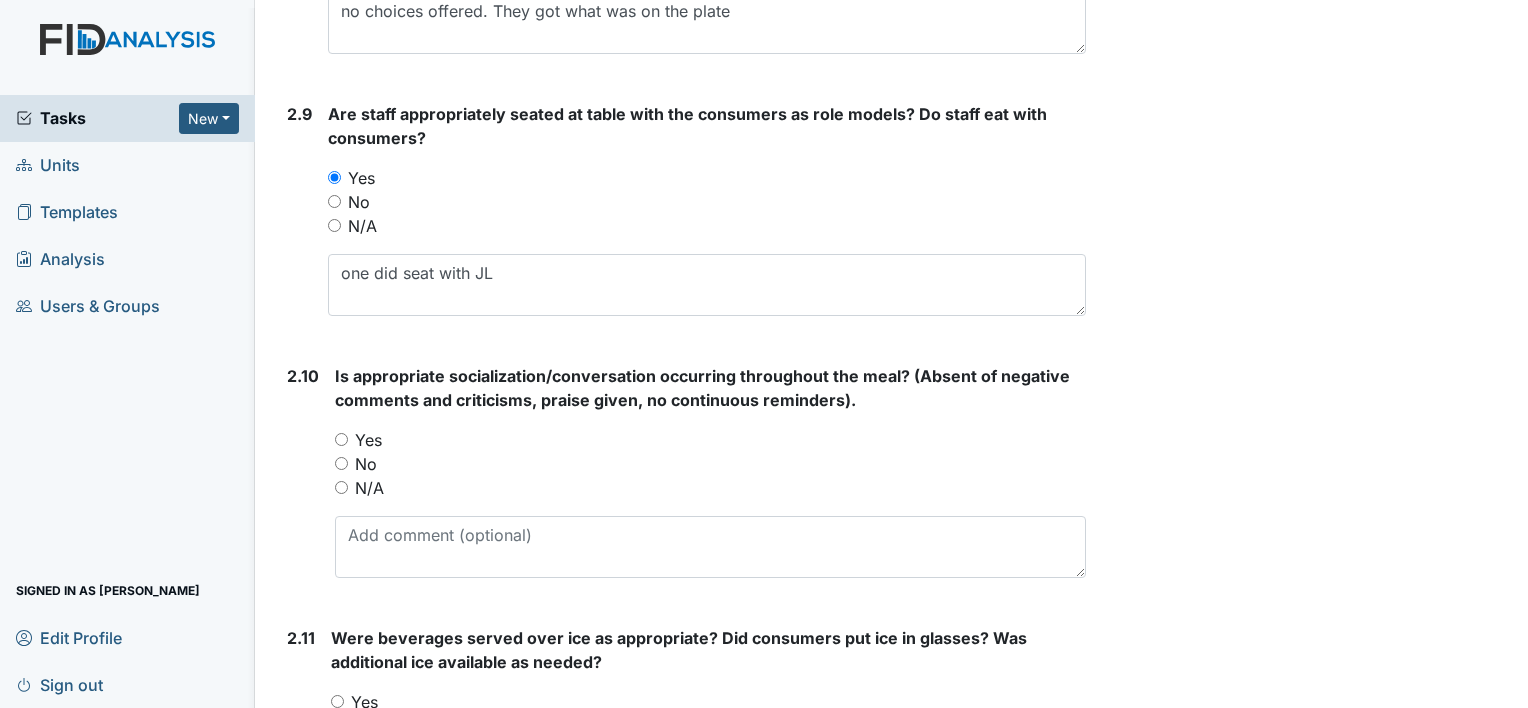 click on "No" at bounding box center (366, 464) 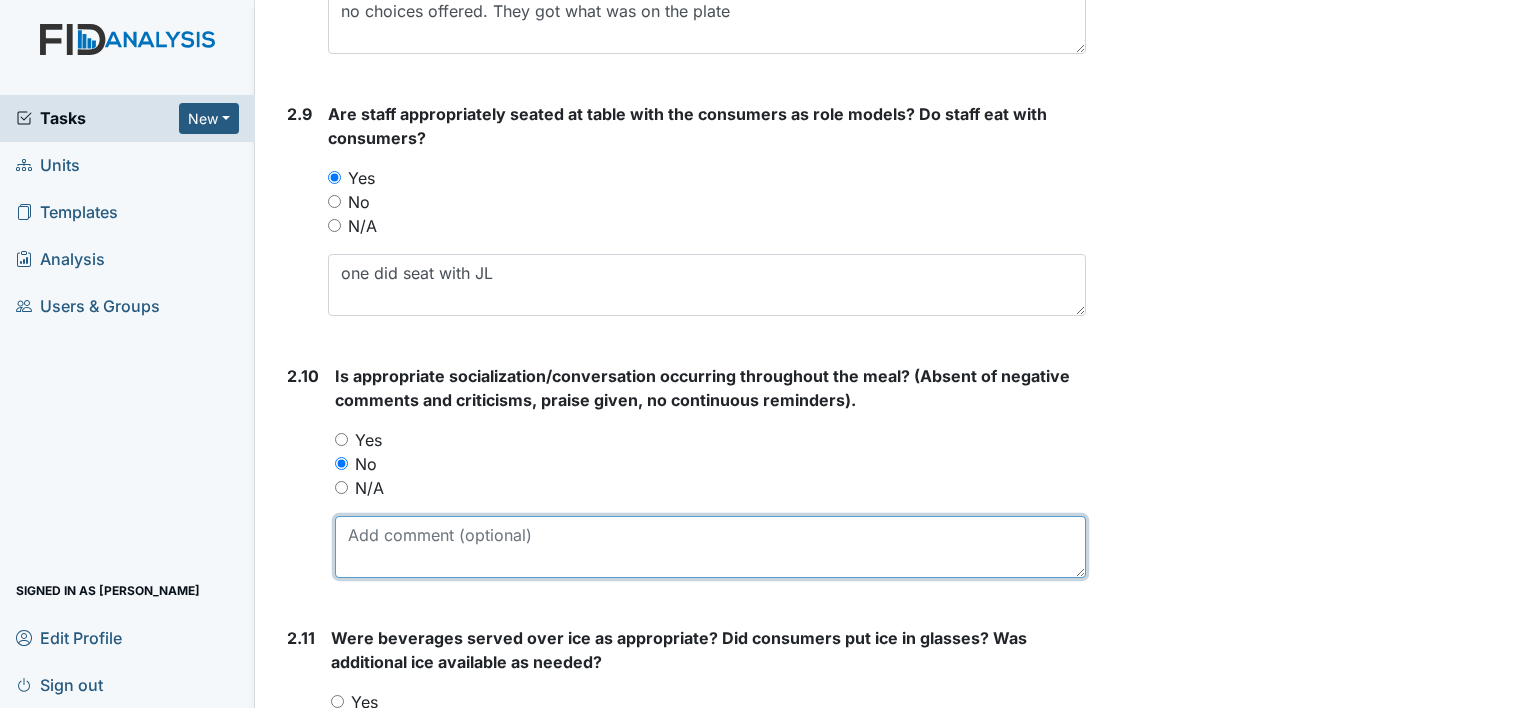 click at bounding box center (710, 547) 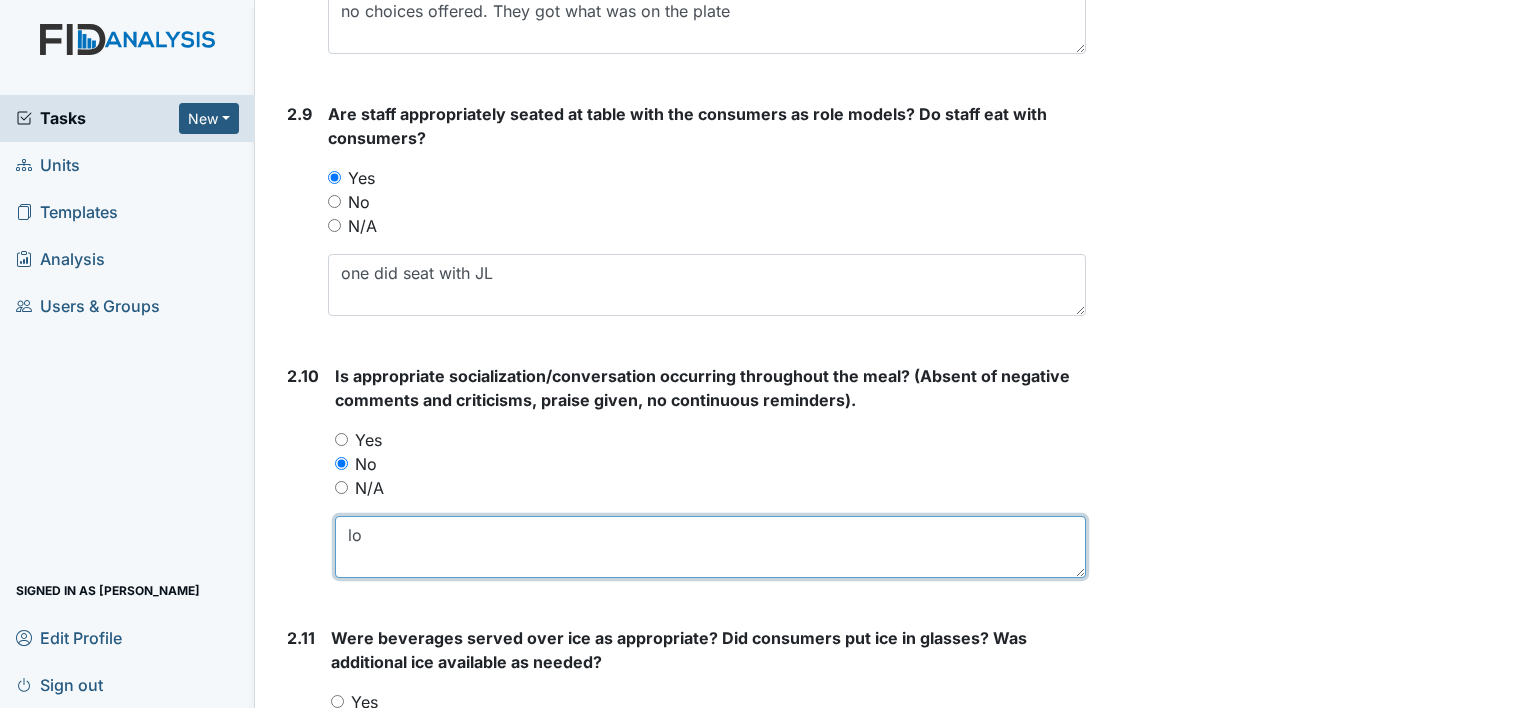 type on "l" 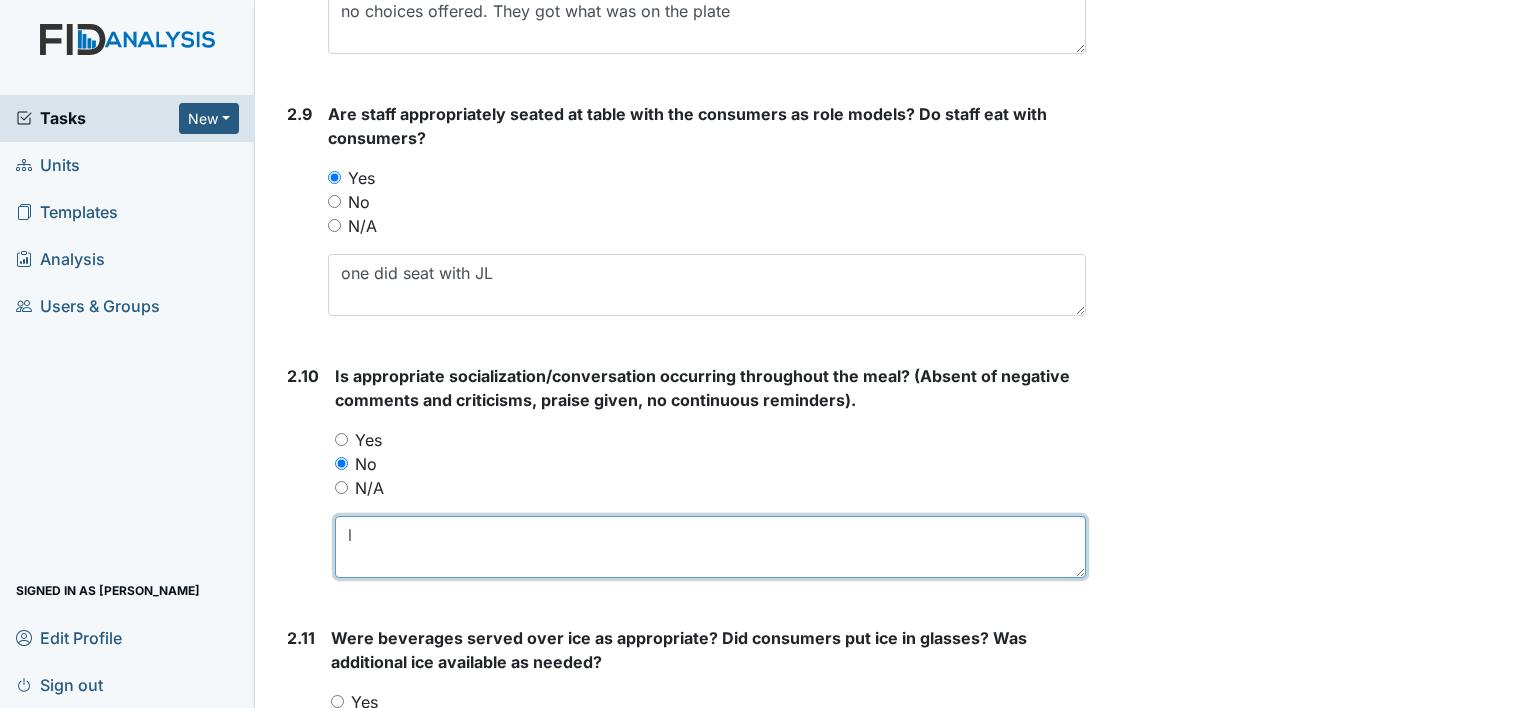 type 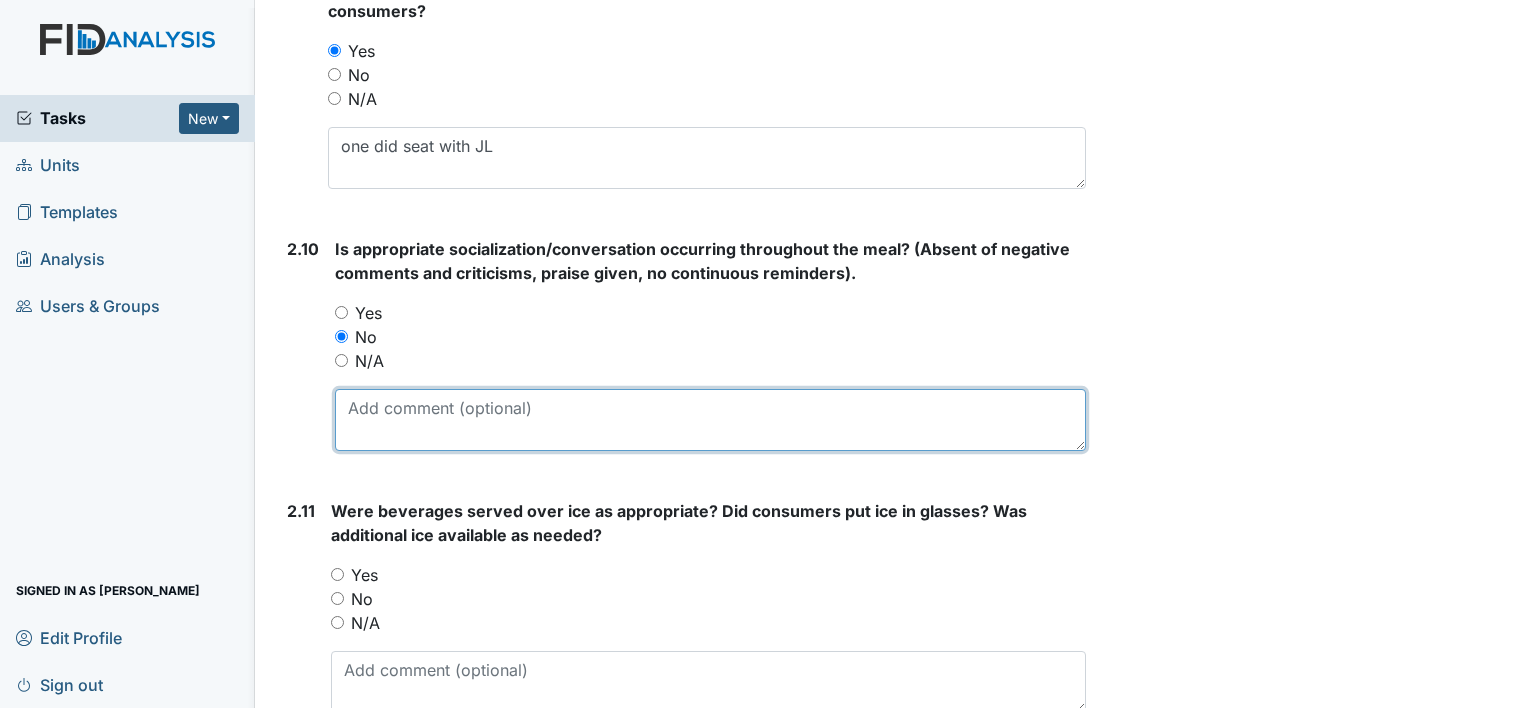 scroll, scrollTop: 3500, scrollLeft: 0, axis: vertical 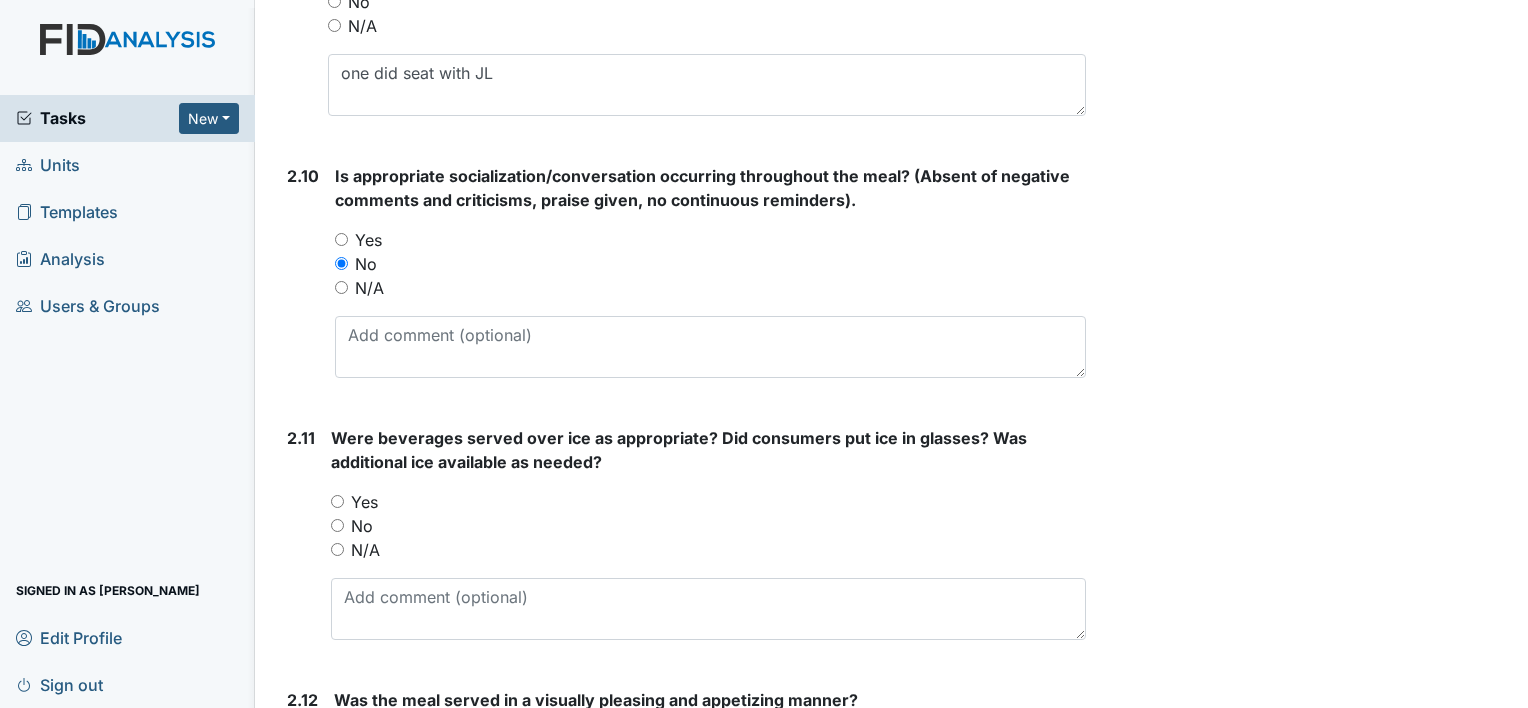 drag, startPoint x: 368, startPoint y: 497, endPoint x: 384, endPoint y: 520, distance: 28.01785 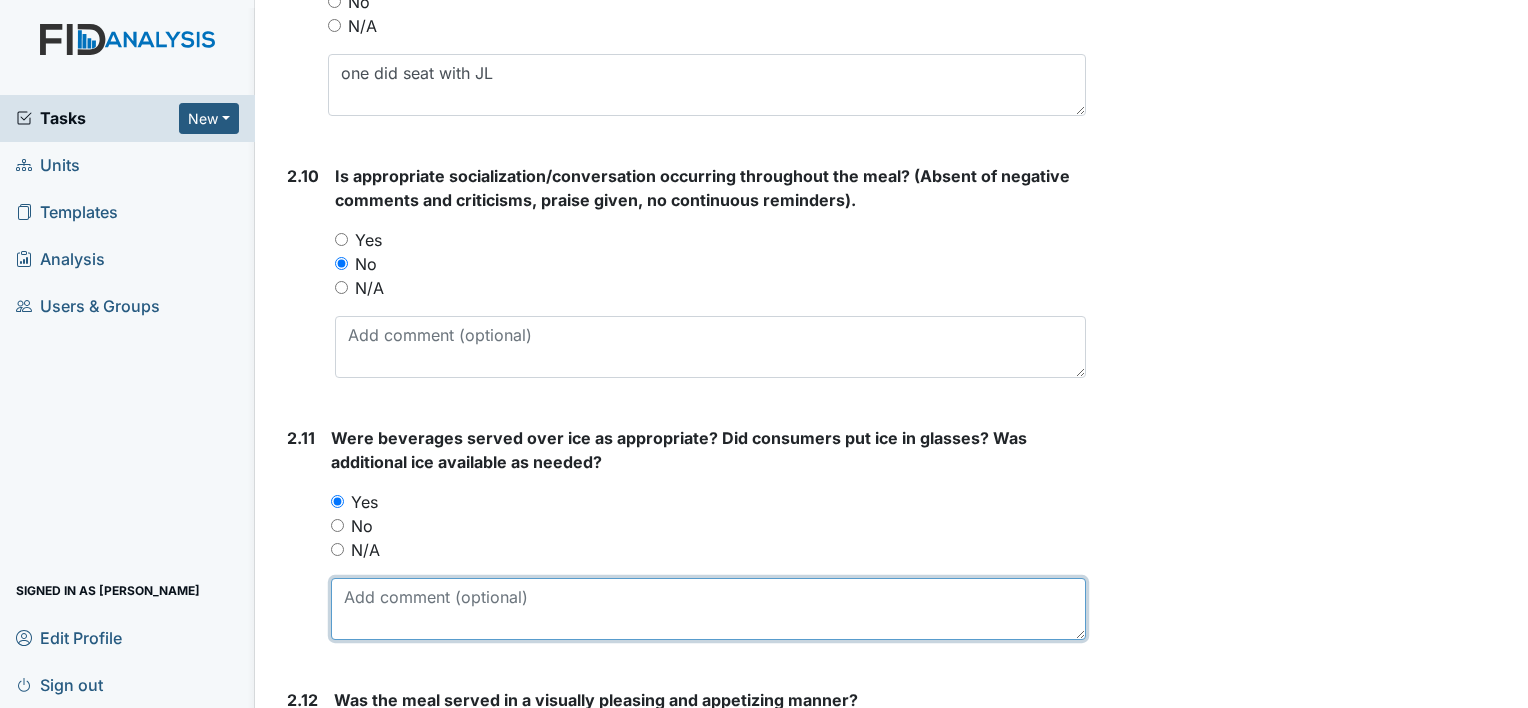 click at bounding box center [708, 609] 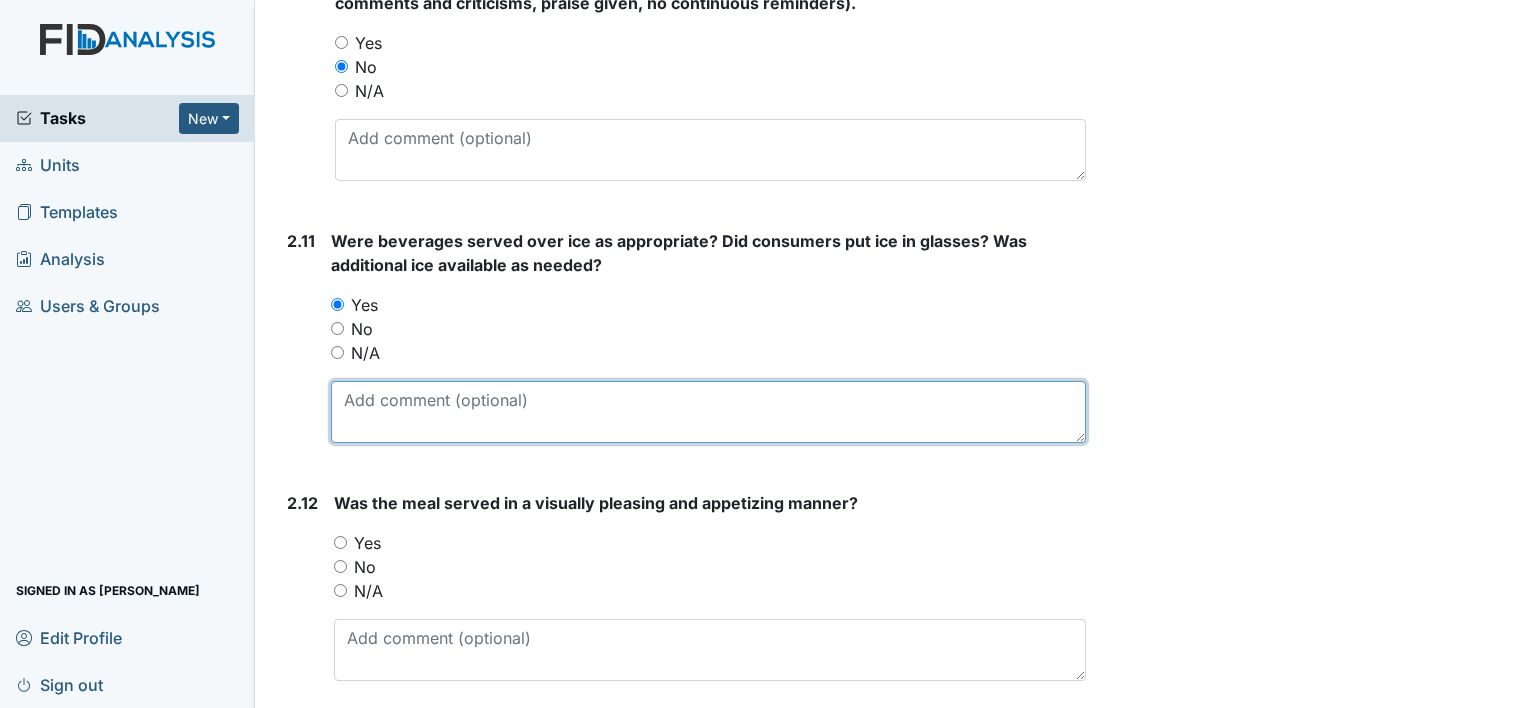 scroll, scrollTop: 3700, scrollLeft: 0, axis: vertical 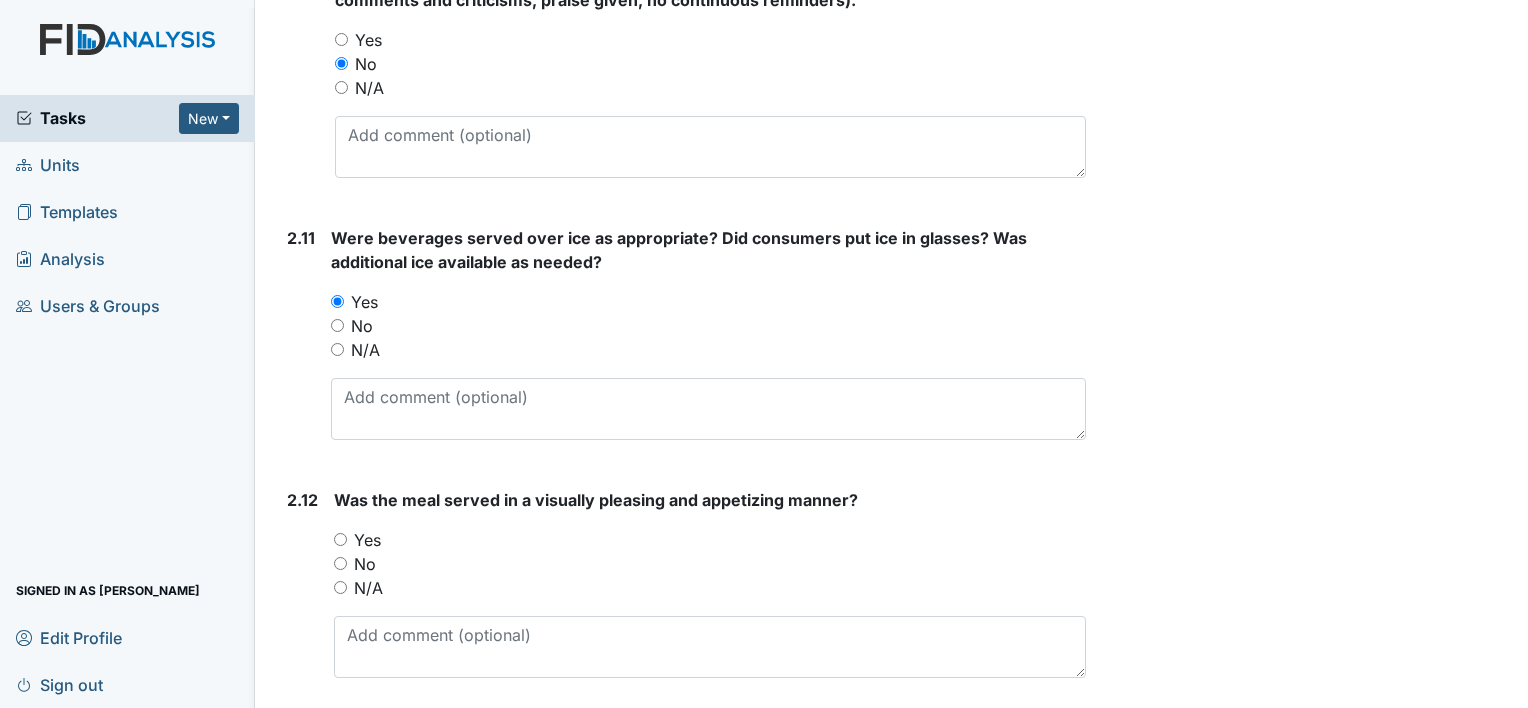 click on "Yes" at bounding box center [367, 540] 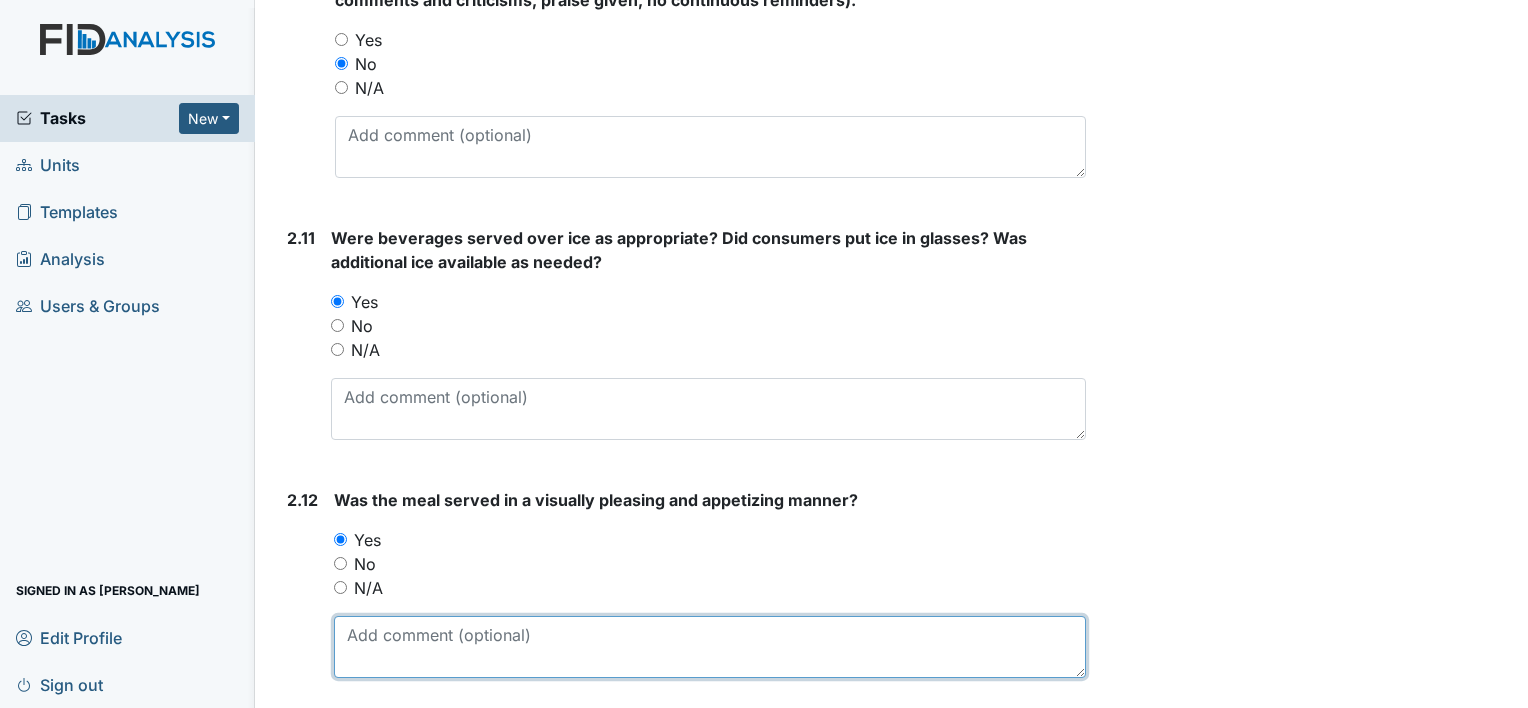click at bounding box center (710, 647) 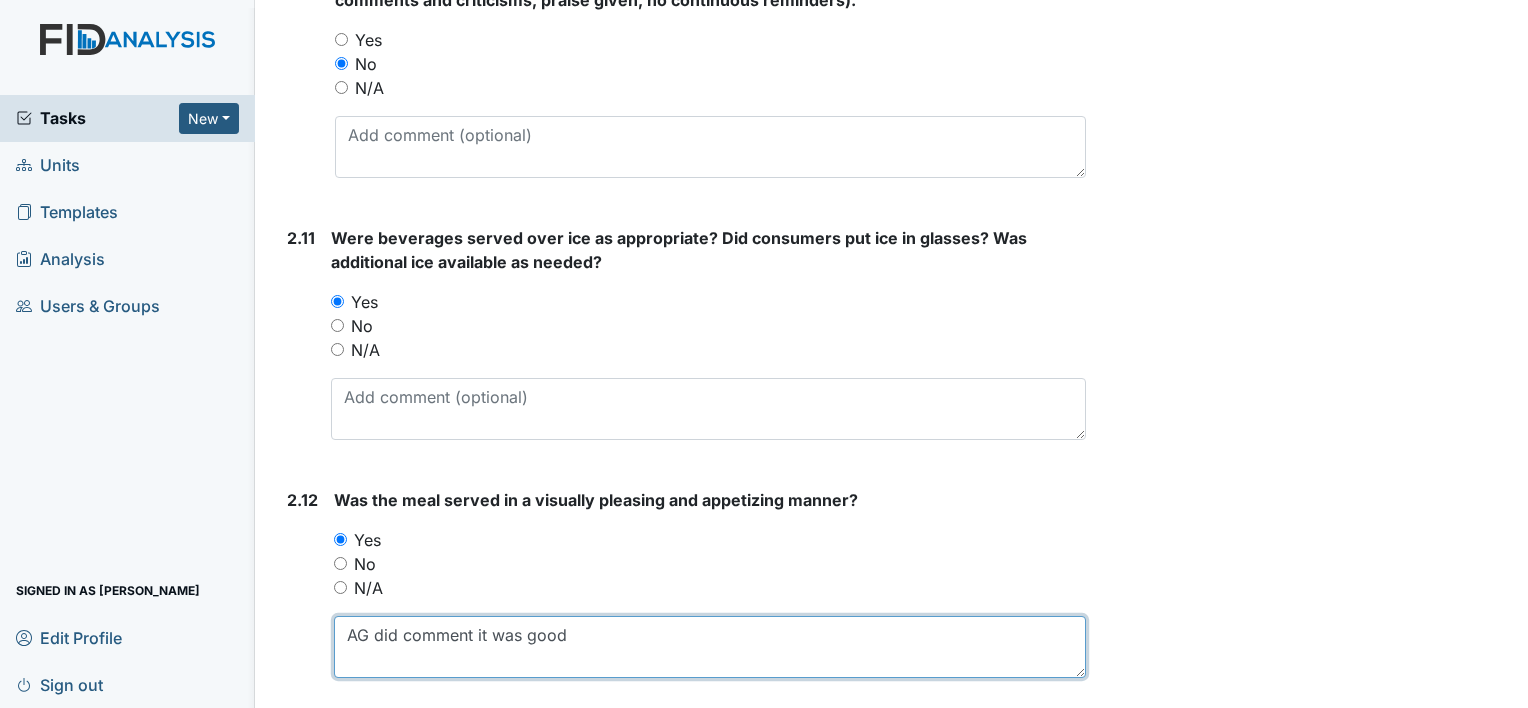 type on "AG did comment it was good" 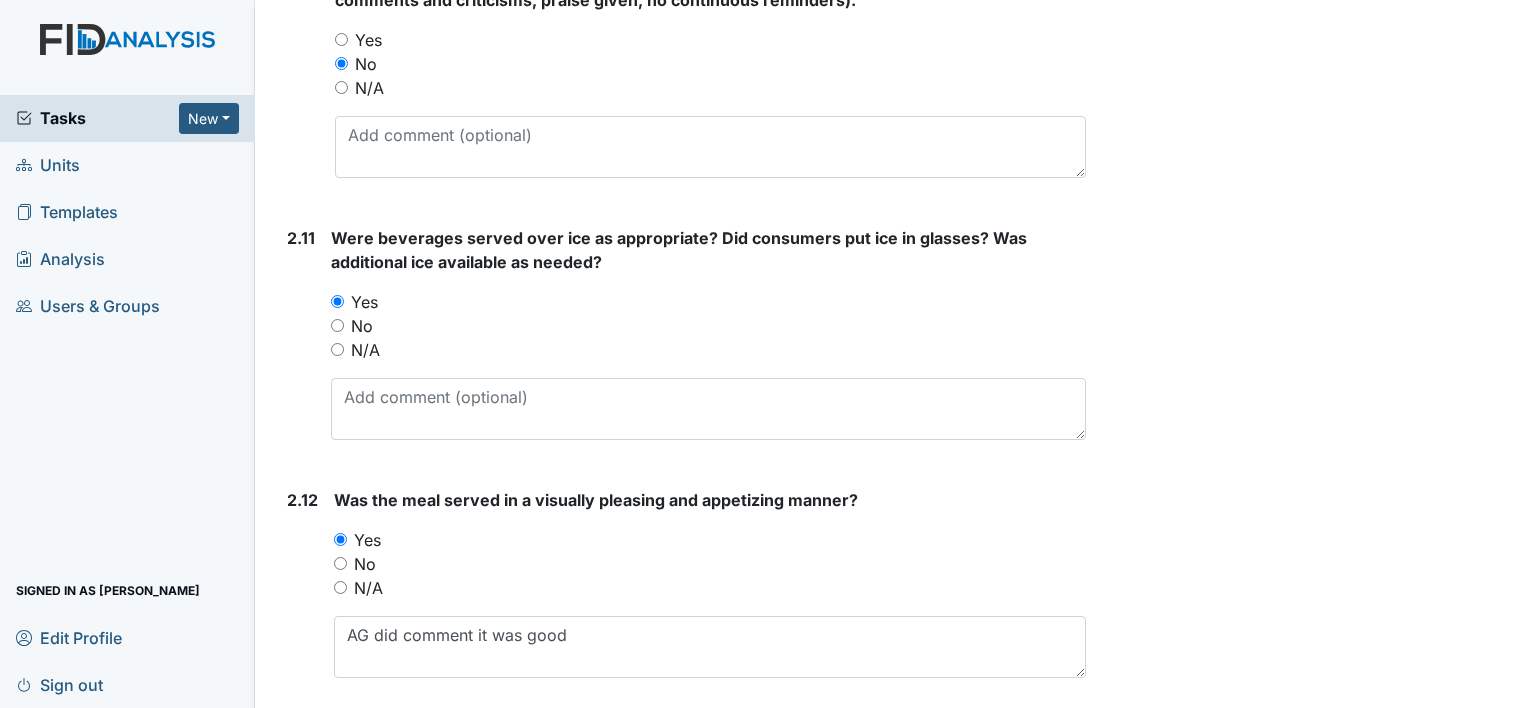 click on "Yes" at bounding box center [710, 540] 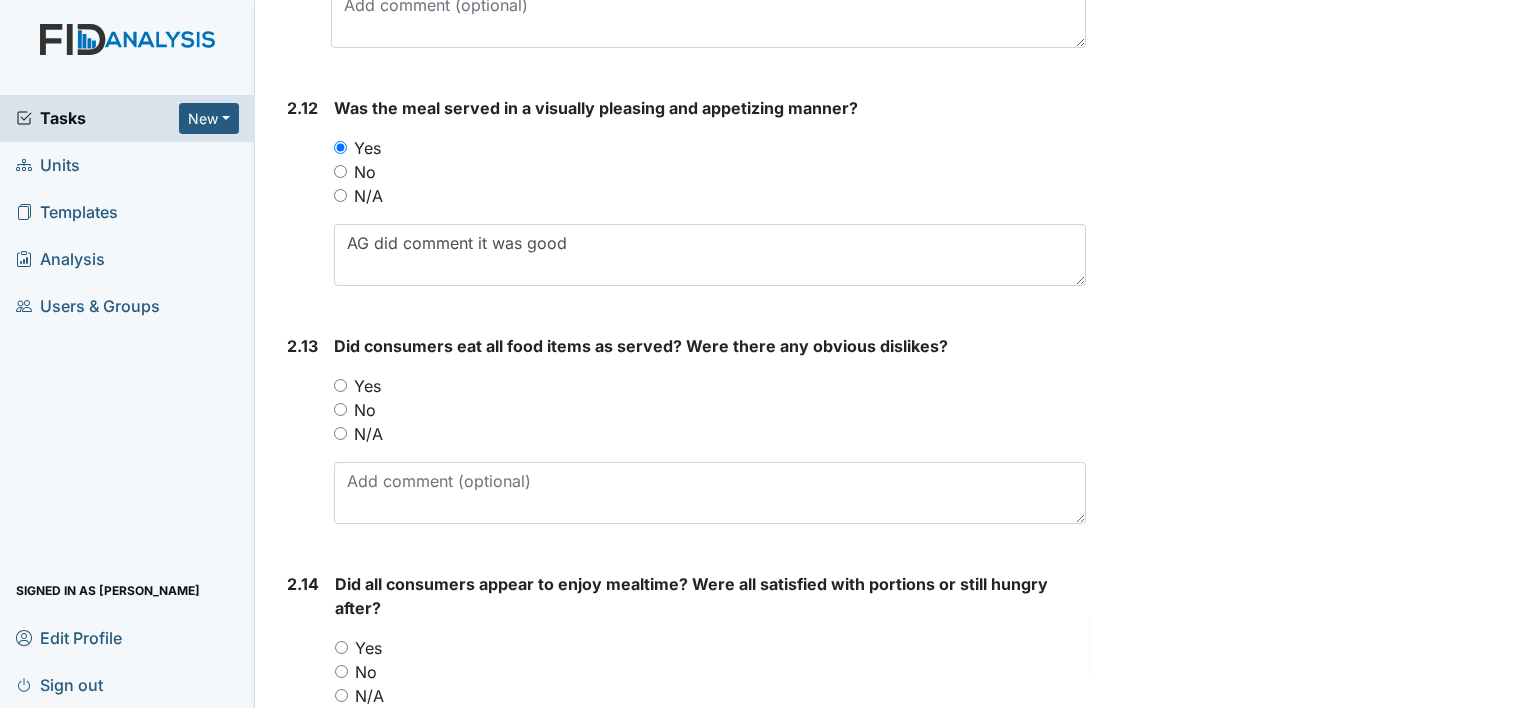 scroll, scrollTop: 4100, scrollLeft: 0, axis: vertical 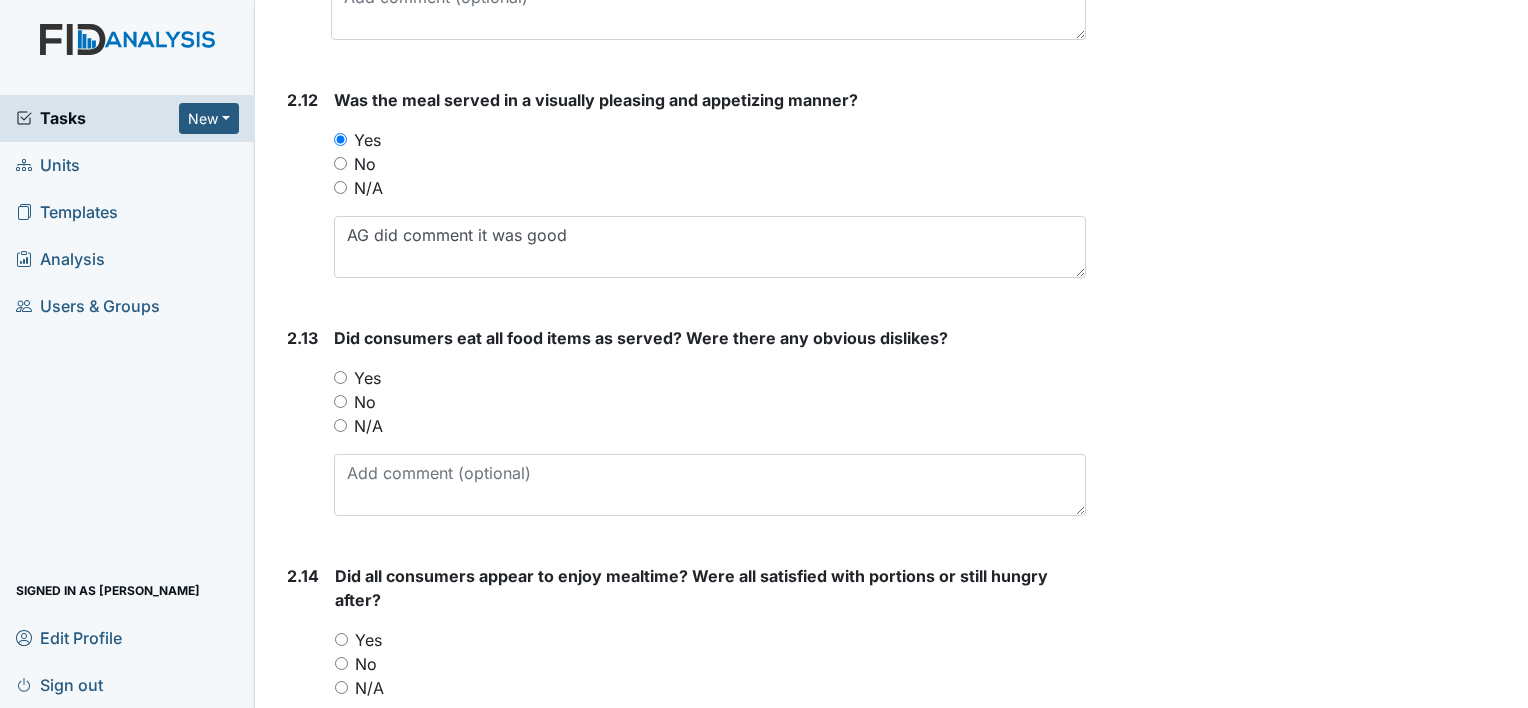 click on "Yes" at bounding box center [367, 378] 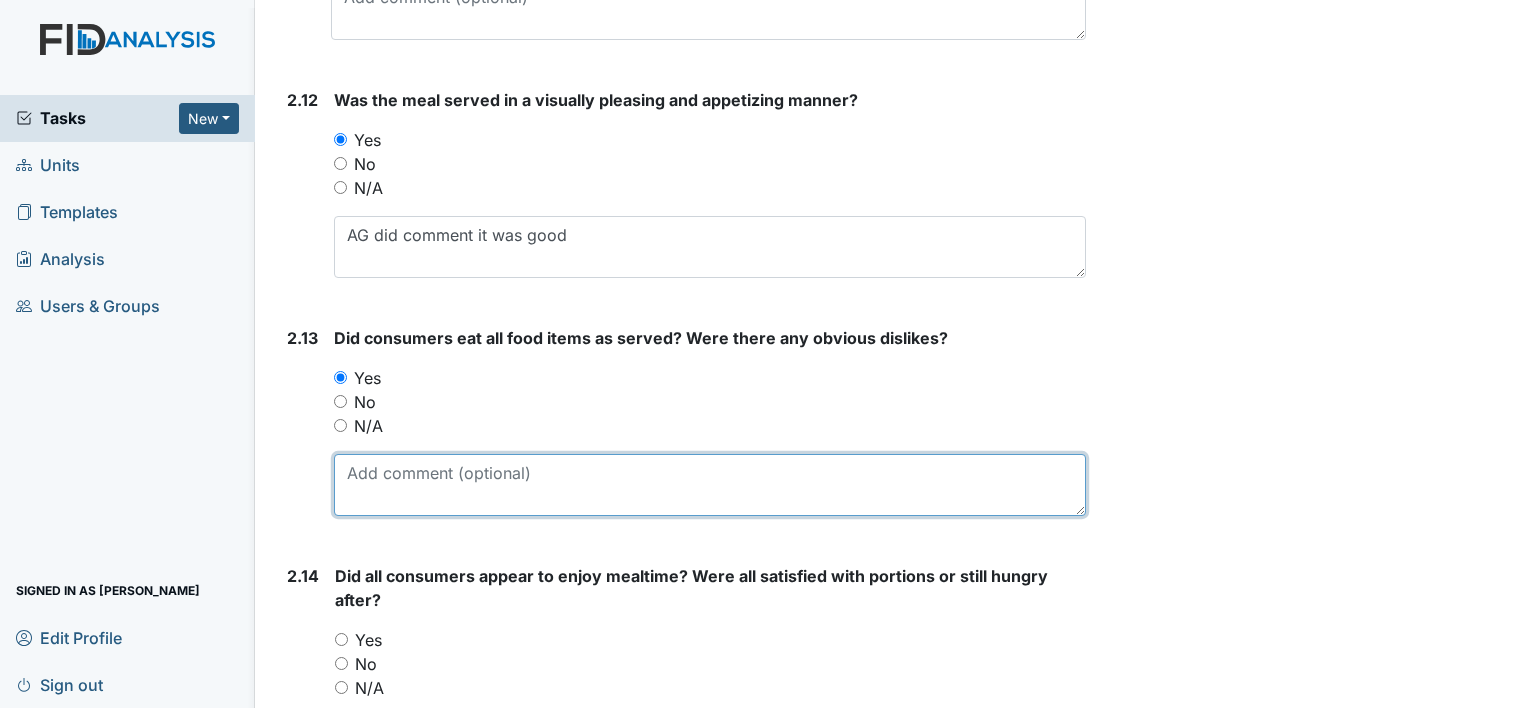 click at bounding box center (710, 485) 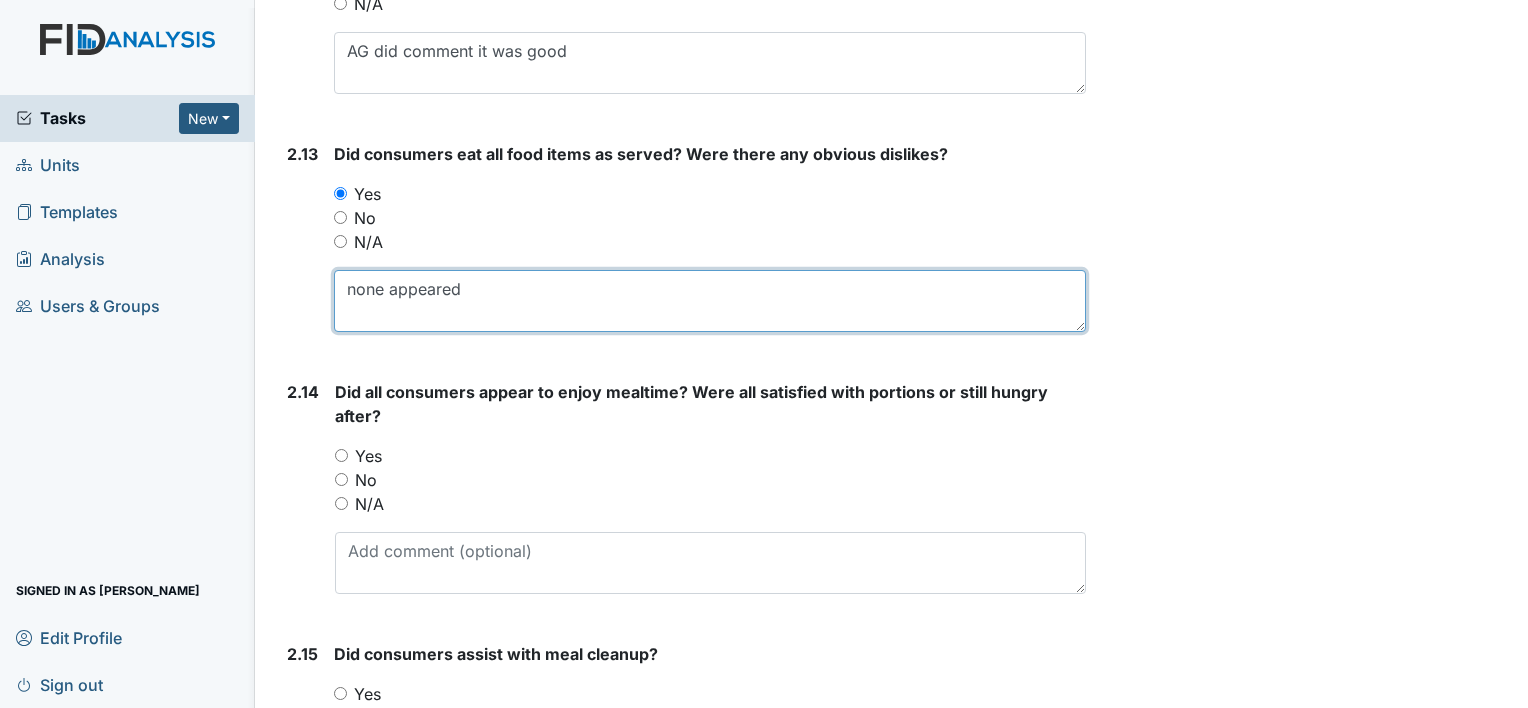 scroll, scrollTop: 4300, scrollLeft: 0, axis: vertical 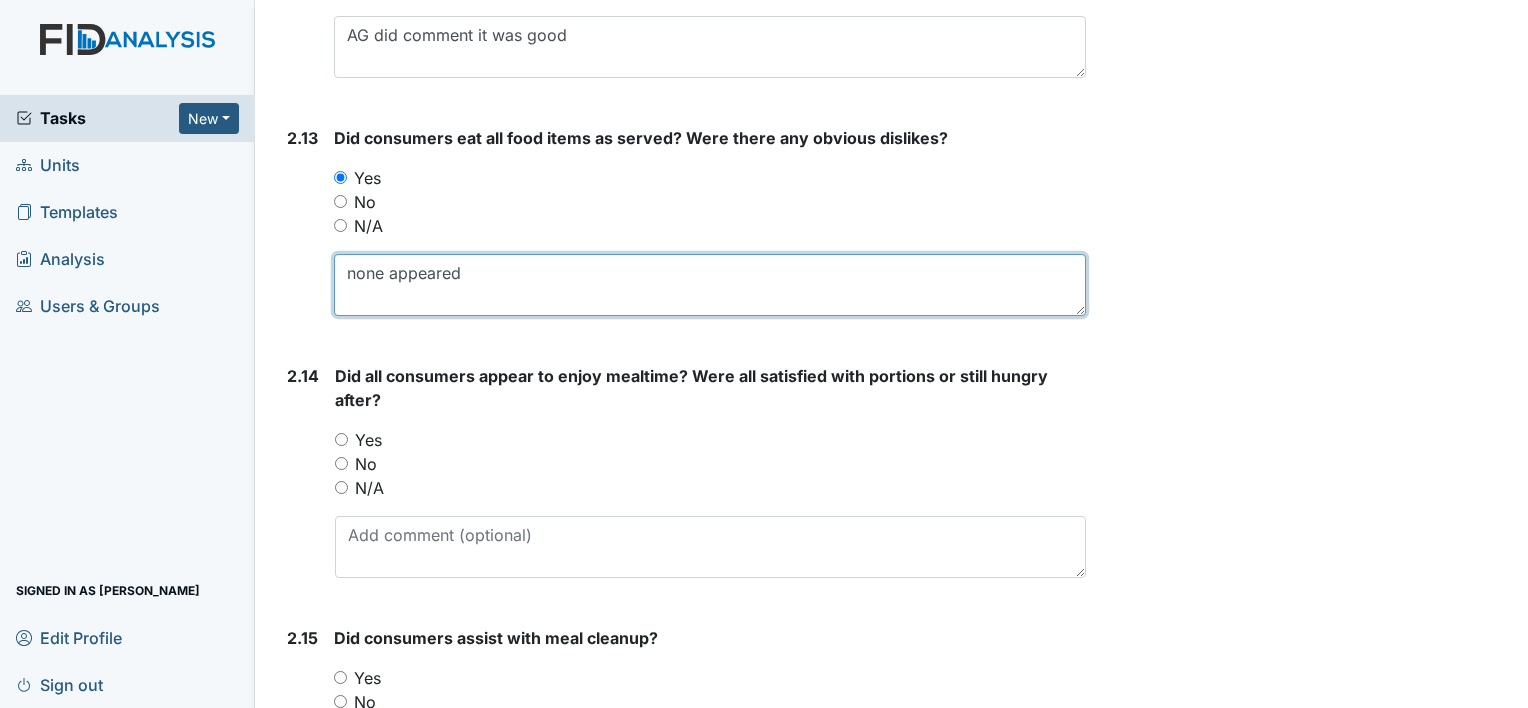 type on "none appeared" 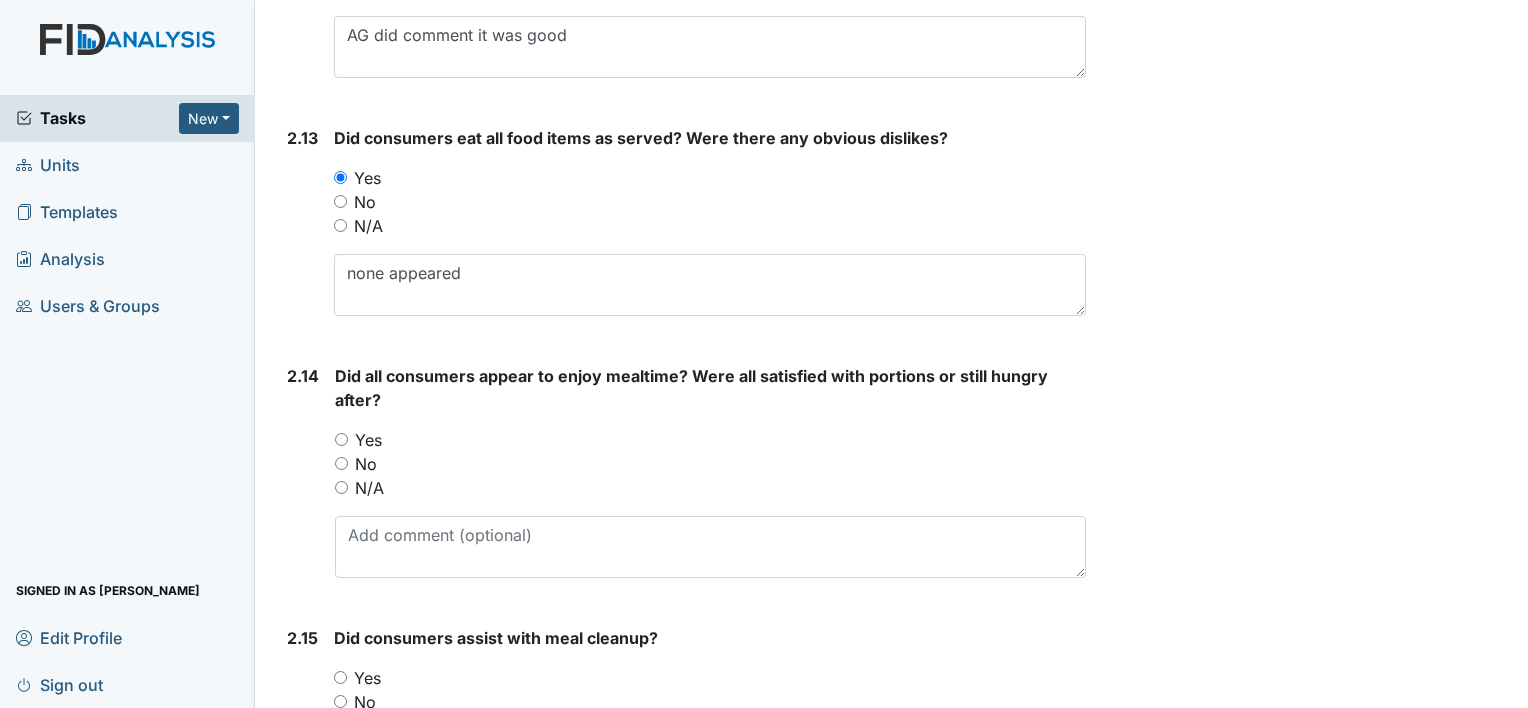 drag, startPoint x: 374, startPoint y: 432, endPoint x: 410, endPoint y: 472, distance: 53.814495 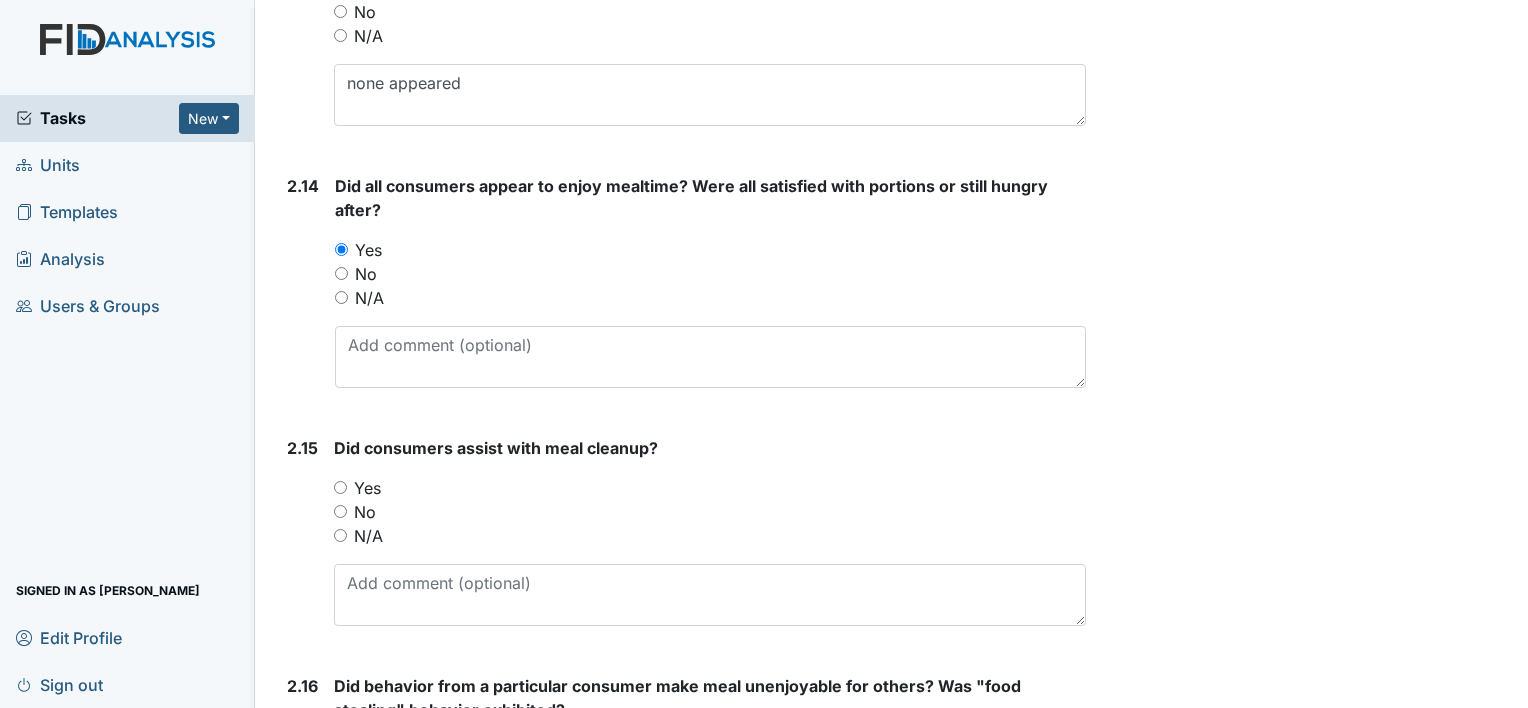 scroll, scrollTop: 4500, scrollLeft: 0, axis: vertical 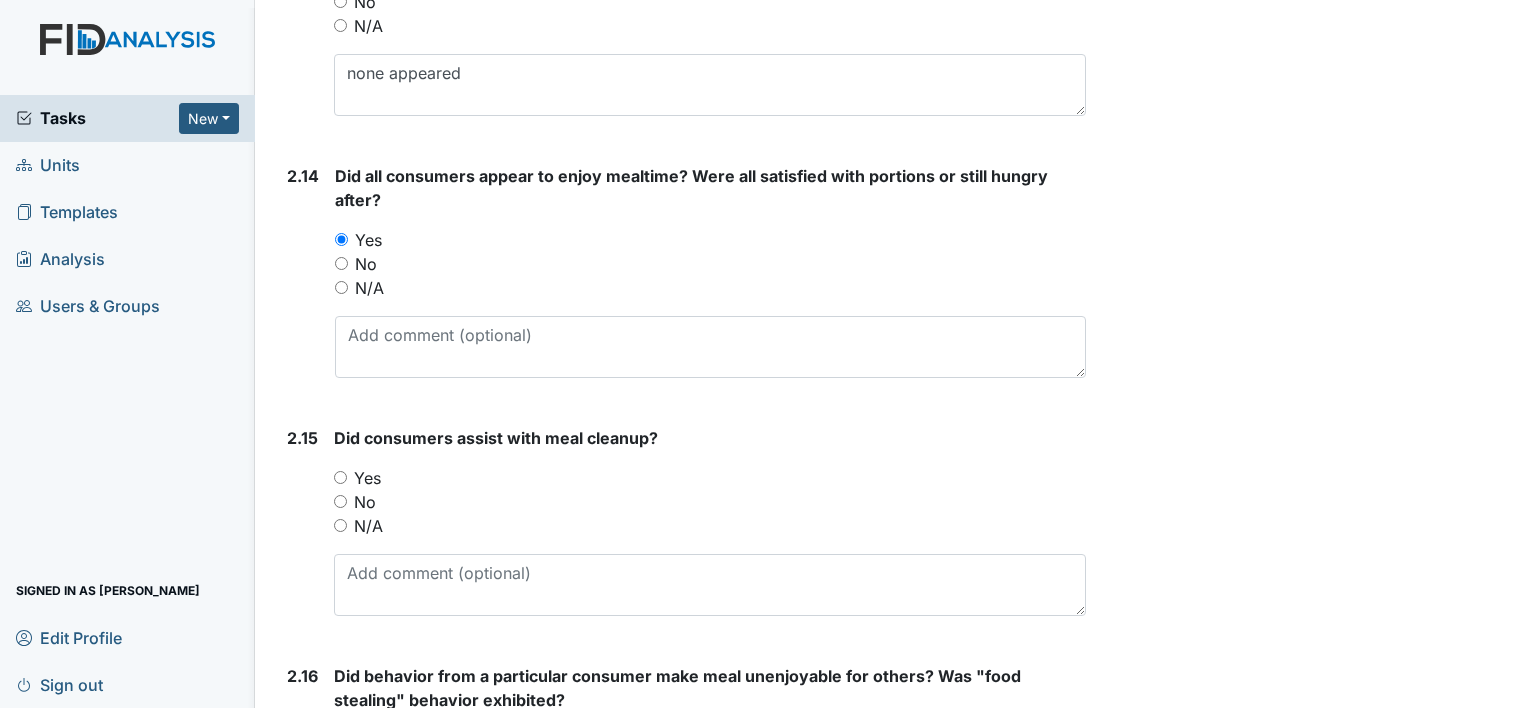 click on "Yes" at bounding box center (367, 478) 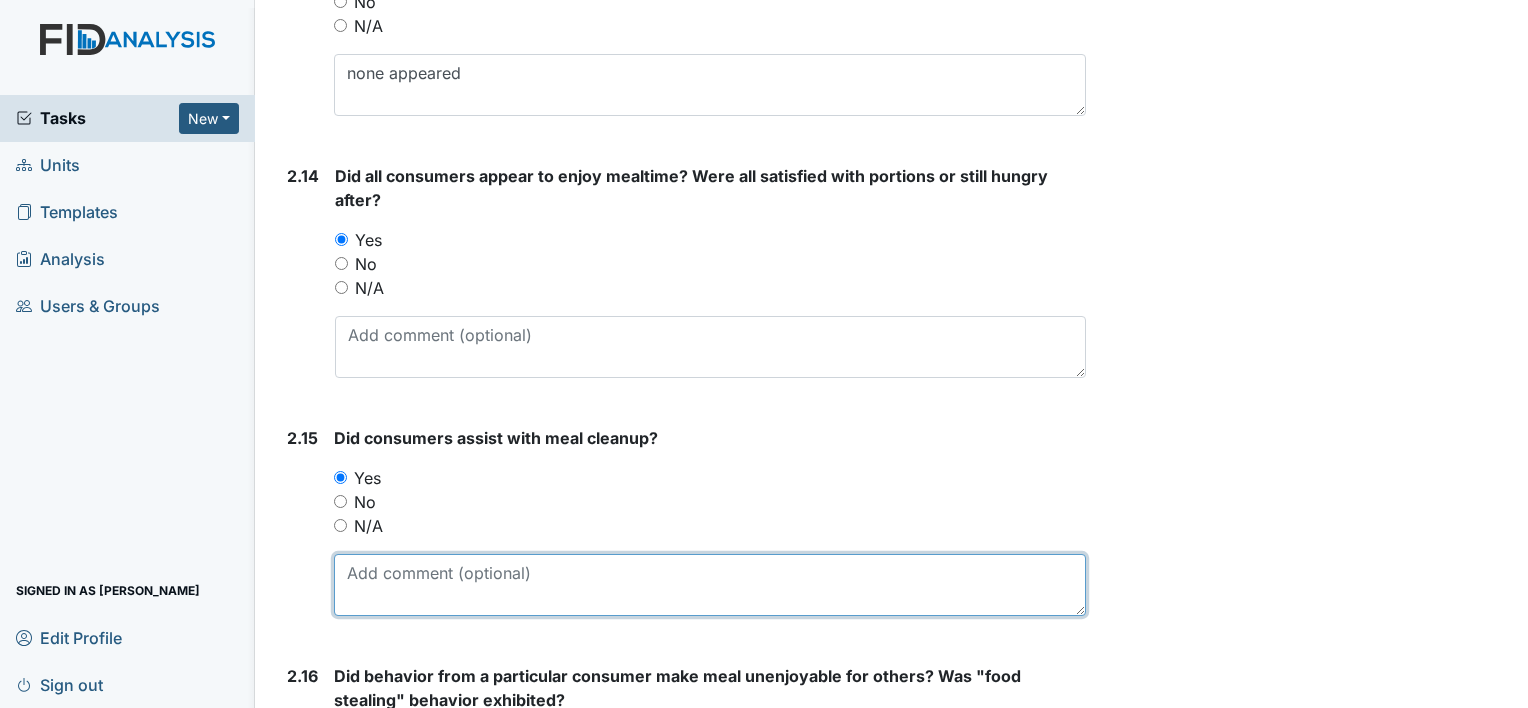 click at bounding box center (710, 585) 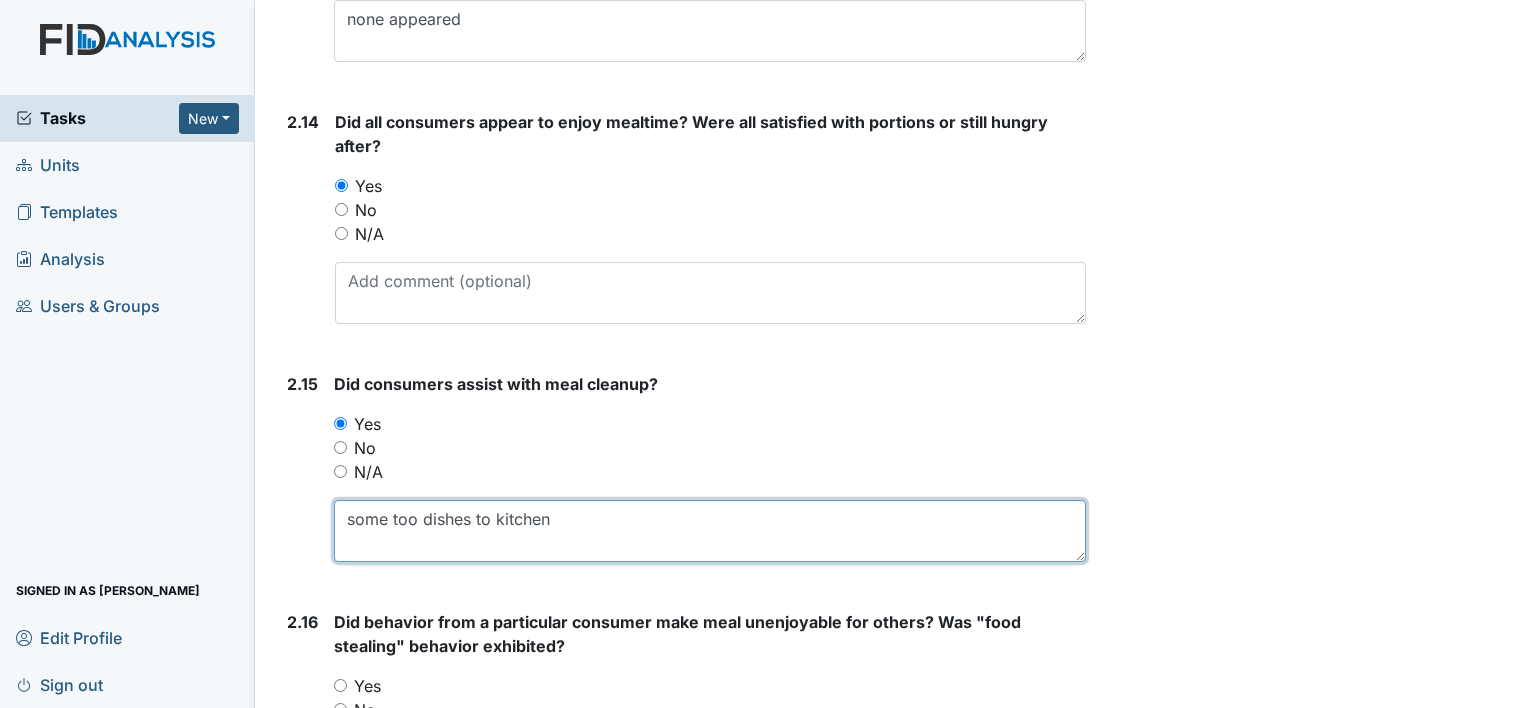 scroll, scrollTop: 4700, scrollLeft: 0, axis: vertical 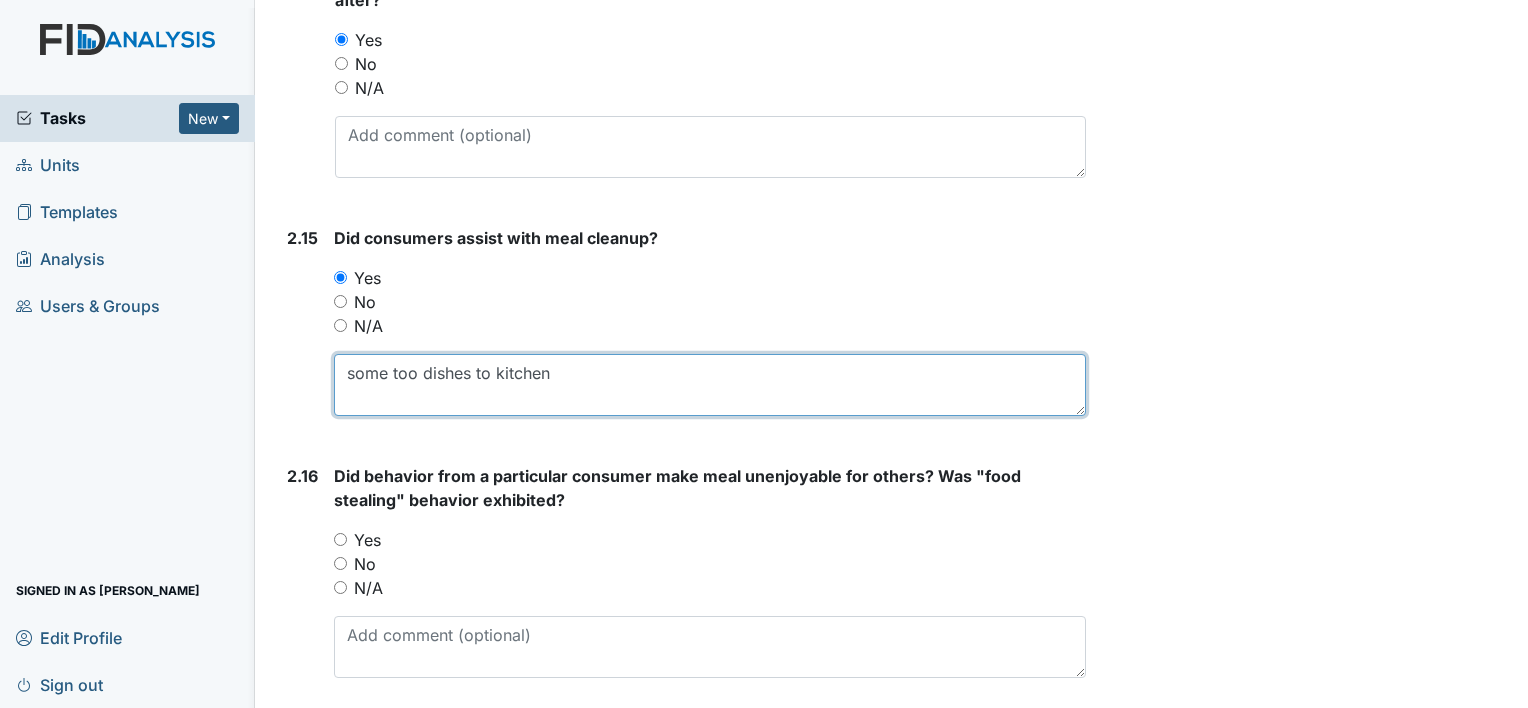 type on "some too dishes to kitchen" 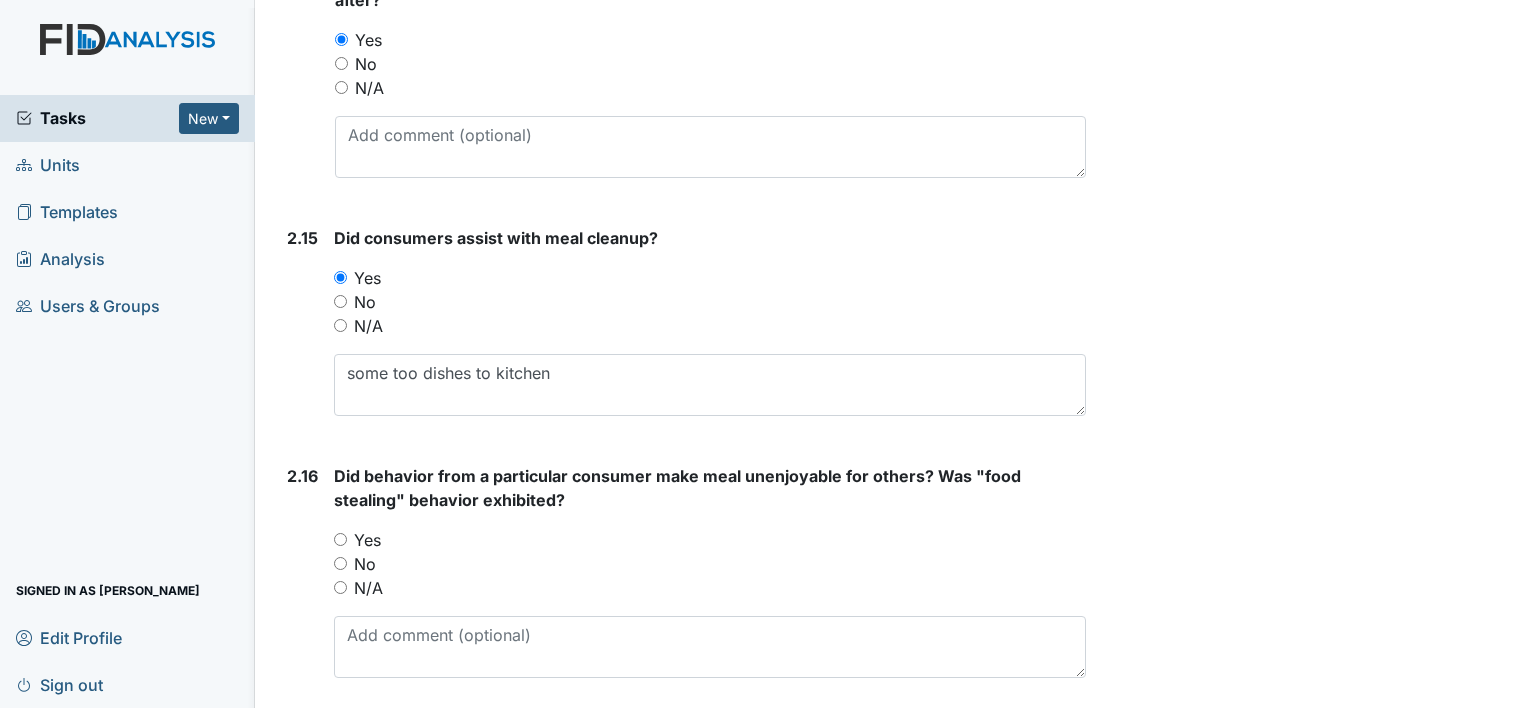 drag, startPoint x: 372, startPoint y: 536, endPoint x: 408, endPoint y: 545, distance: 37.107952 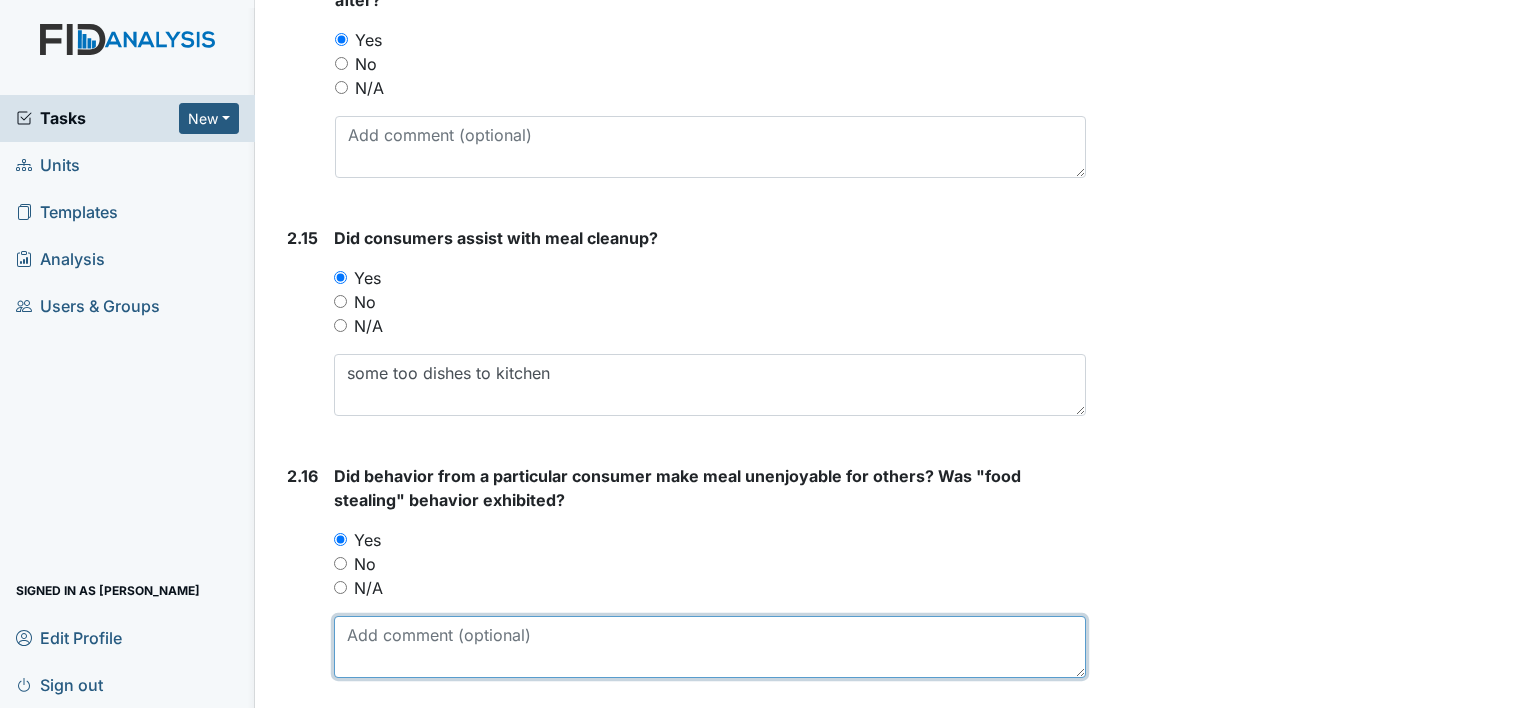 click at bounding box center [710, 647] 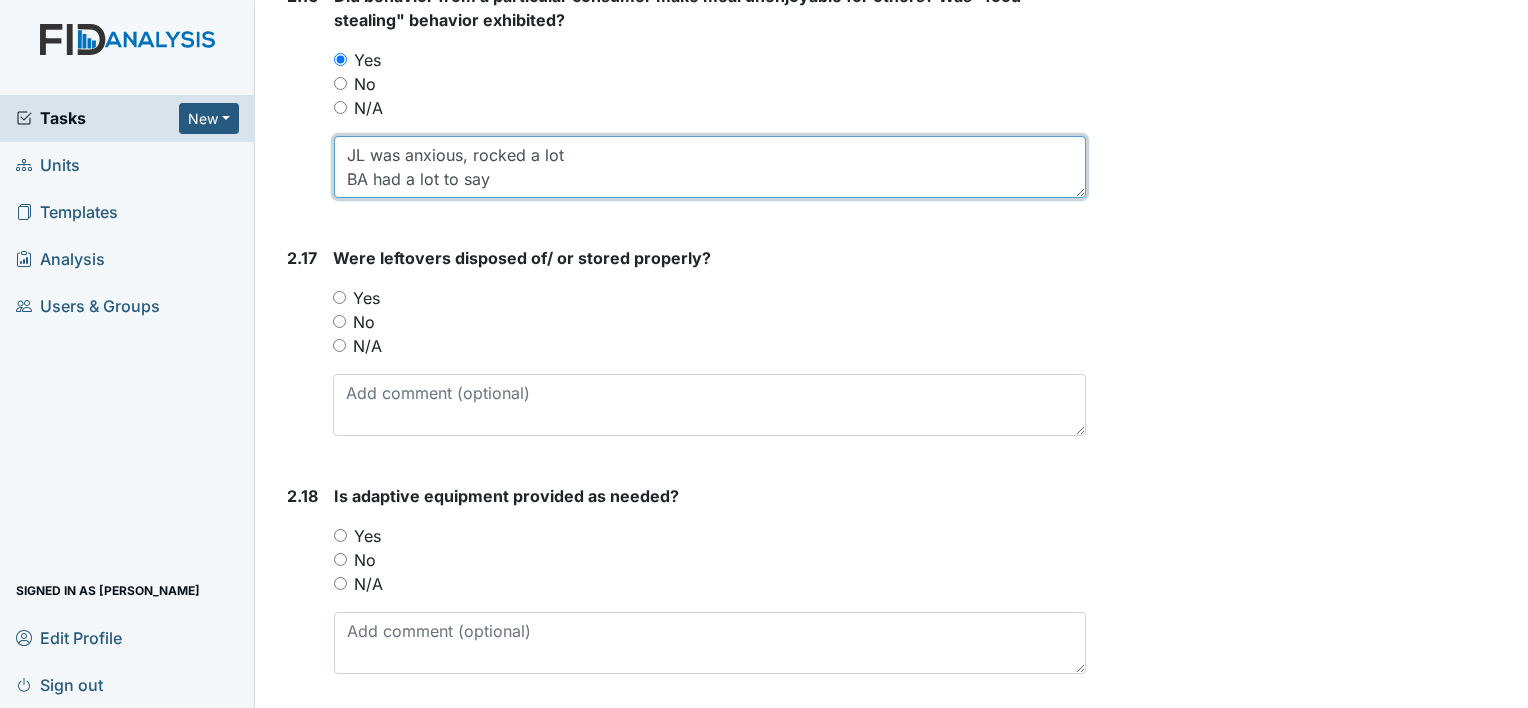 scroll, scrollTop: 5200, scrollLeft: 0, axis: vertical 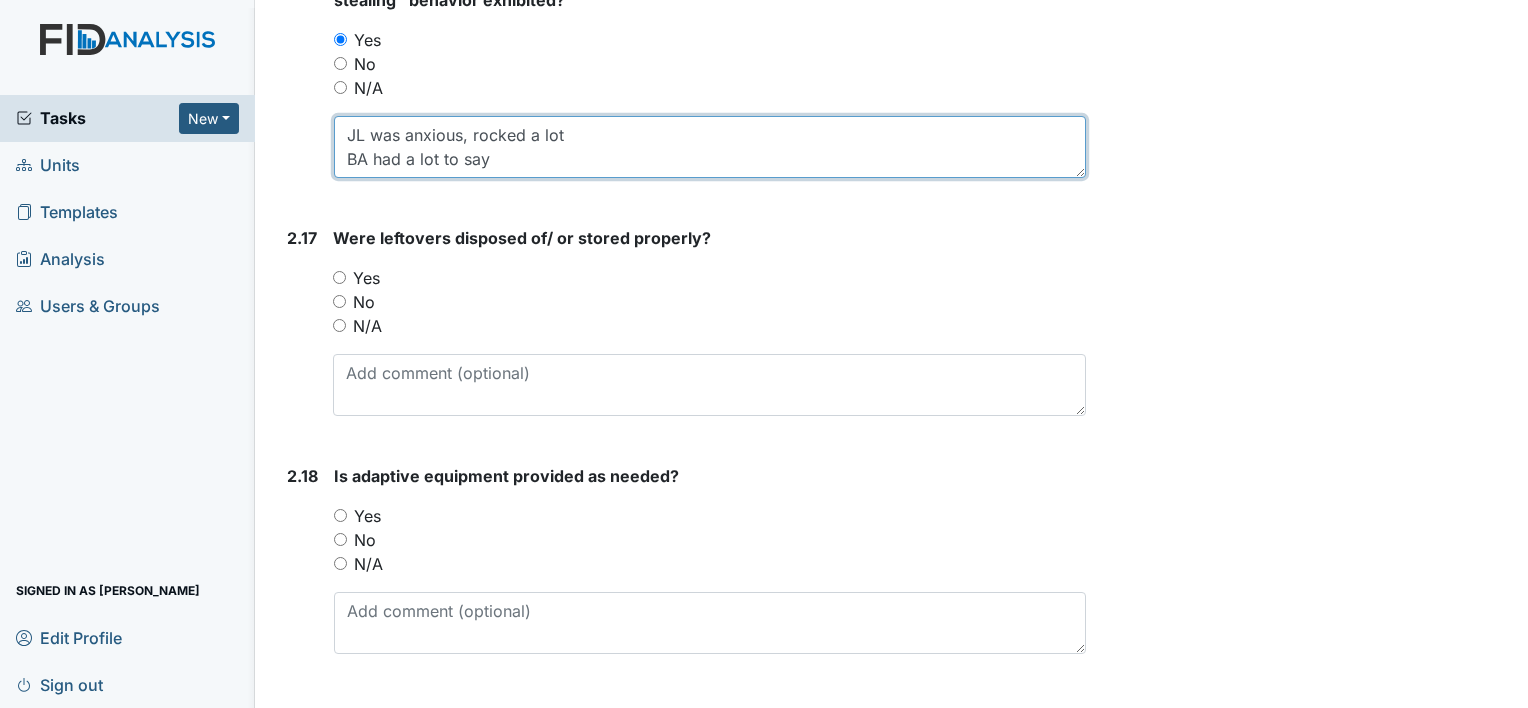 type on "JL was anxious, rocked a lot
BA had a lot to say" 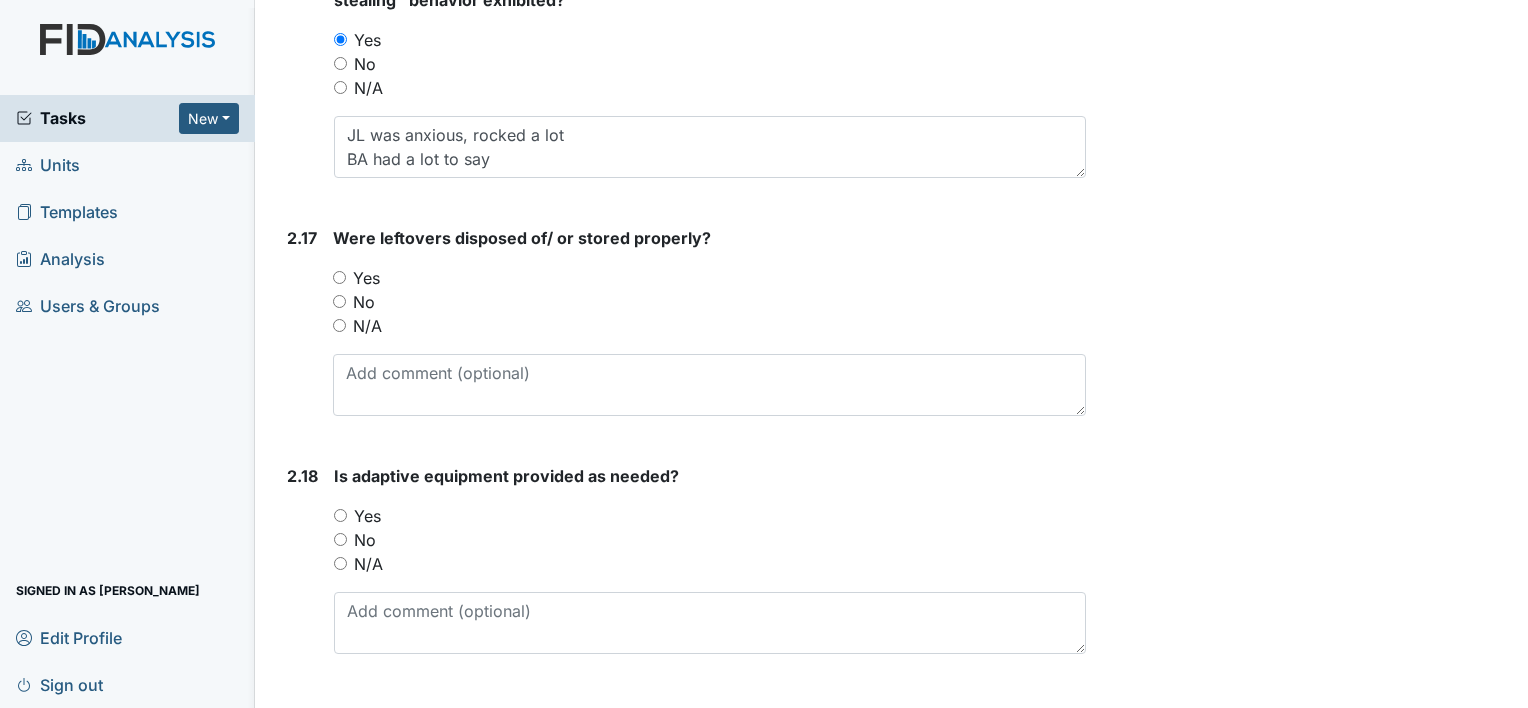 drag, startPoint x: 373, startPoint y: 268, endPoint x: 377, endPoint y: 289, distance: 21.377558 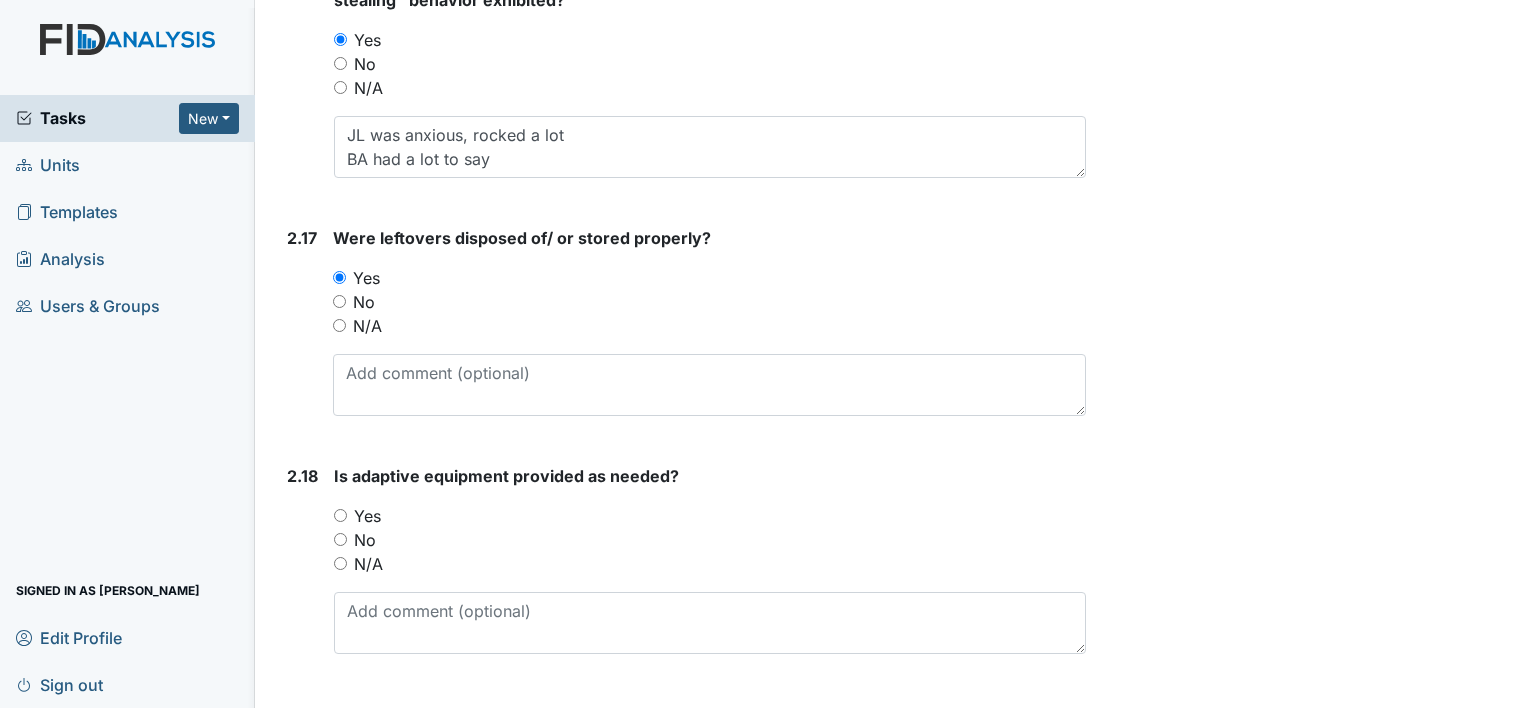 click on "Yes" at bounding box center [367, 516] 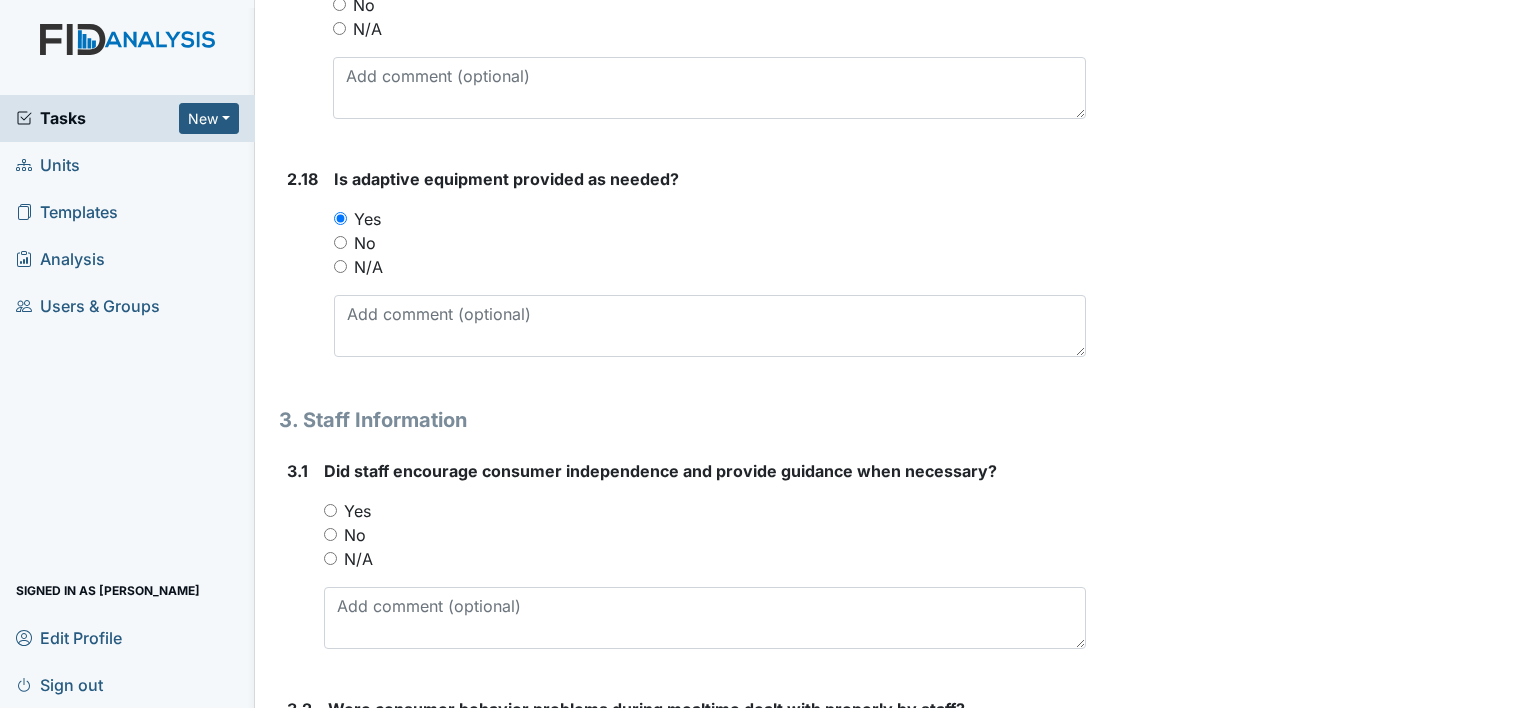 scroll, scrollTop: 5500, scrollLeft: 0, axis: vertical 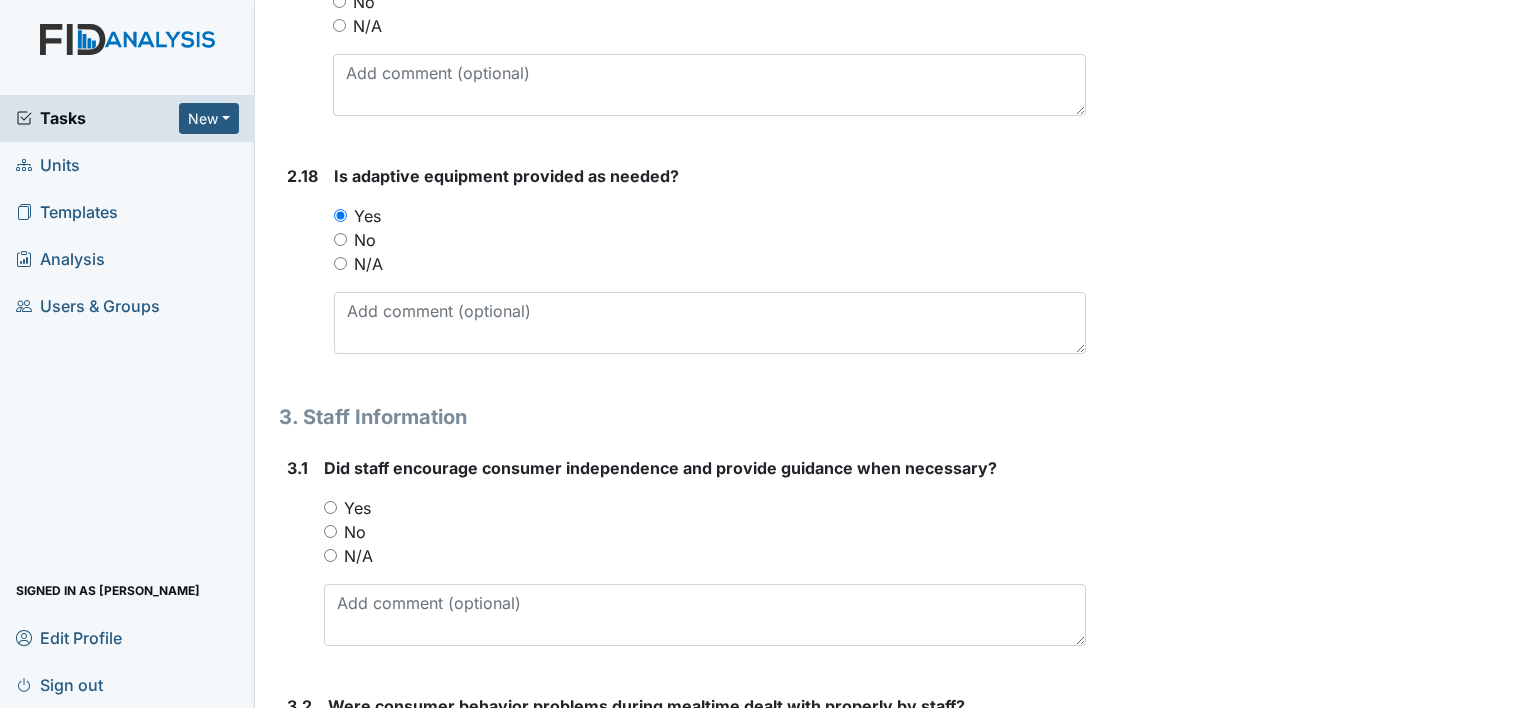click on "No" at bounding box center (355, 532) 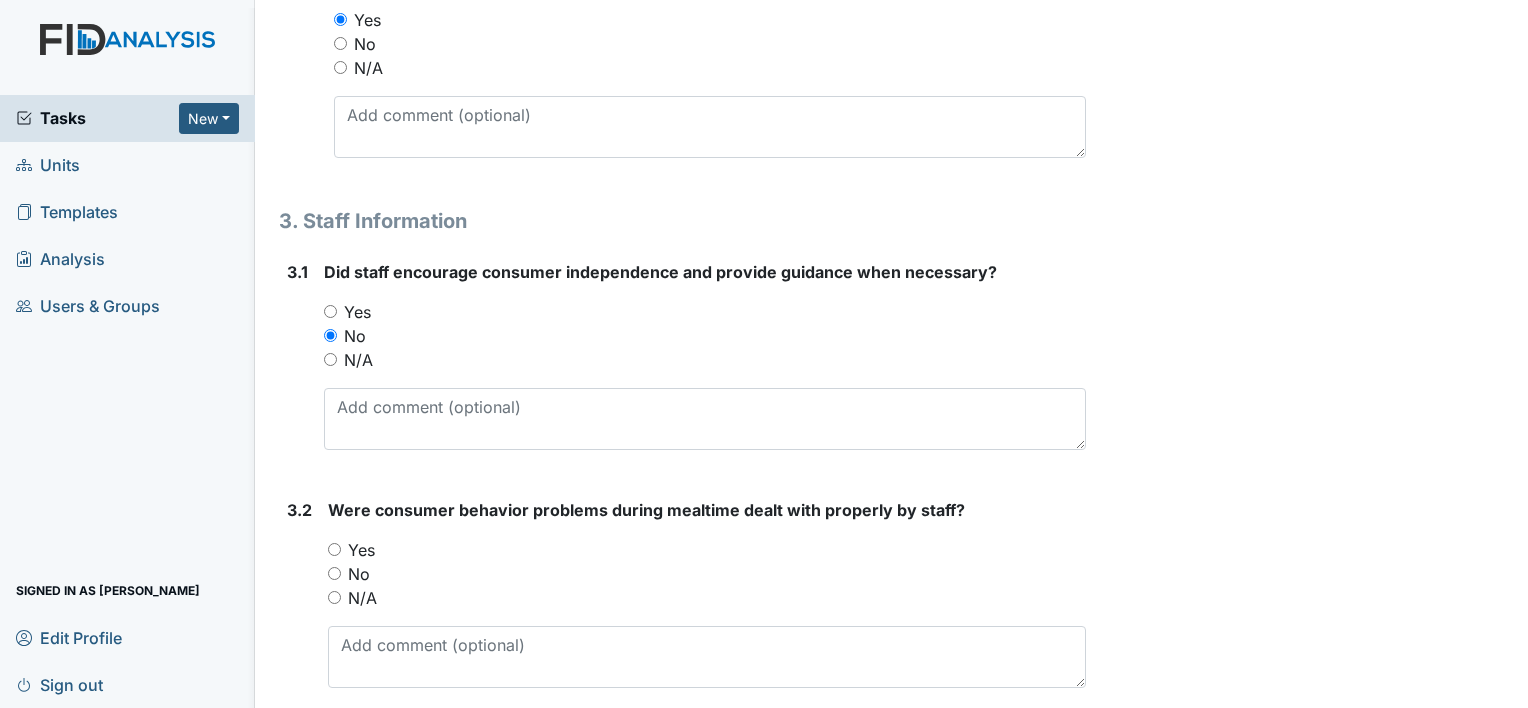 scroll, scrollTop: 5700, scrollLeft: 0, axis: vertical 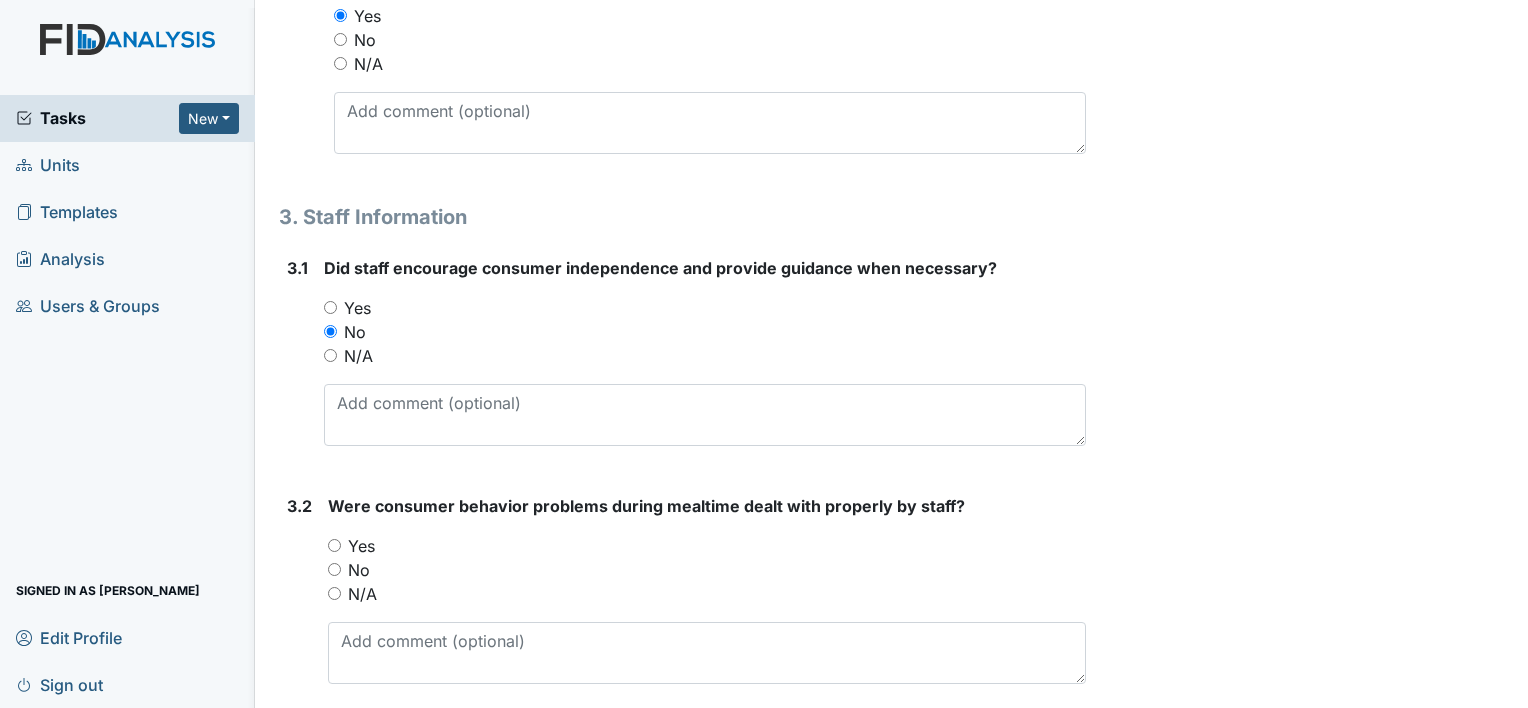 click on "No" at bounding box center [359, 570] 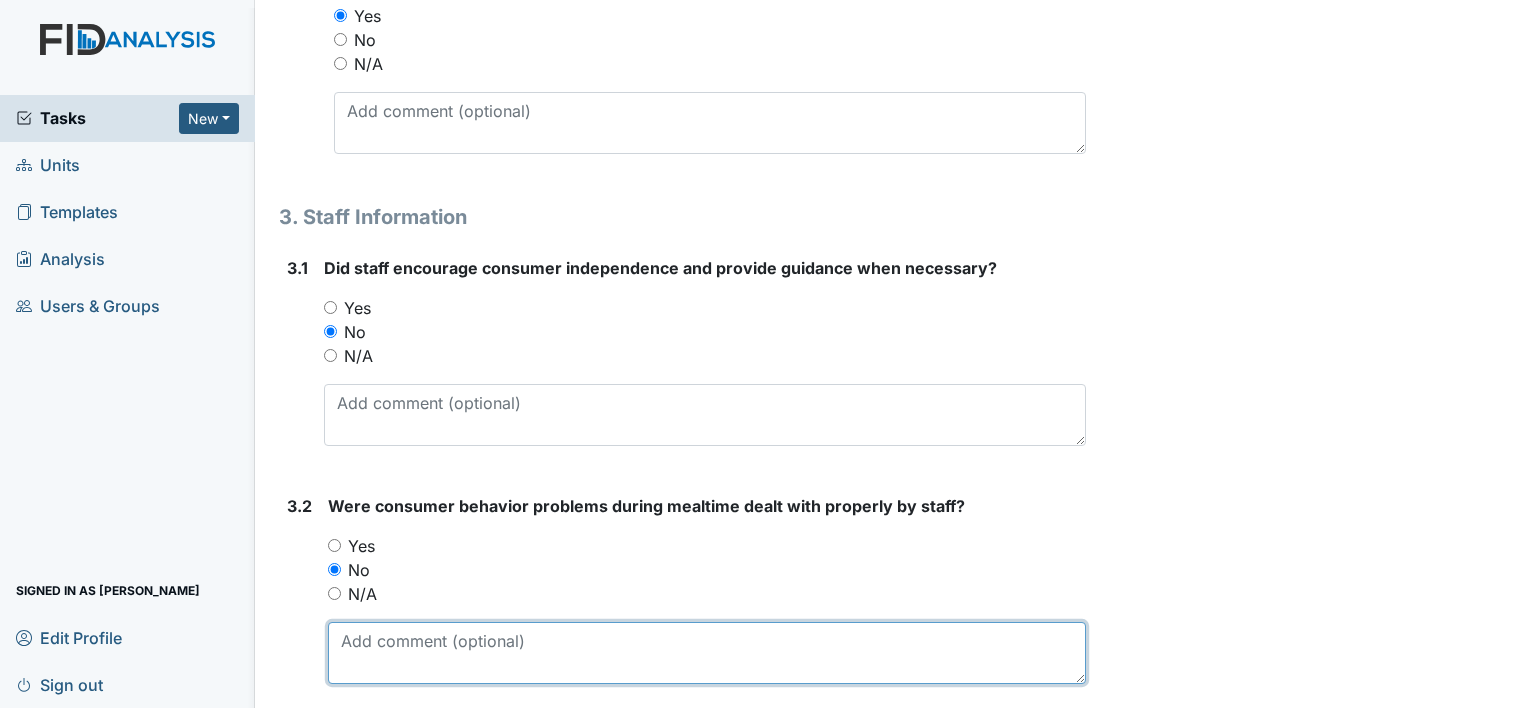 drag, startPoint x: 476, startPoint y: 623, endPoint x: 529, endPoint y: 618, distance: 53.235325 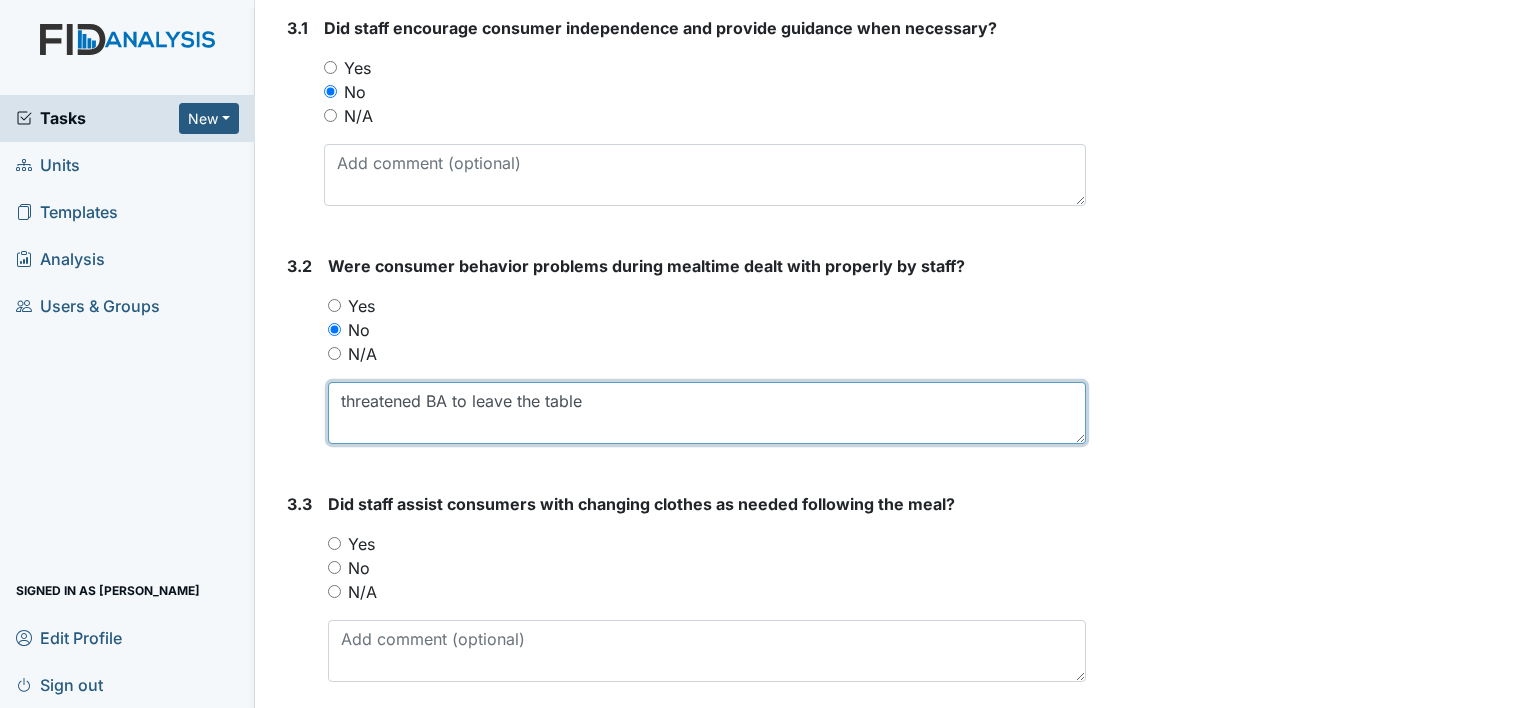 scroll, scrollTop: 6000, scrollLeft: 0, axis: vertical 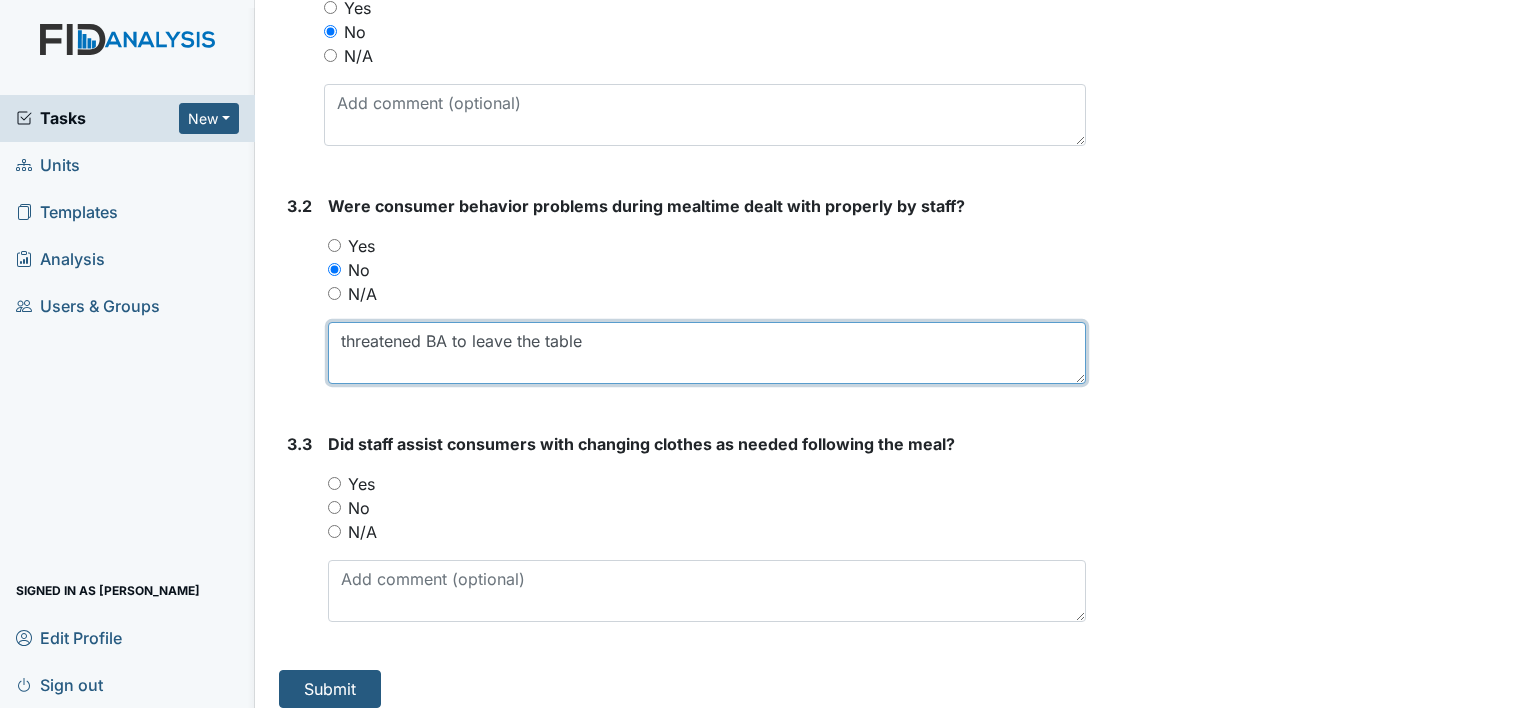 type on "threatened BA to leave the table" 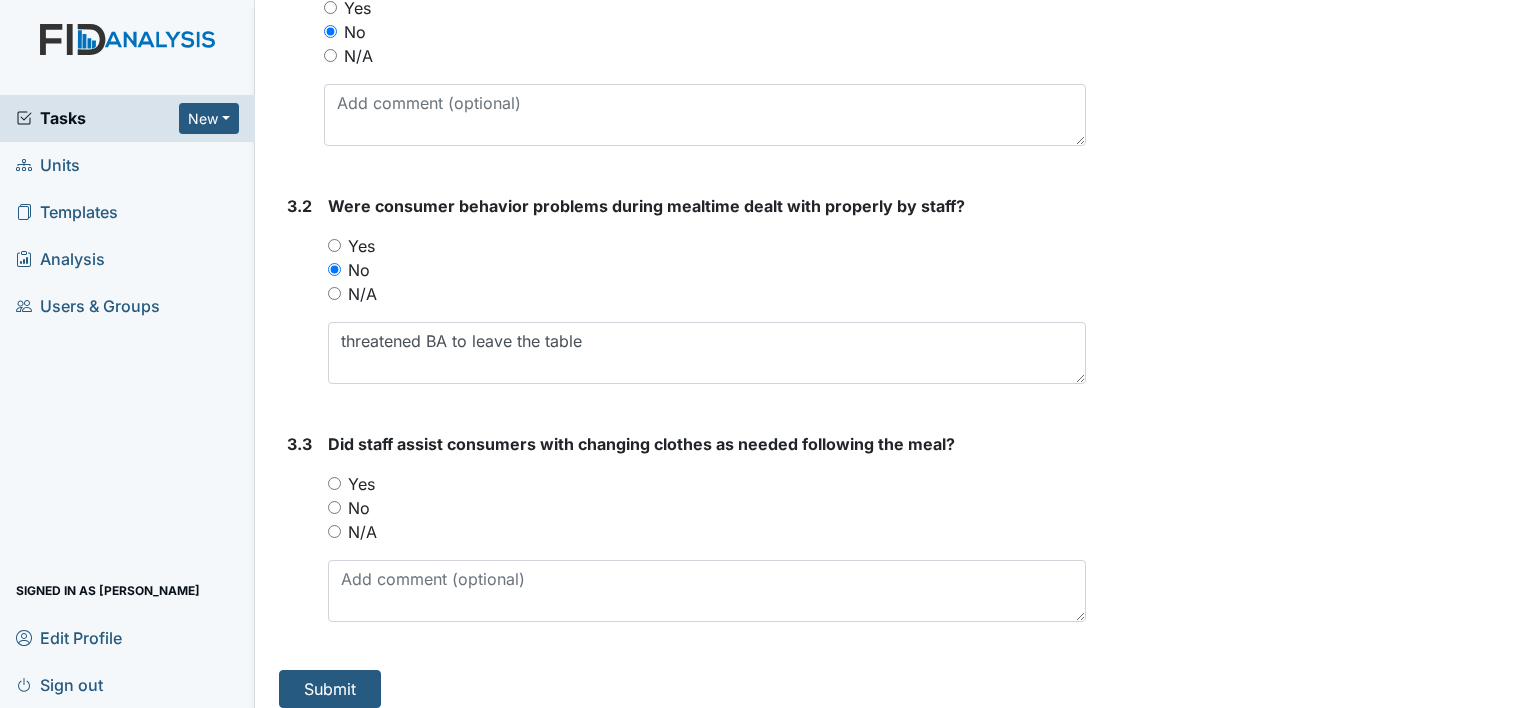 click on "Yes" at bounding box center (361, 484) 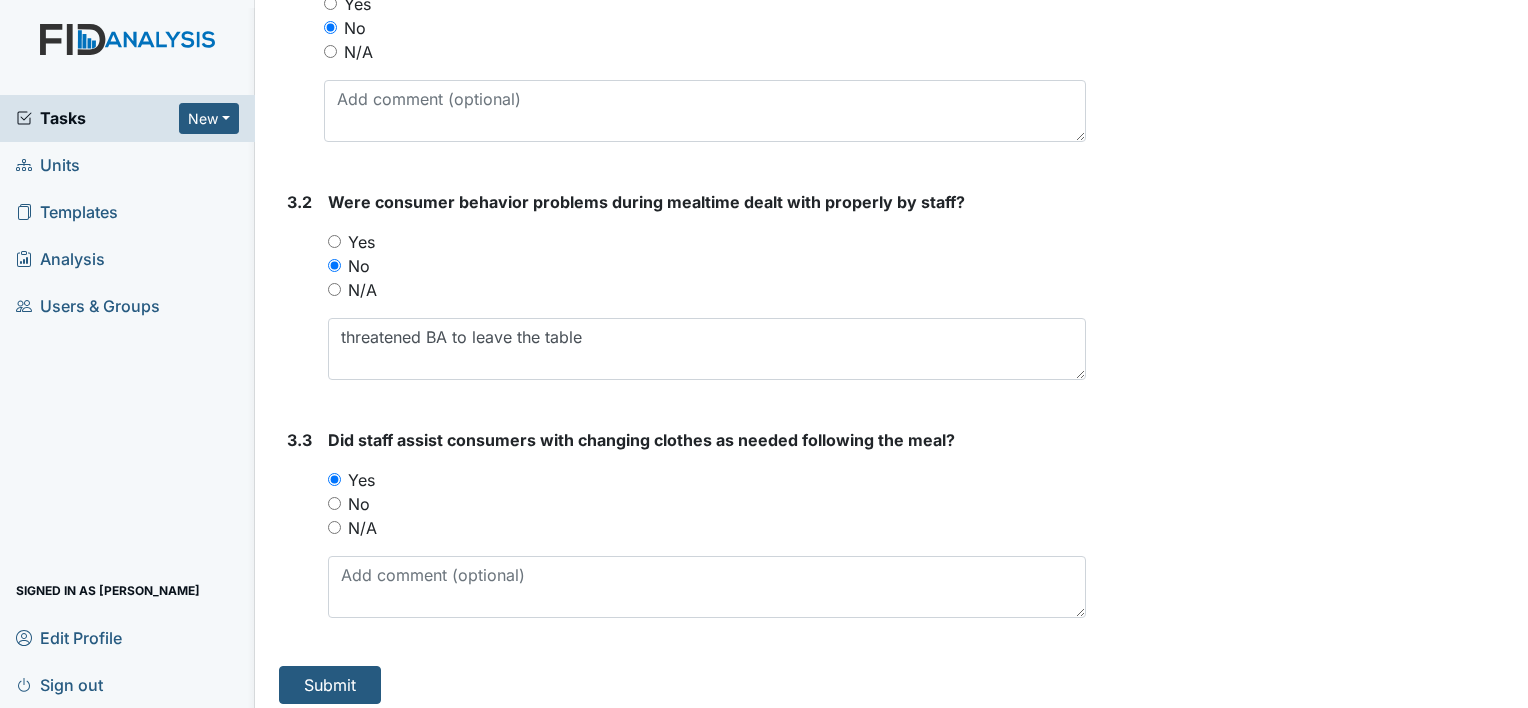 scroll, scrollTop: 6005, scrollLeft: 0, axis: vertical 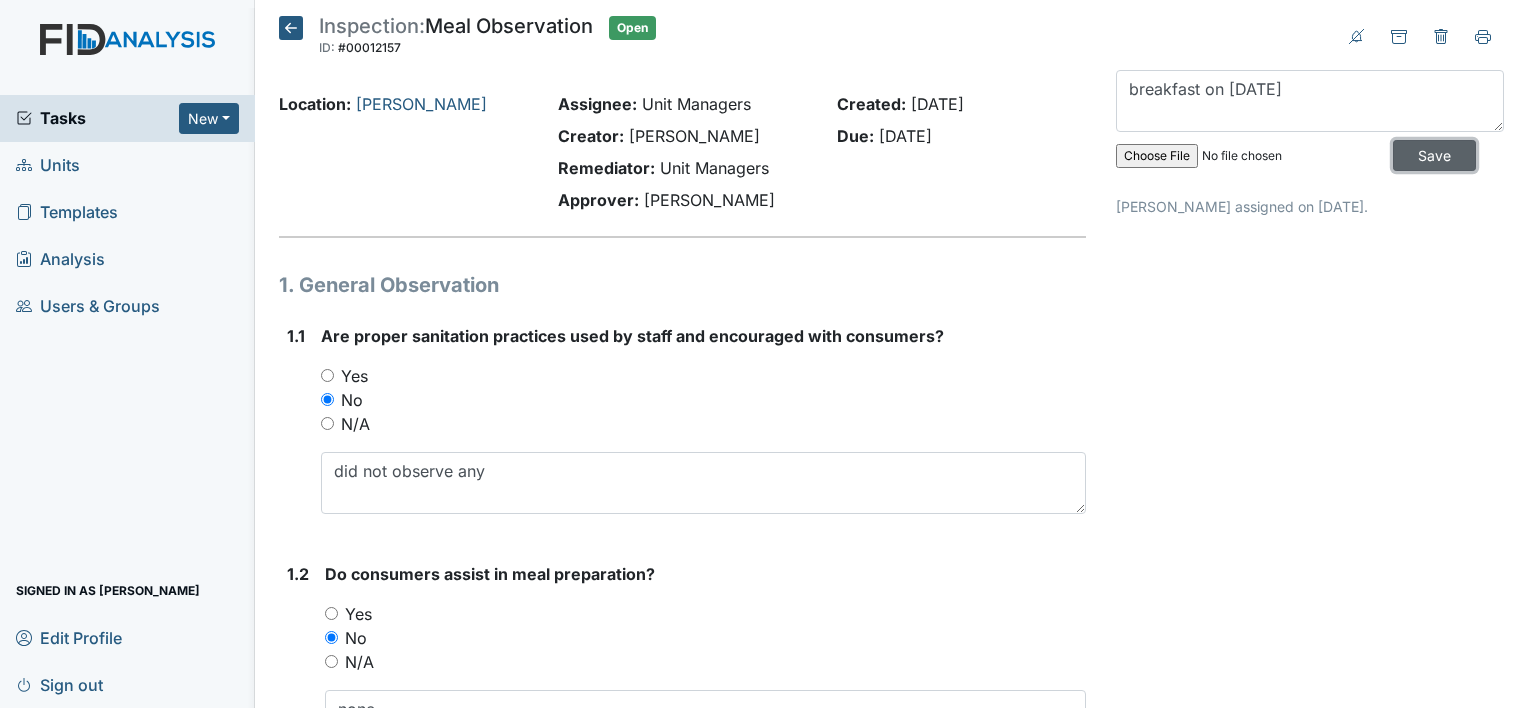 click on "Save" at bounding box center (1434, 155) 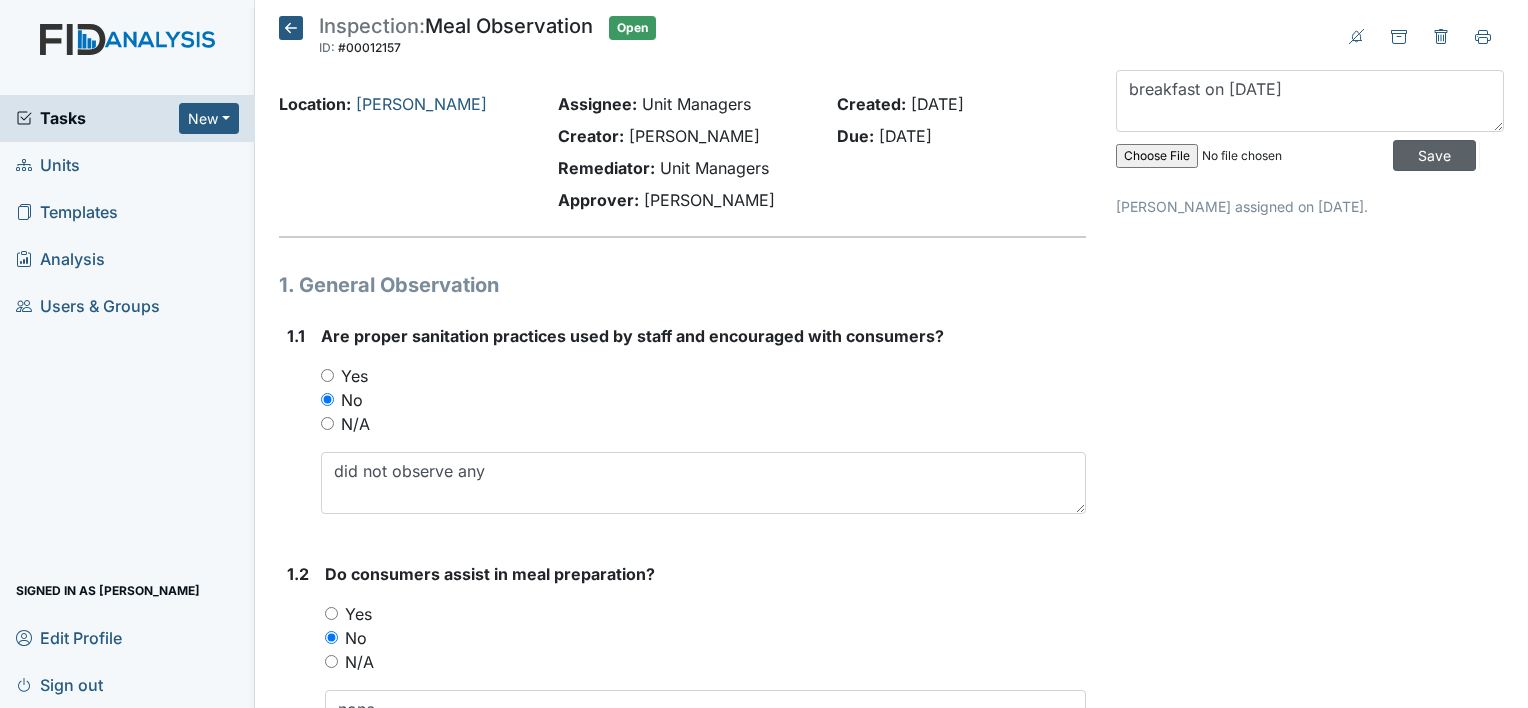 type 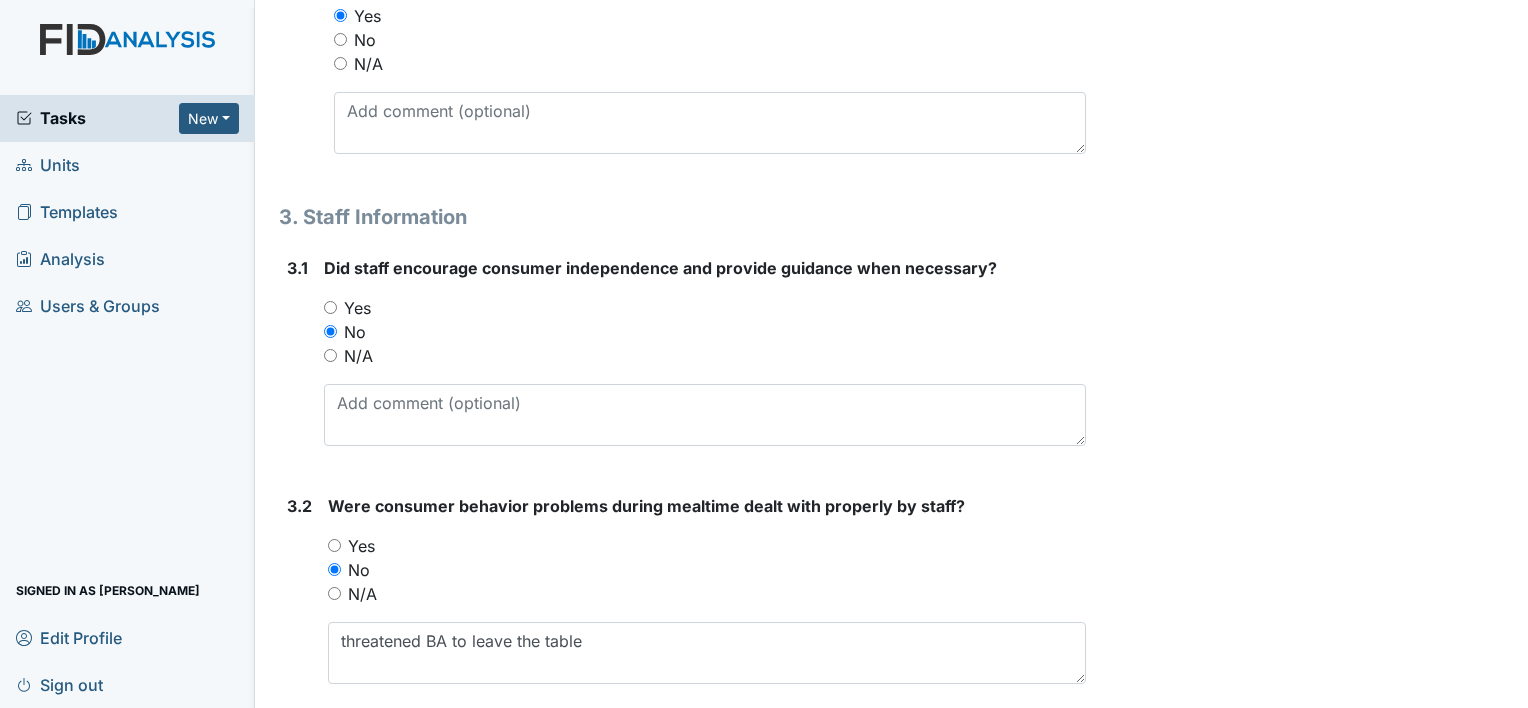 scroll, scrollTop: 6005, scrollLeft: 0, axis: vertical 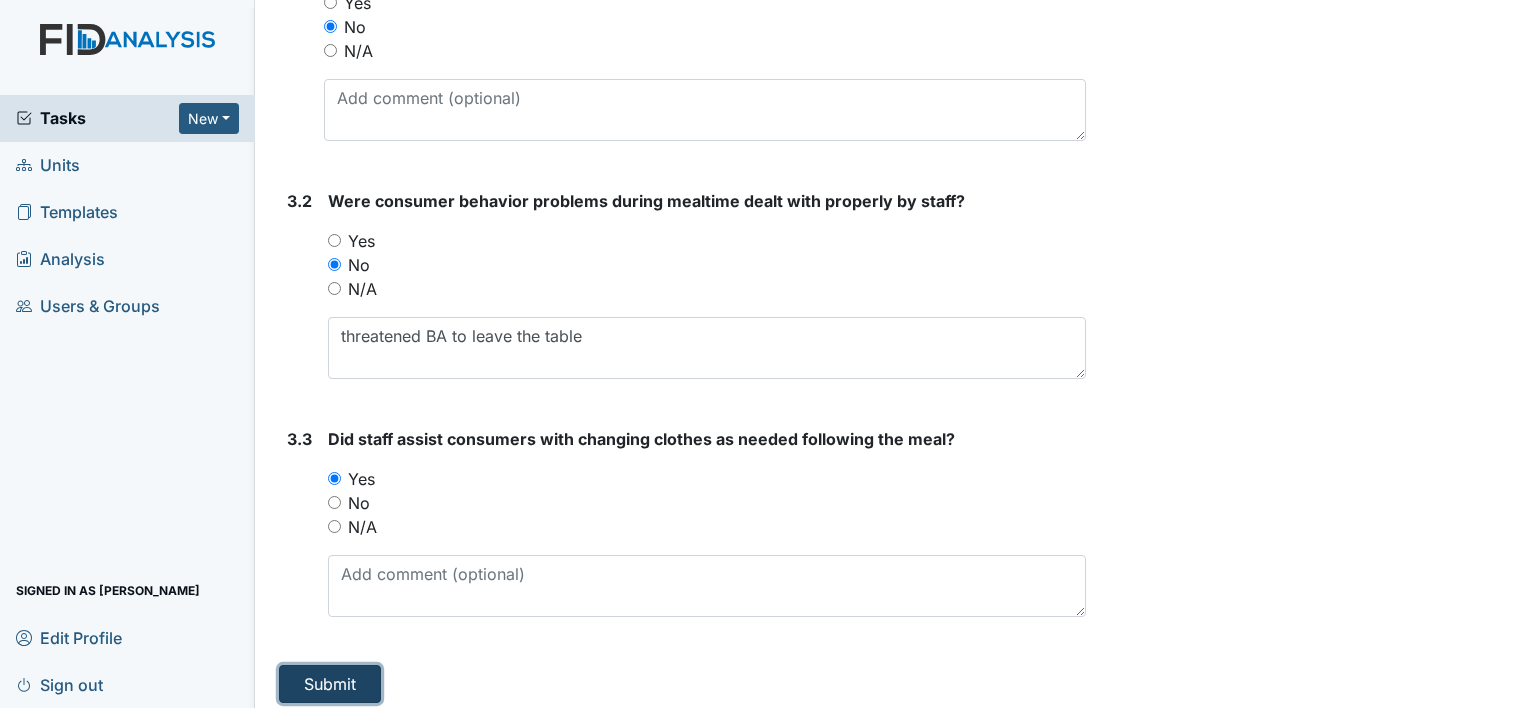 click on "Submit" at bounding box center (330, 684) 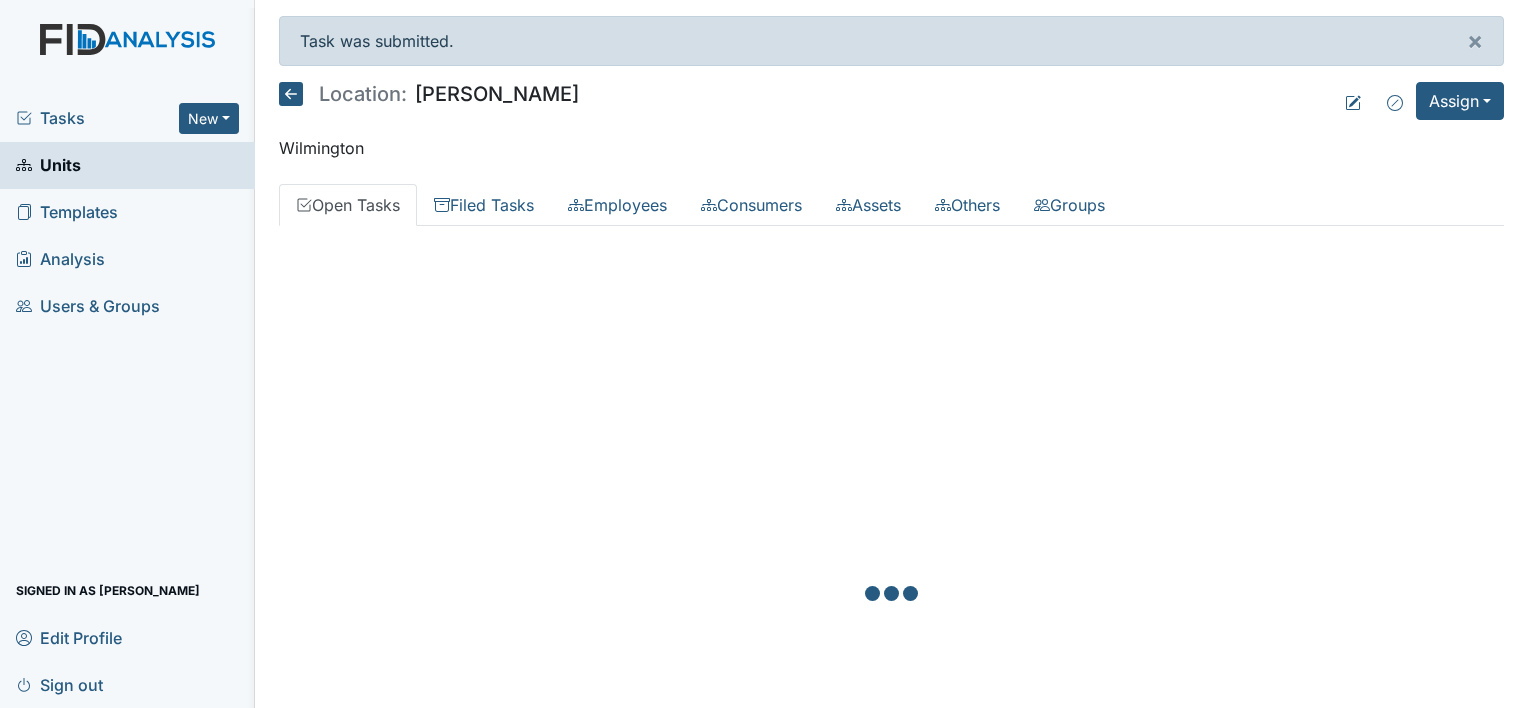 scroll, scrollTop: 0, scrollLeft: 0, axis: both 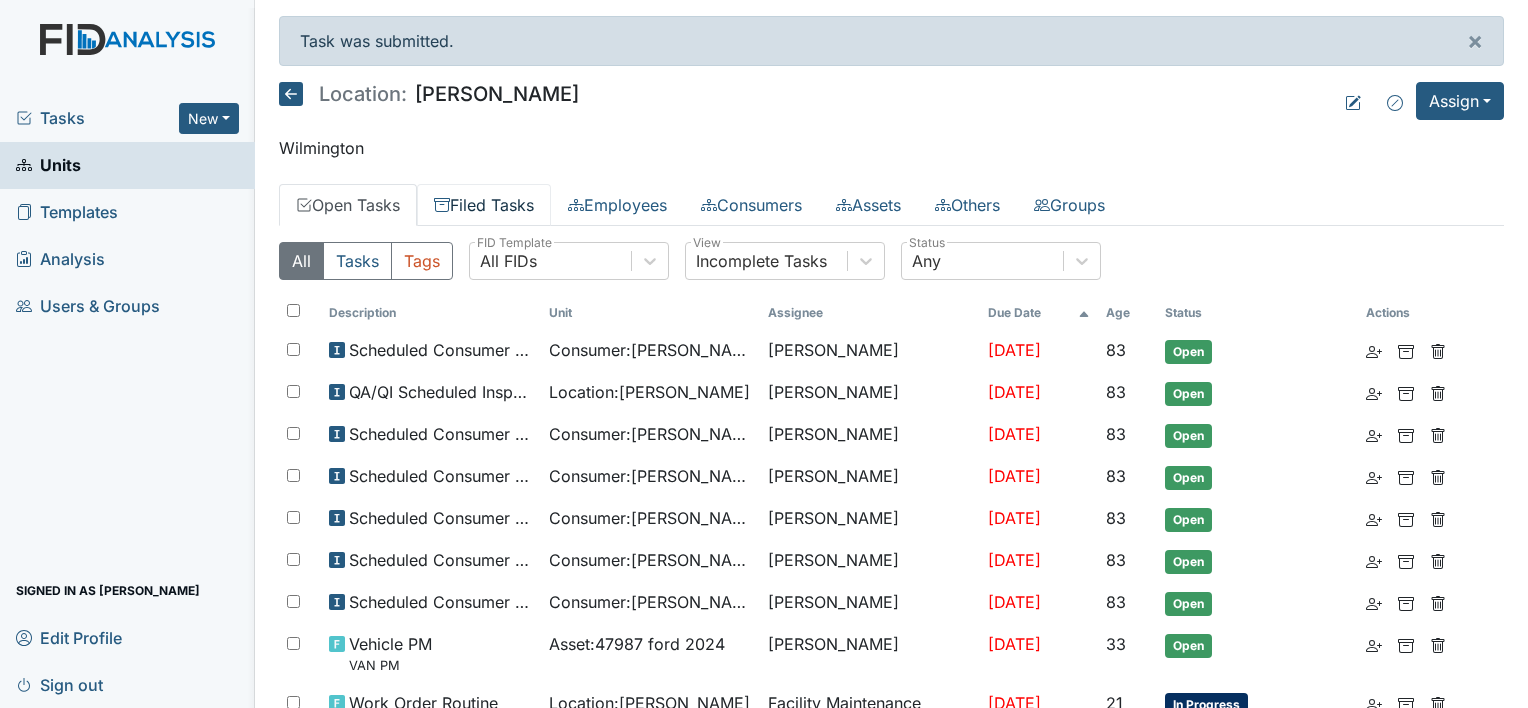 click on "Filed Tasks" at bounding box center [484, 205] 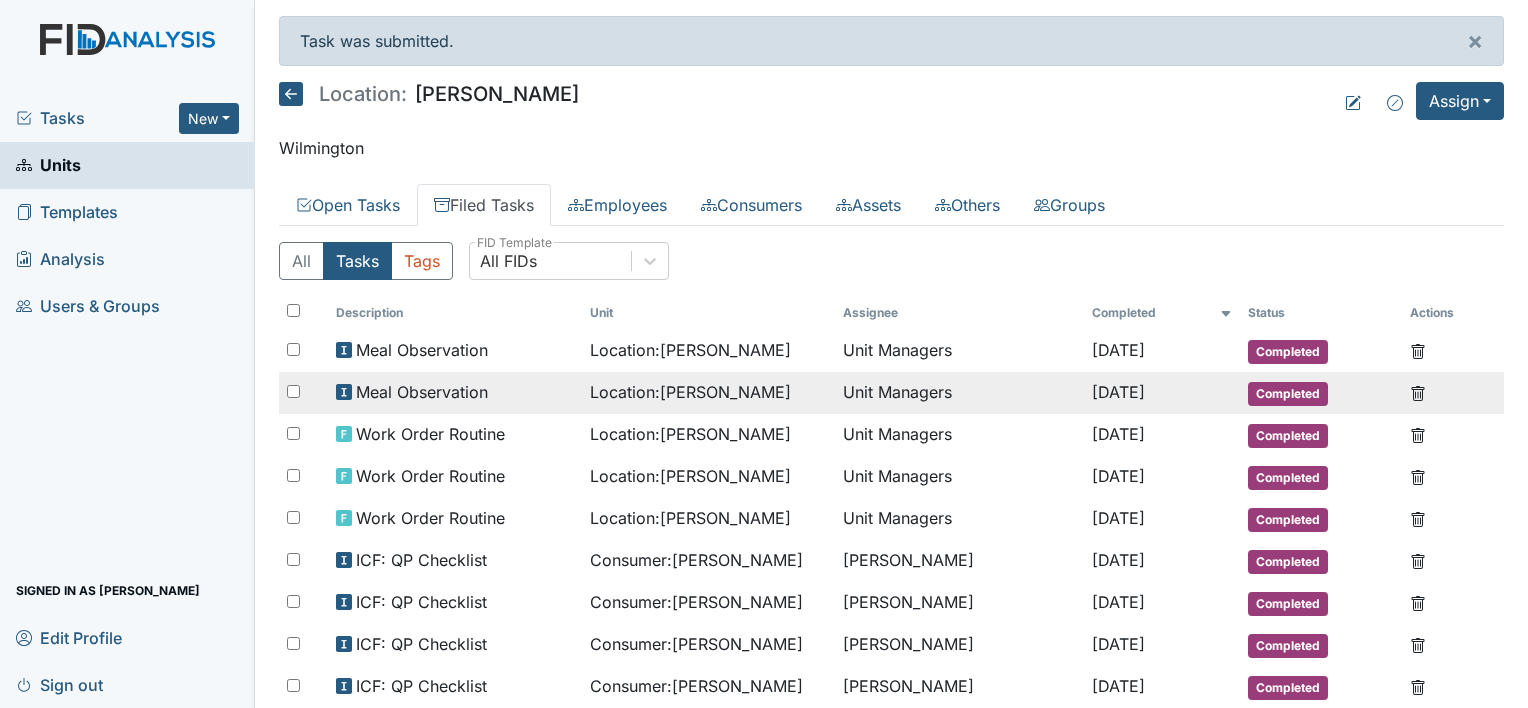 click on "Completed" at bounding box center [1288, 394] 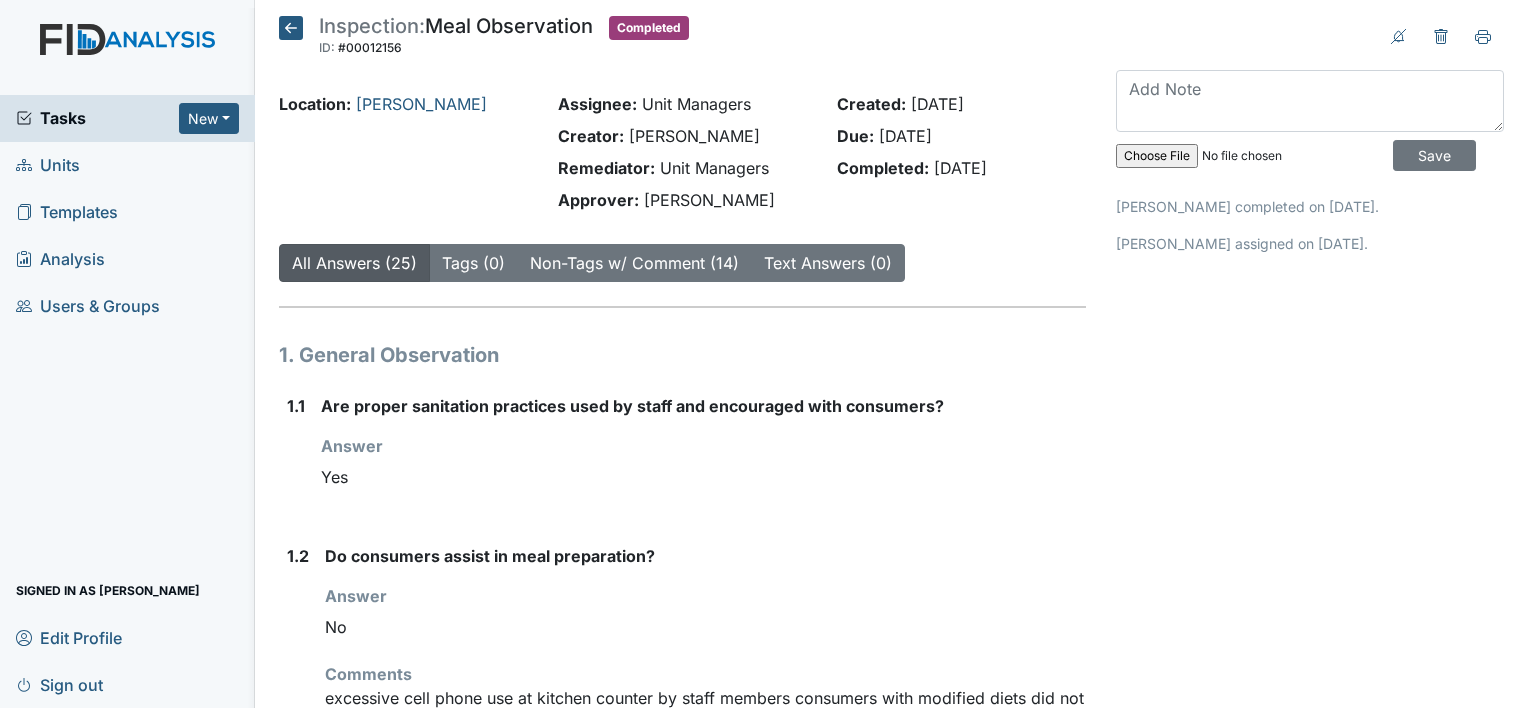 scroll, scrollTop: 0, scrollLeft: 0, axis: both 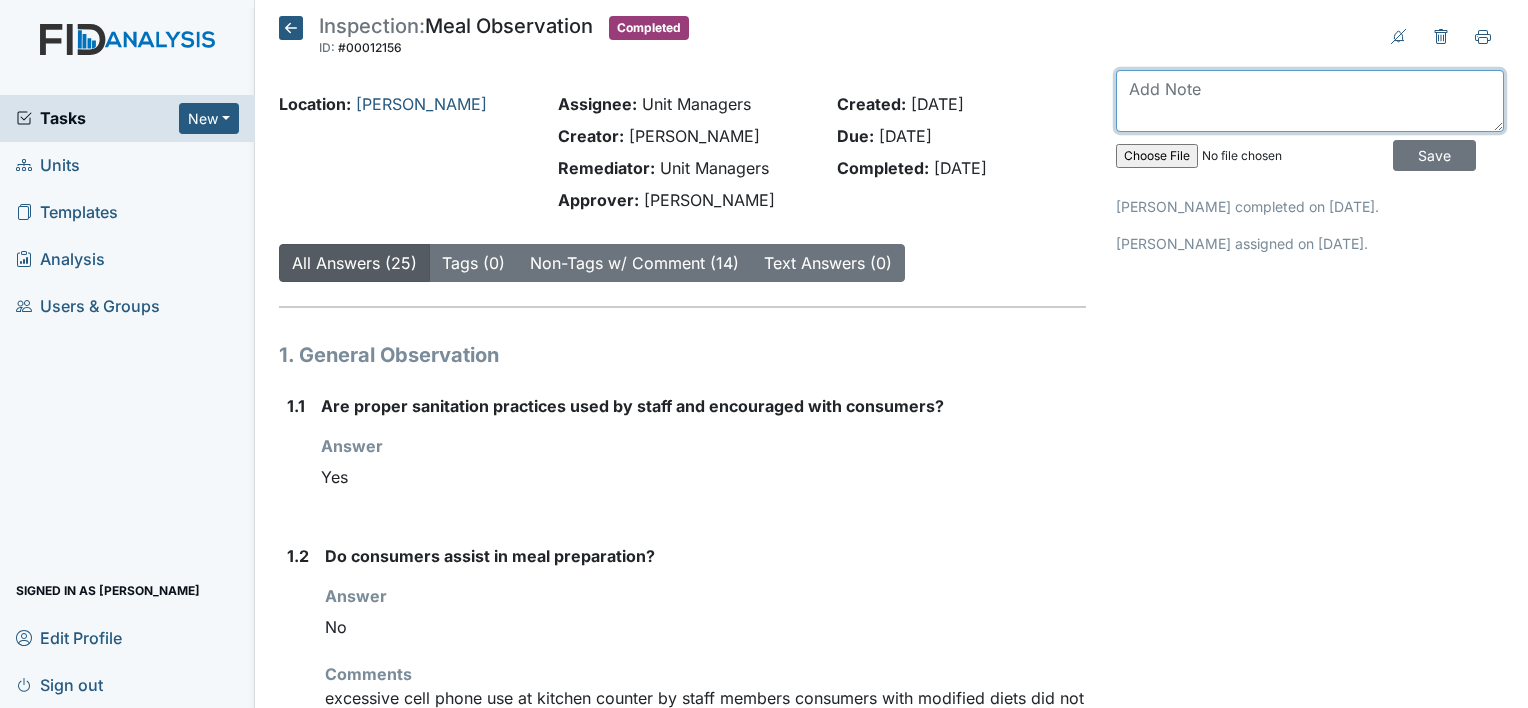 click at bounding box center (1310, 101) 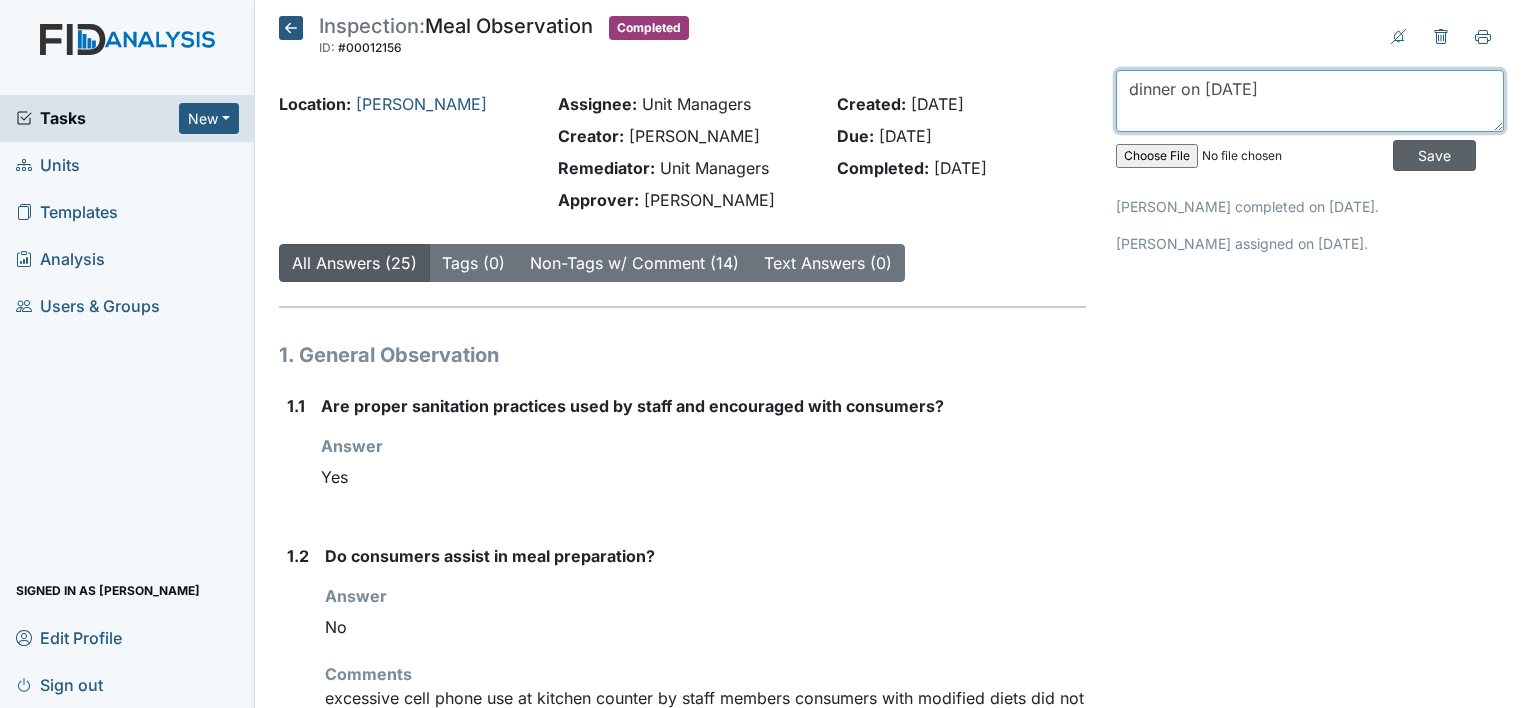 type on "dinner on [DATE]" 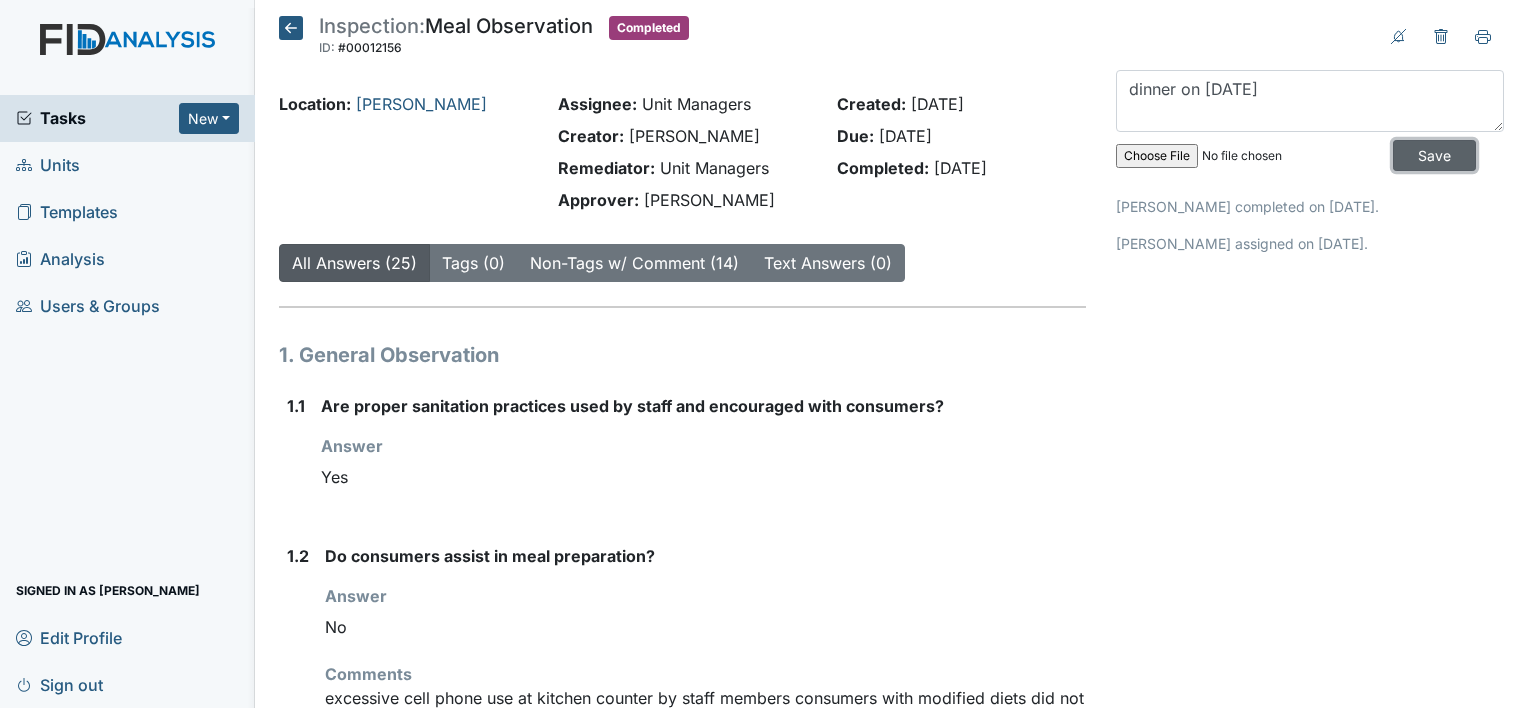 click on "Save" at bounding box center (1434, 155) 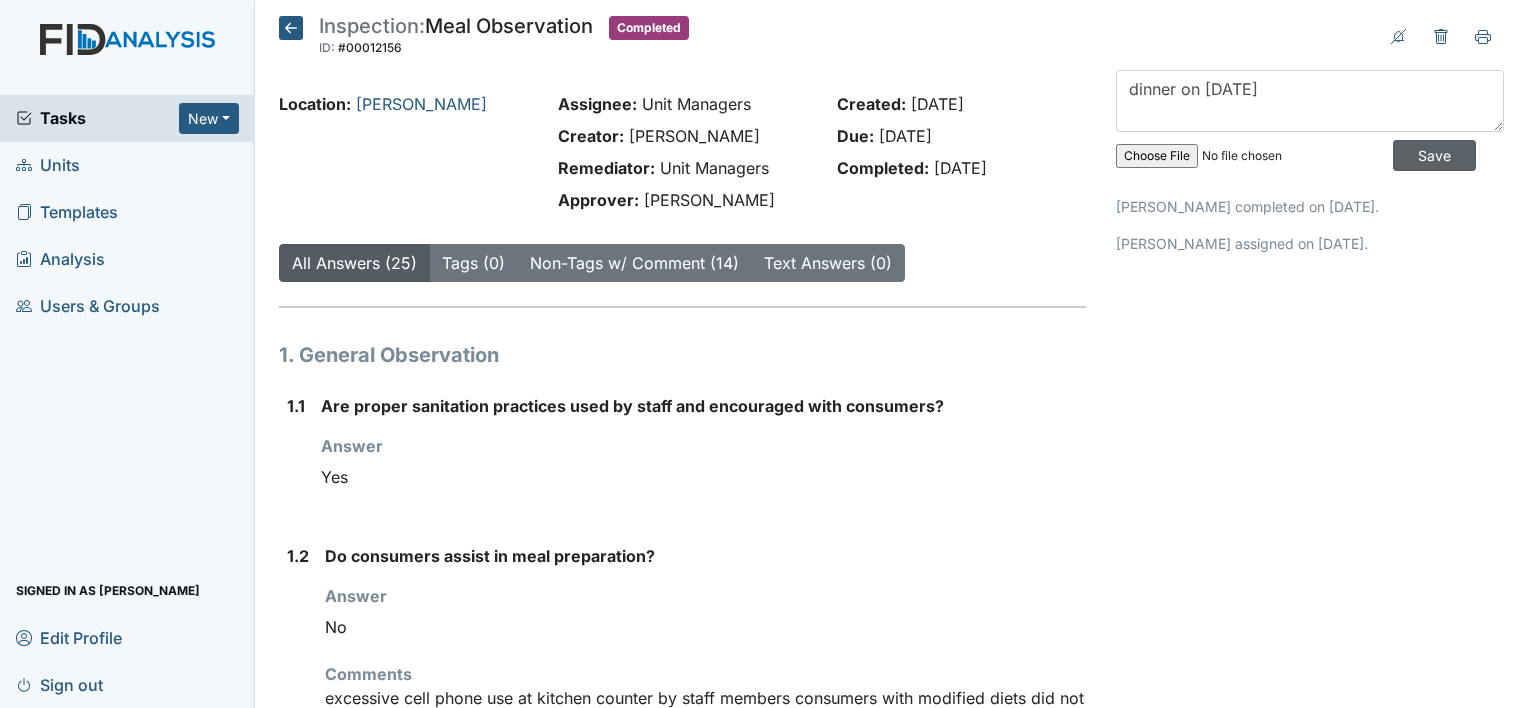 type 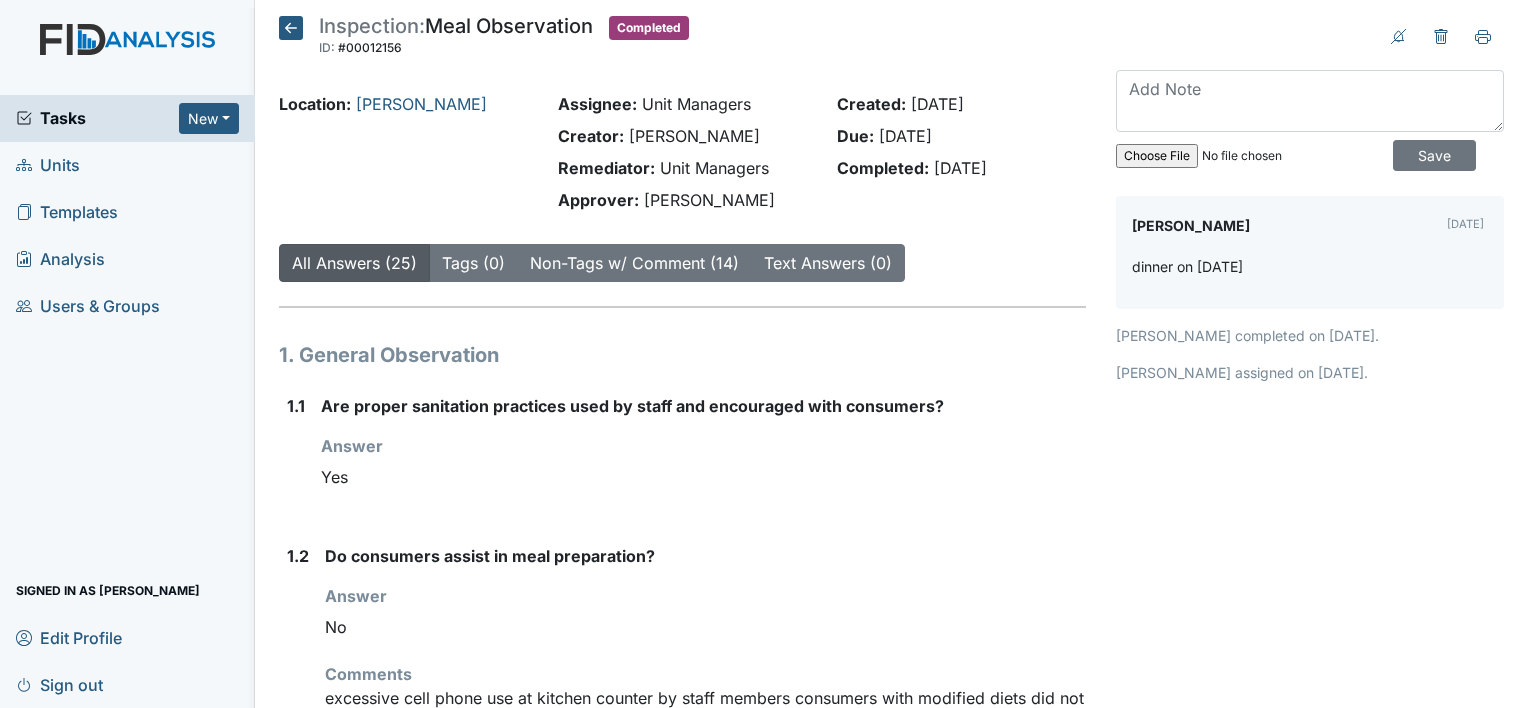 click on "Units" at bounding box center (48, 165) 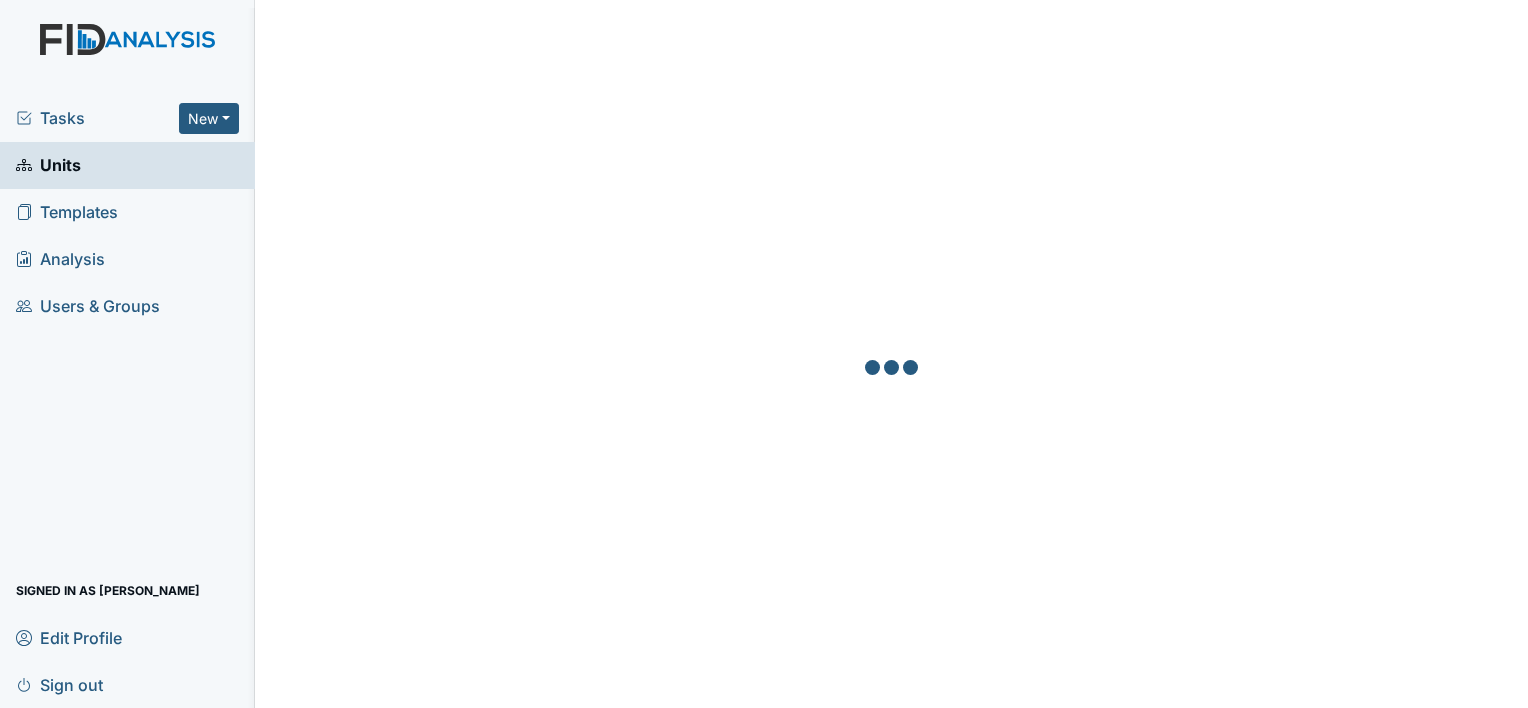 scroll, scrollTop: 0, scrollLeft: 0, axis: both 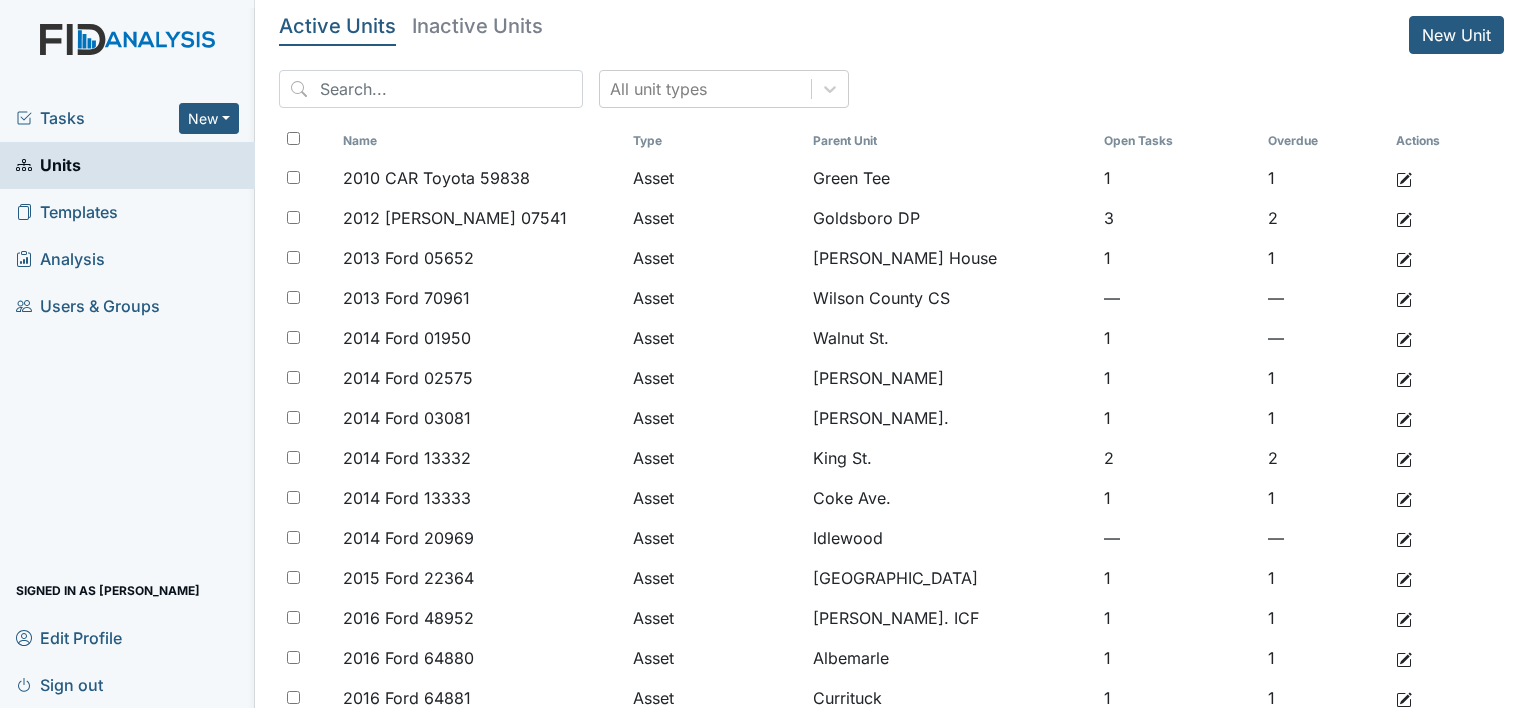 click on "Analysis" at bounding box center [60, 259] 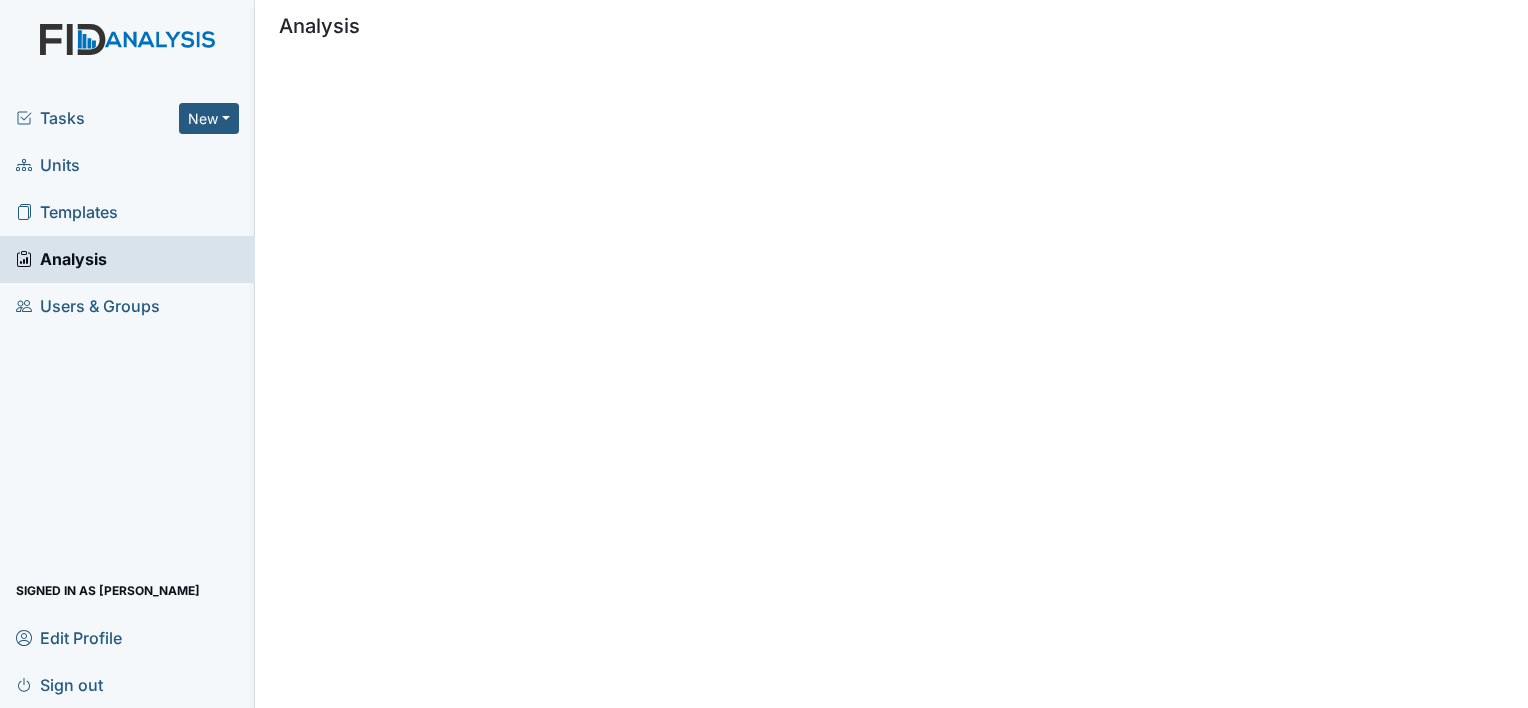 scroll, scrollTop: 0, scrollLeft: 0, axis: both 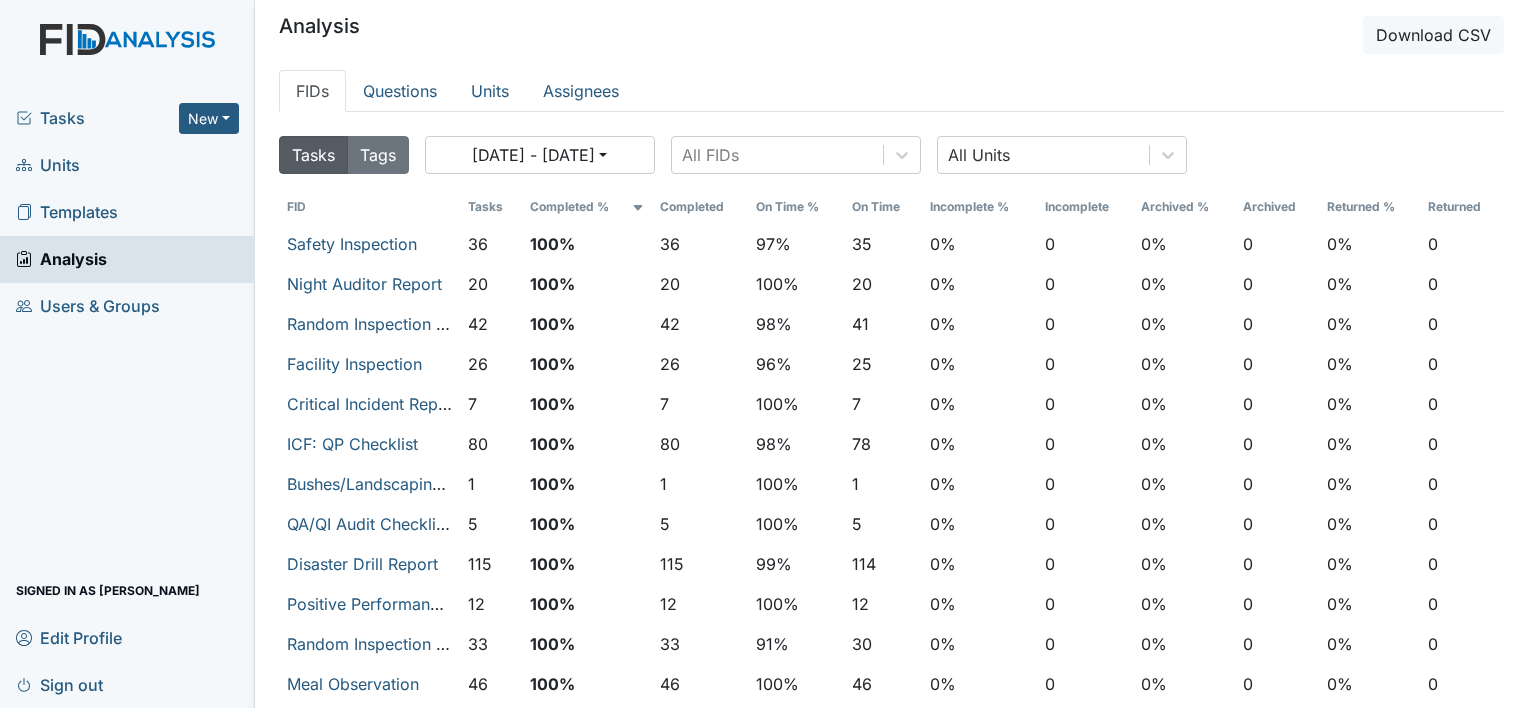 drag, startPoint x: 61, startPoint y: 161, endPoint x: 83, endPoint y: 156, distance: 22.561028 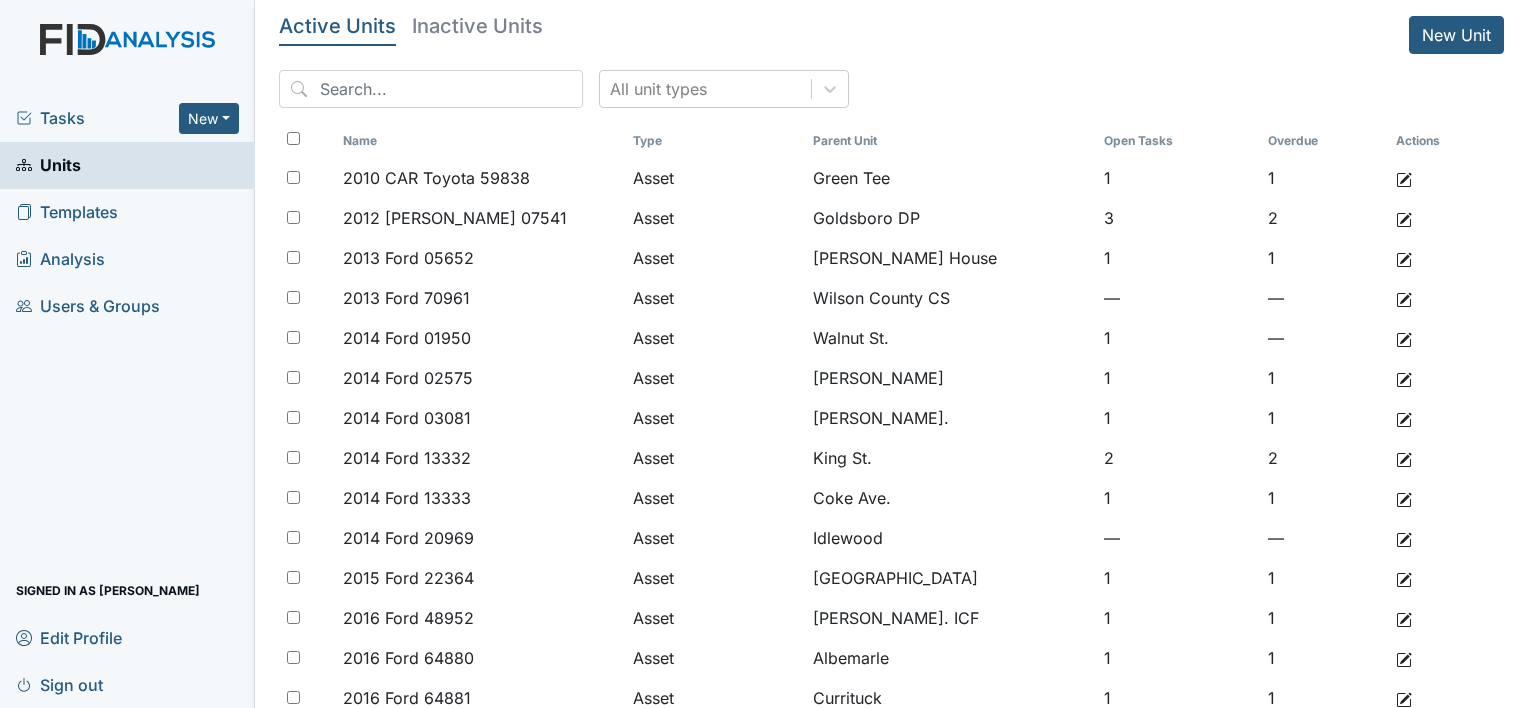 scroll, scrollTop: 0, scrollLeft: 0, axis: both 